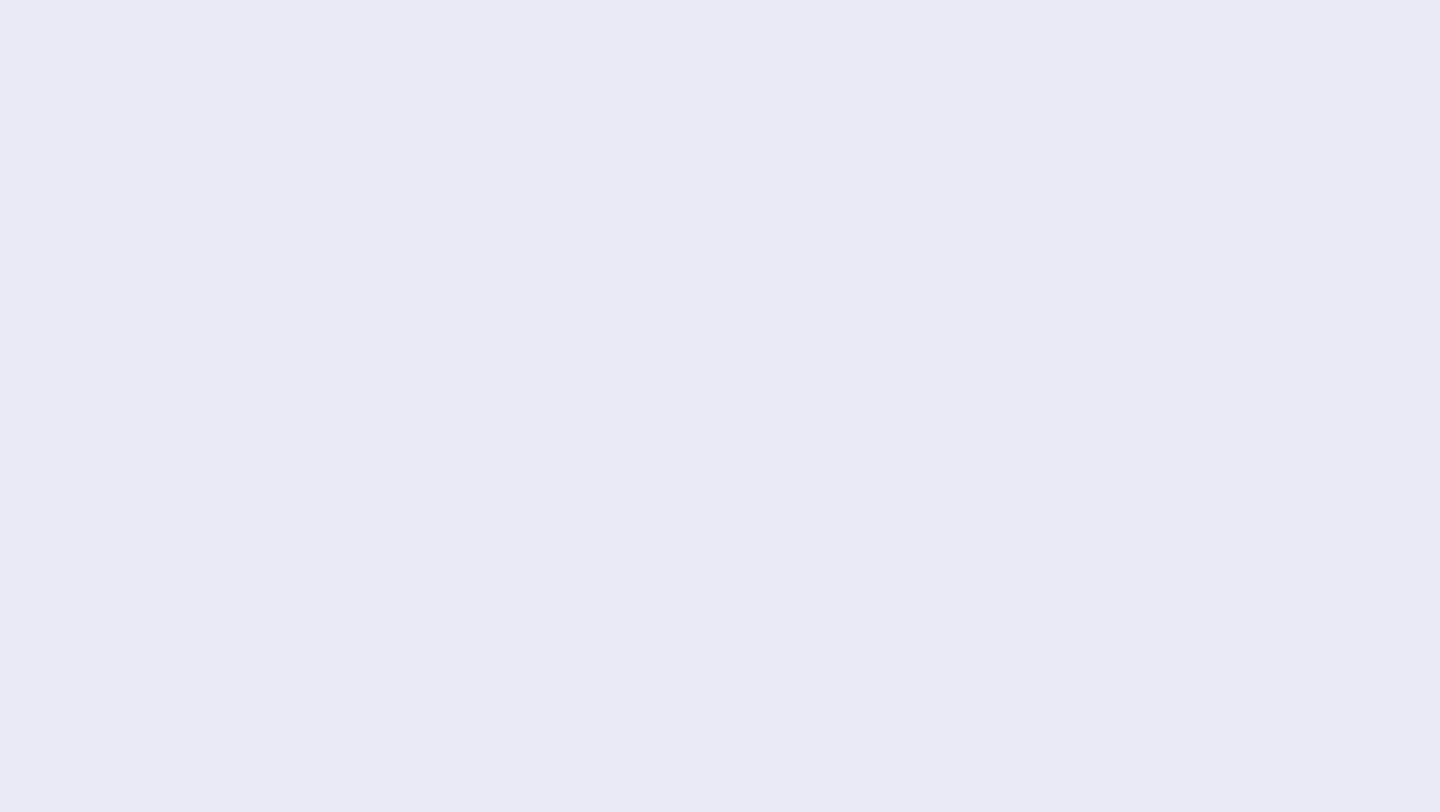 scroll, scrollTop: 0, scrollLeft: 0, axis: both 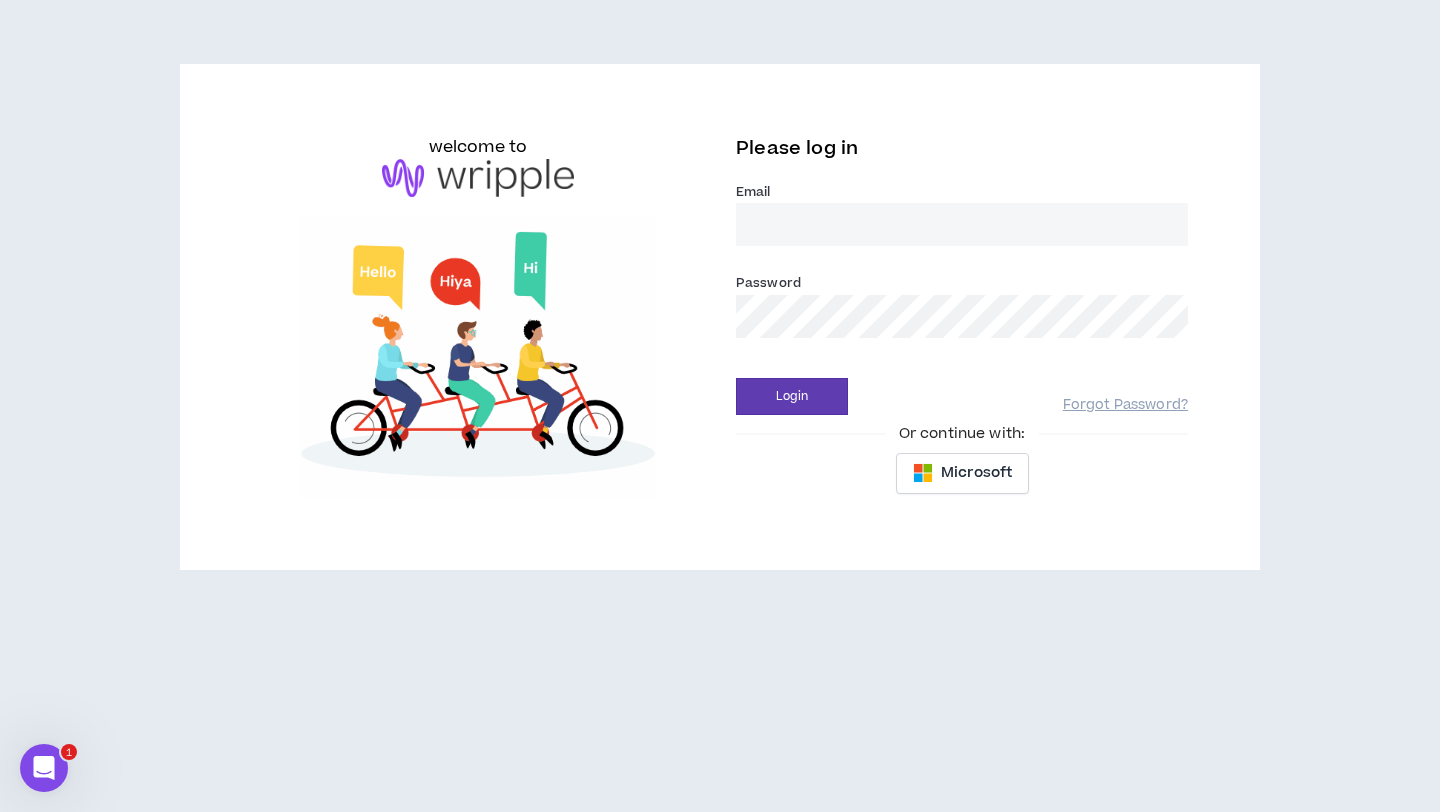 click on "Email  *" at bounding box center [962, 224] 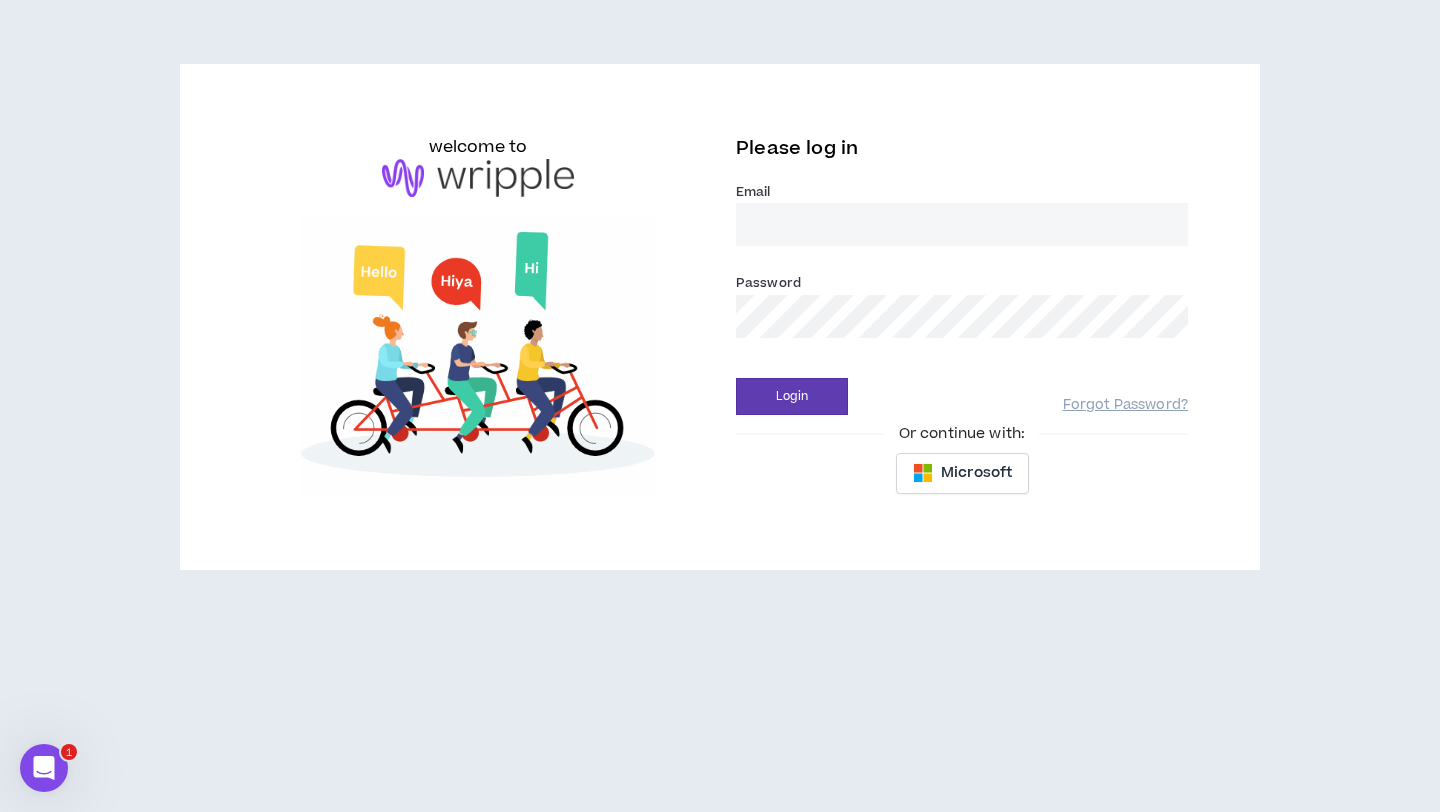 type on "regan@intelmediagroup.com" 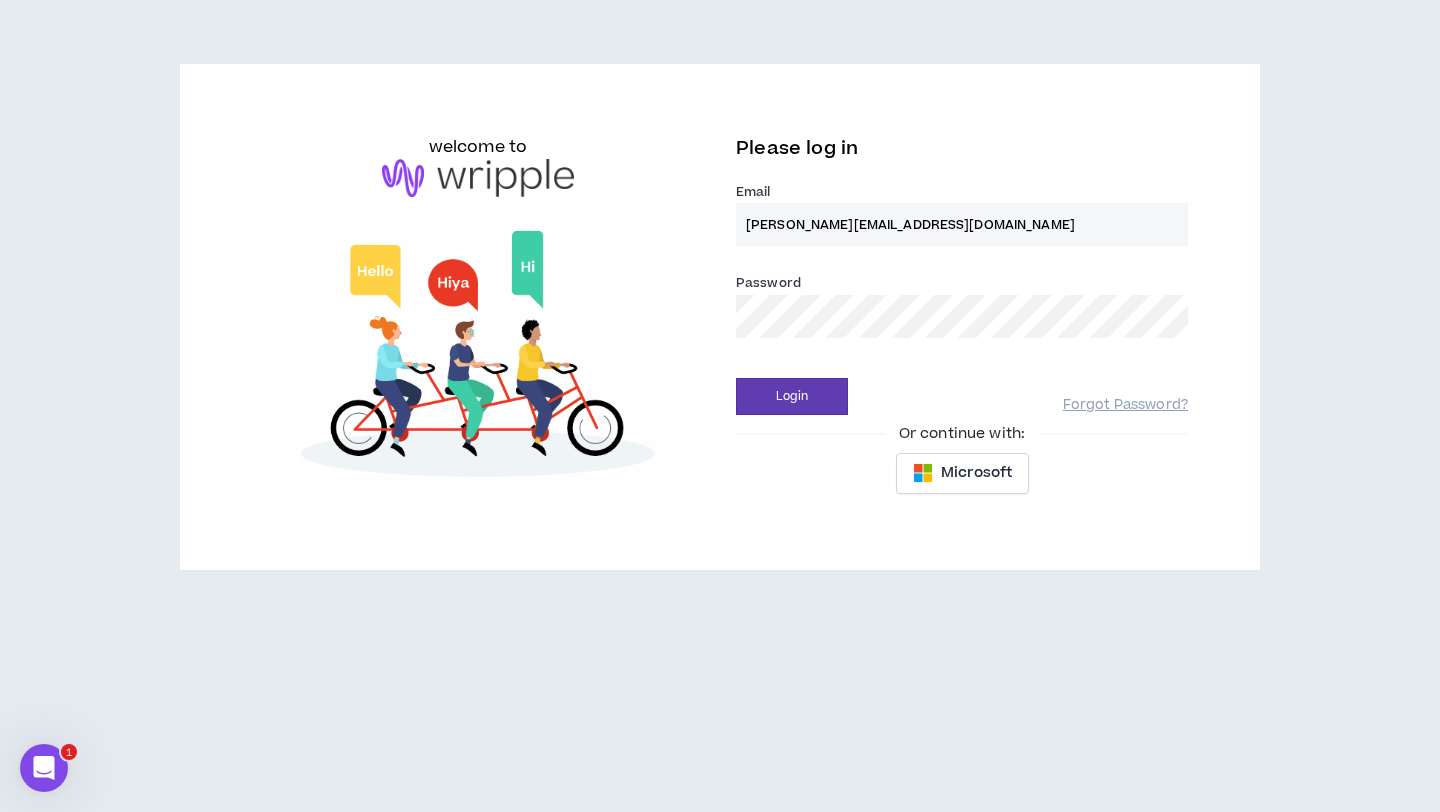 click on "Login" at bounding box center [792, 396] 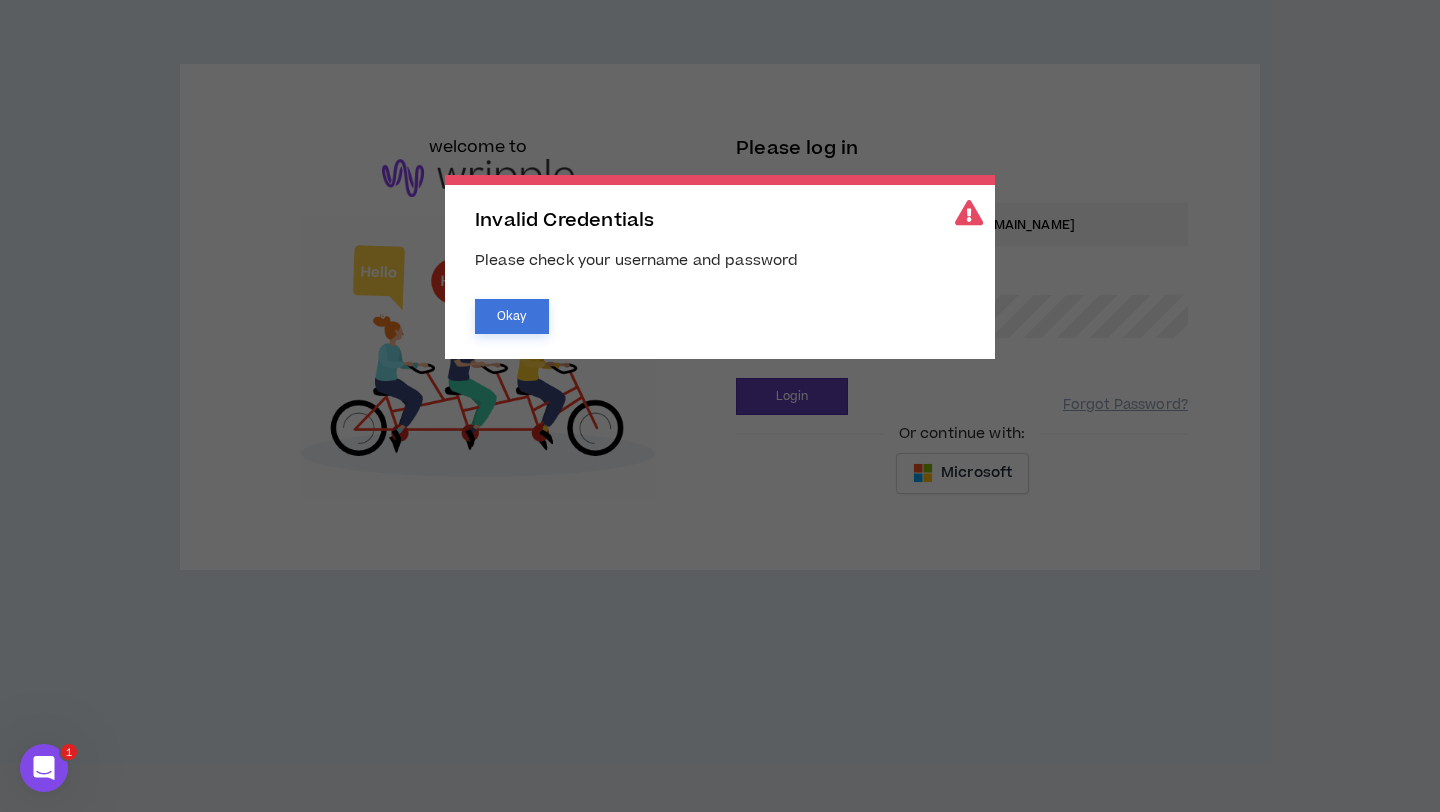 click on "Okay" at bounding box center (512, 316) 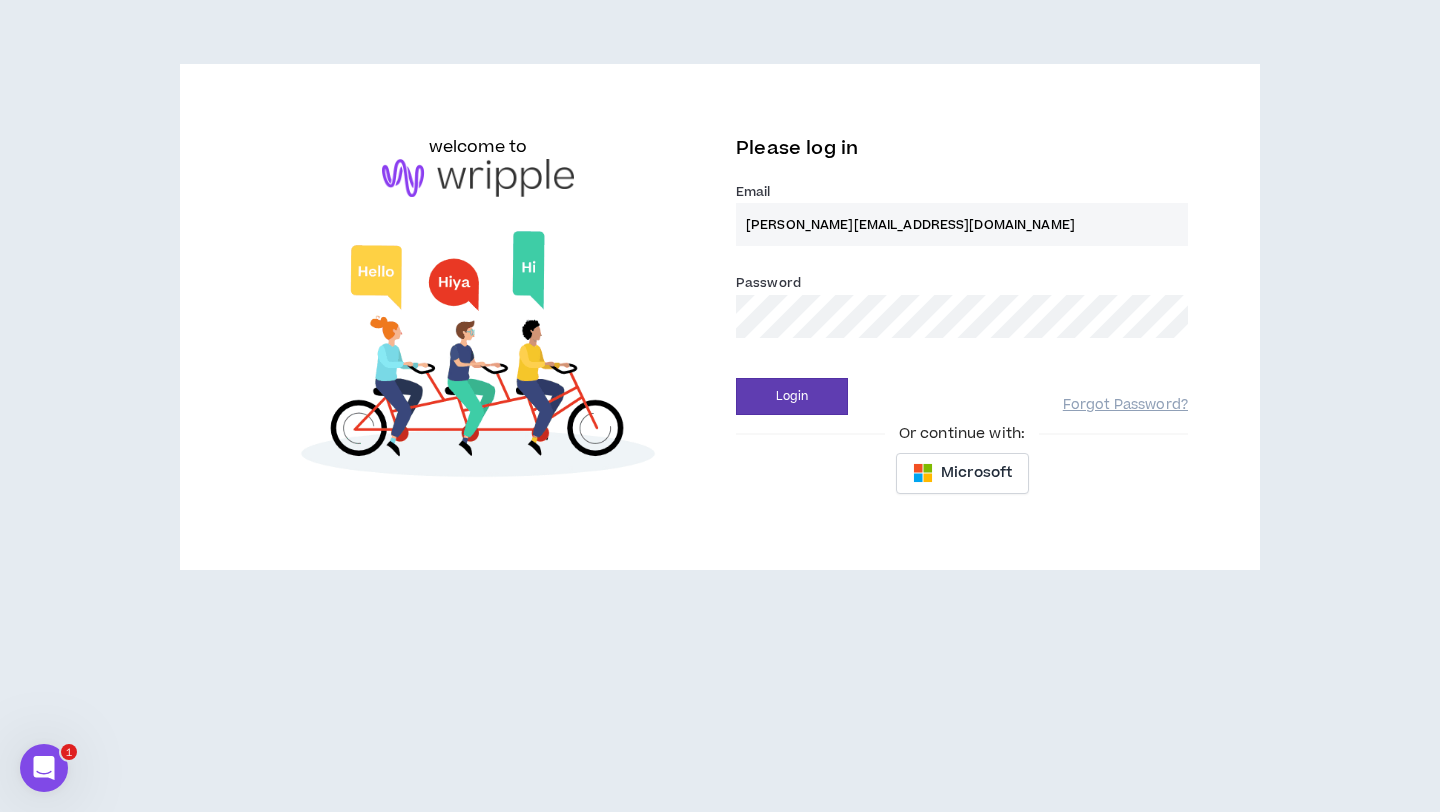 click on "welcome to Please log in   Email  * regan@intelmediagroup.com Password  * Login Forgot Password? Or continue with: Microsoft" at bounding box center (720, 317) 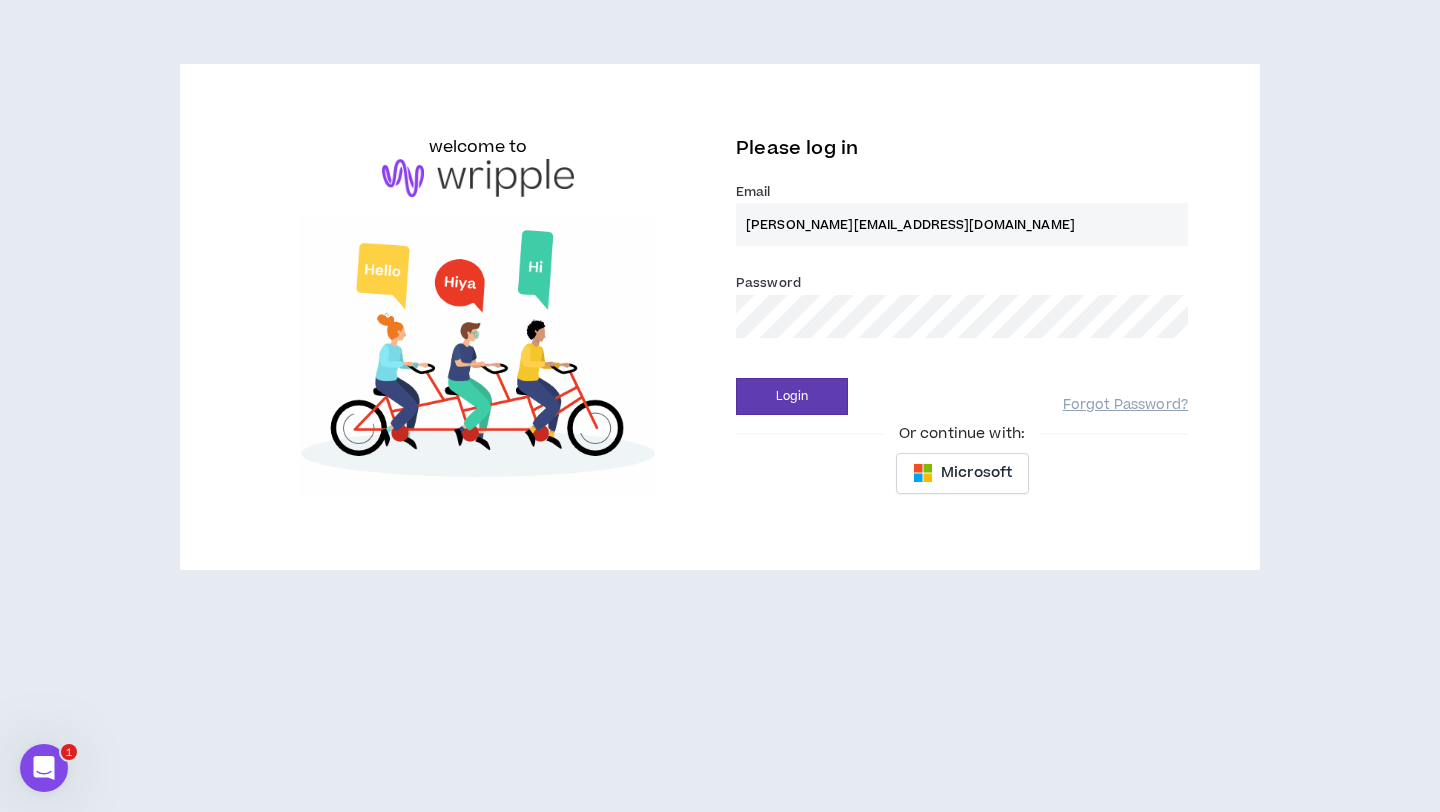 click on "Login" at bounding box center [792, 396] 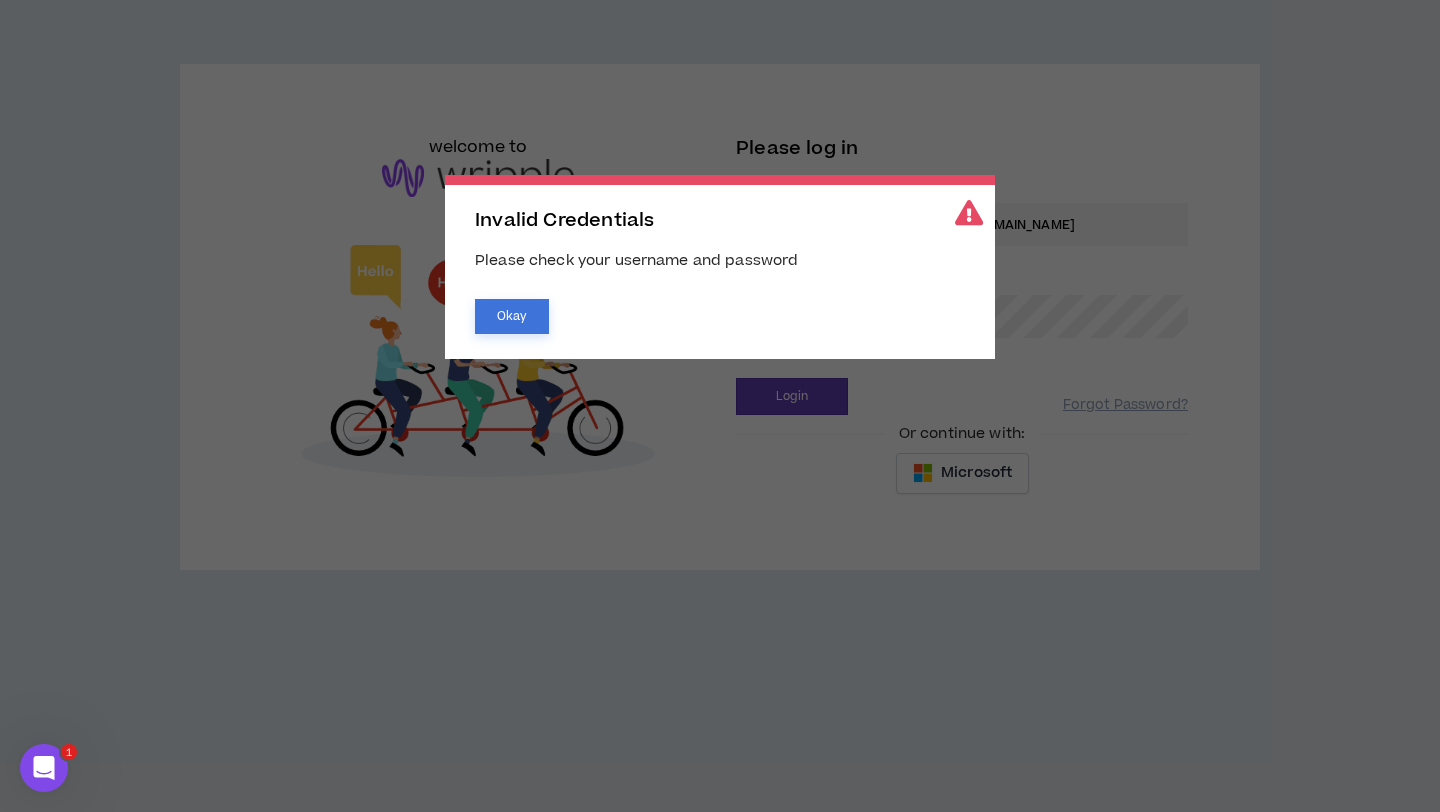 click on "Okay" at bounding box center [512, 316] 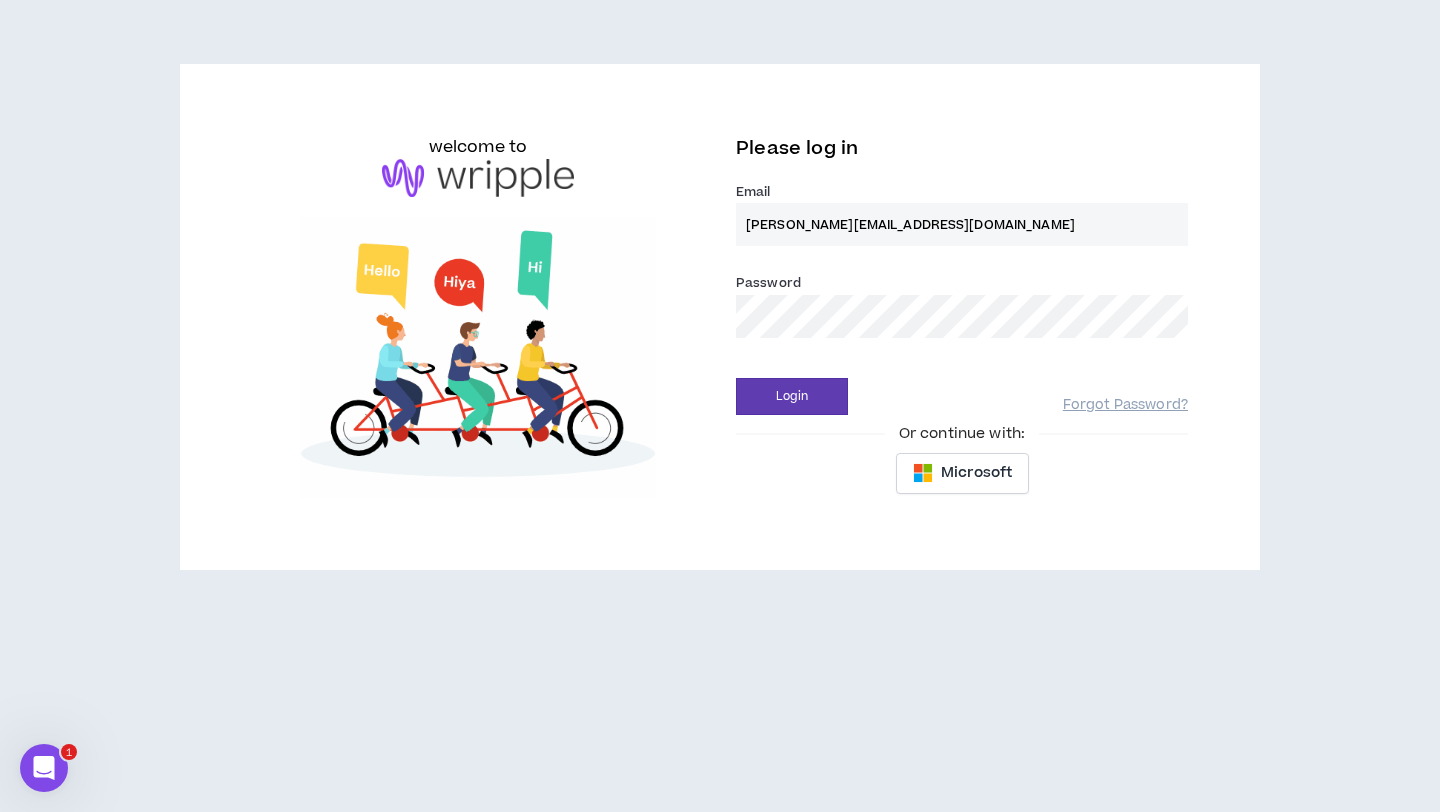 click on "Okay" at bounding box center [512, 316] 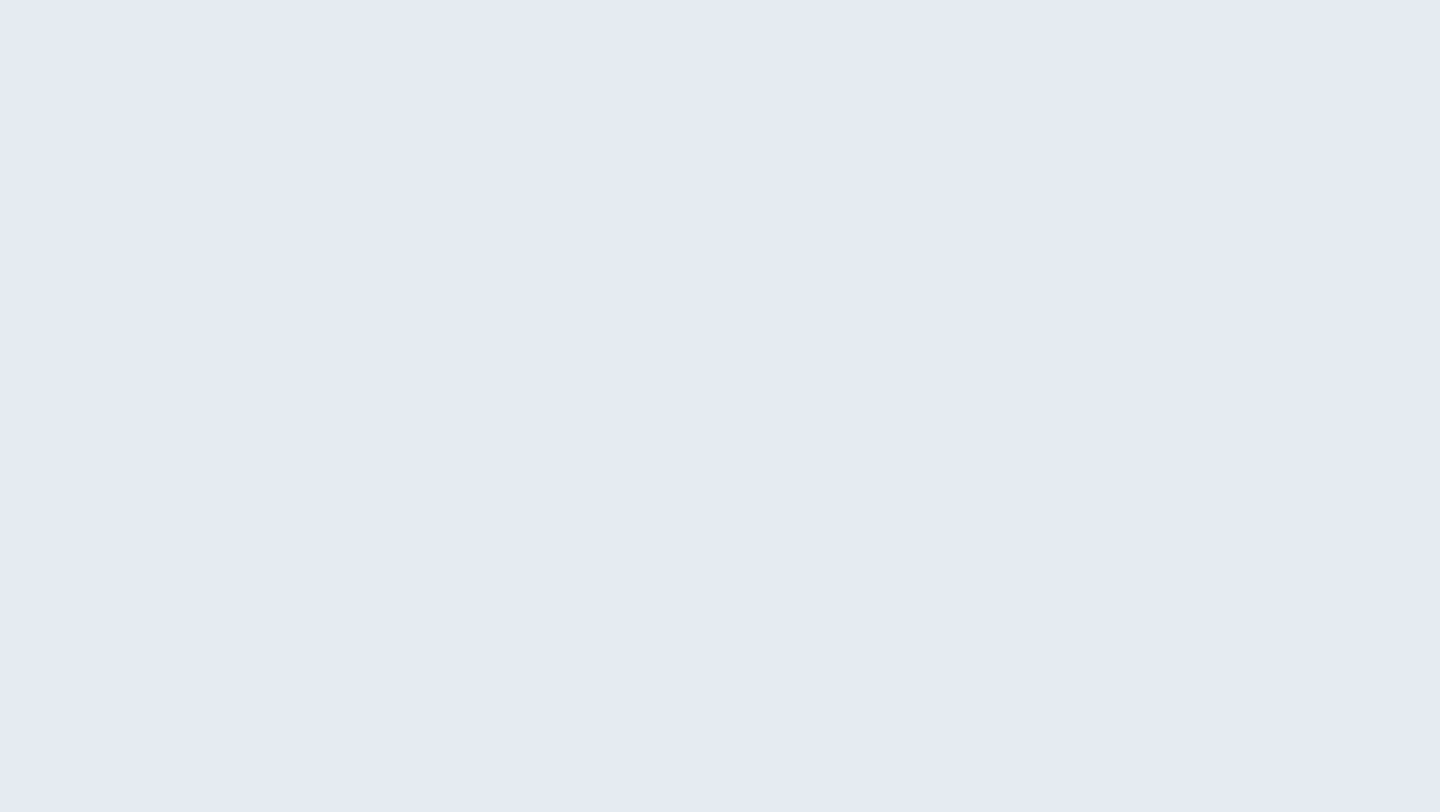 scroll, scrollTop: 0, scrollLeft: 0, axis: both 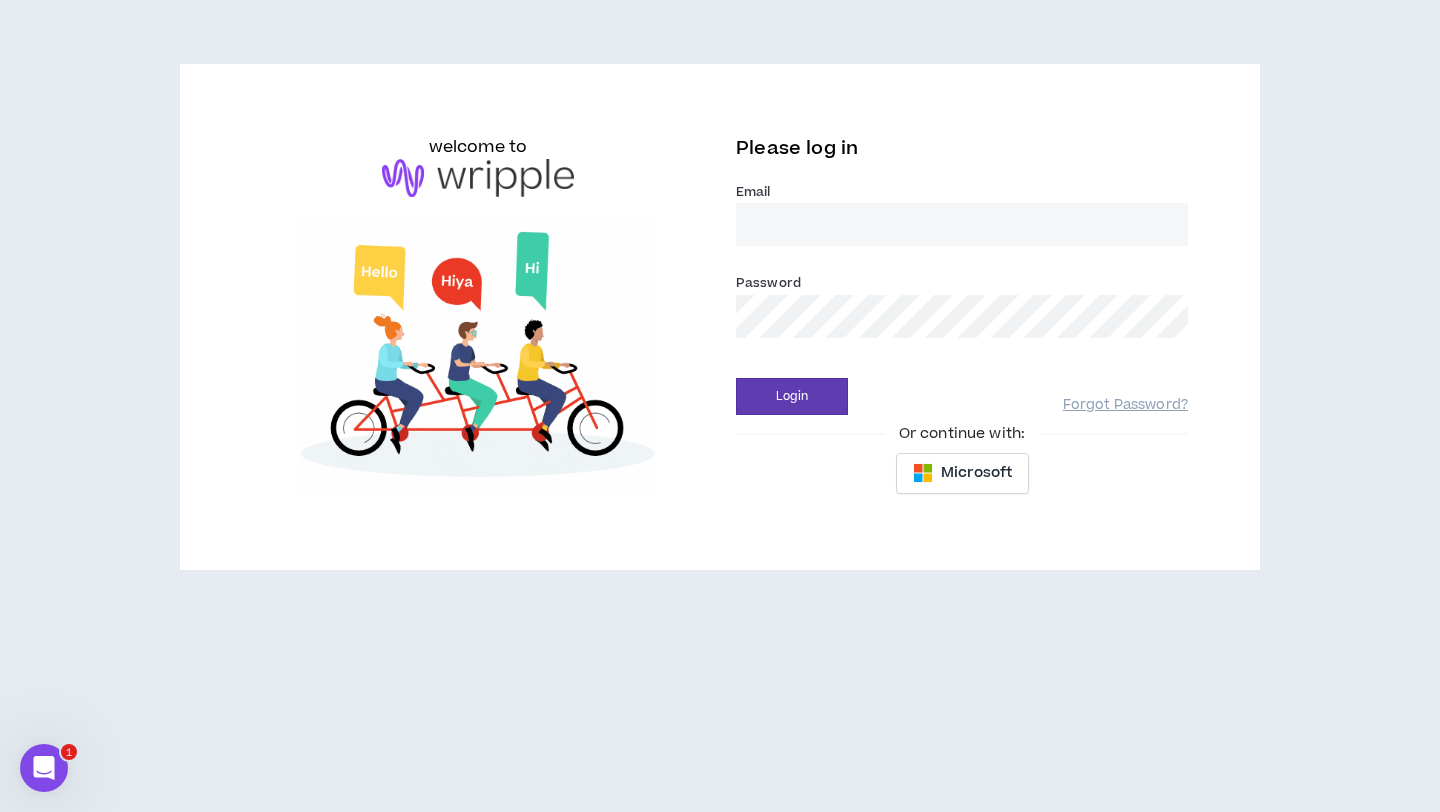 click on "Email  *" at bounding box center [962, 224] 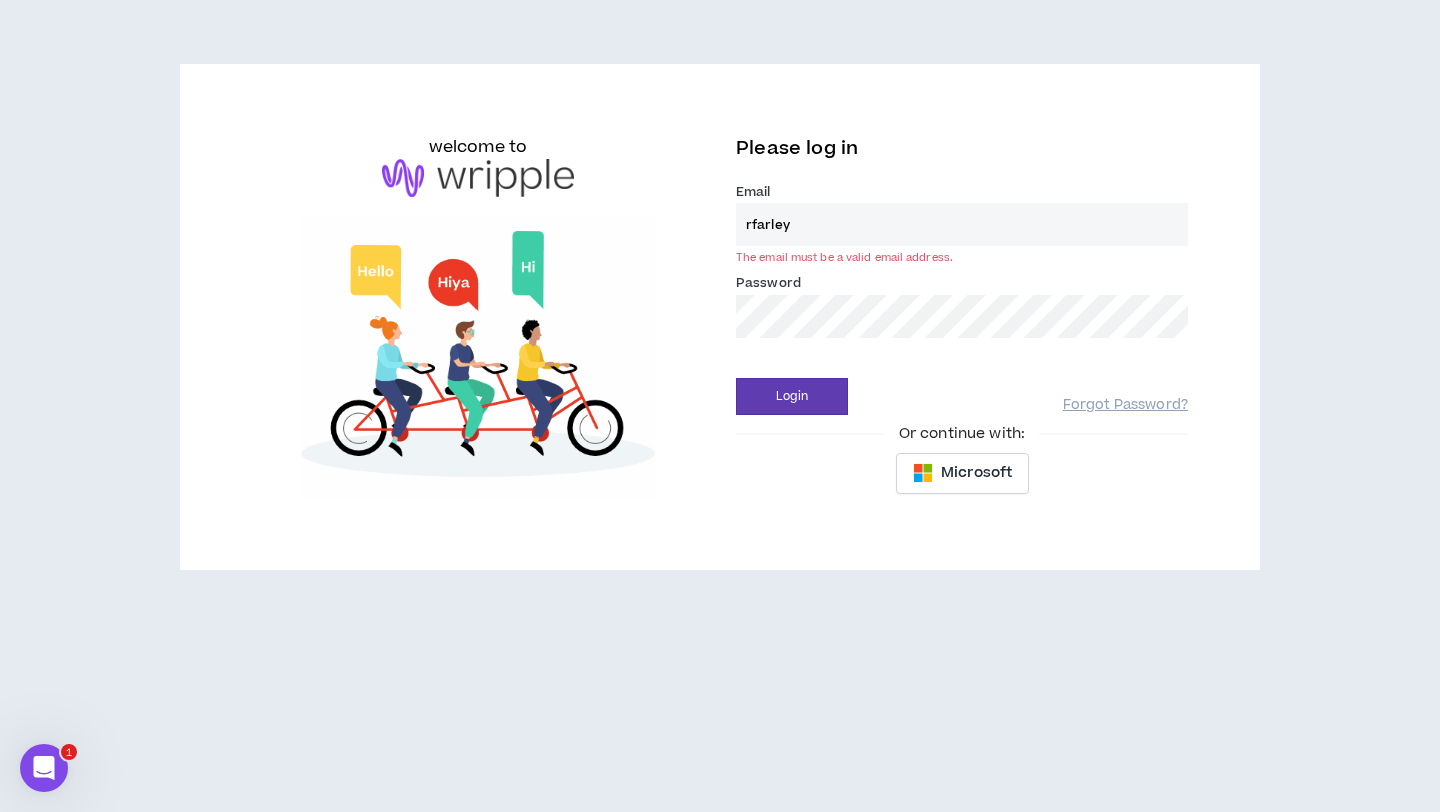 type on "[EMAIL_ADDRESS][DOMAIN_NAME]" 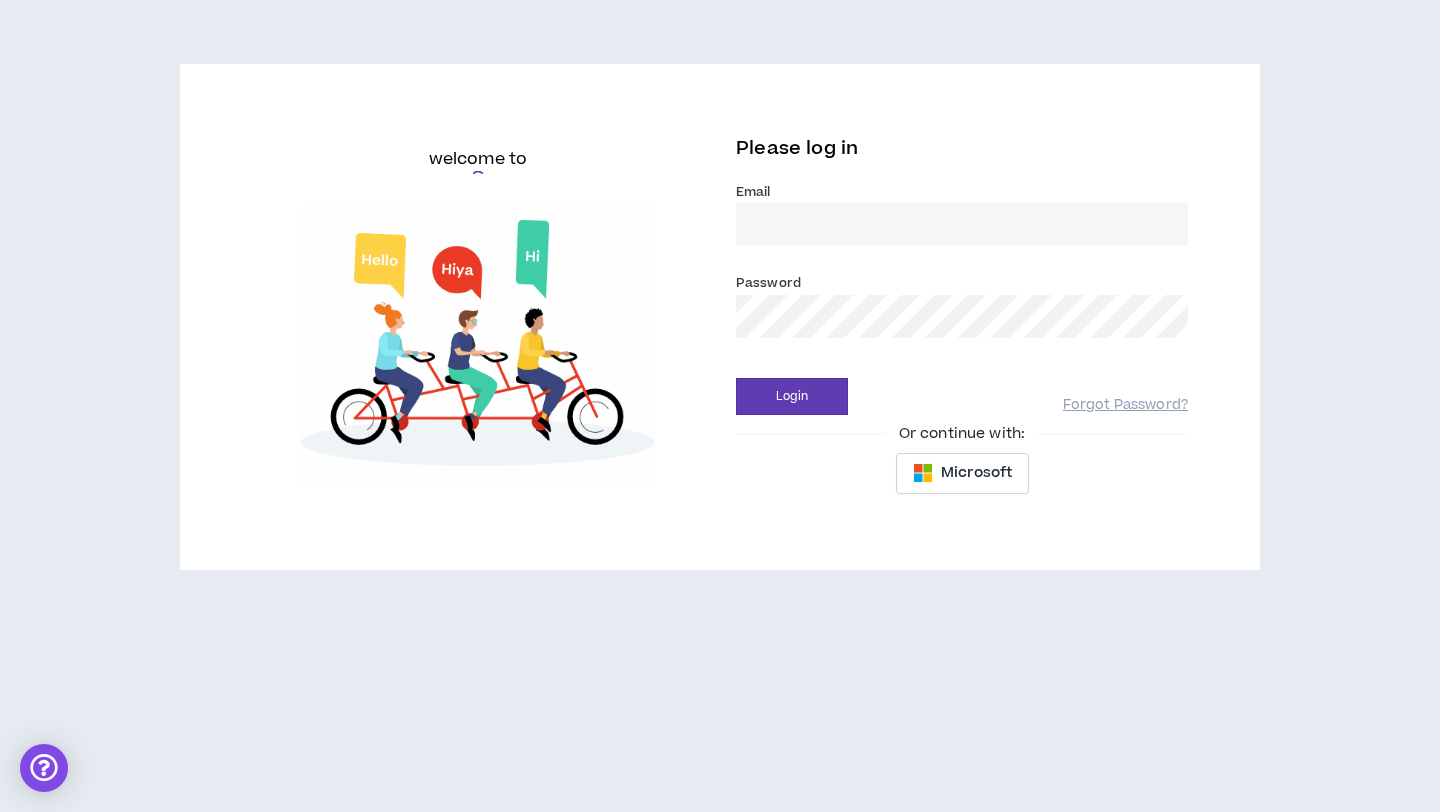 scroll, scrollTop: 0, scrollLeft: 0, axis: both 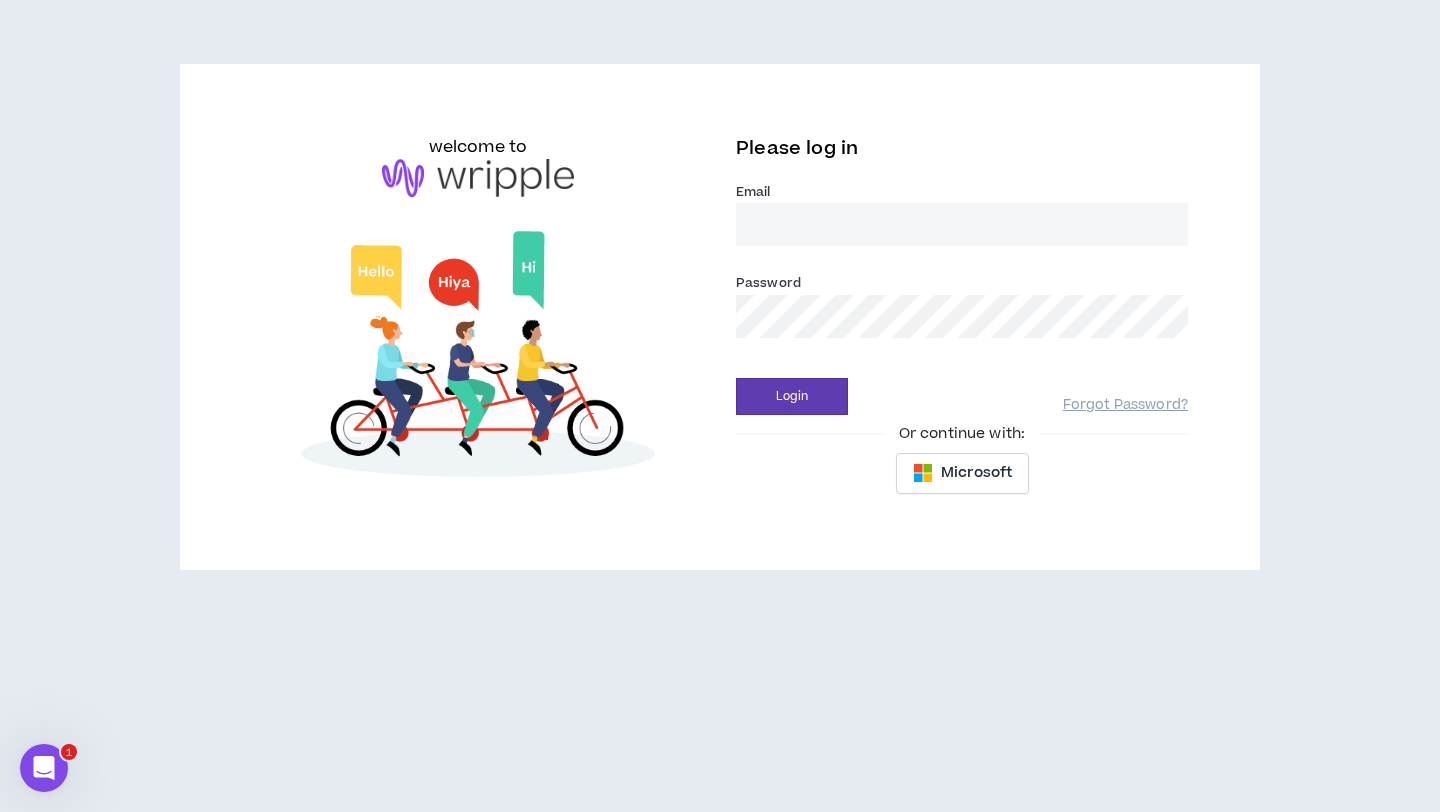 click on "Email  *" at bounding box center [962, 224] 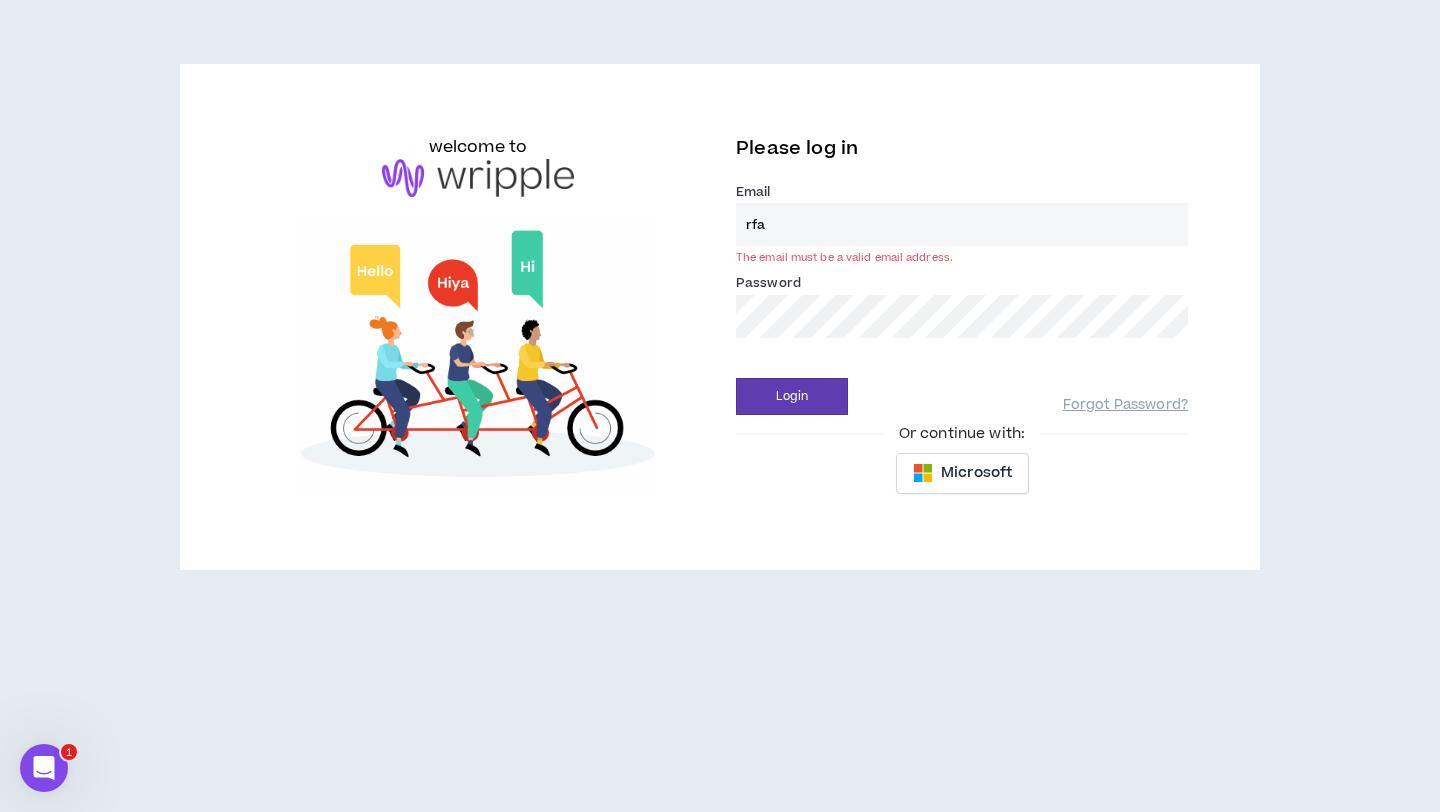type on "[EMAIL_ADDRESS][DOMAIN_NAME]" 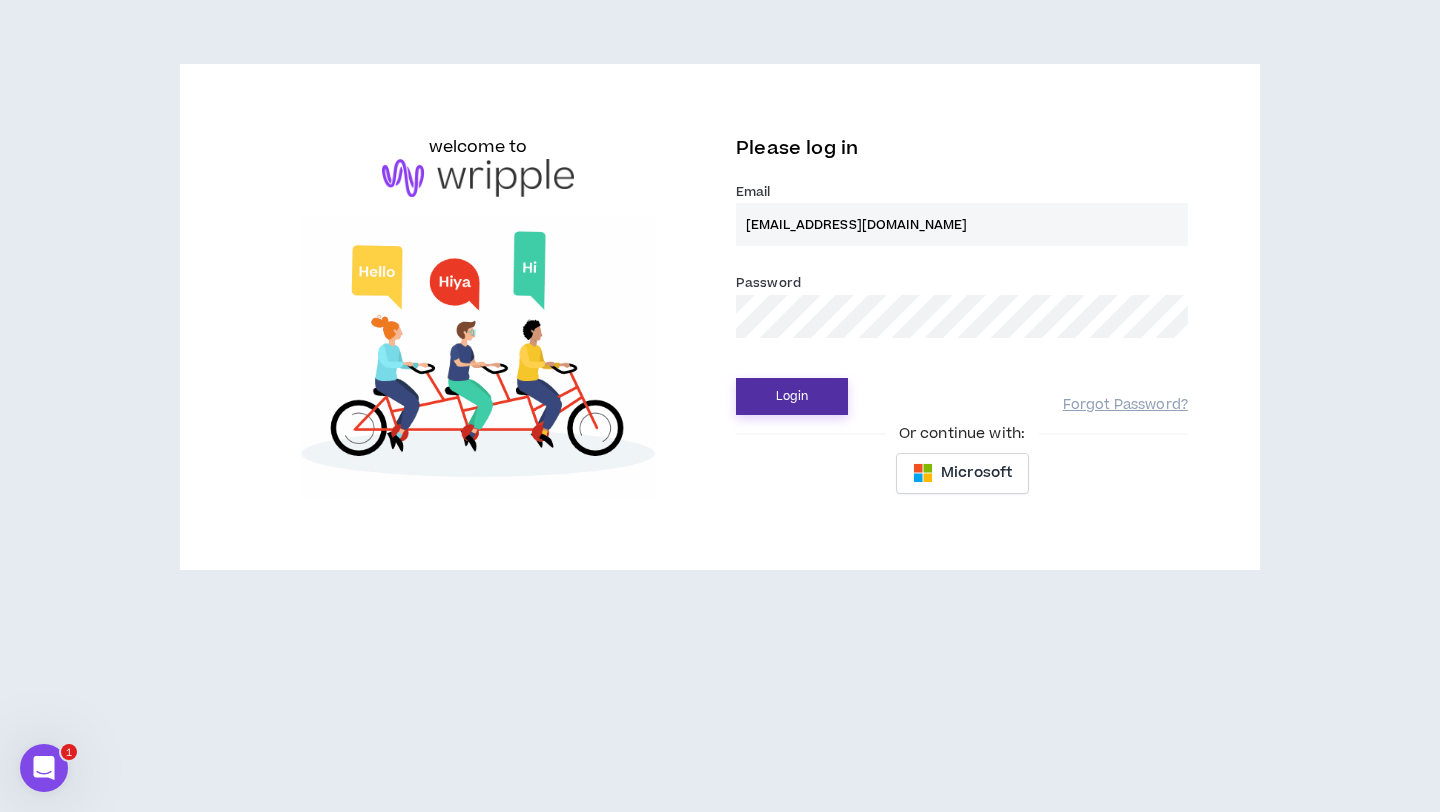 click on "Login" at bounding box center [792, 396] 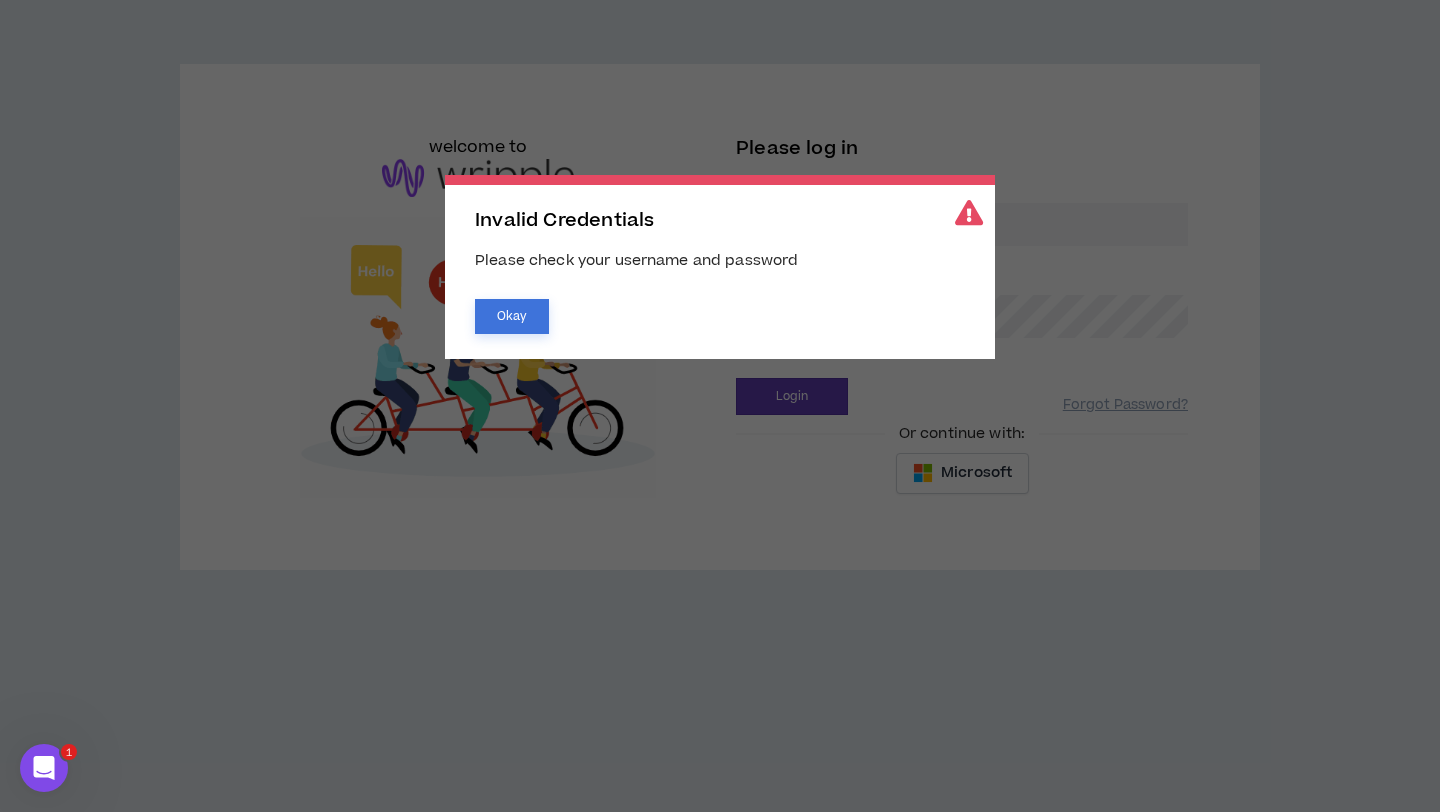 click on "Okay" at bounding box center (512, 316) 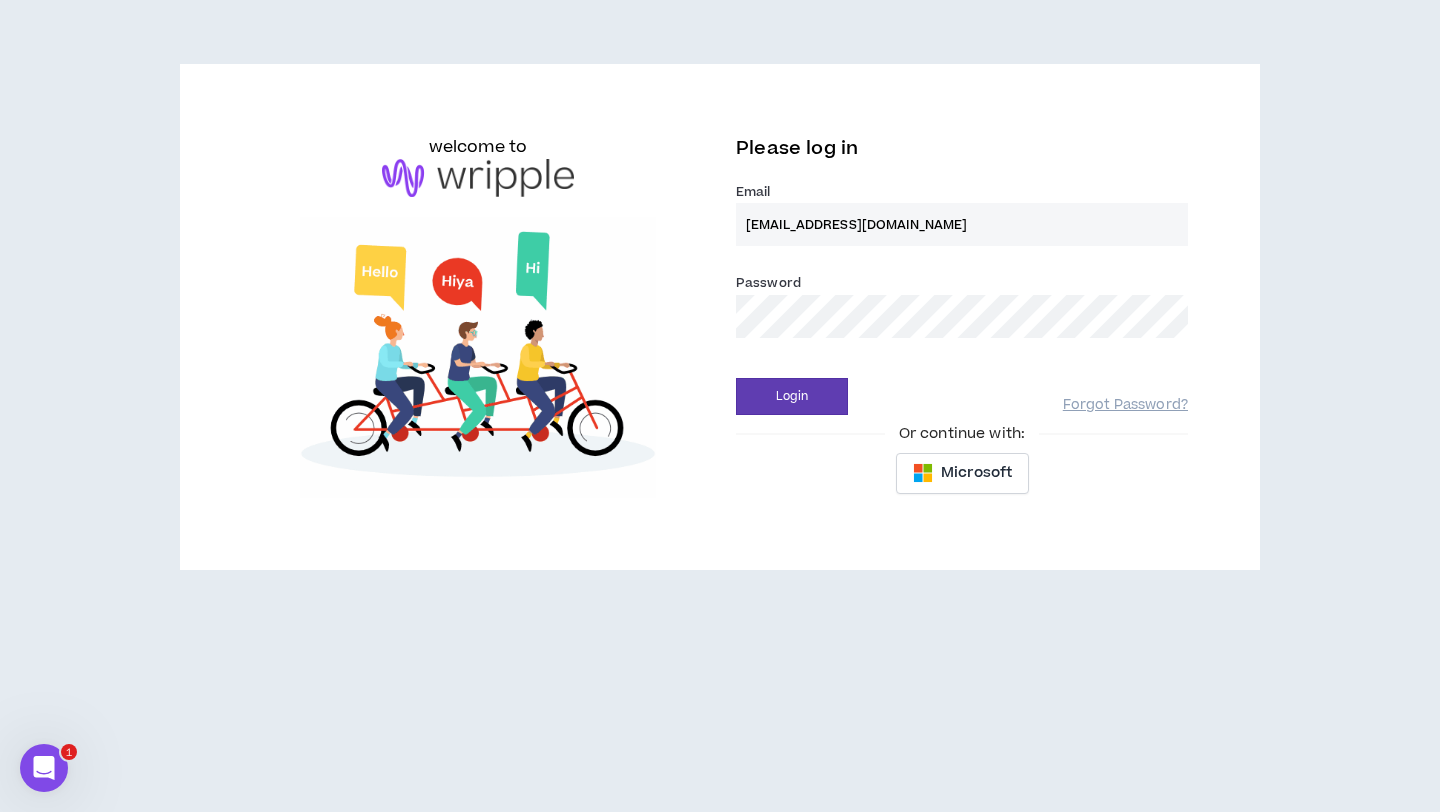 click on "welcome to Please log in   Email  * [EMAIL_ADDRESS][DOMAIN_NAME] Password  * Login Forgot Password? Or continue with: Microsoft" at bounding box center (720, 317) 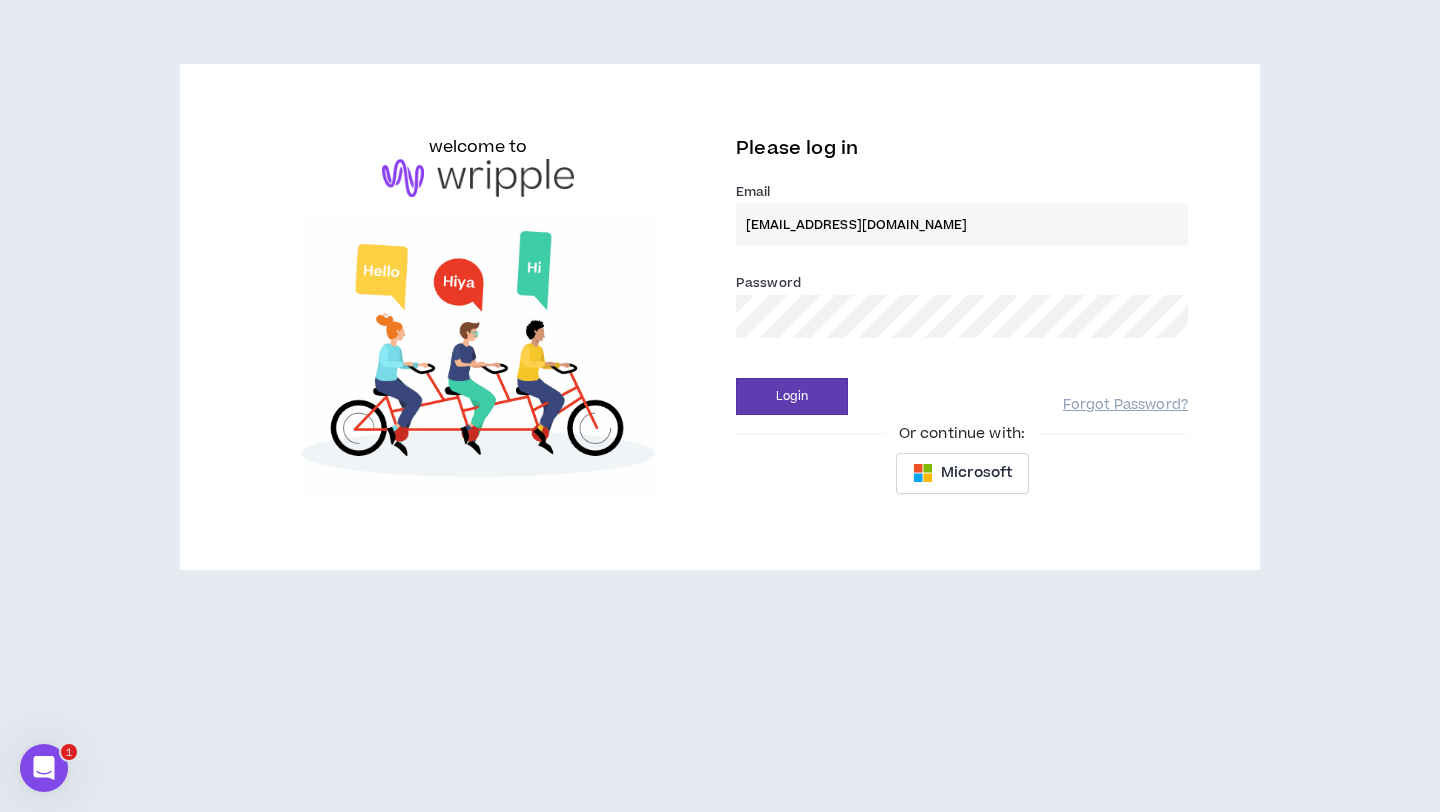 click on "Login" at bounding box center [792, 396] 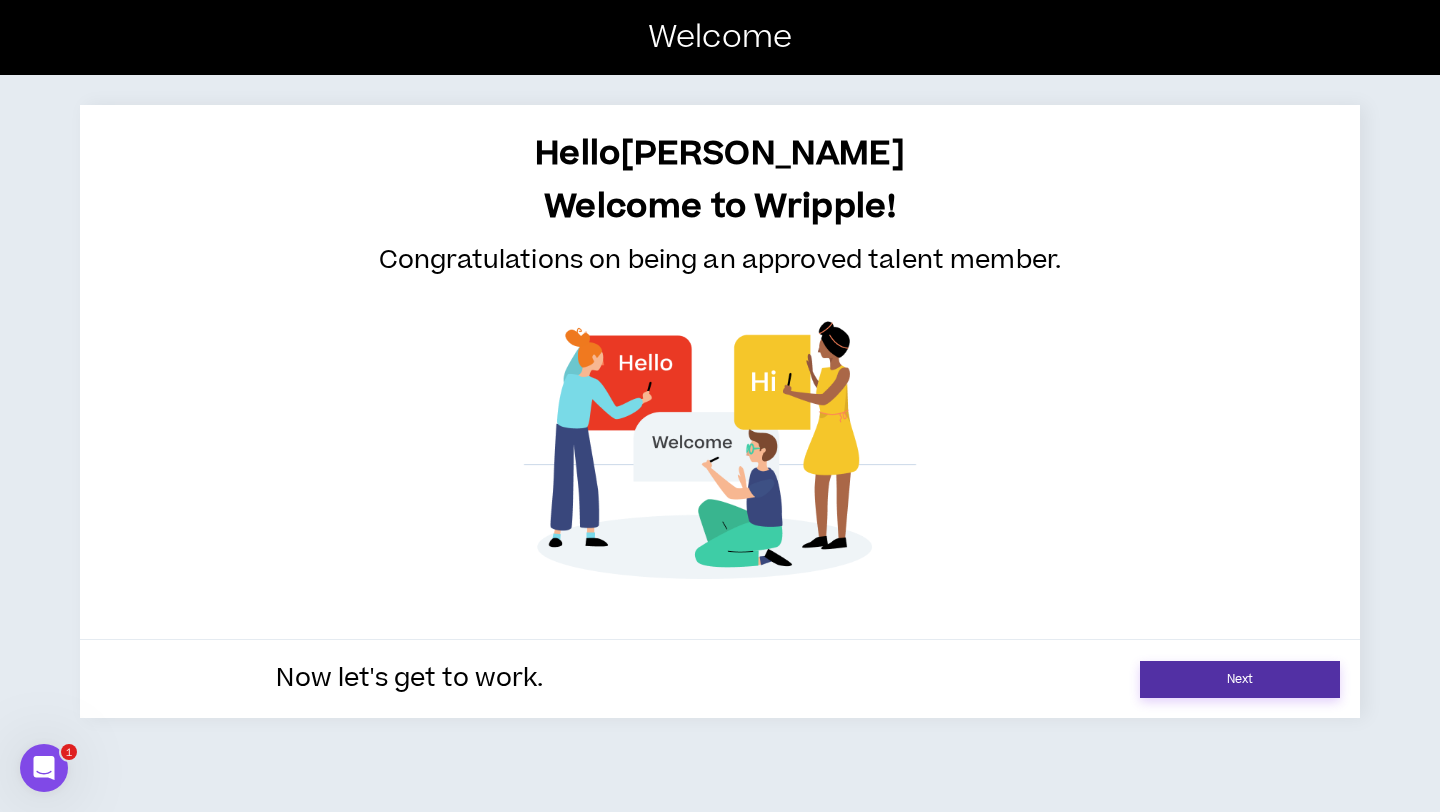 click on "Next" at bounding box center [1240, 679] 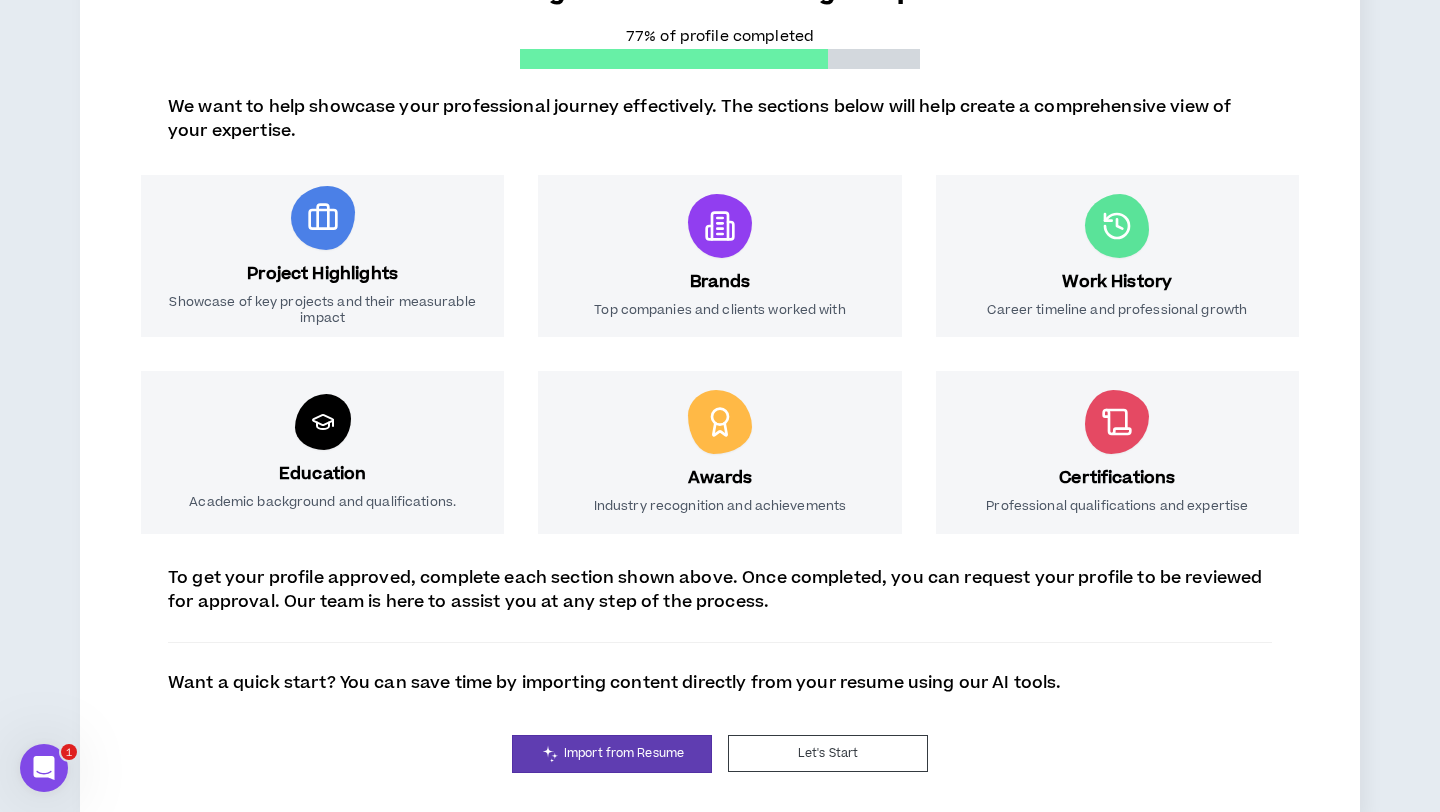scroll, scrollTop: 260, scrollLeft: 0, axis: vertical 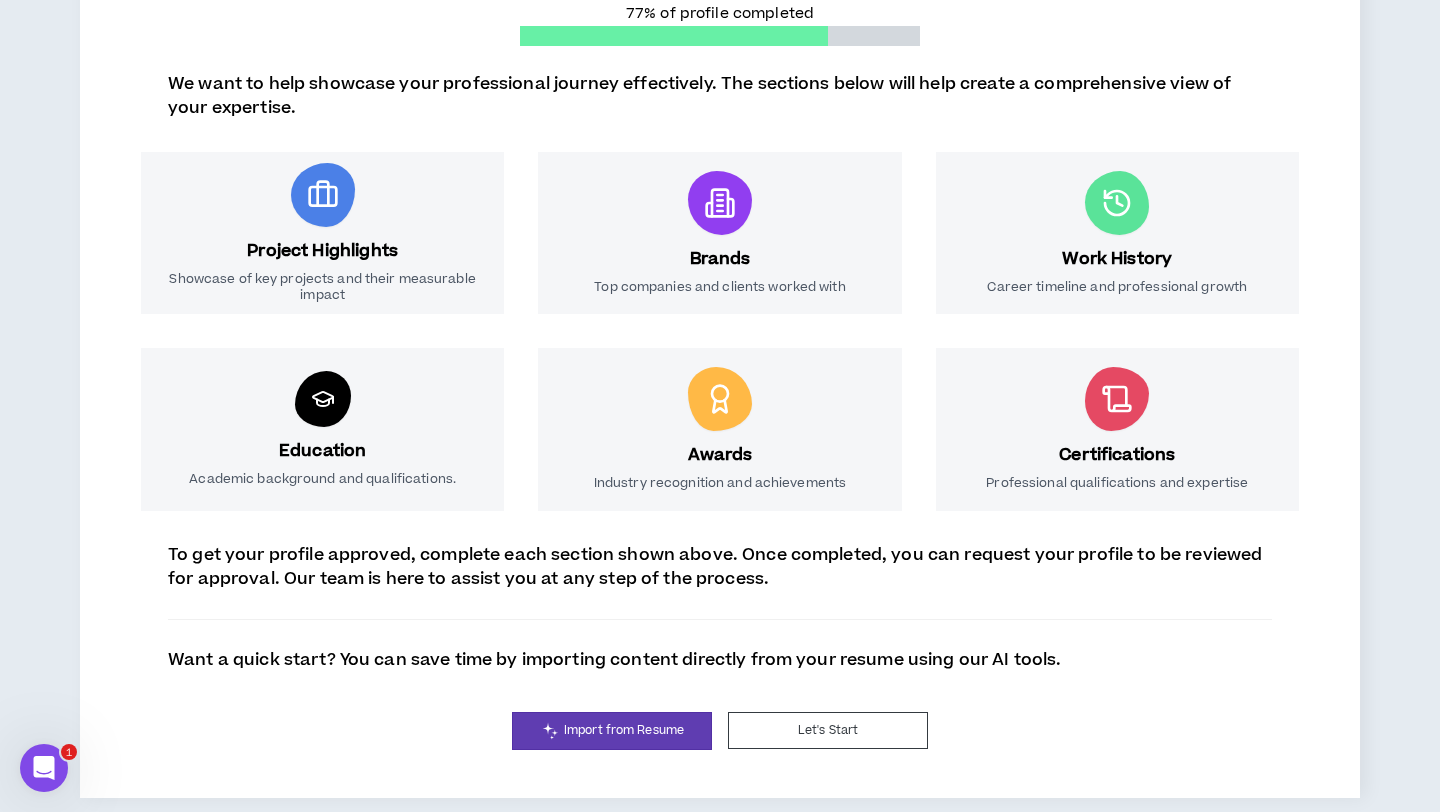 click 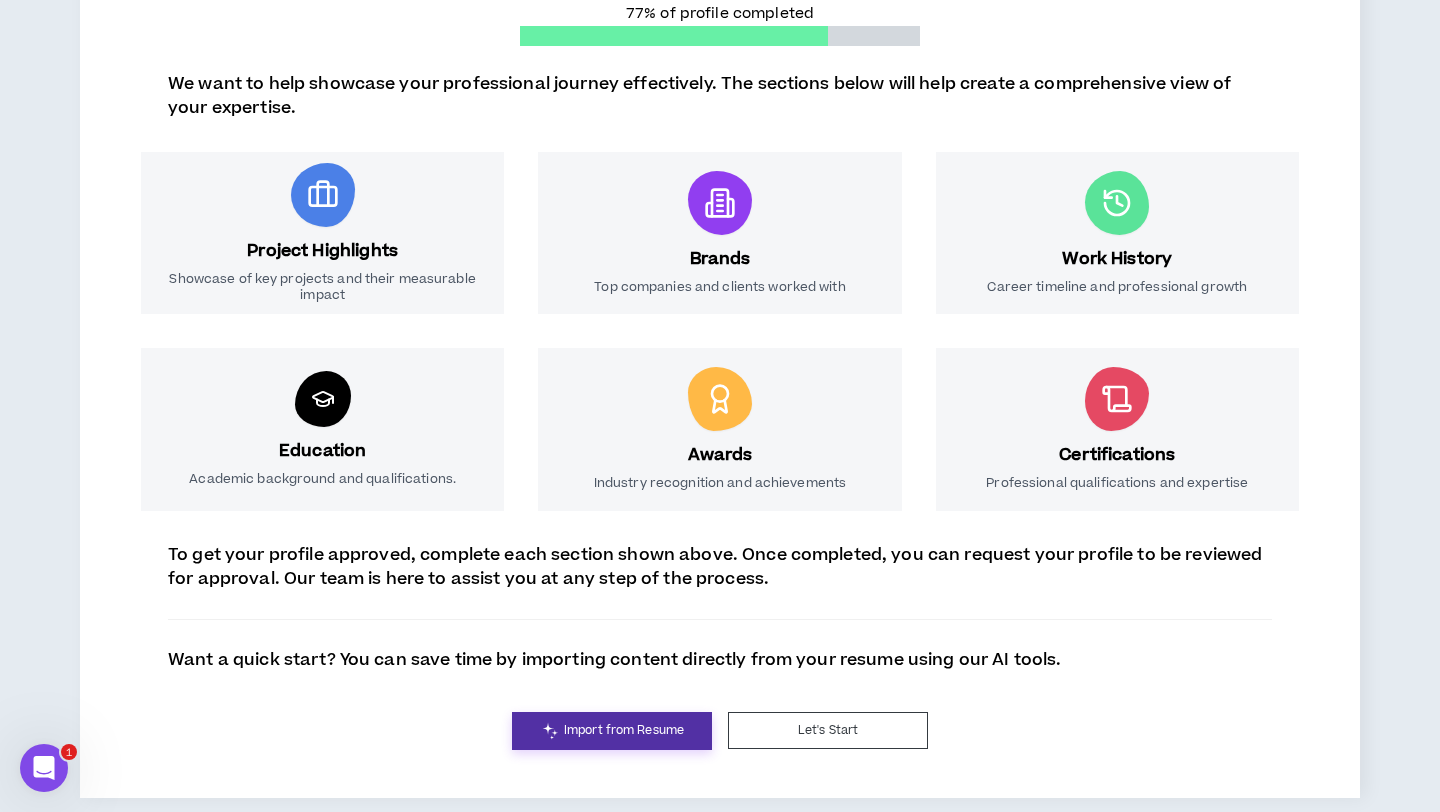 click on "Import from Resume" at bounding box center [624, 730] 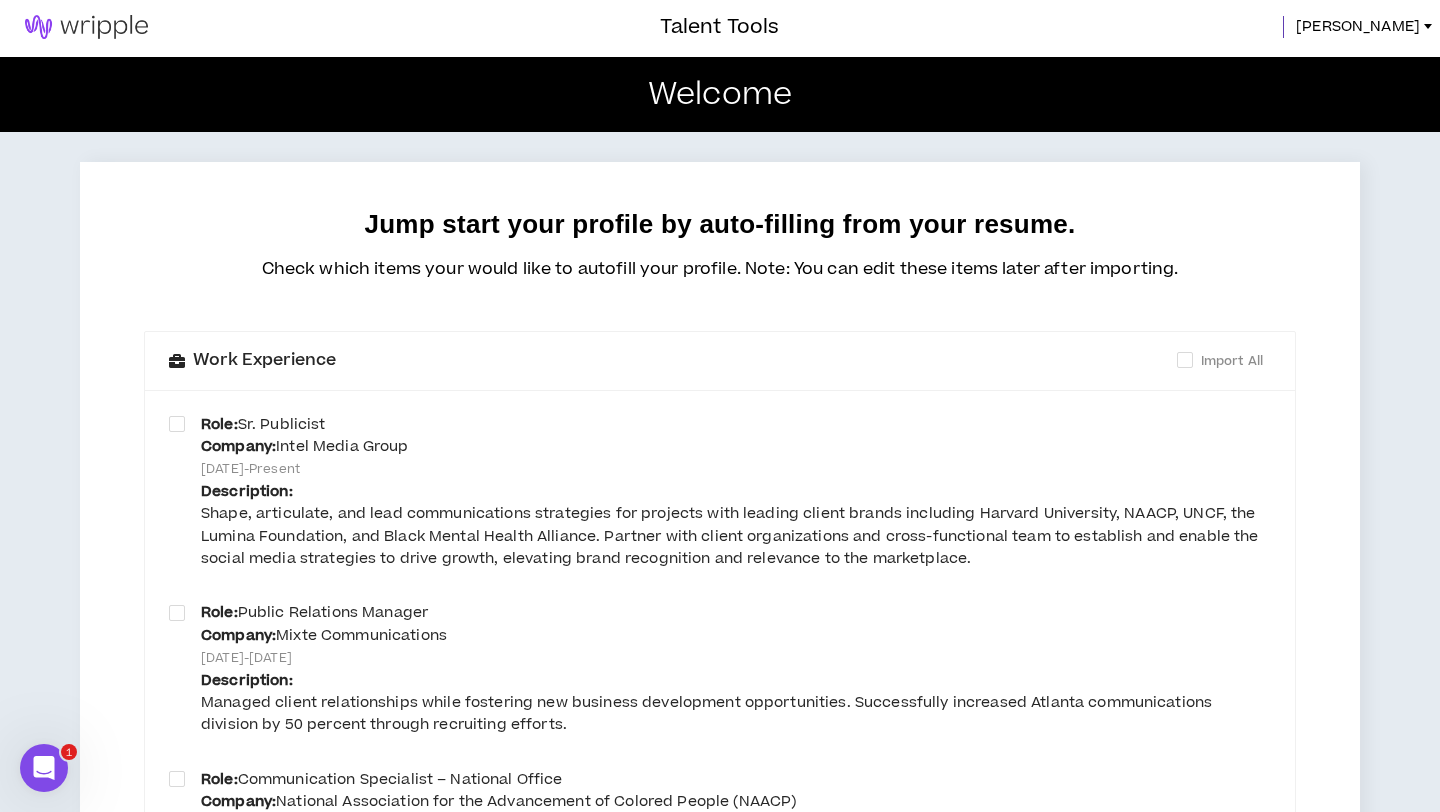 scroll, scrollTop: 0, scrollLeft: 0, axis: both 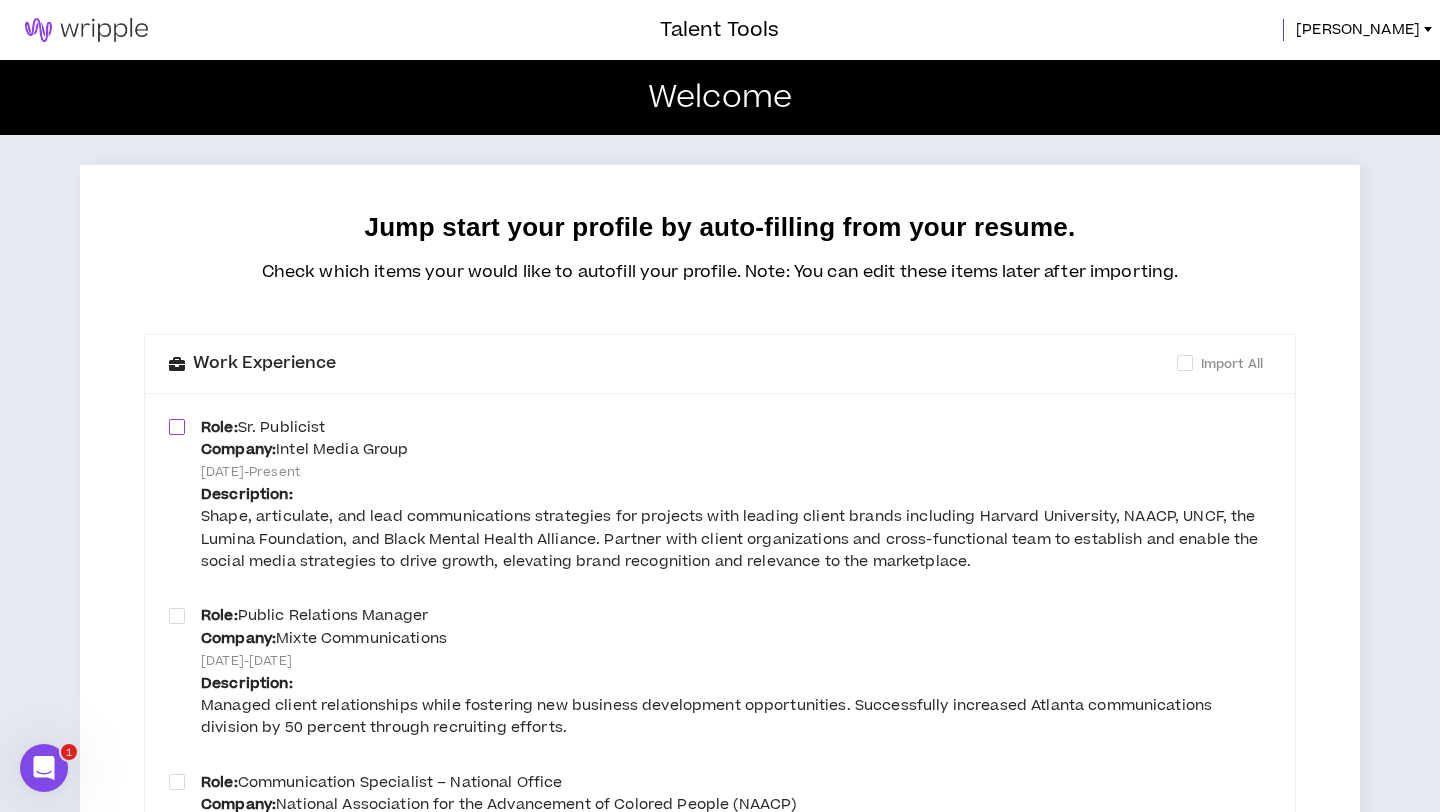 click at bounding box center (177, 427) 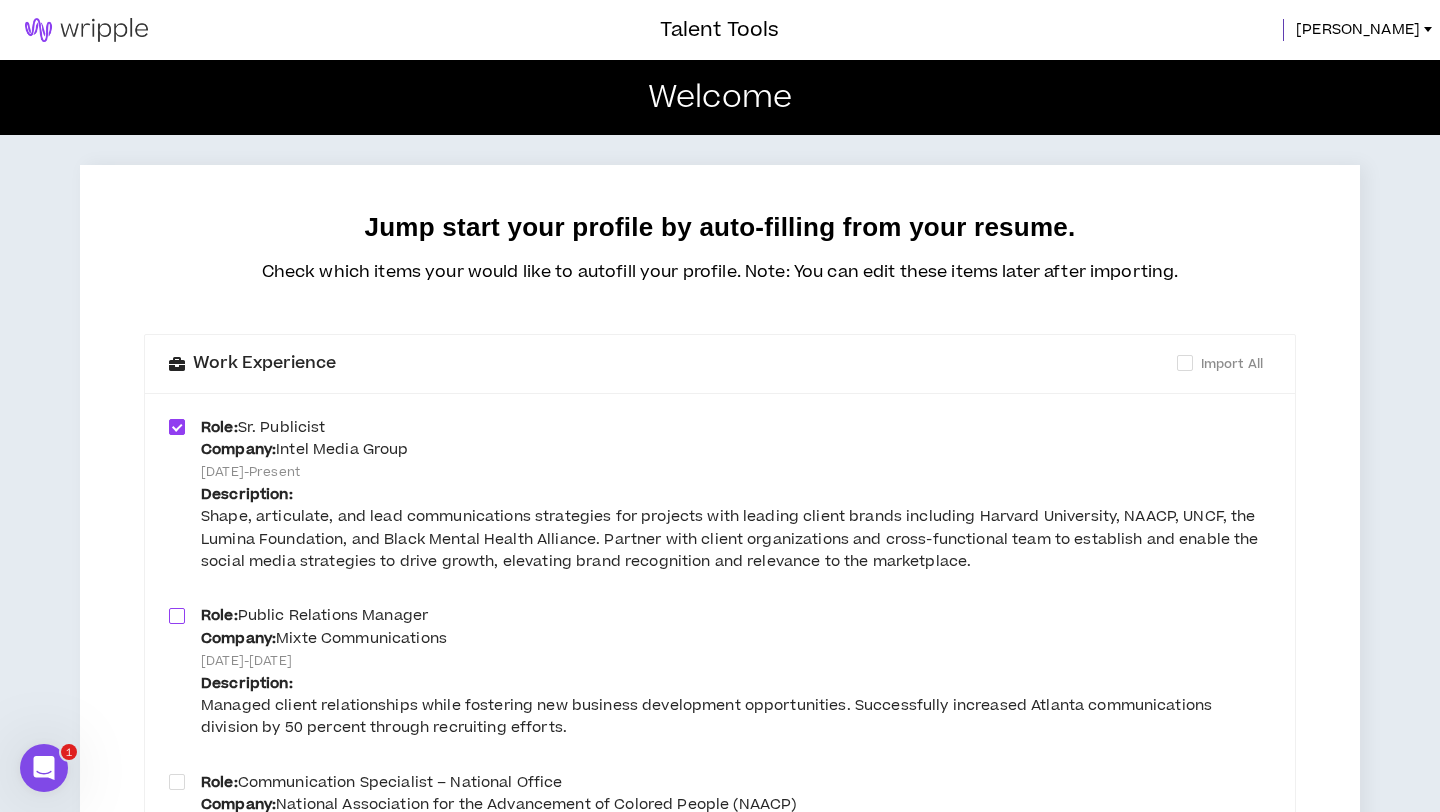 click at bounding box center [177, 616] 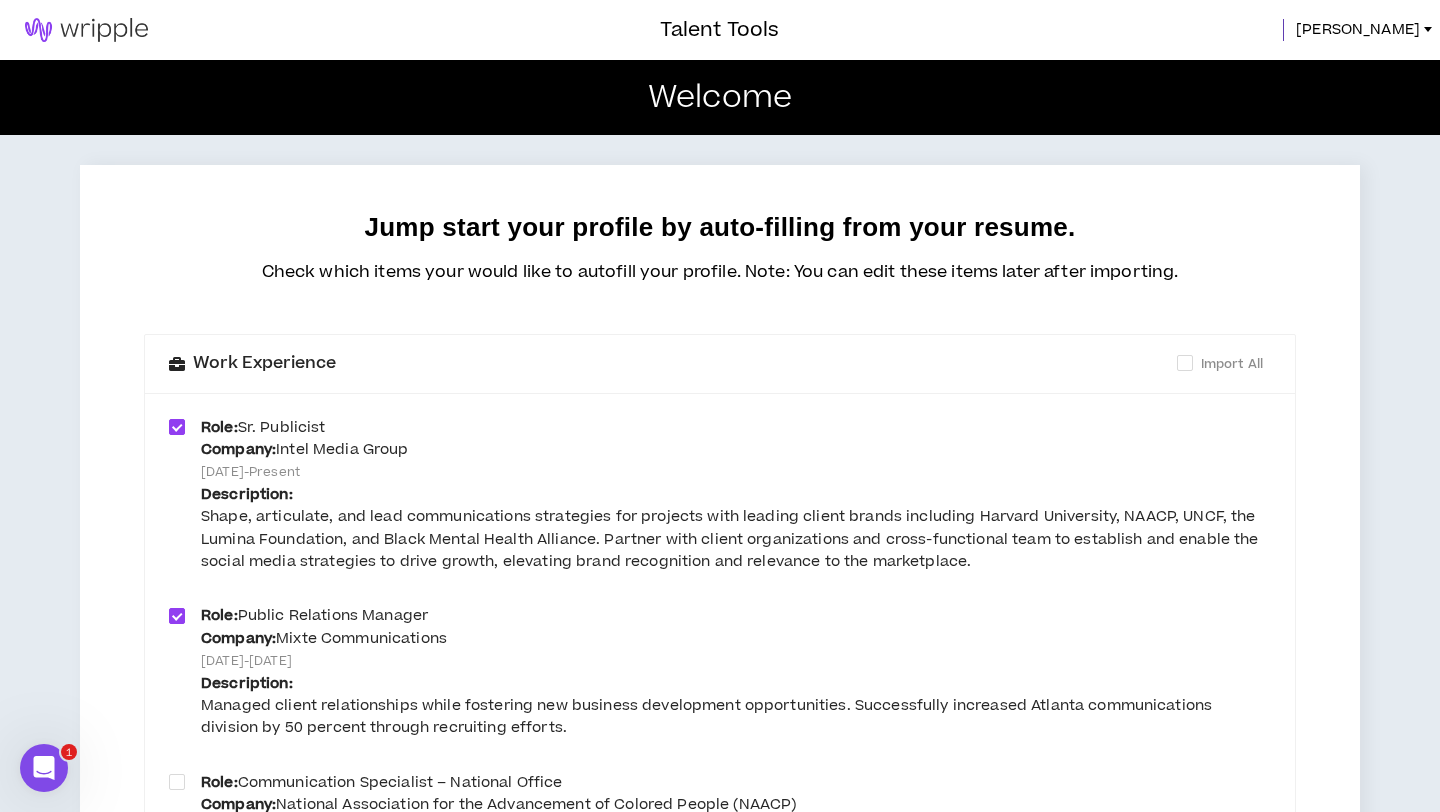 scroll, scrollTop: 293, scrollLeft: 0, axis: vertical 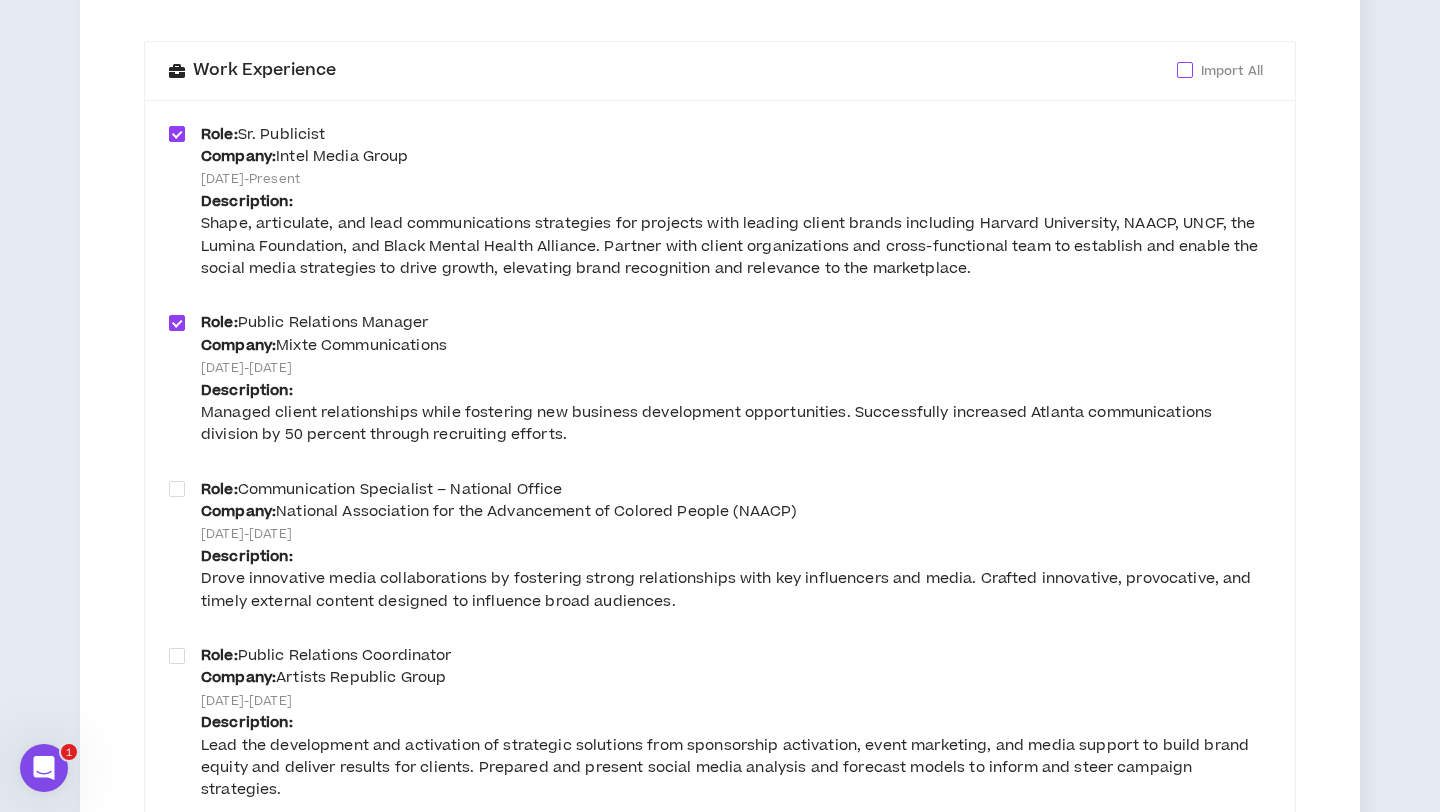 click at bounding box center [1185, 70] 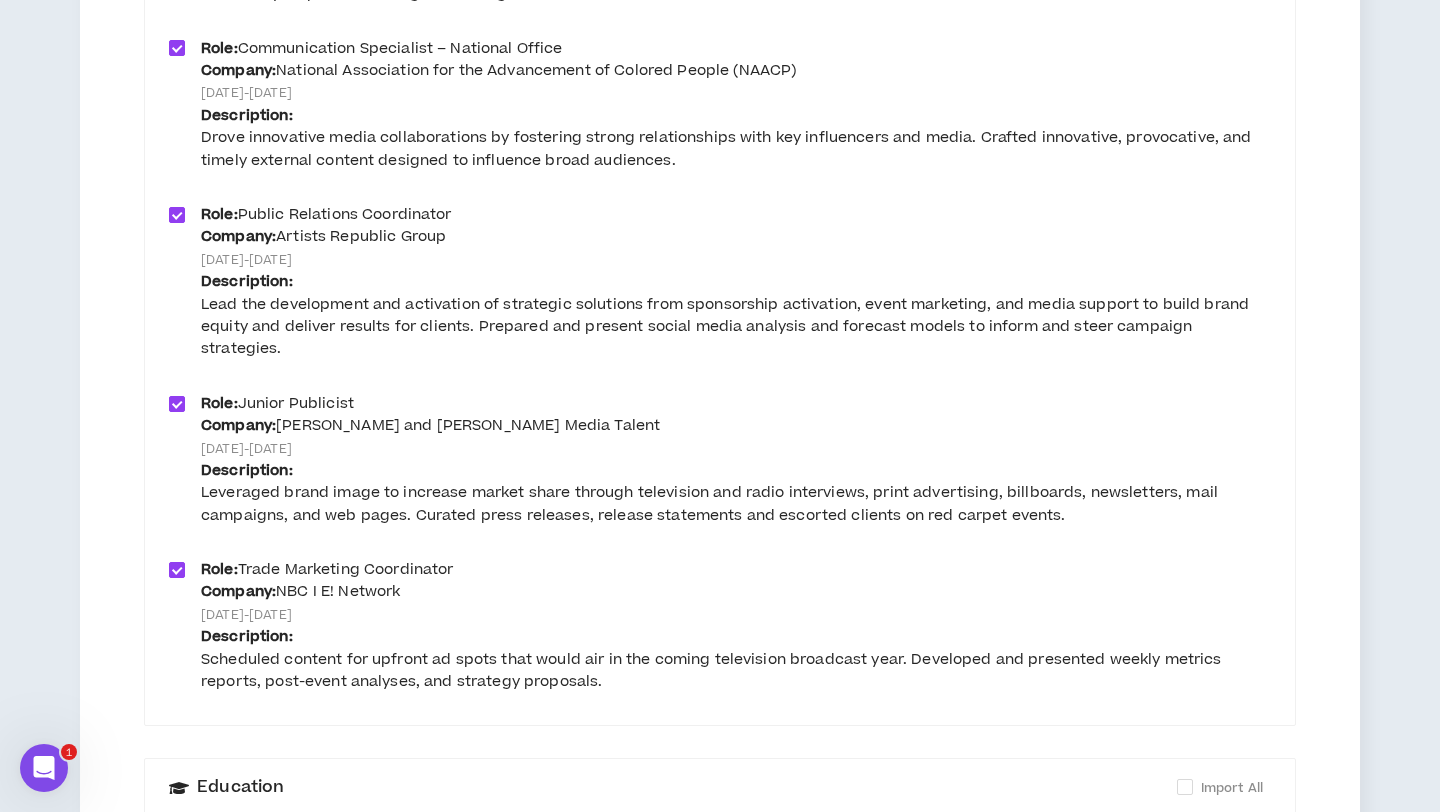 scroll, scrollTop: 943, scrollLeft: 0, axis: vertical 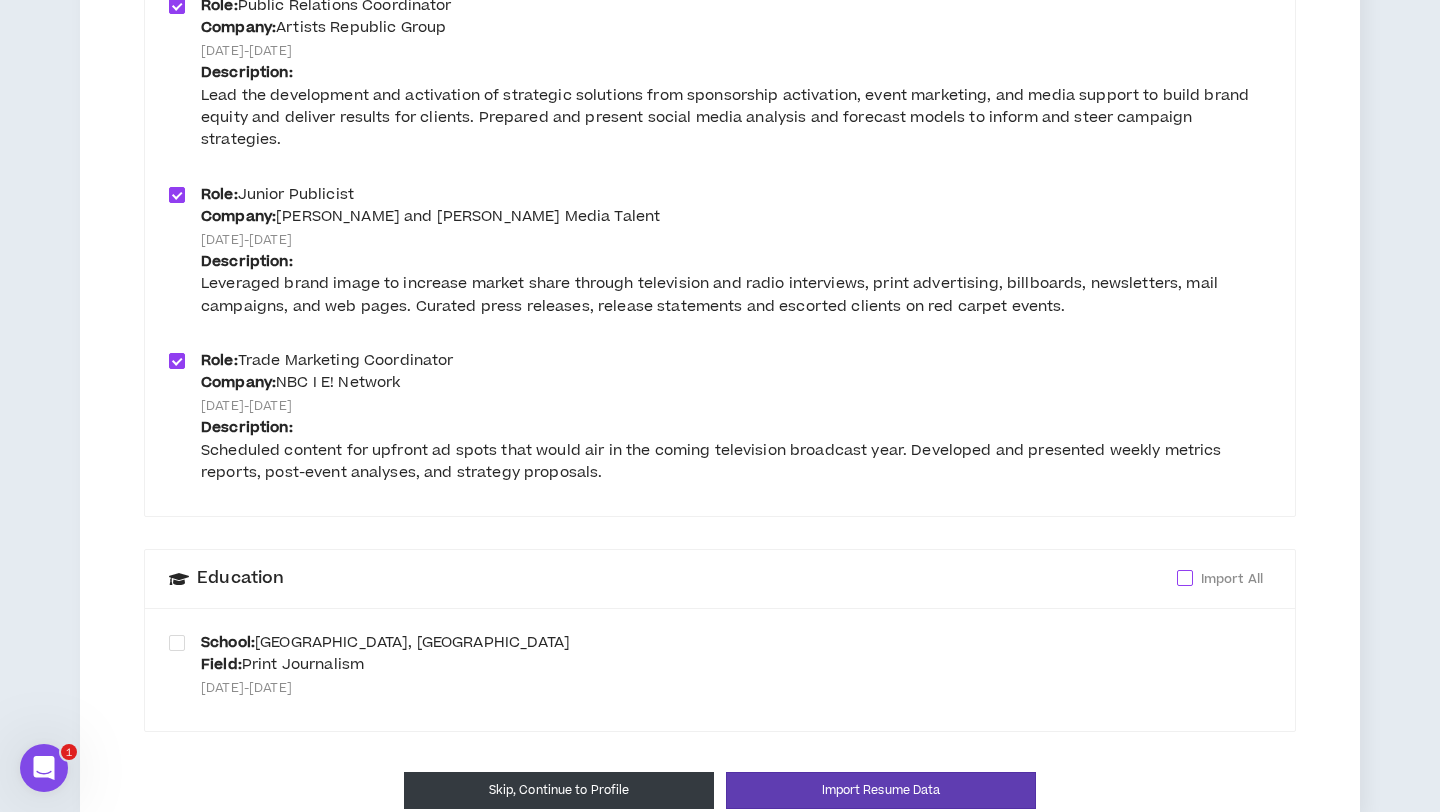 click on "Import All" at bounding box center (1232, 579) 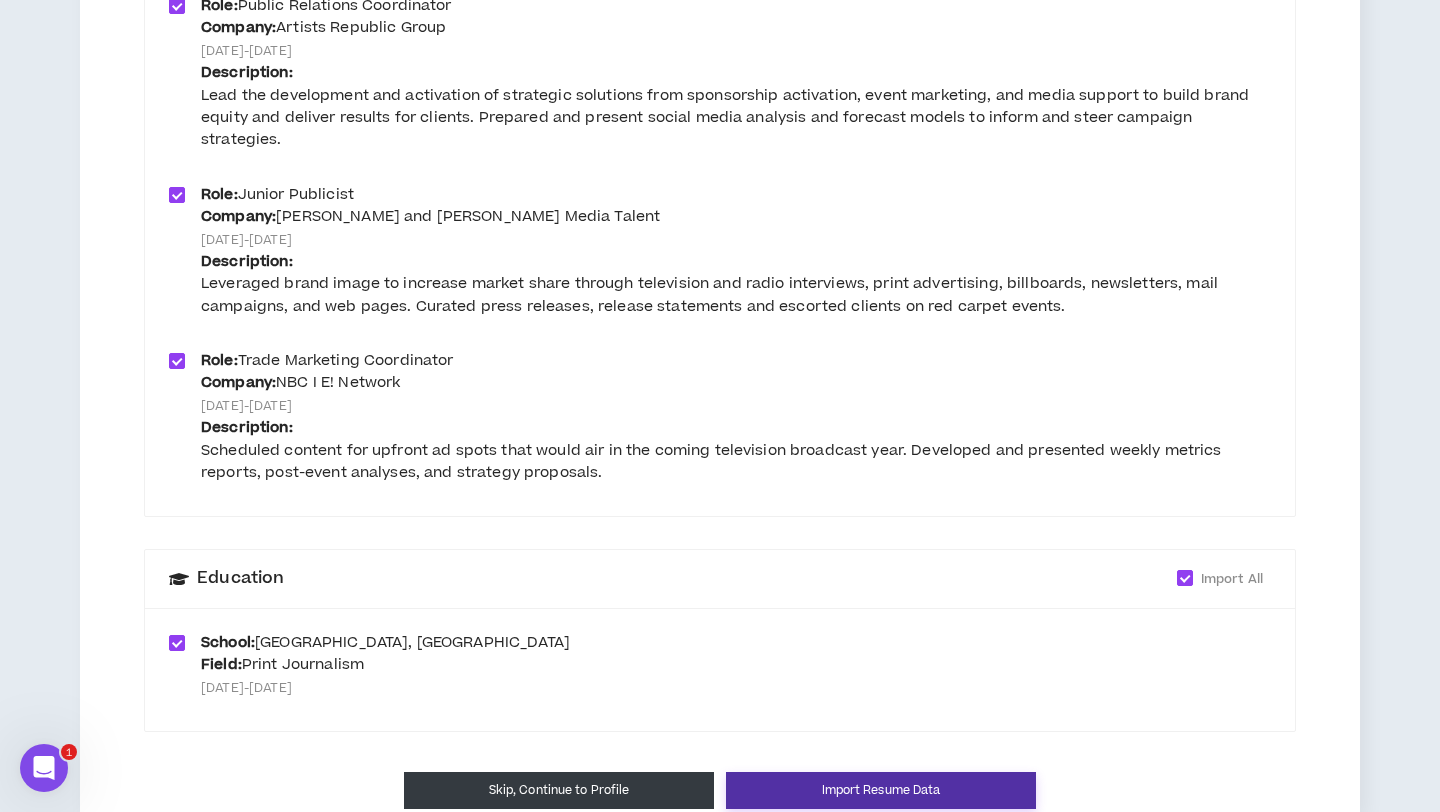 click on "Import Resume Data" at bounding box center (881, 790) 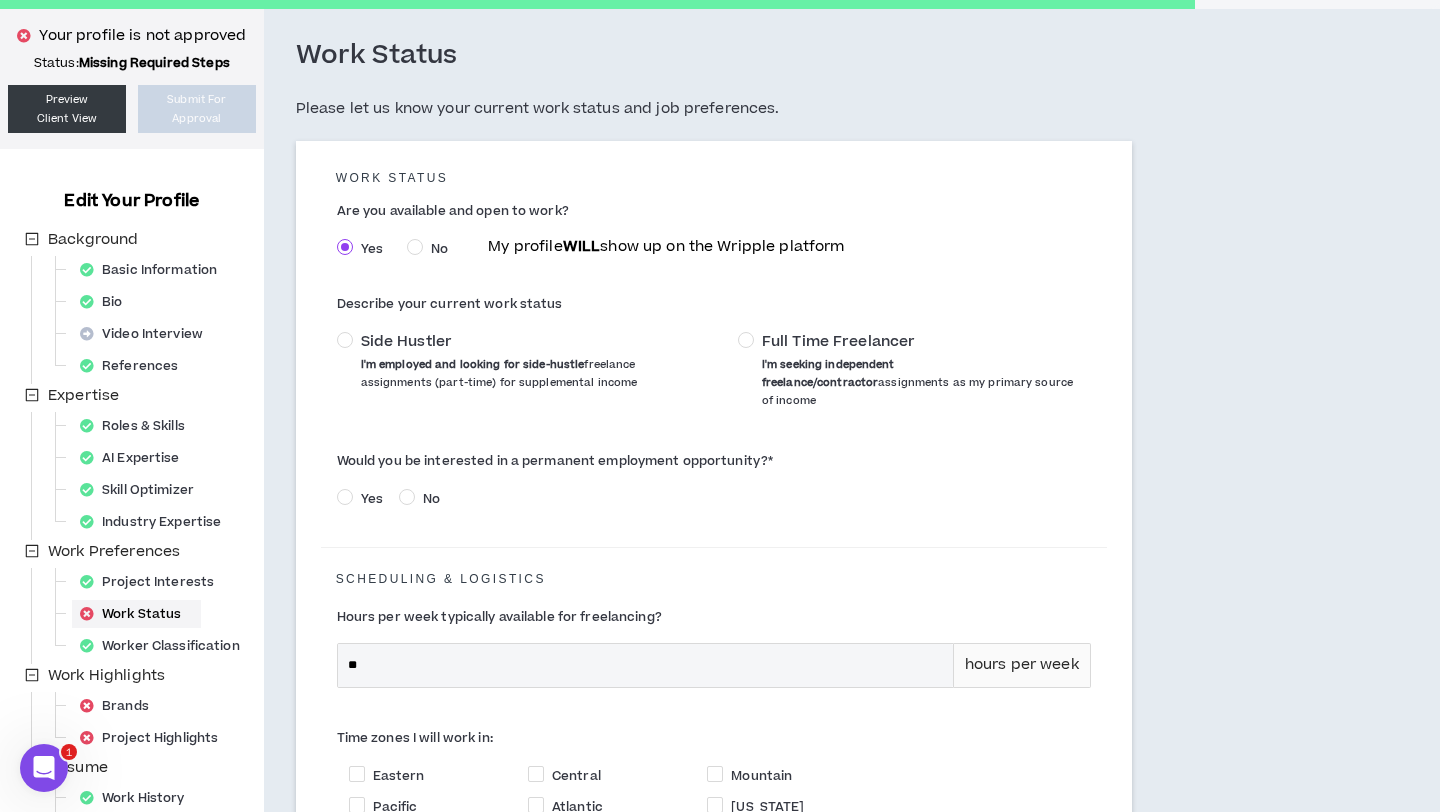 scroll, scrollTop: 89, scrollLeft: 0, axis: vertical 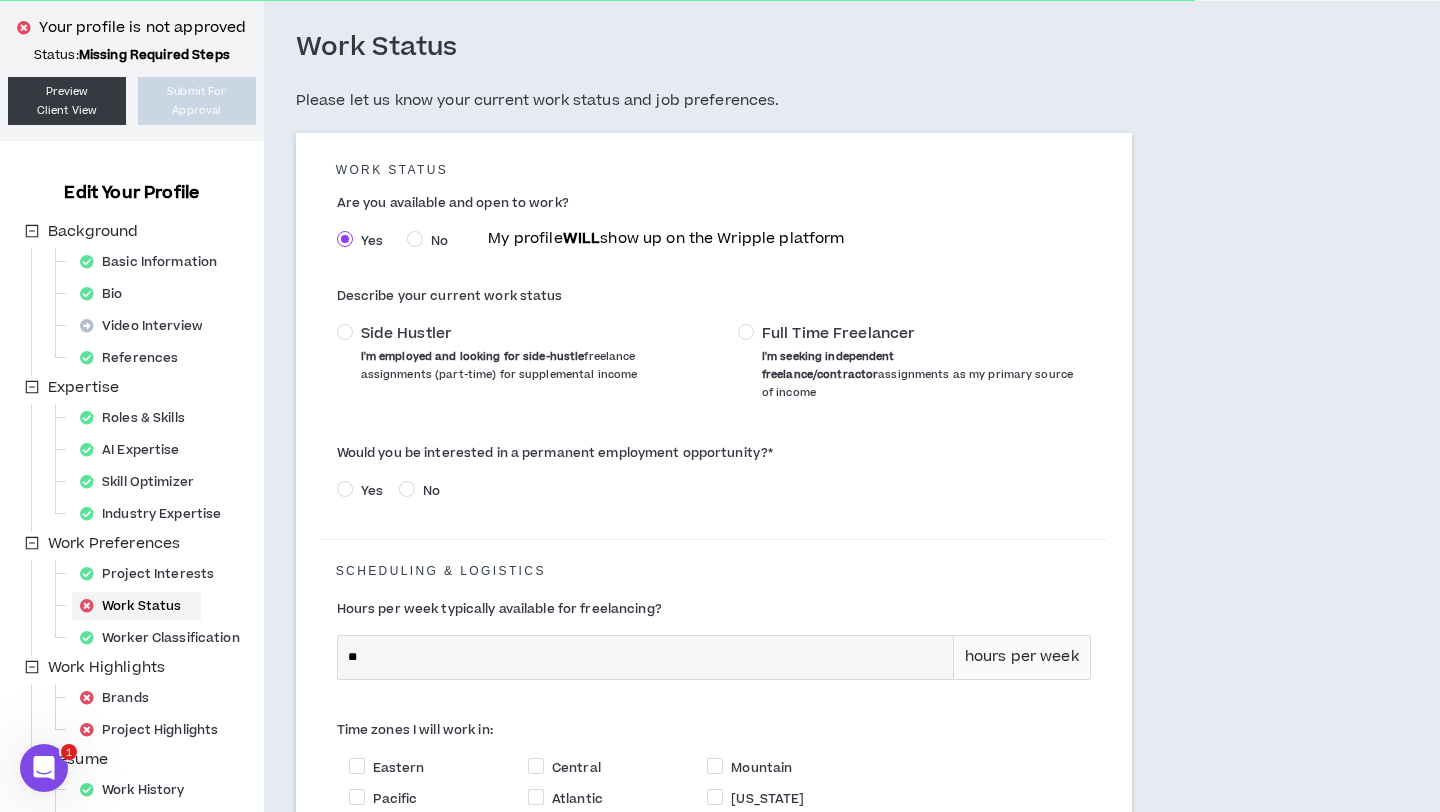 click on "Full Time Freelancer" at bounding box center [838, 334] 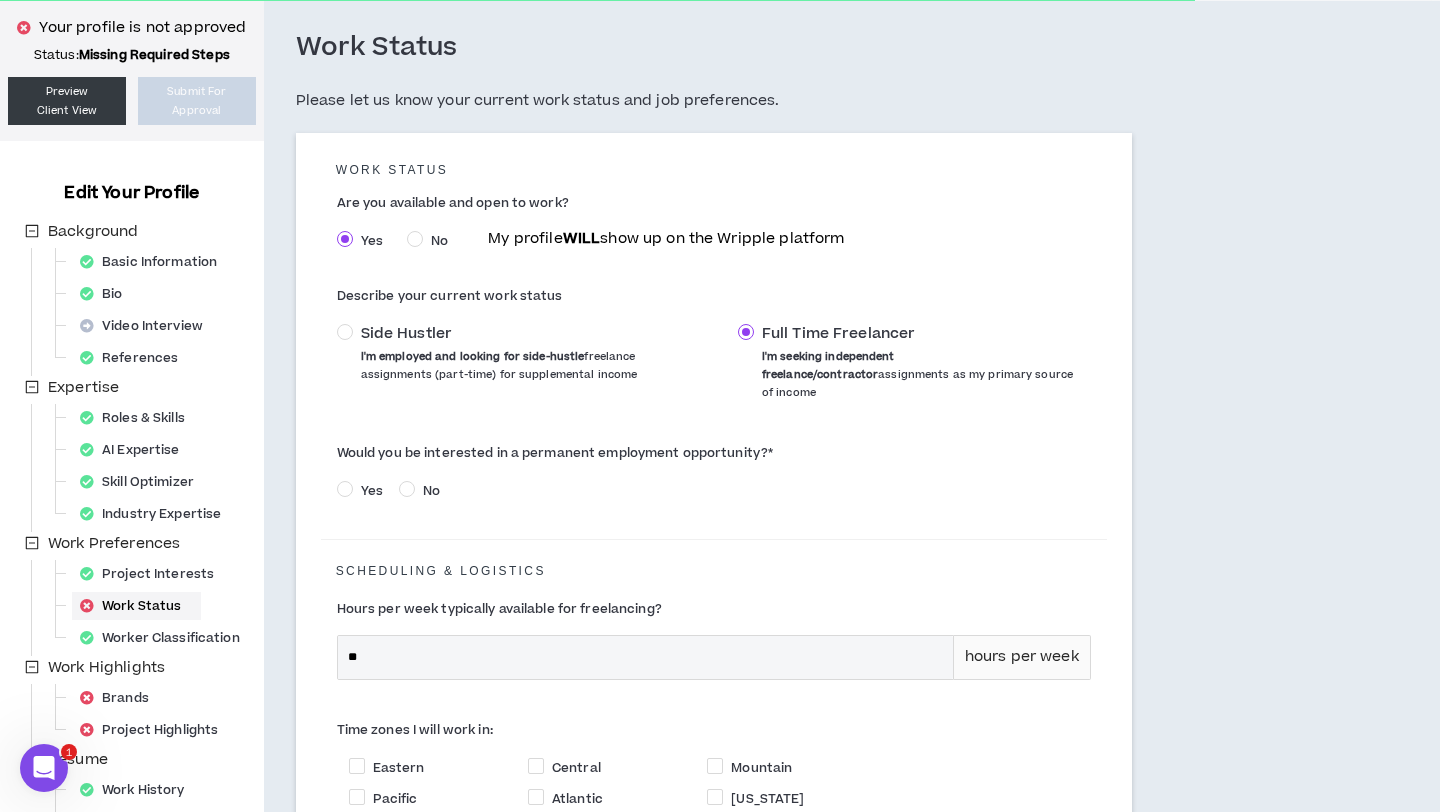 click on "Yes" at bounding box center (372, 491) 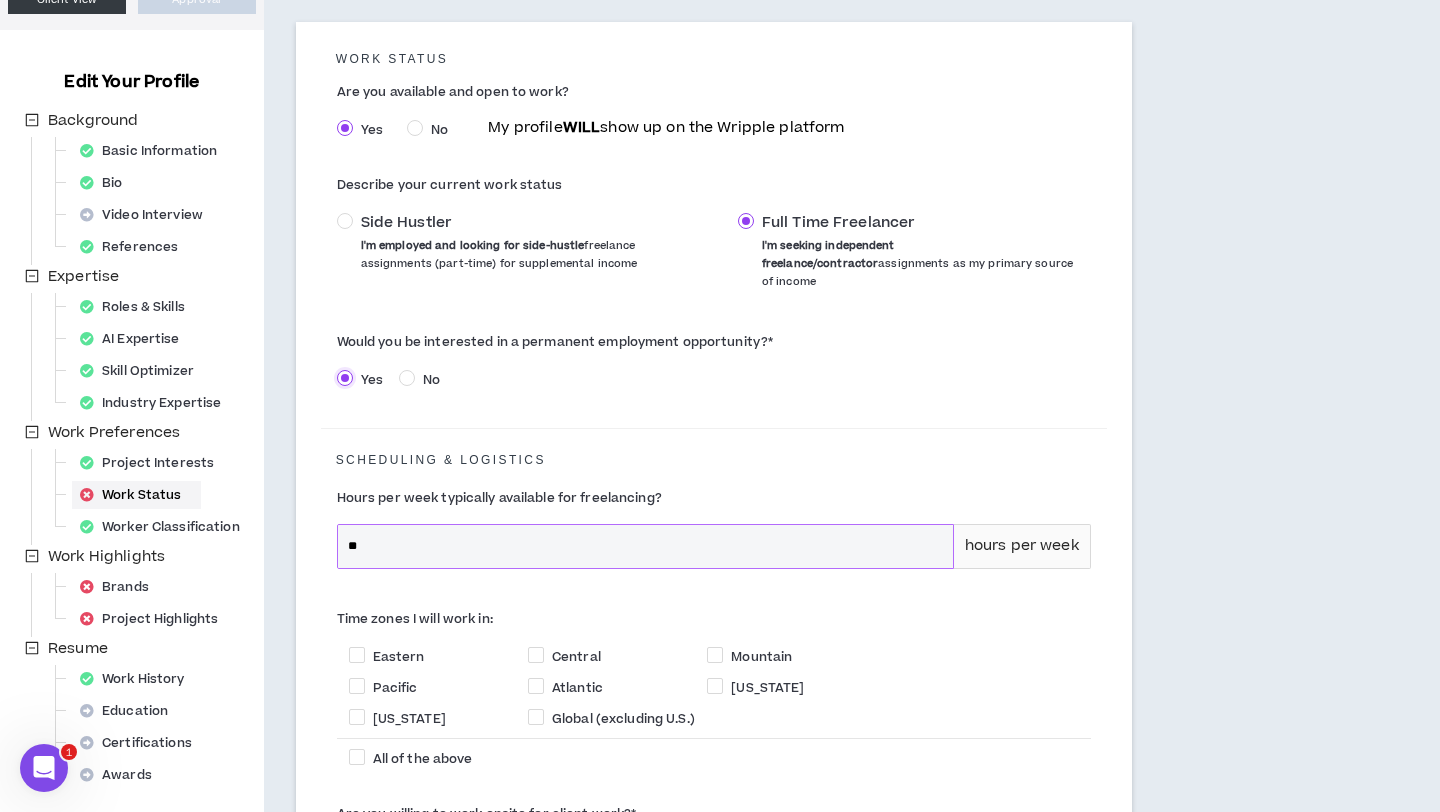 scroll, scrollTop: 216, scrollLeft: 0, axis: vertical 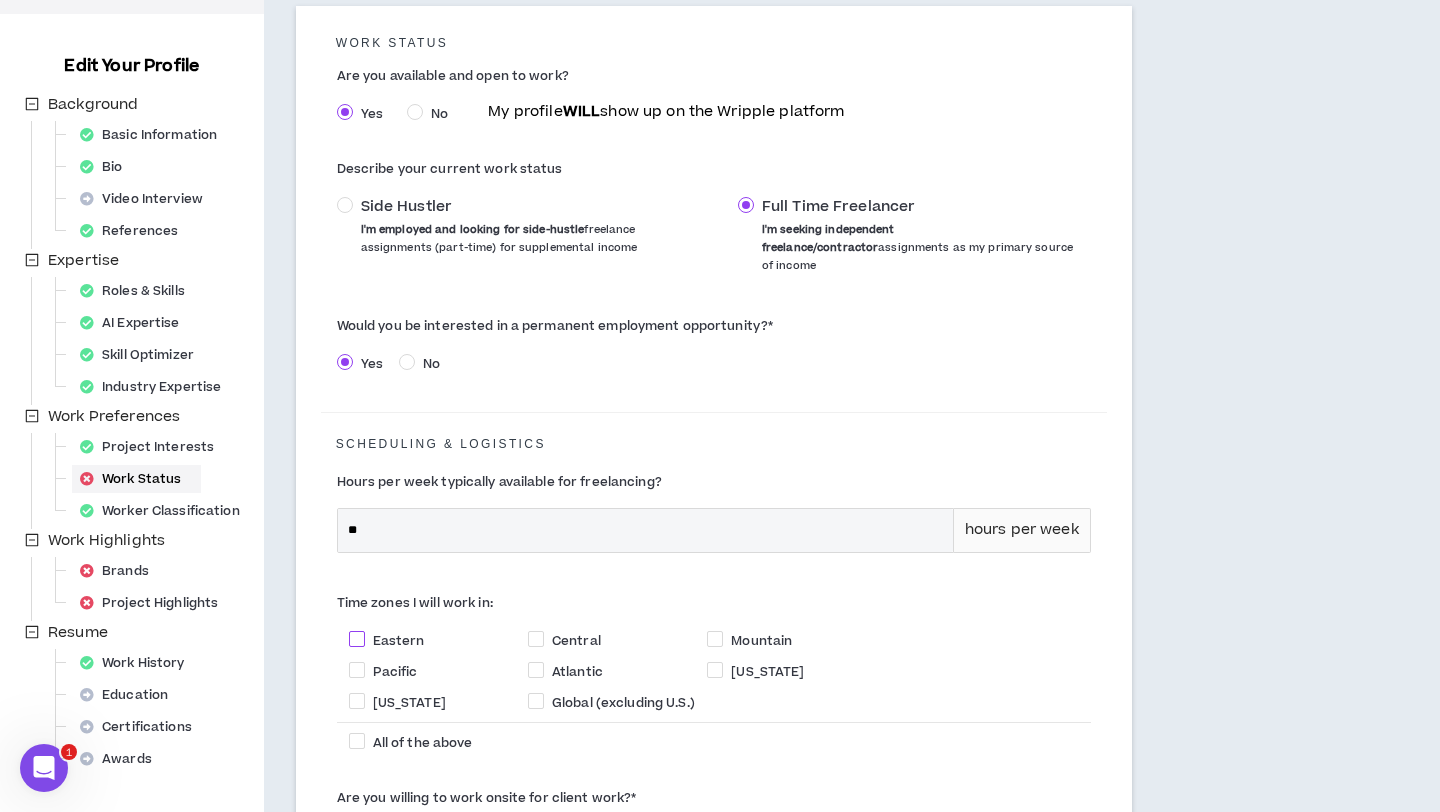 click on "Eastern" at bounding box center [399, 641] 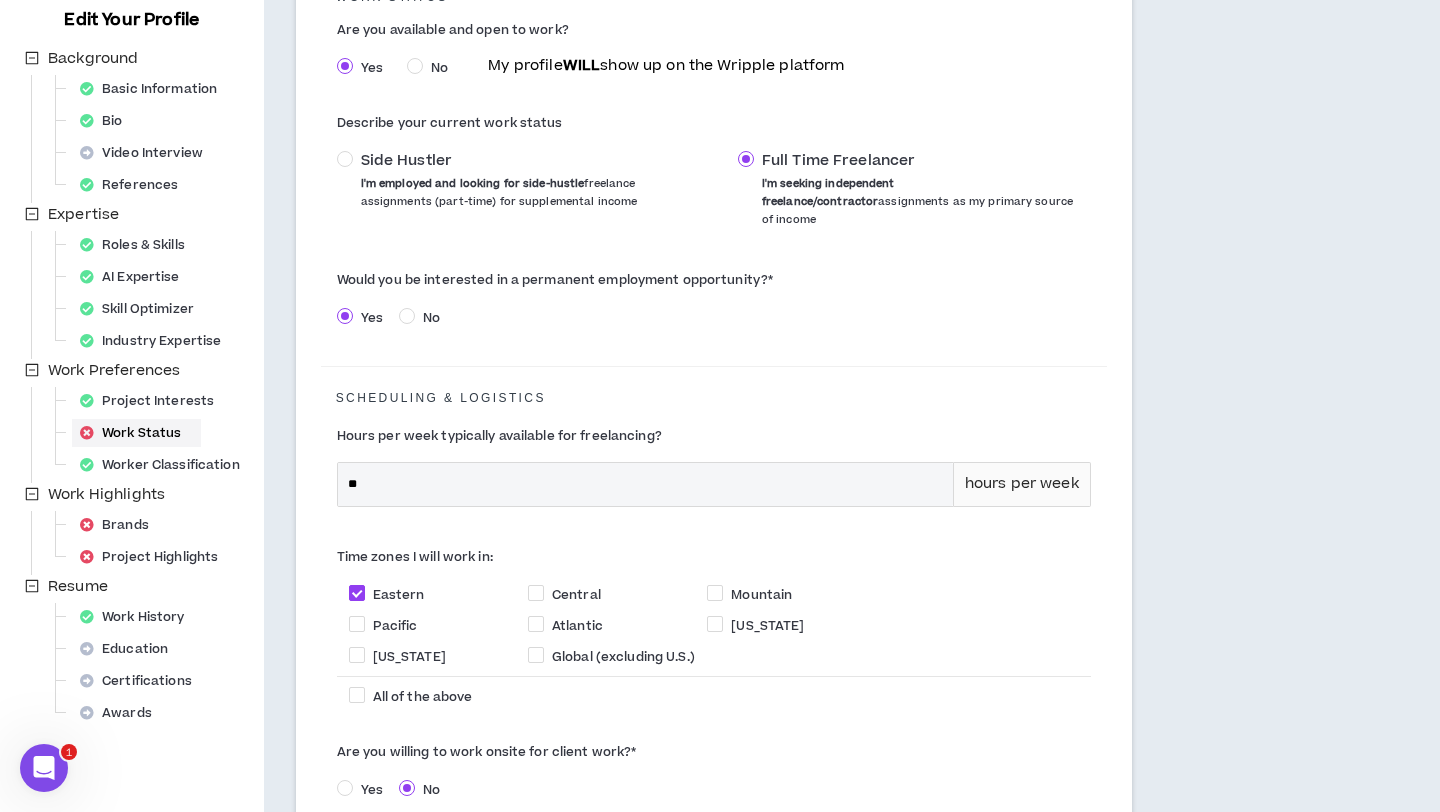 scroll, scrollTop: 301, scrollLeft: 0, axis: vertical 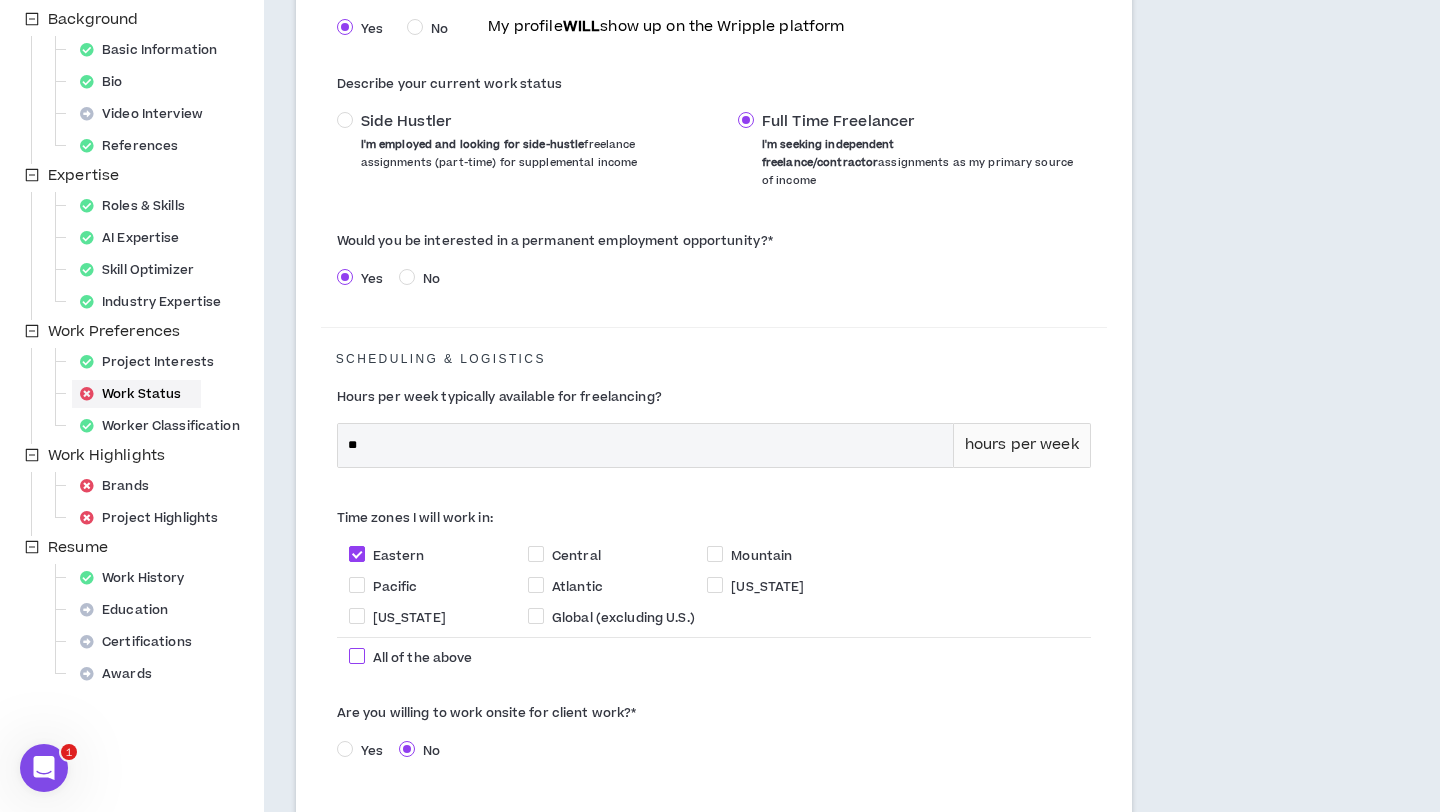 click on "All of the above" at bounding box center [534, 656] 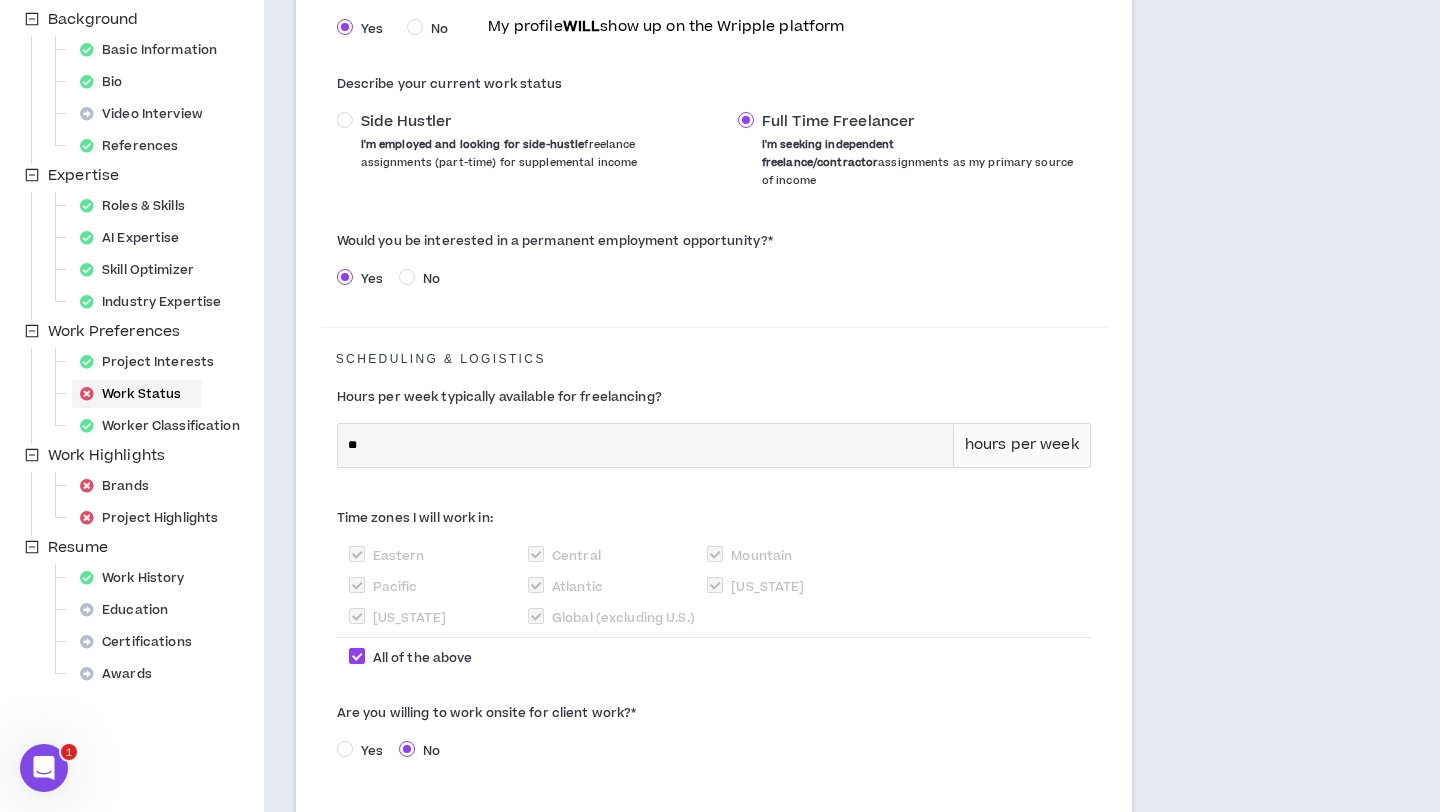 click on "Yes" at bounding box center [372, 751] 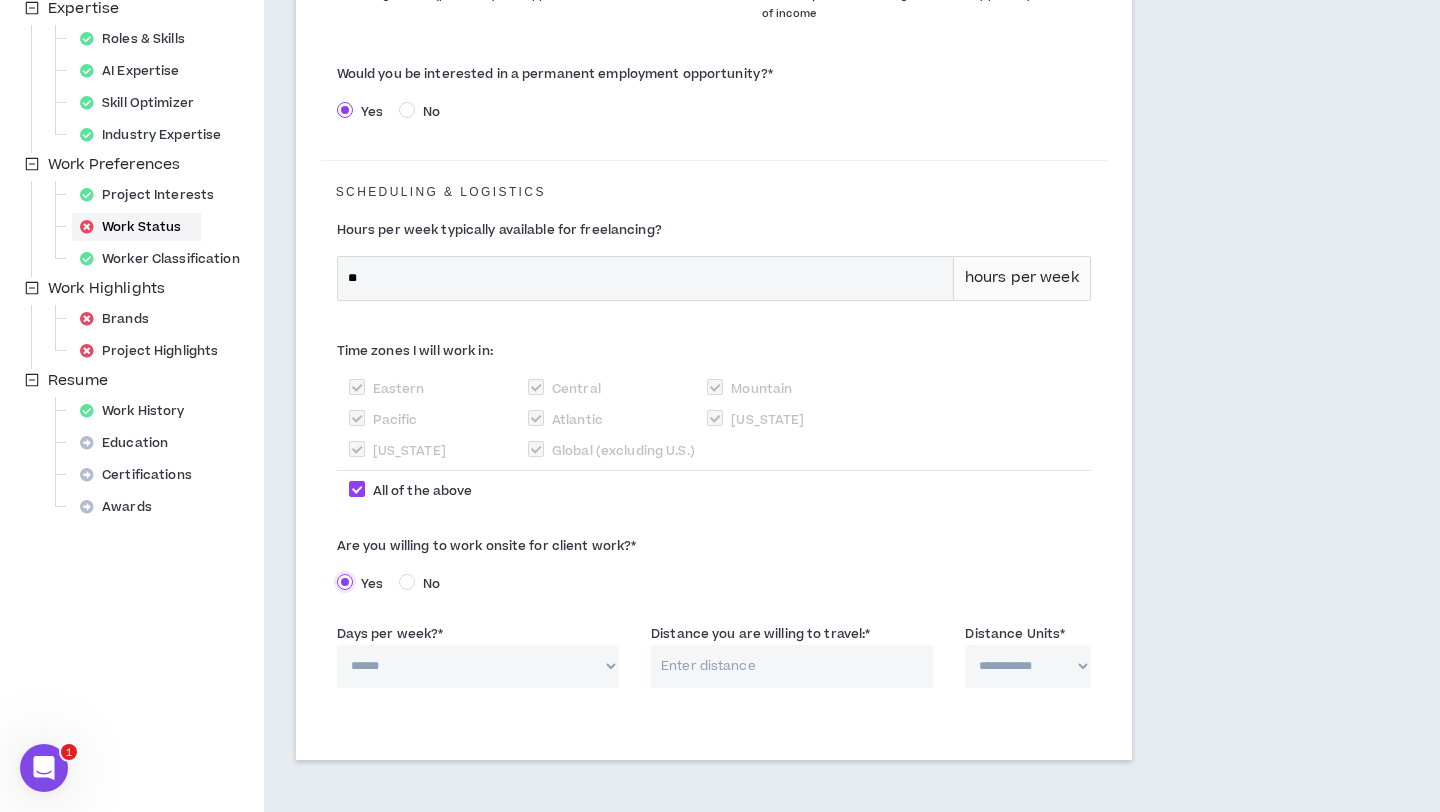 scroll, scrollTop: 482, scrollLeft: 0, axis: vertical 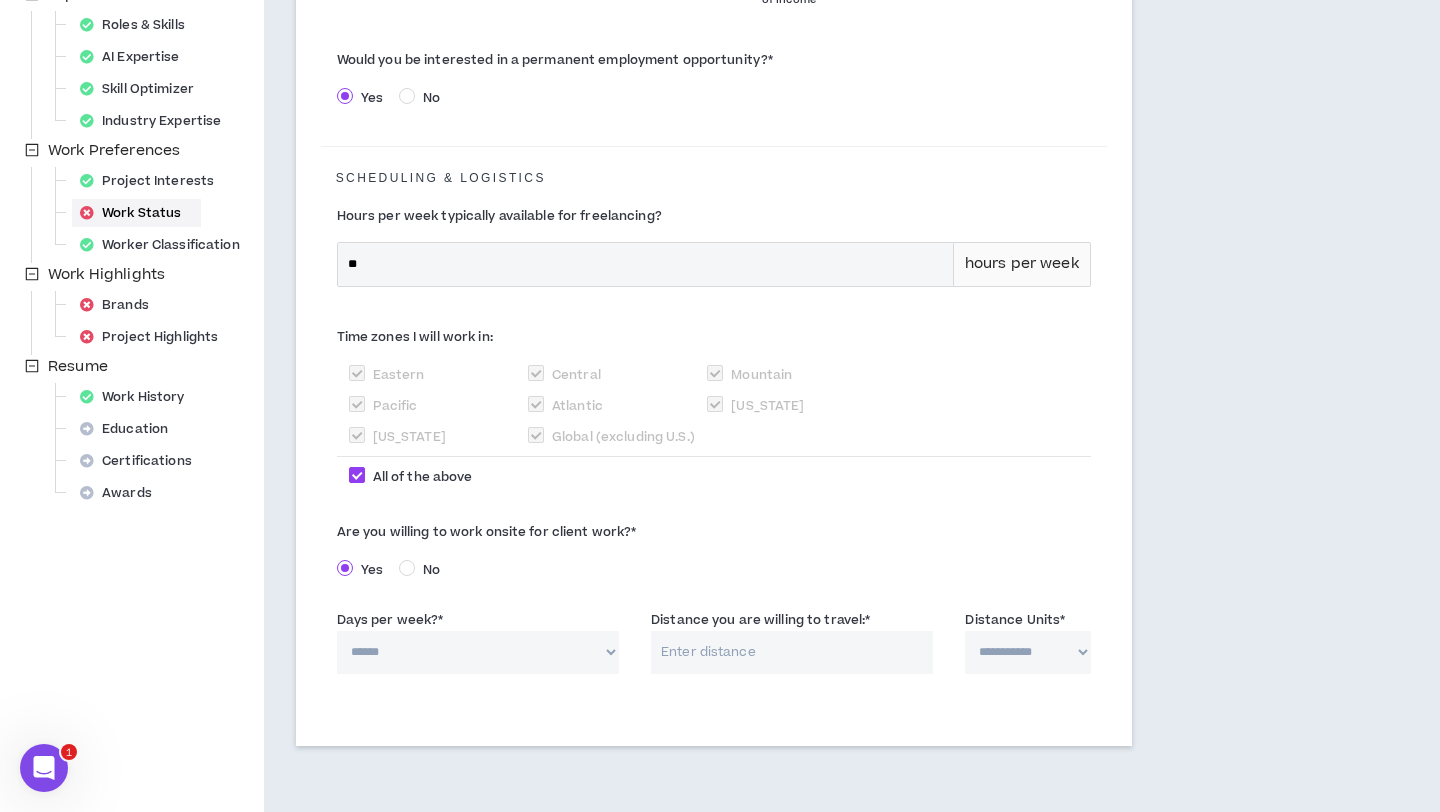 click on "****** * * * * *" at bounding box center [478, 652] 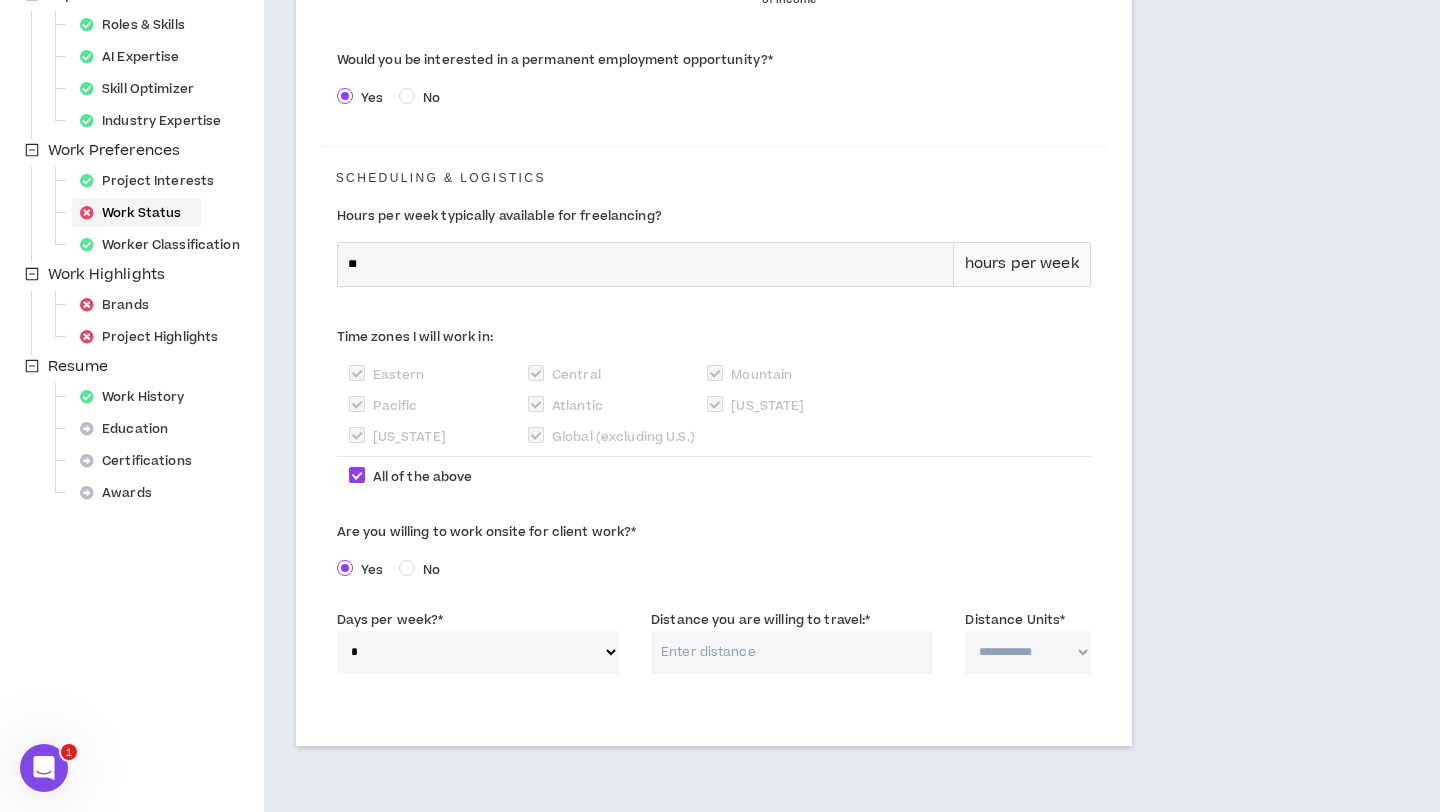 click on "Distance you are willing to travel:  *" at bounding box center [792, 652] 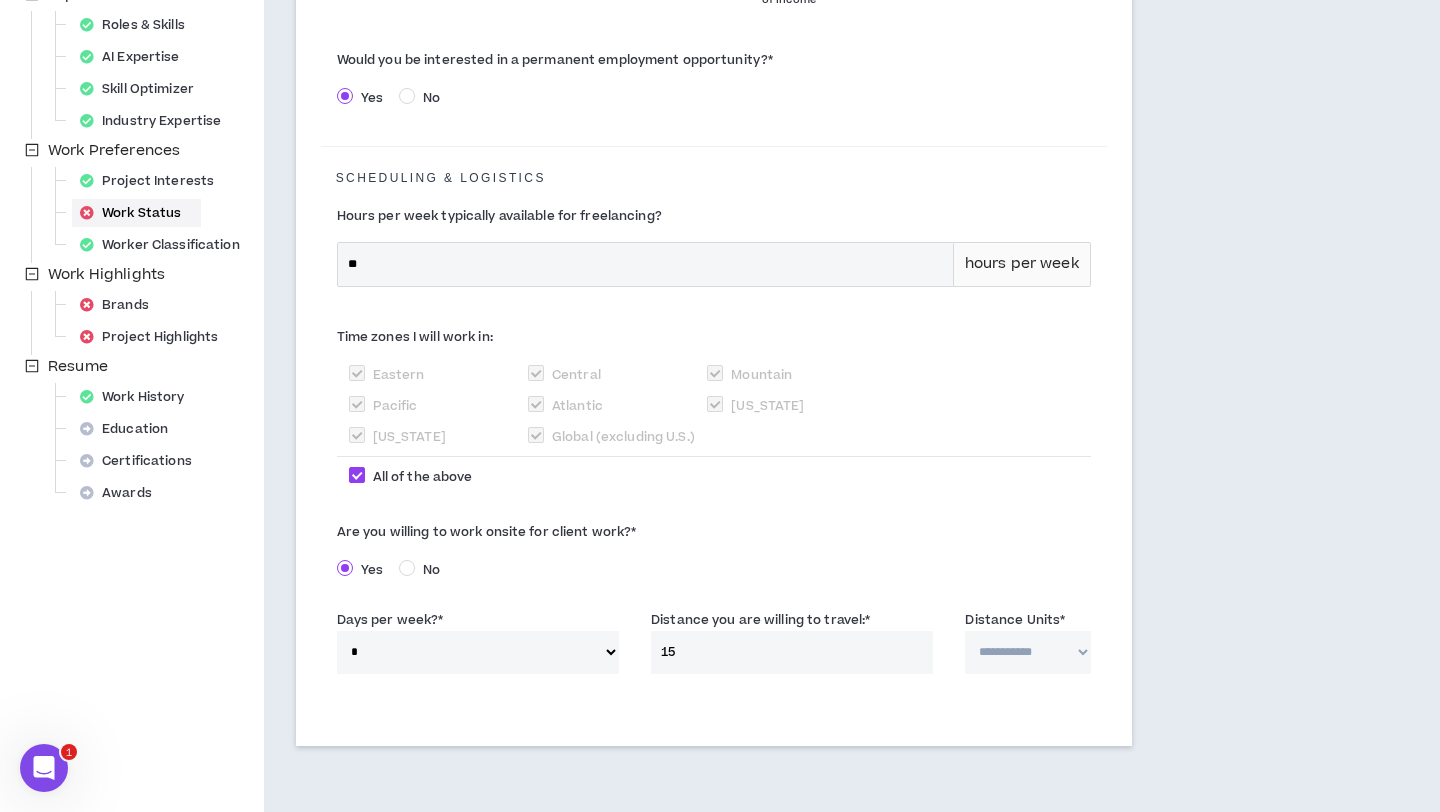 type on "15" 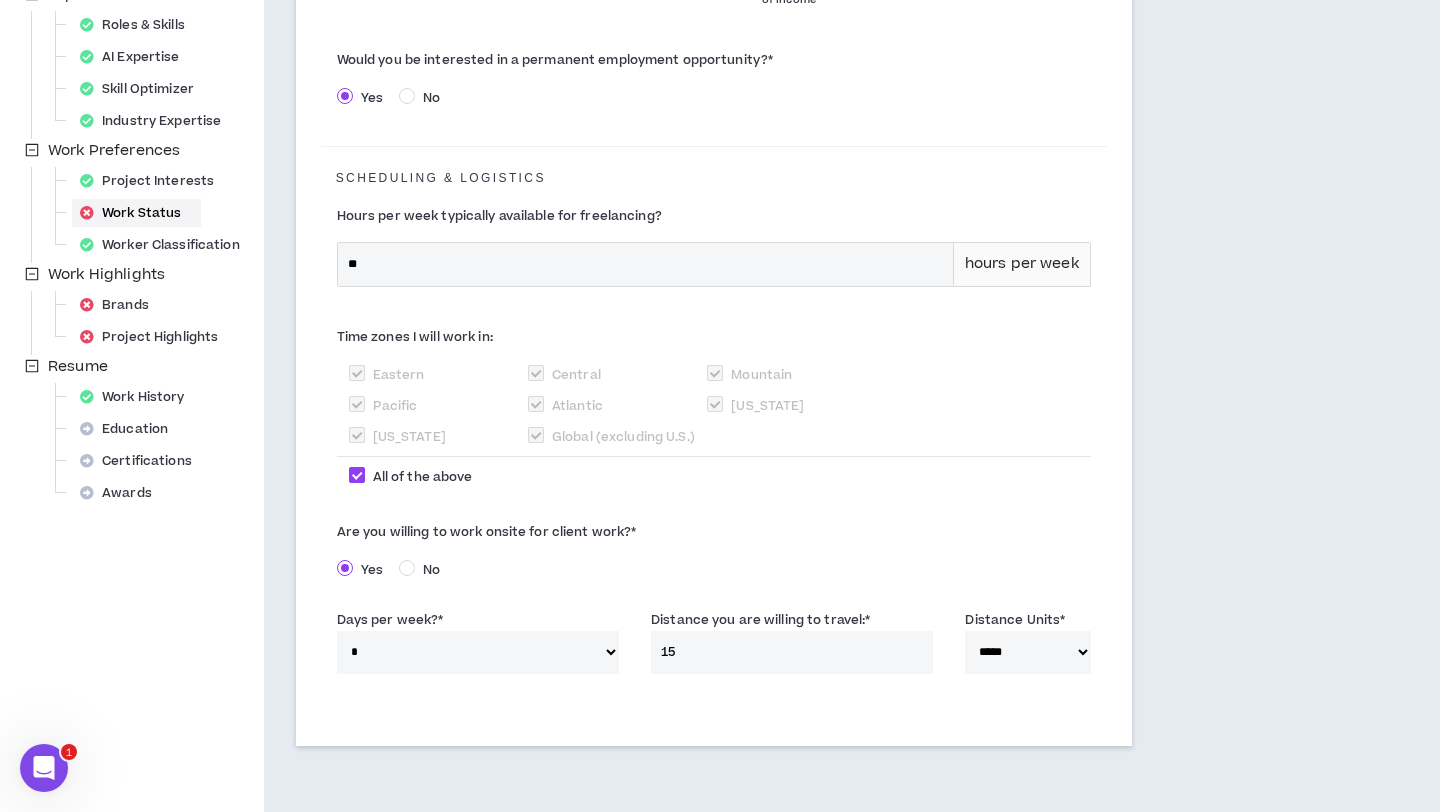 click on "15" at bounding box center (792, 652) 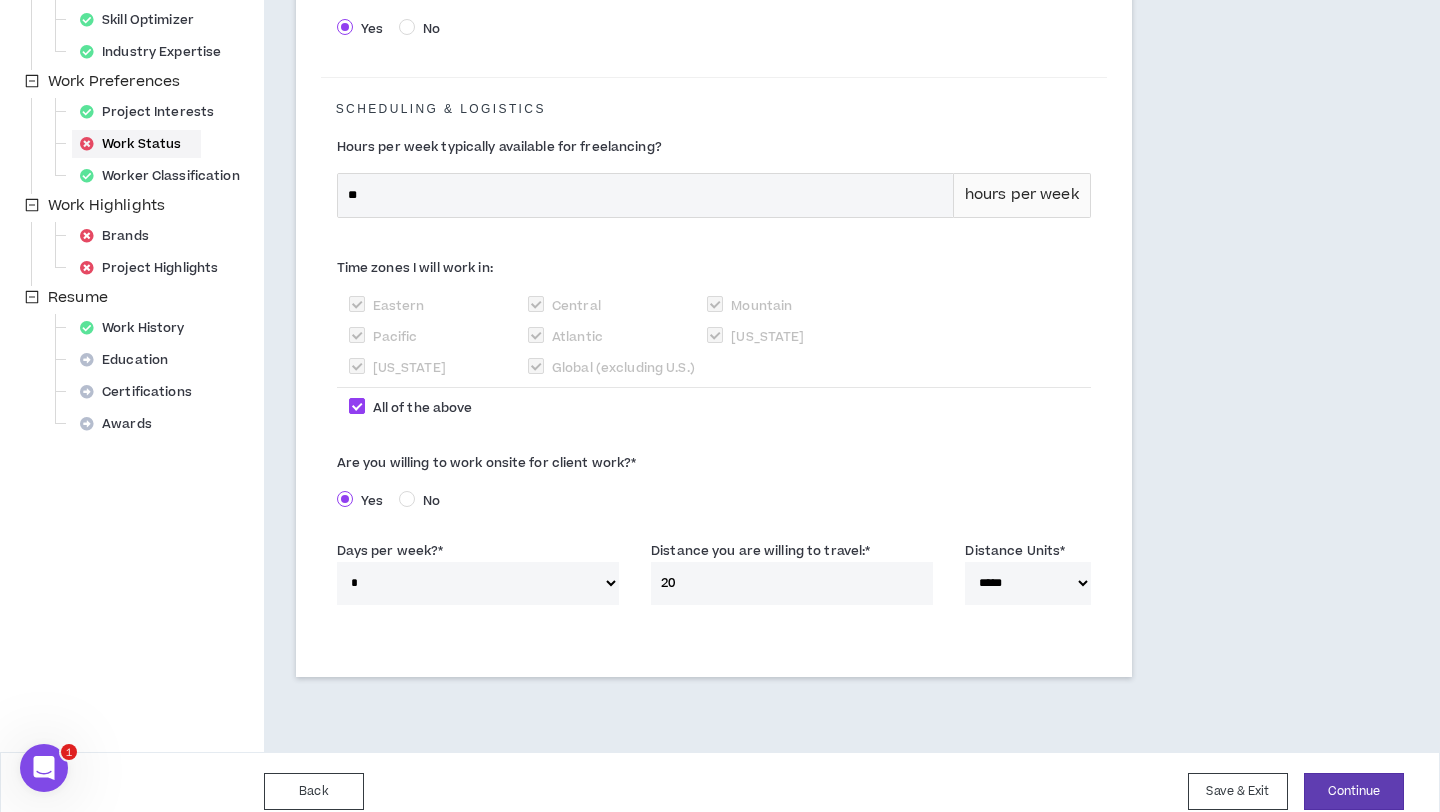 scroll, scrollTop: 555, scrollLeft: 0, axis: vertical 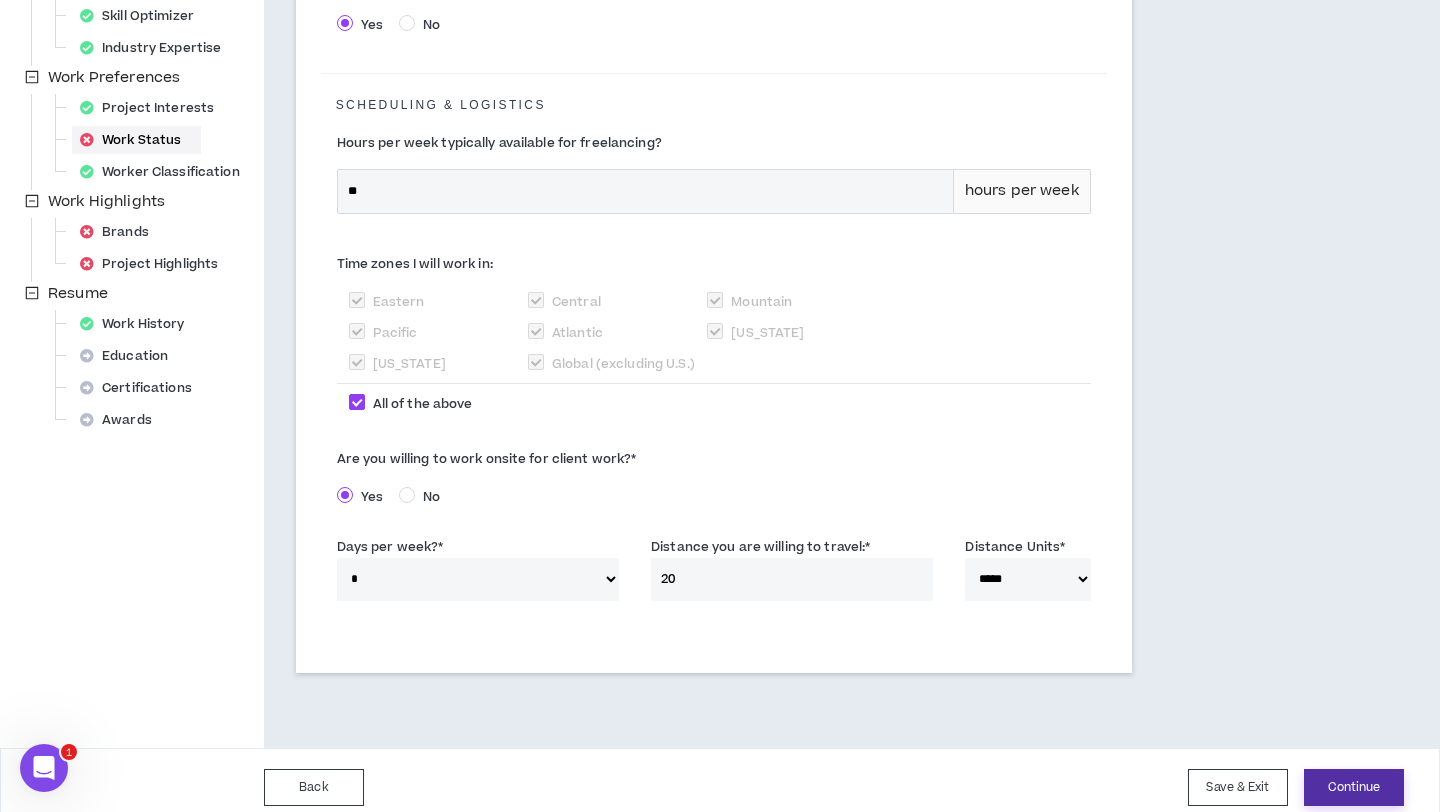 type on "20" 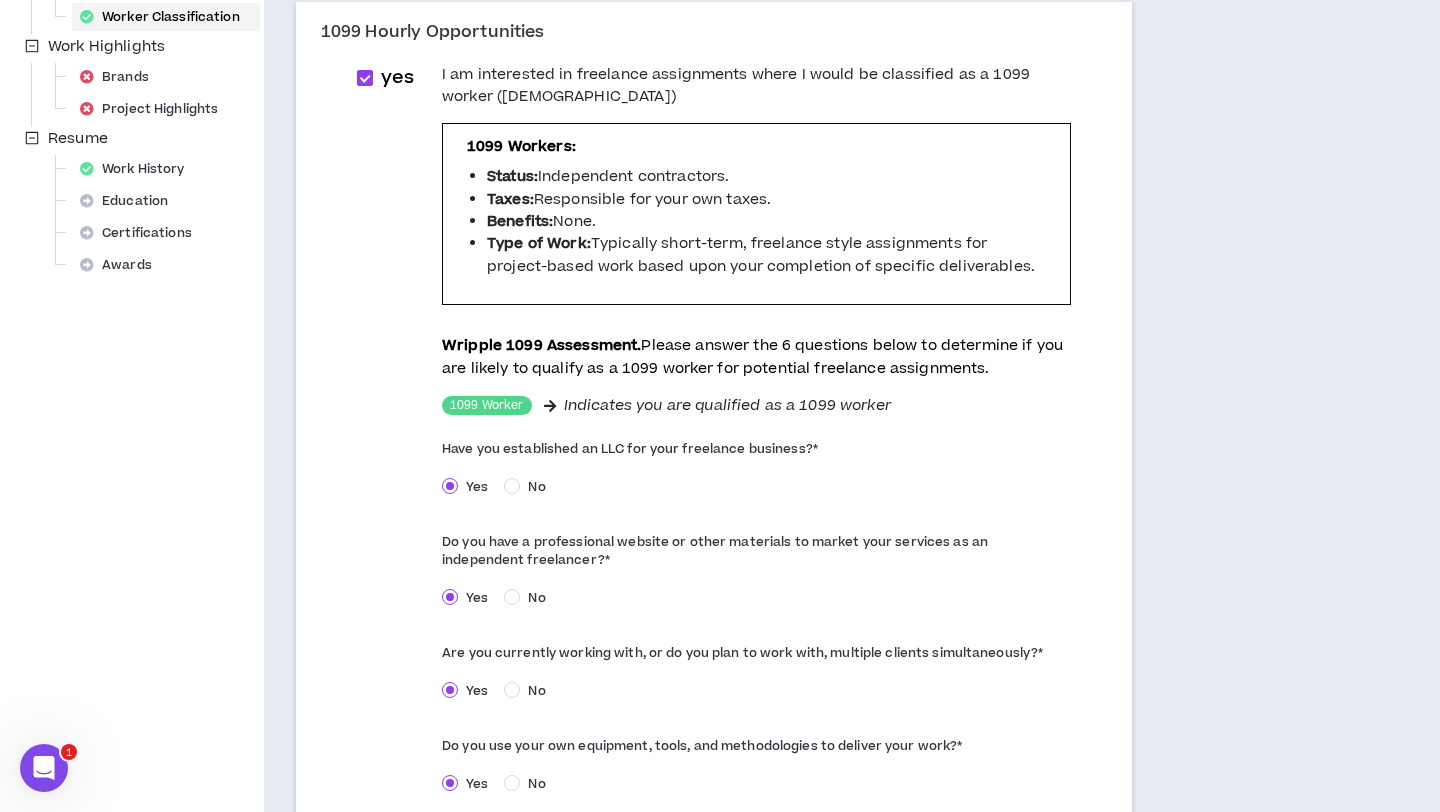 scroll, scrollTop: 988, scrollLeft: 0, axis: vertical 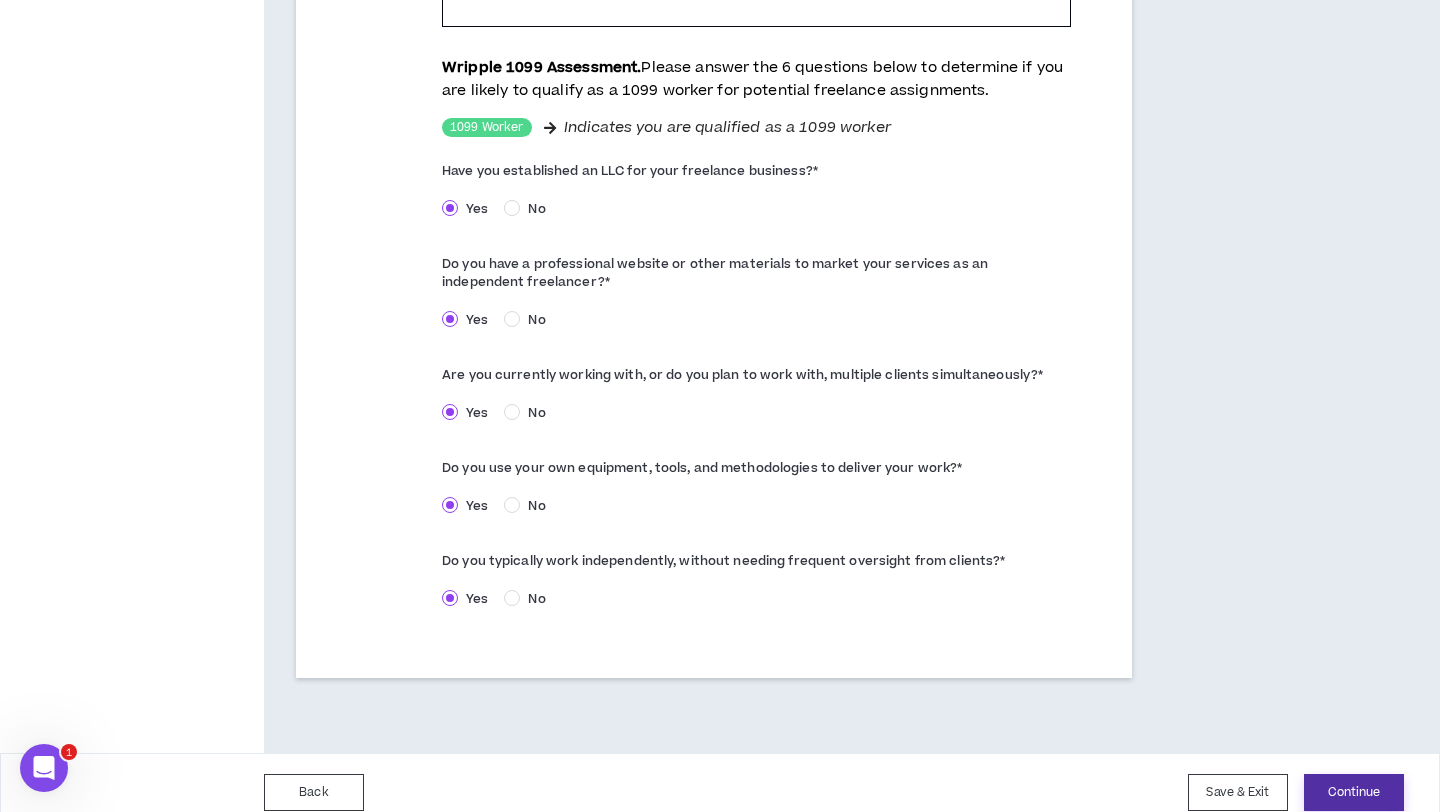 click on "Continue" at bounding box center [1354, 792] 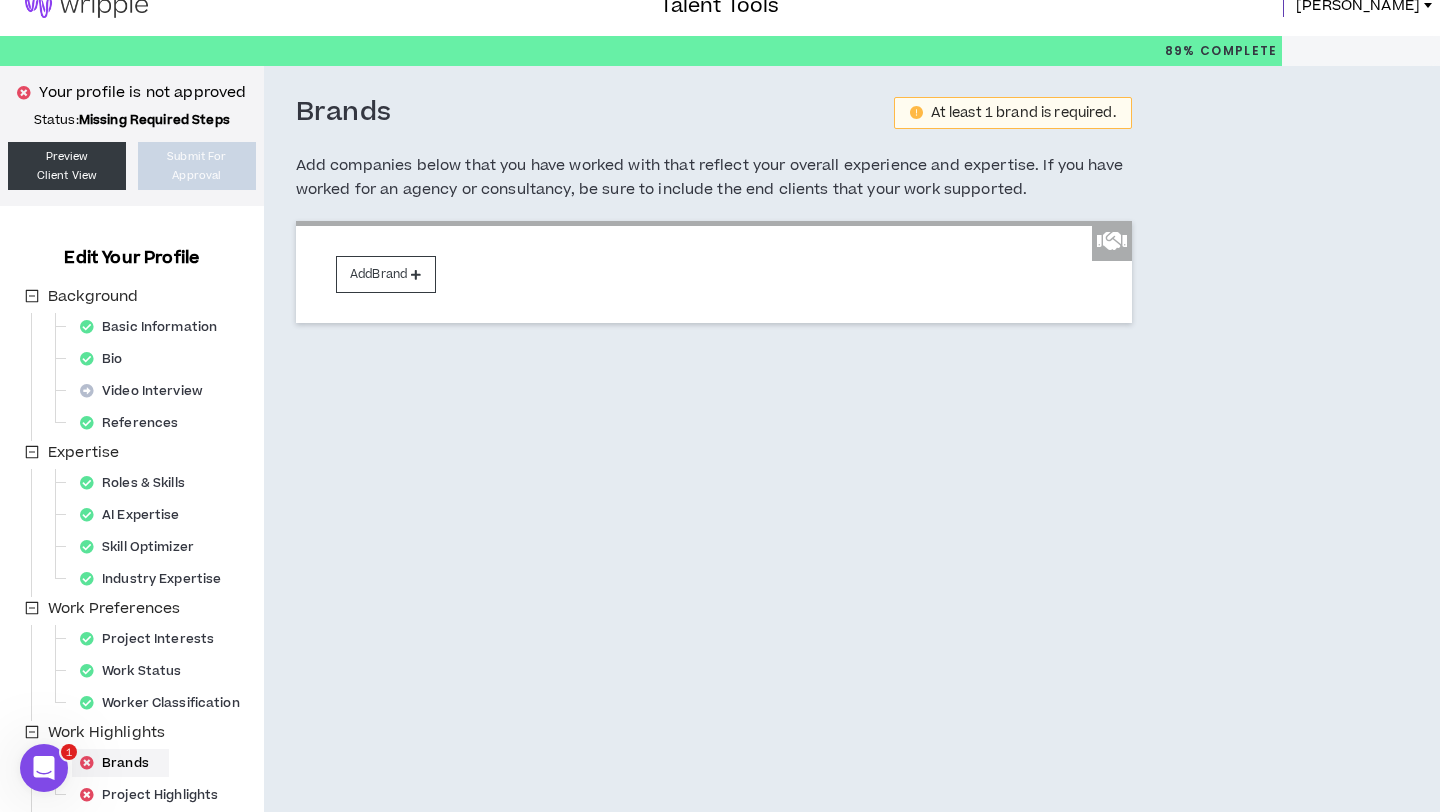scroll, scrollTop: 0, scrollLeft: 0, axis: both 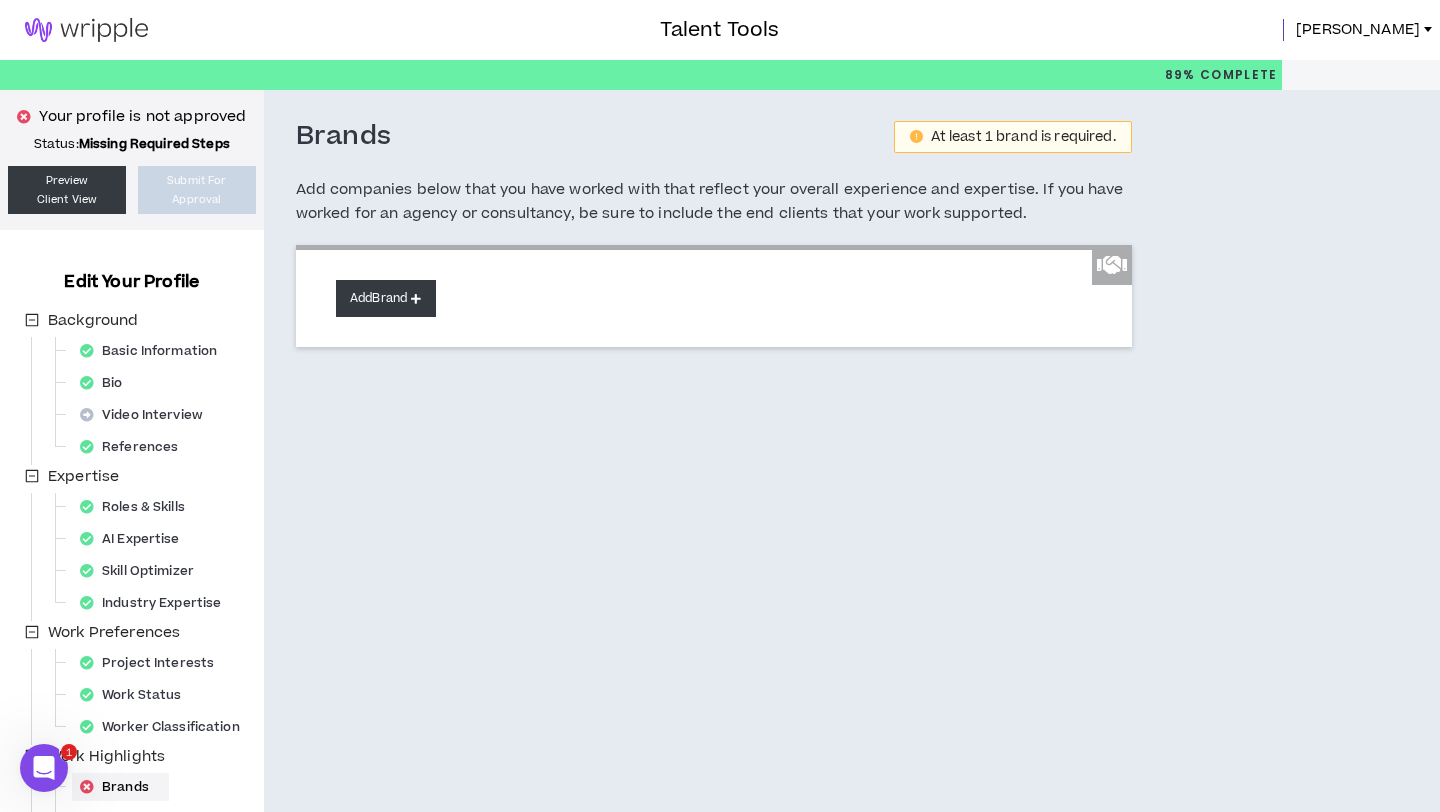 click on "Add  Brand" at bounding box center [386, 298] 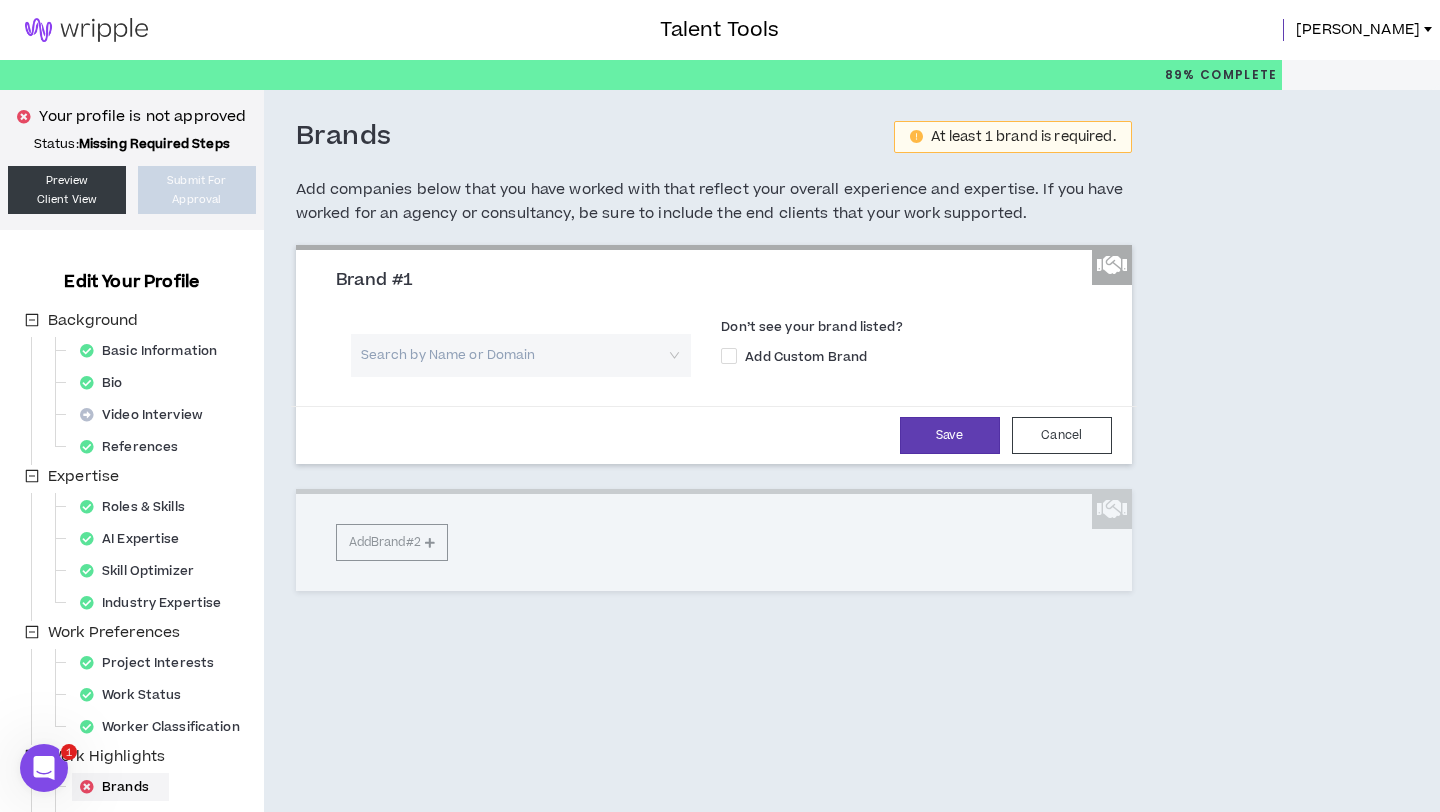 click at bounding box center (514, 355) 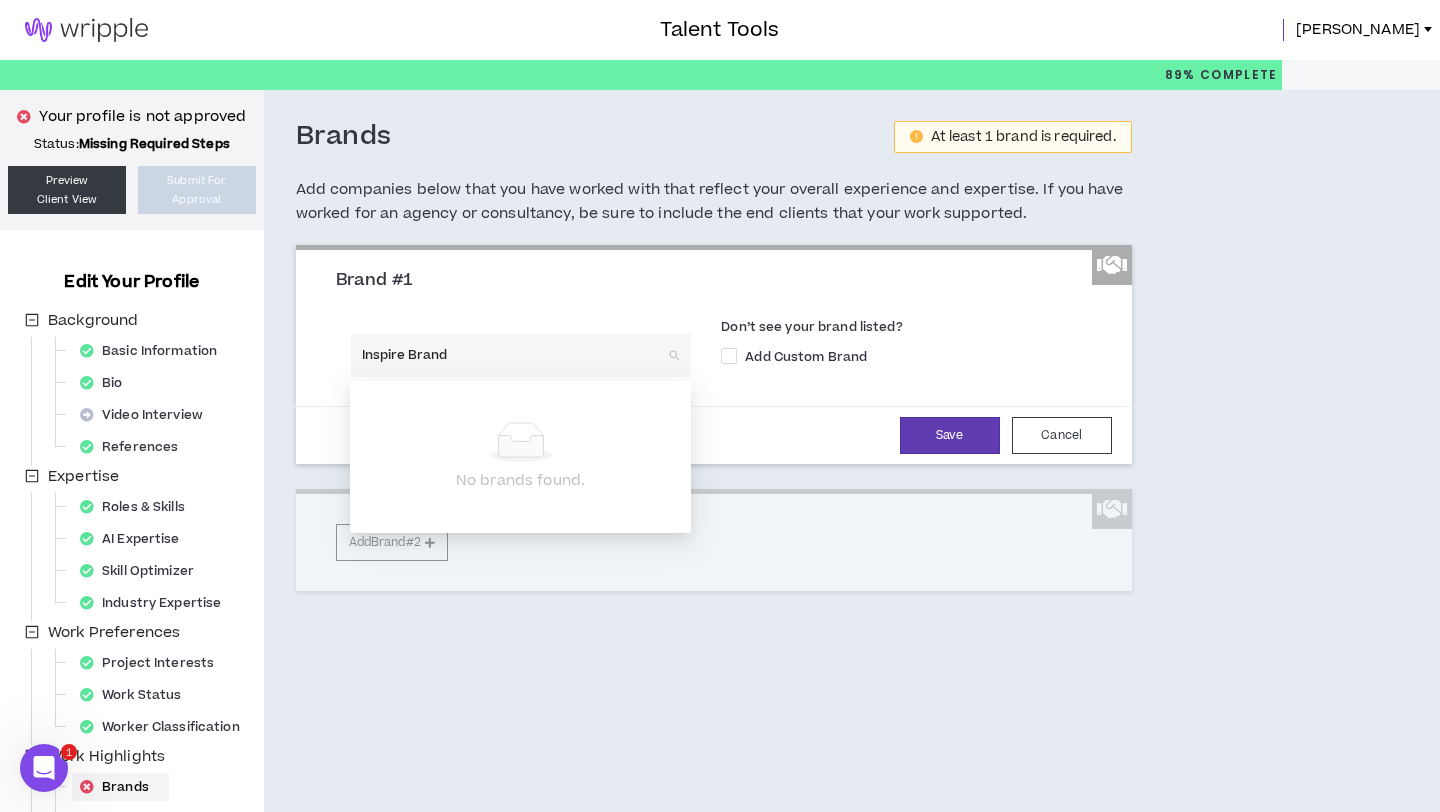 type on "Inspire Brands" 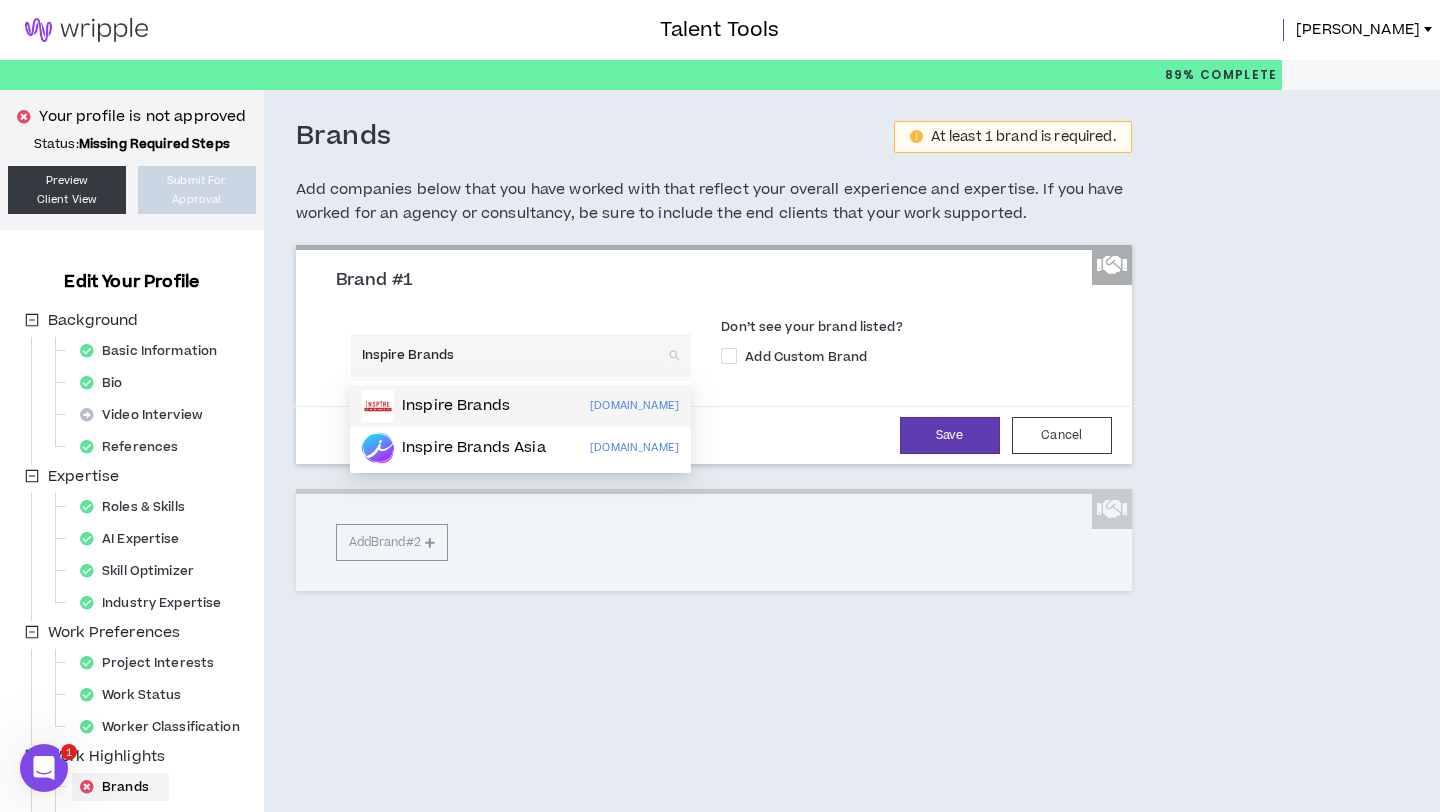 click on "Inspire Brands [DOMAIN_NAME]" at bounding box center (520, 406) 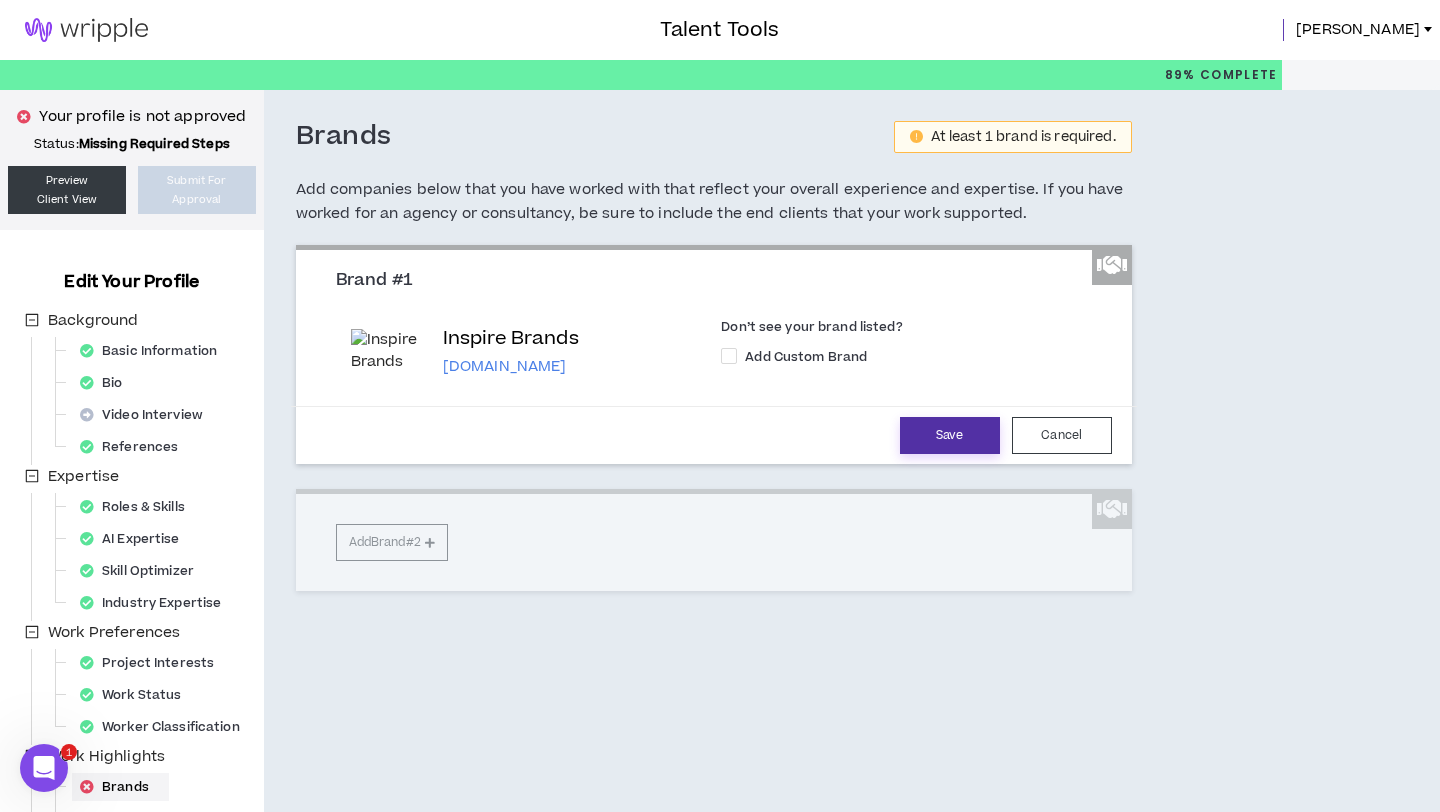 click on "Save" at bounding box center (950, 435) 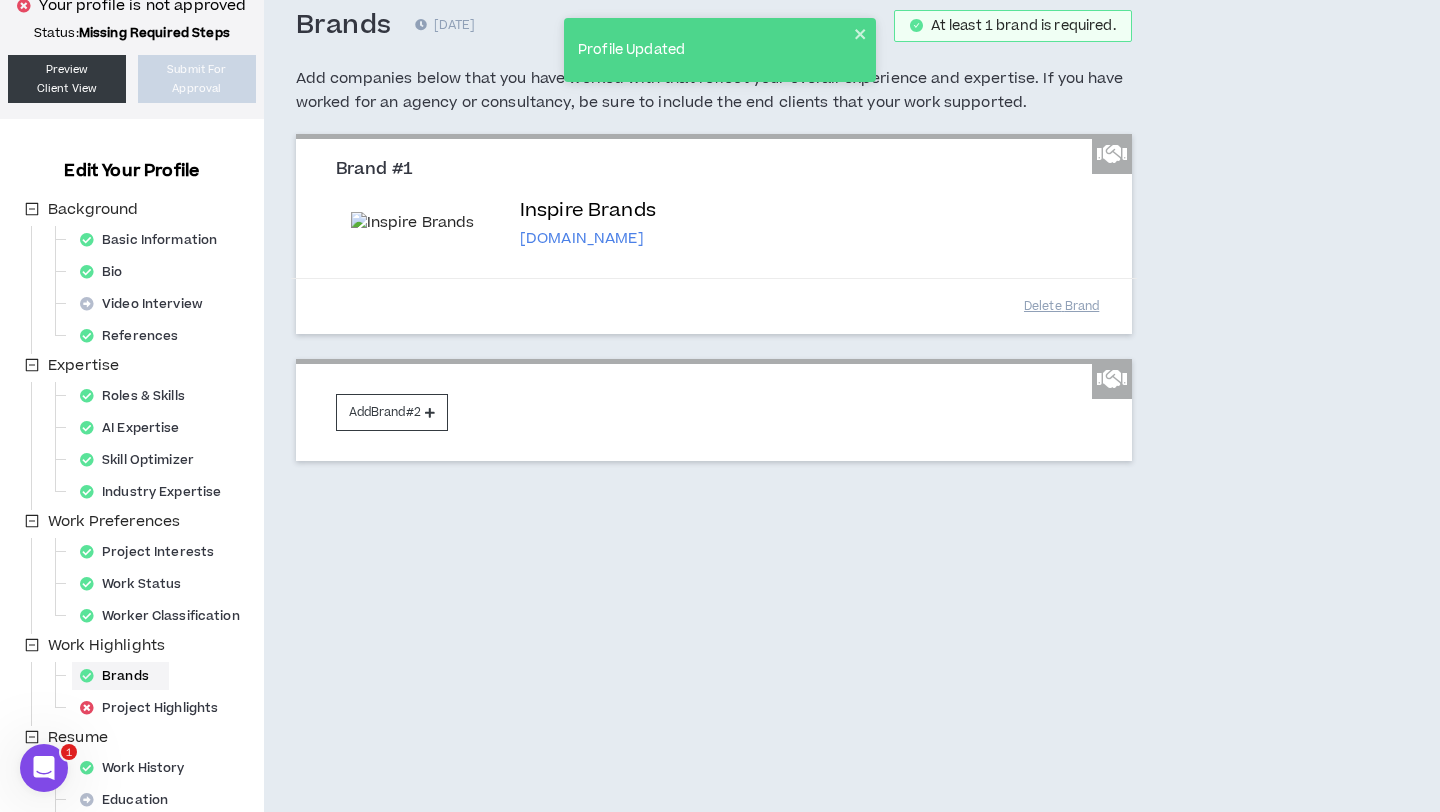 scroll, scrollTop: 260, scrollLeft: 0, axis: vertical 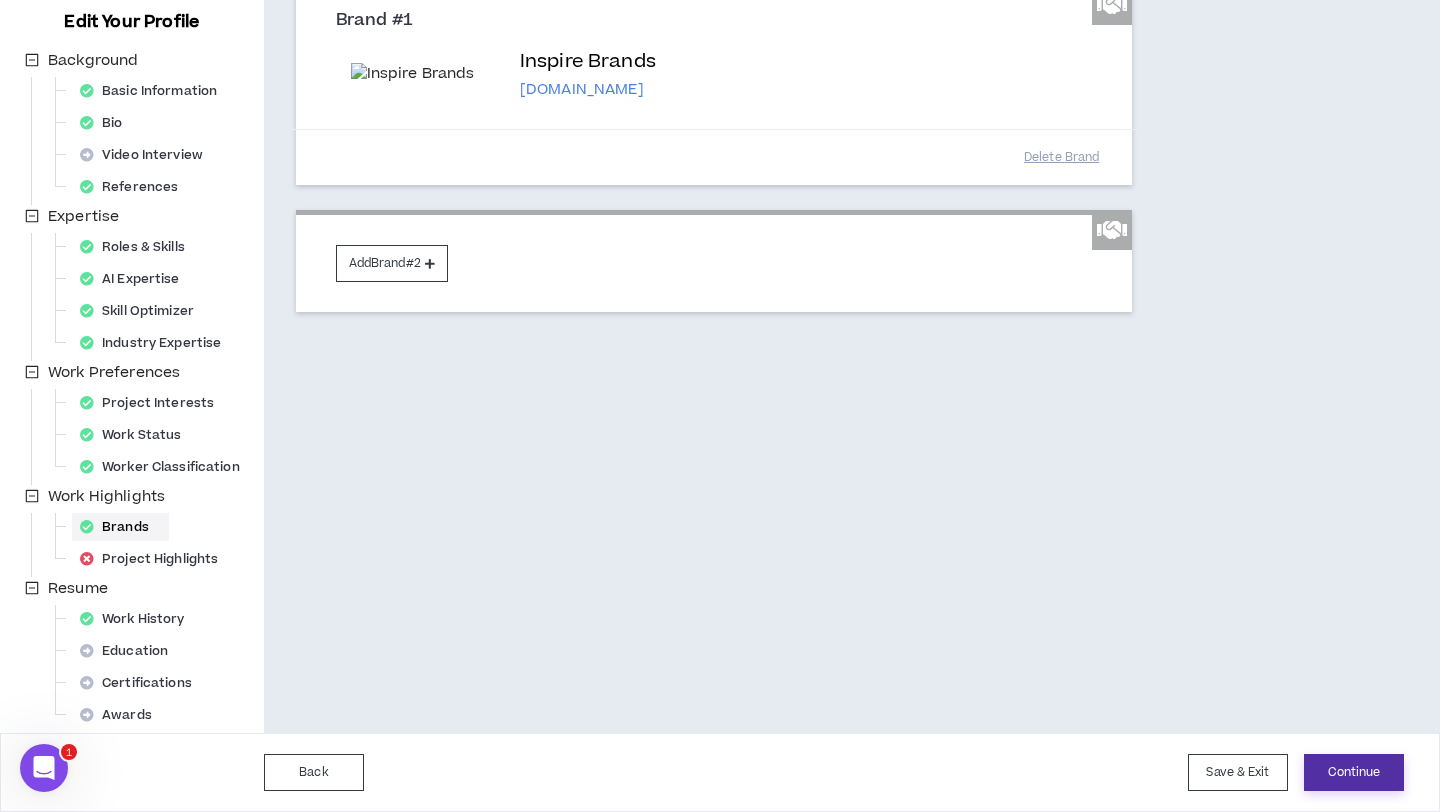 click on "Continue" at bounding box center [1354, 772] 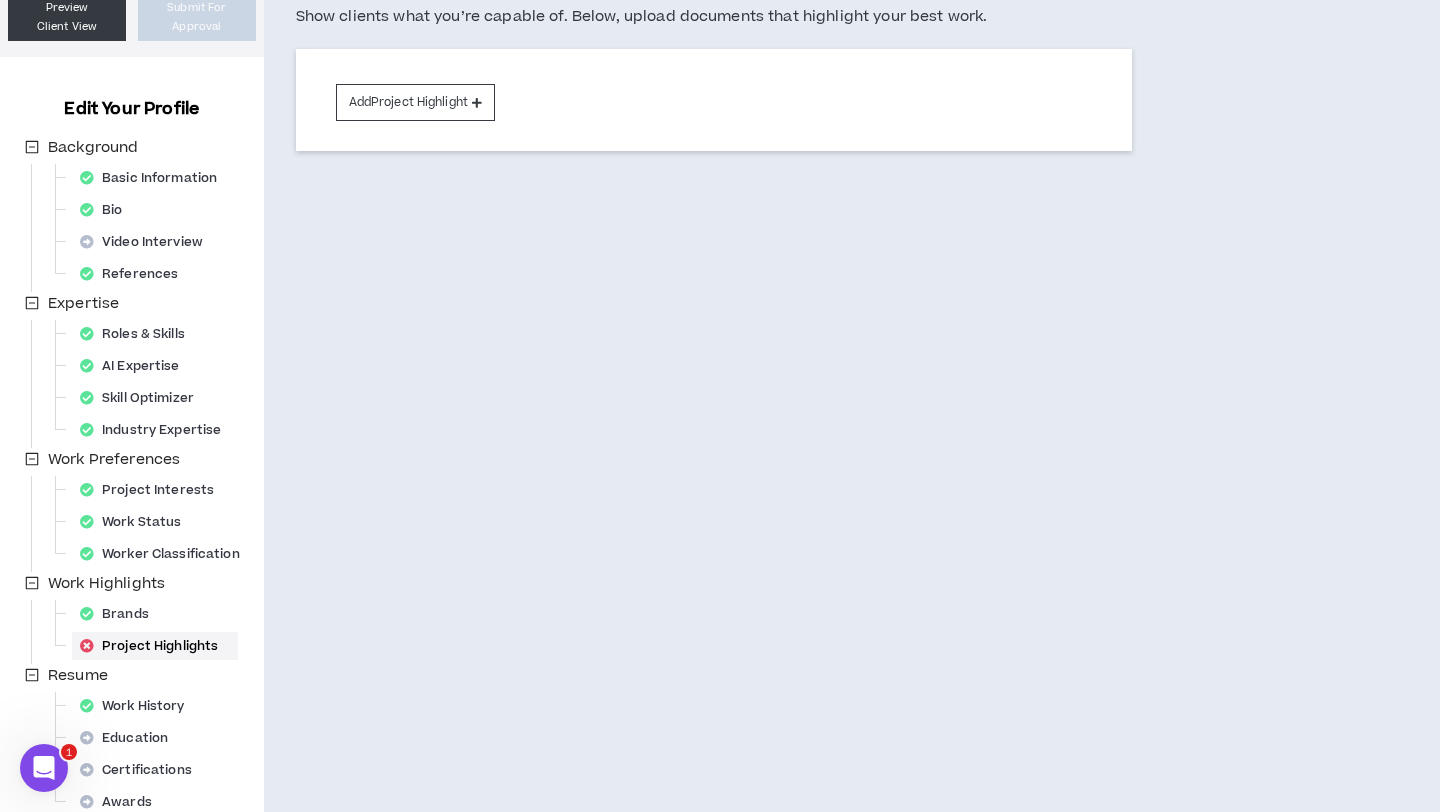scroll, scrollTop: 260, scrollLeft: 0, axis: vertical 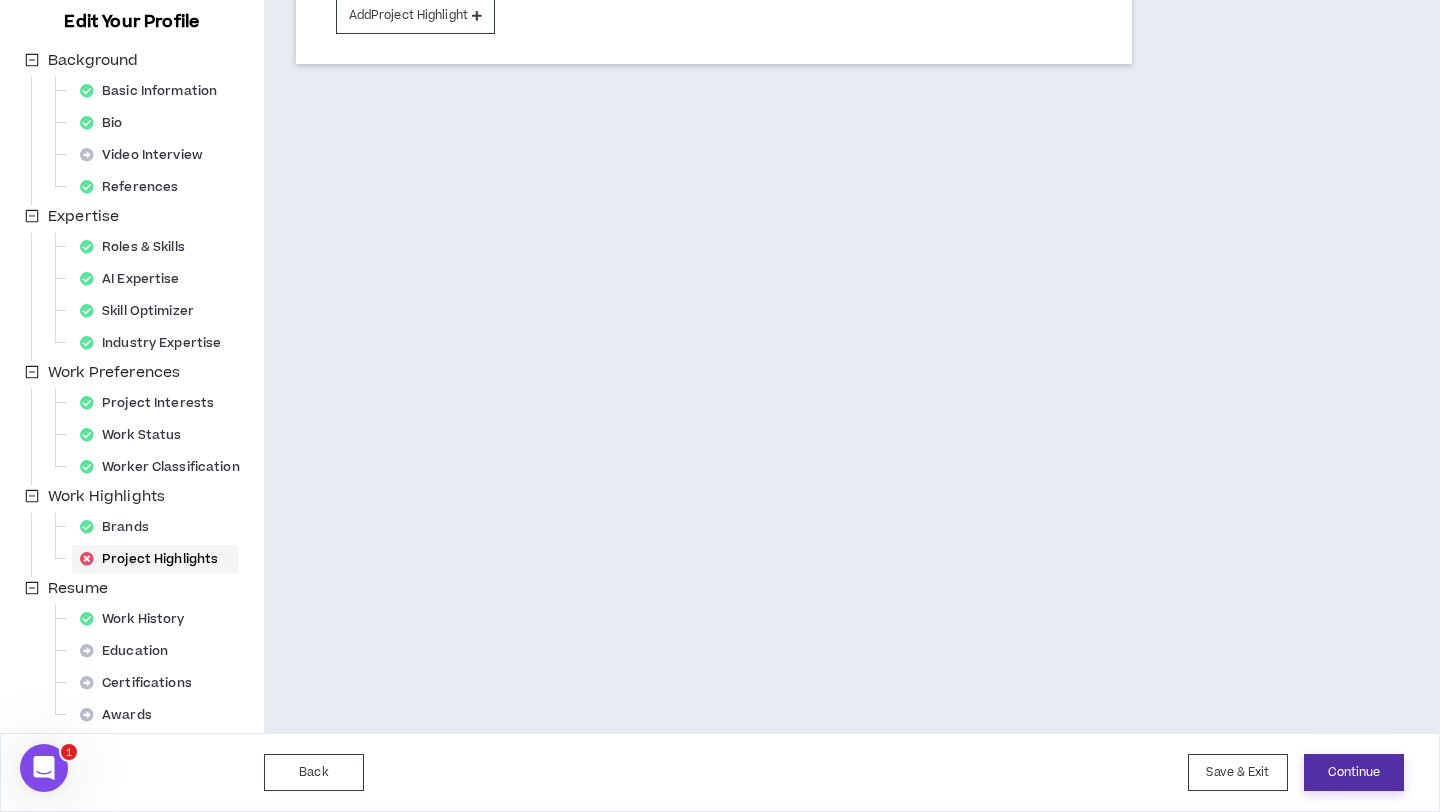 click on "Continue" at bounding box center (1354, 772) 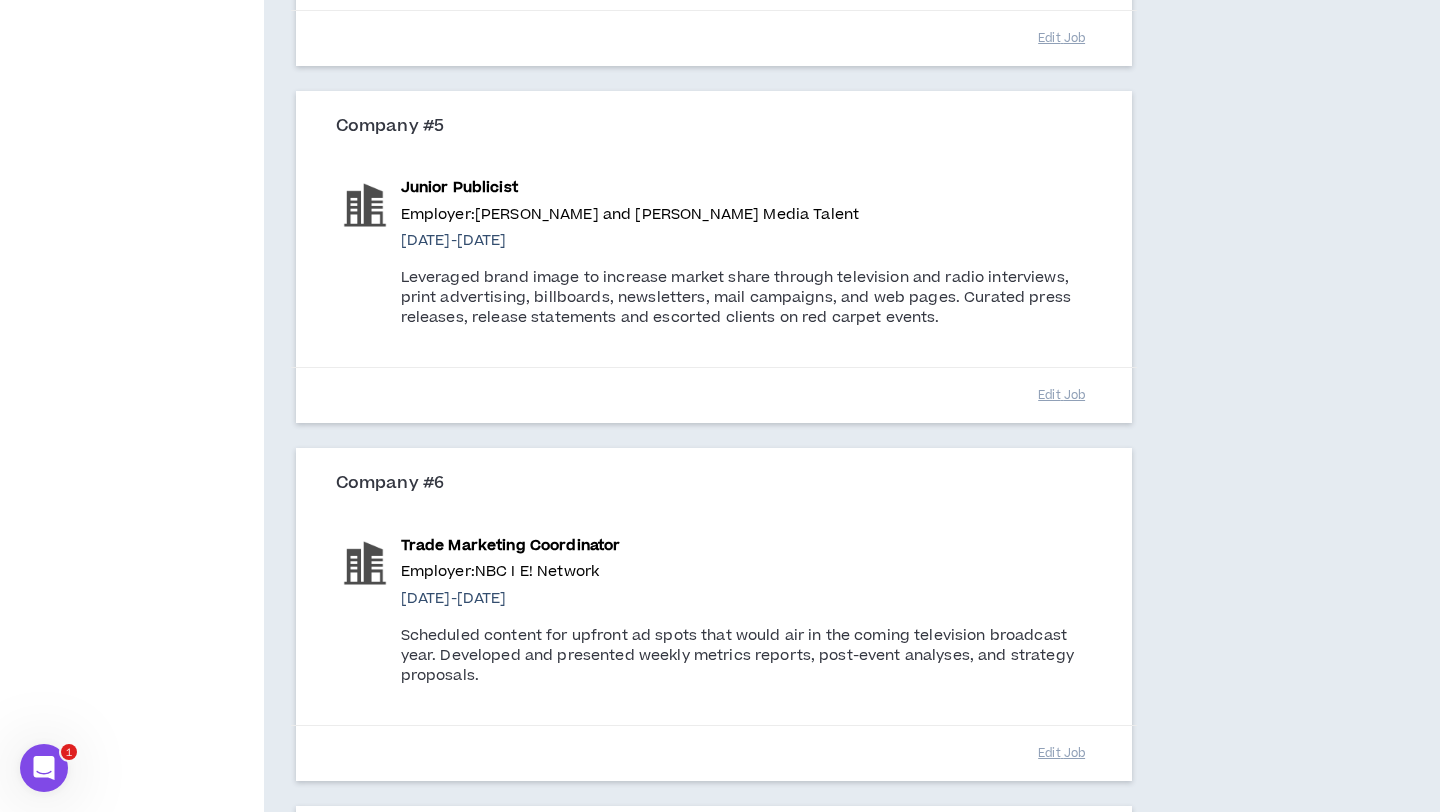 scroll, scrollTop: 1896, scrollLeft: 0, axis: vertical 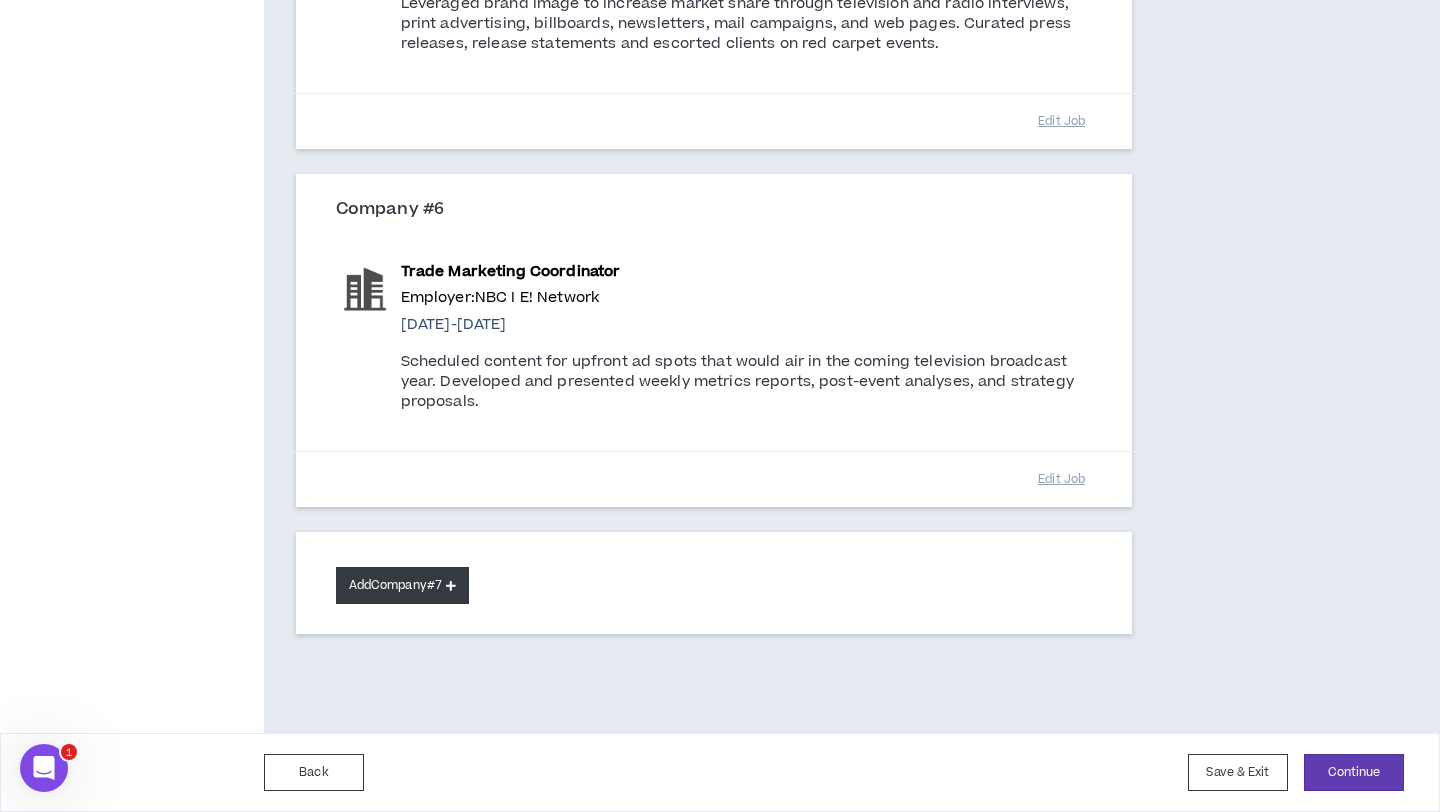 click on "Add  Company  #7" at bounding box center (402, 585) 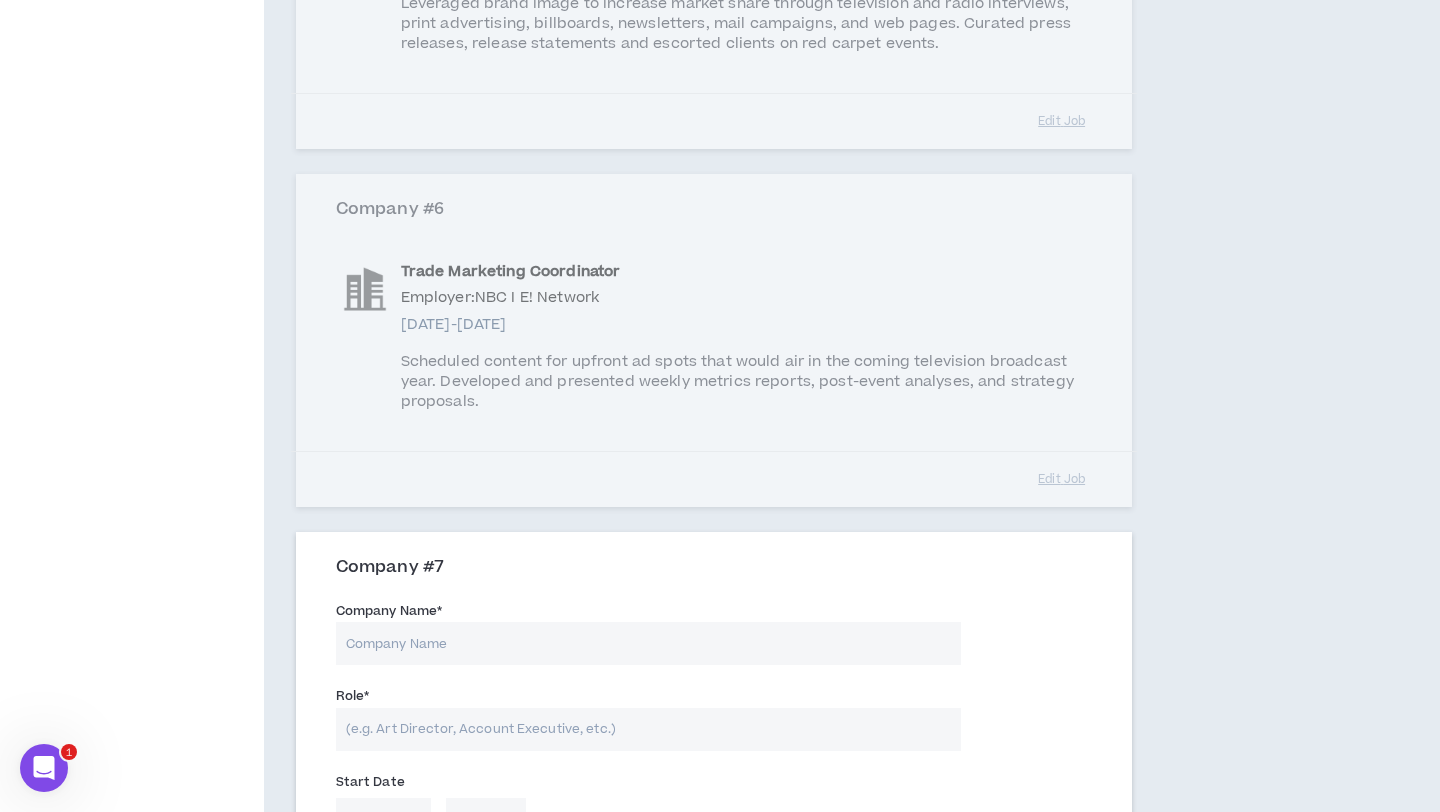 click on "Company Name  *" at bounding box center (648, 643) 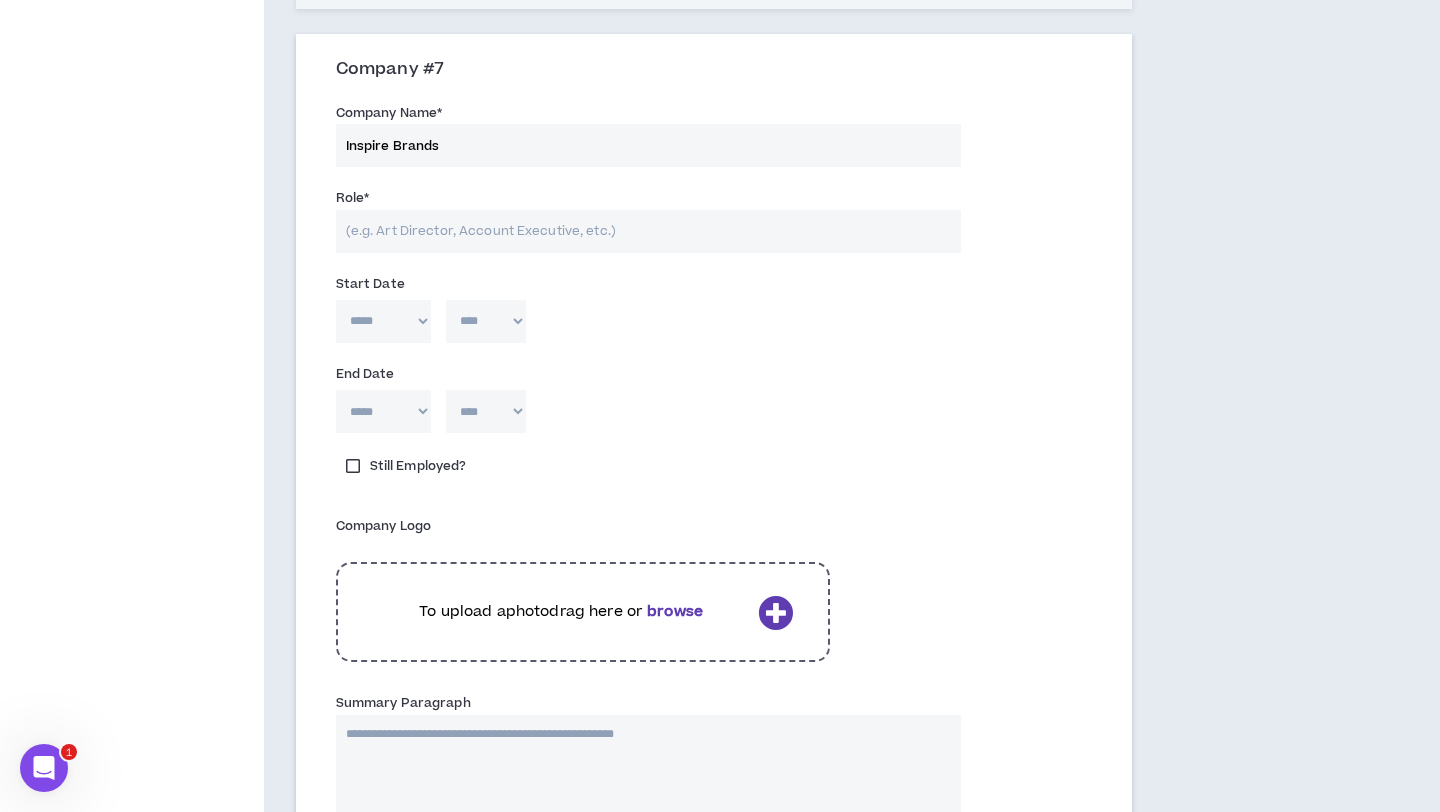 scroll, scrollTop: 2386, scrollLeft: 0, axis: vertical 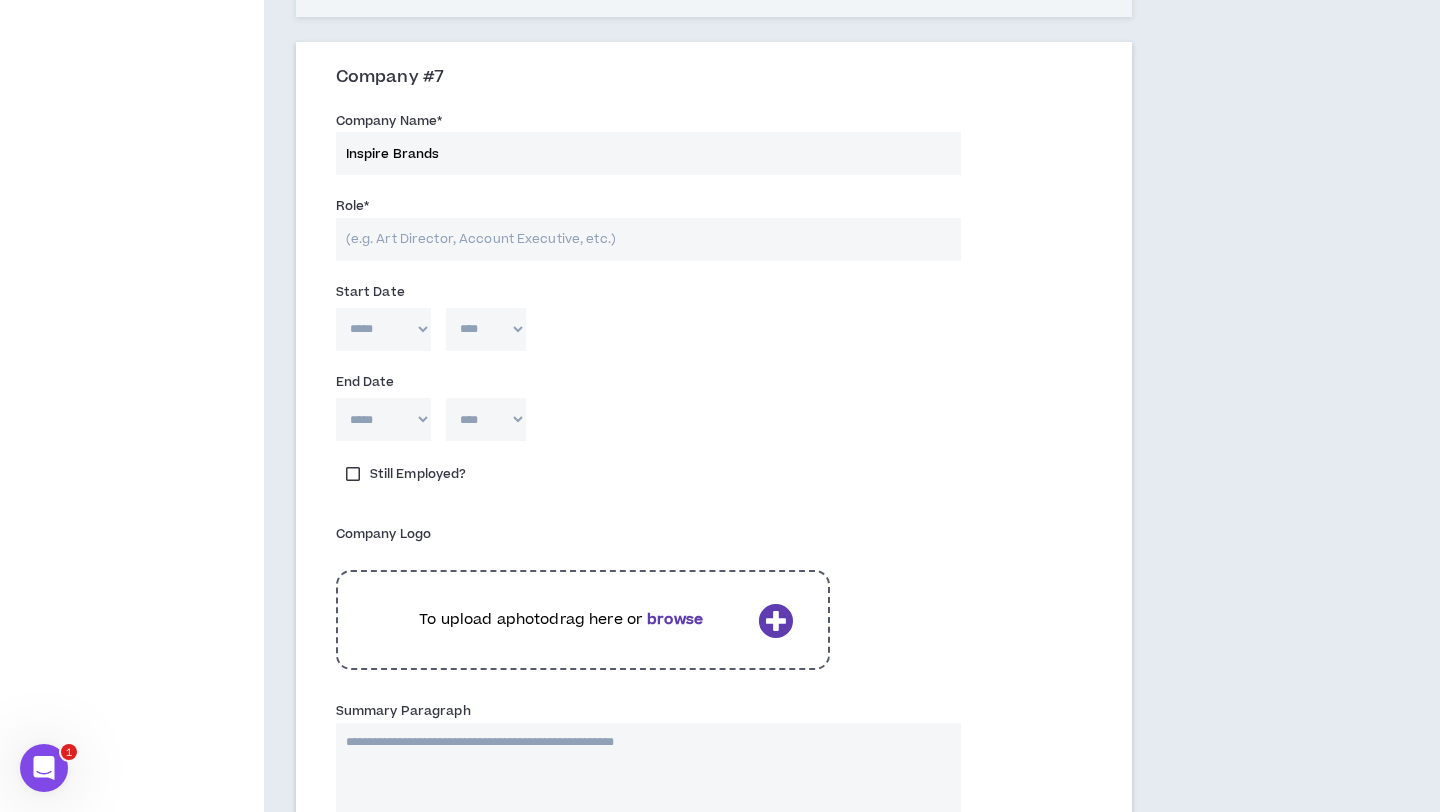 type on "Inspire Brands" 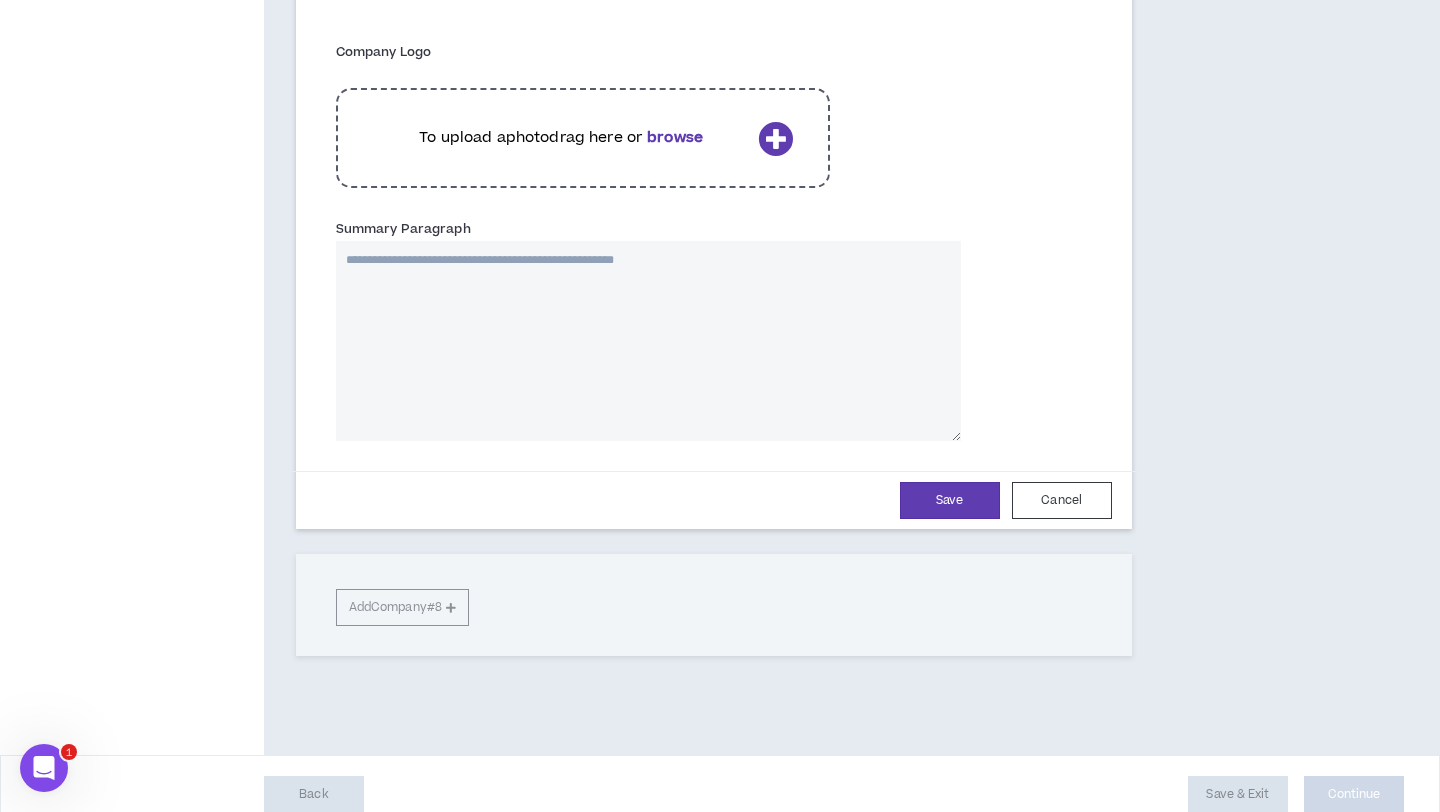 scroll, scrollTop: 2865, scrollLeft: 0, axis: vertical 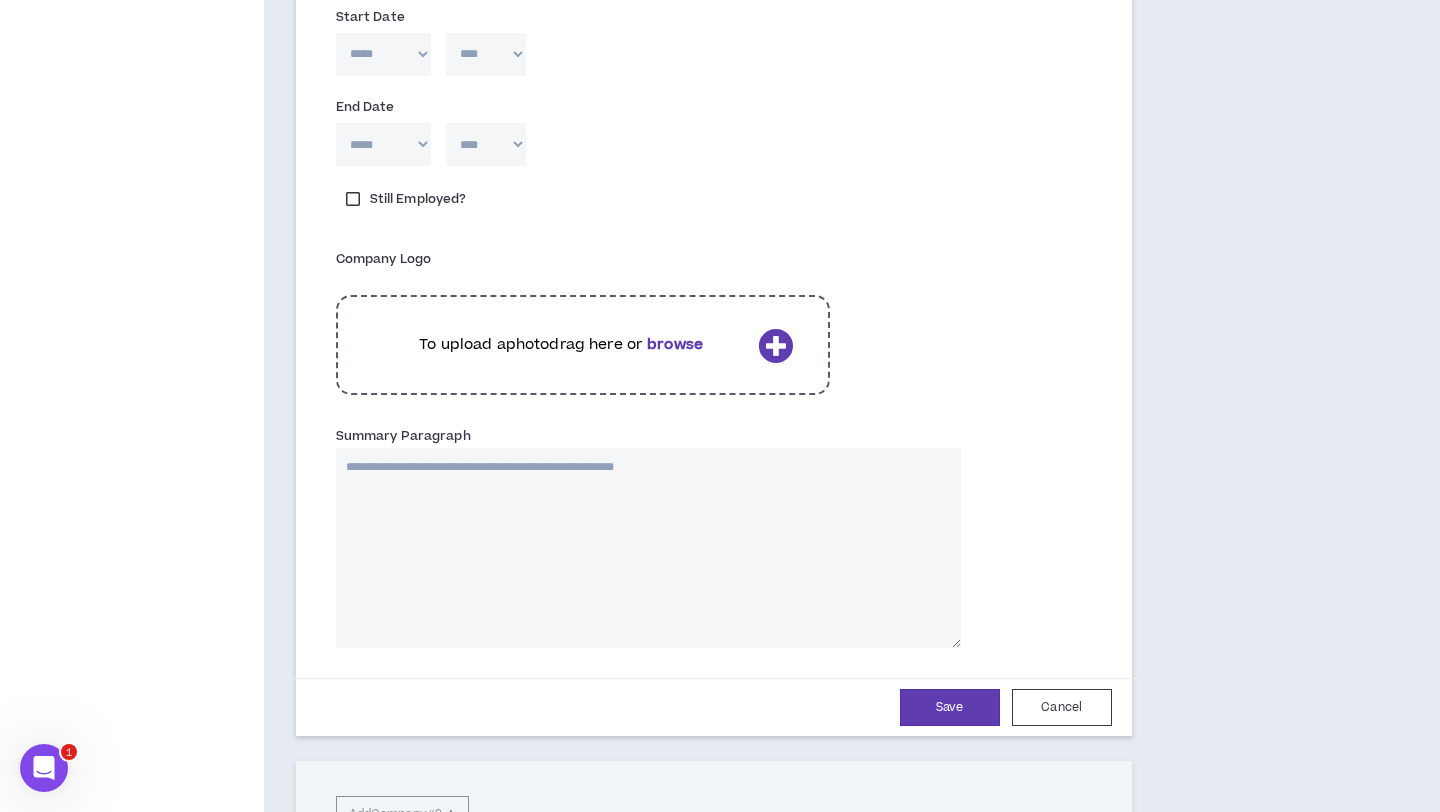 click on "Summary Paragraph" at bounding box center (648, 548) 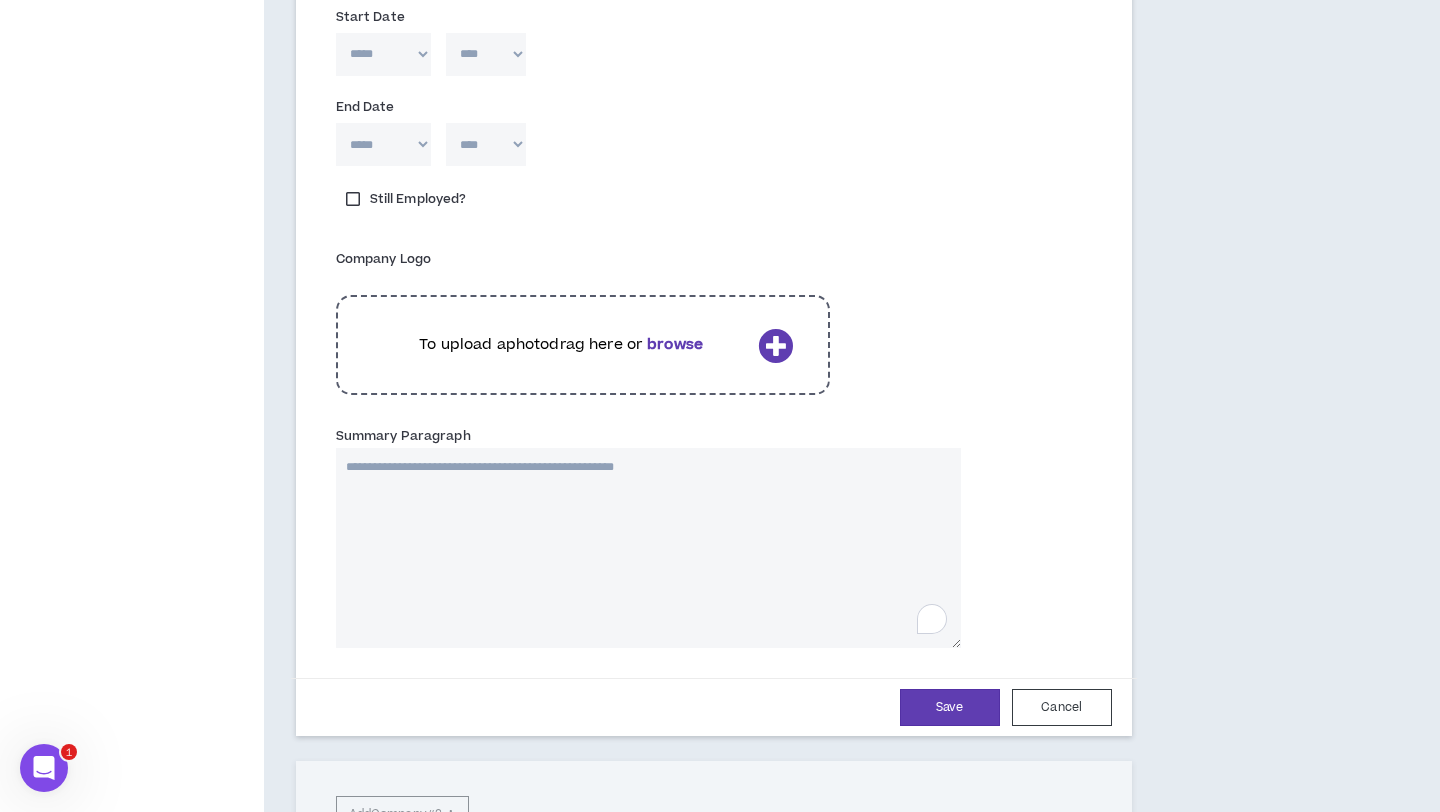 paste on "**********" 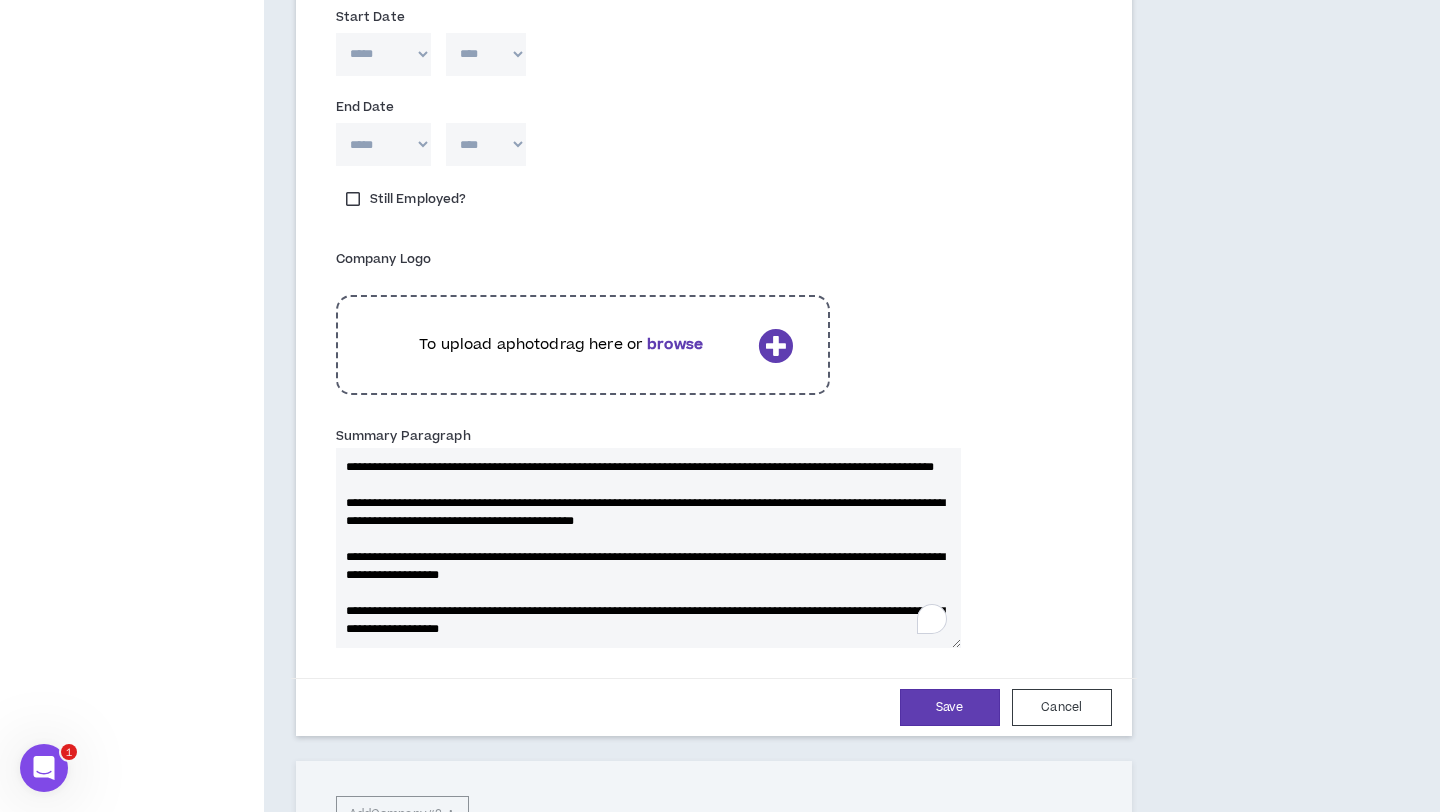 scroll, scrollTop: 277, scrollLeft: 0, axis: vertical 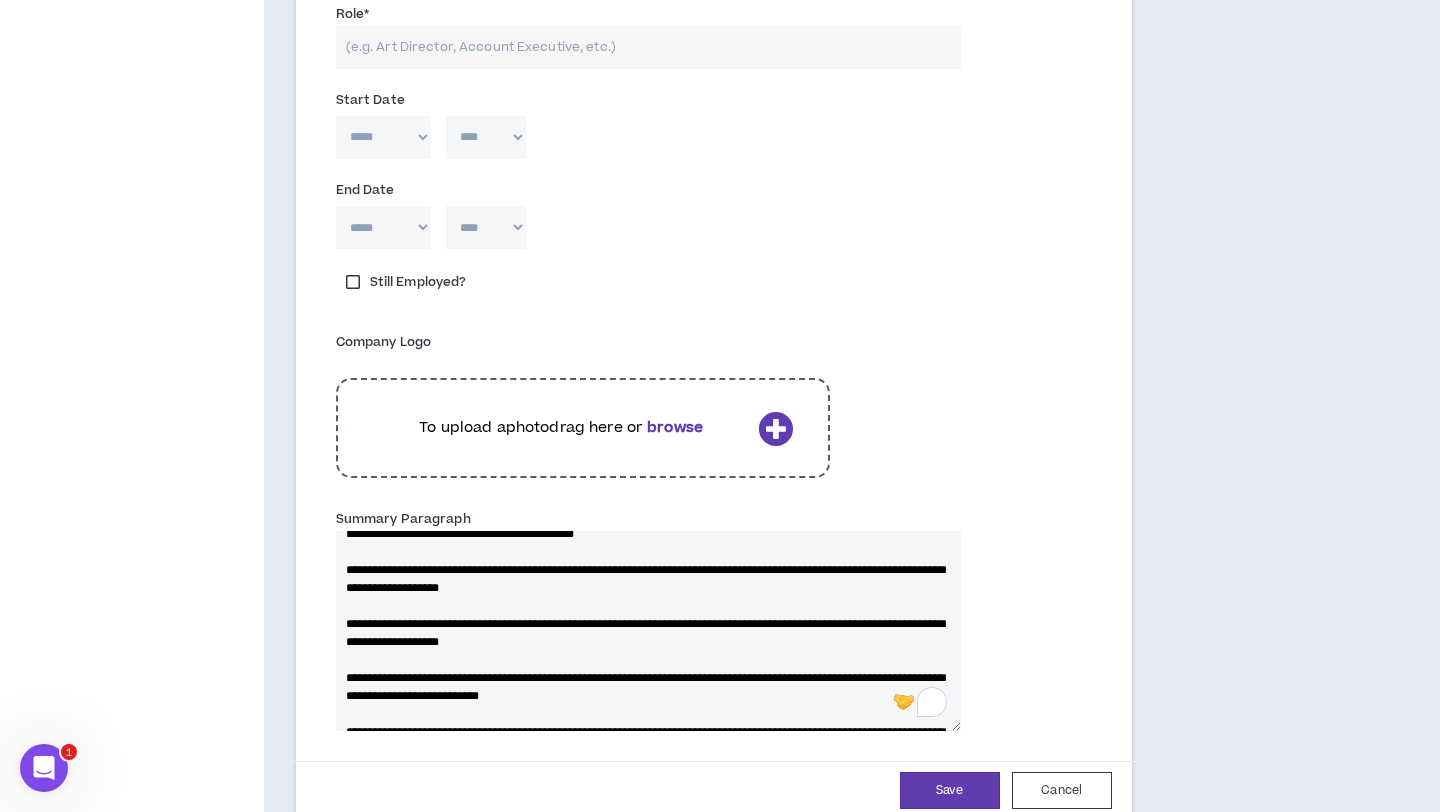 type on "**********" 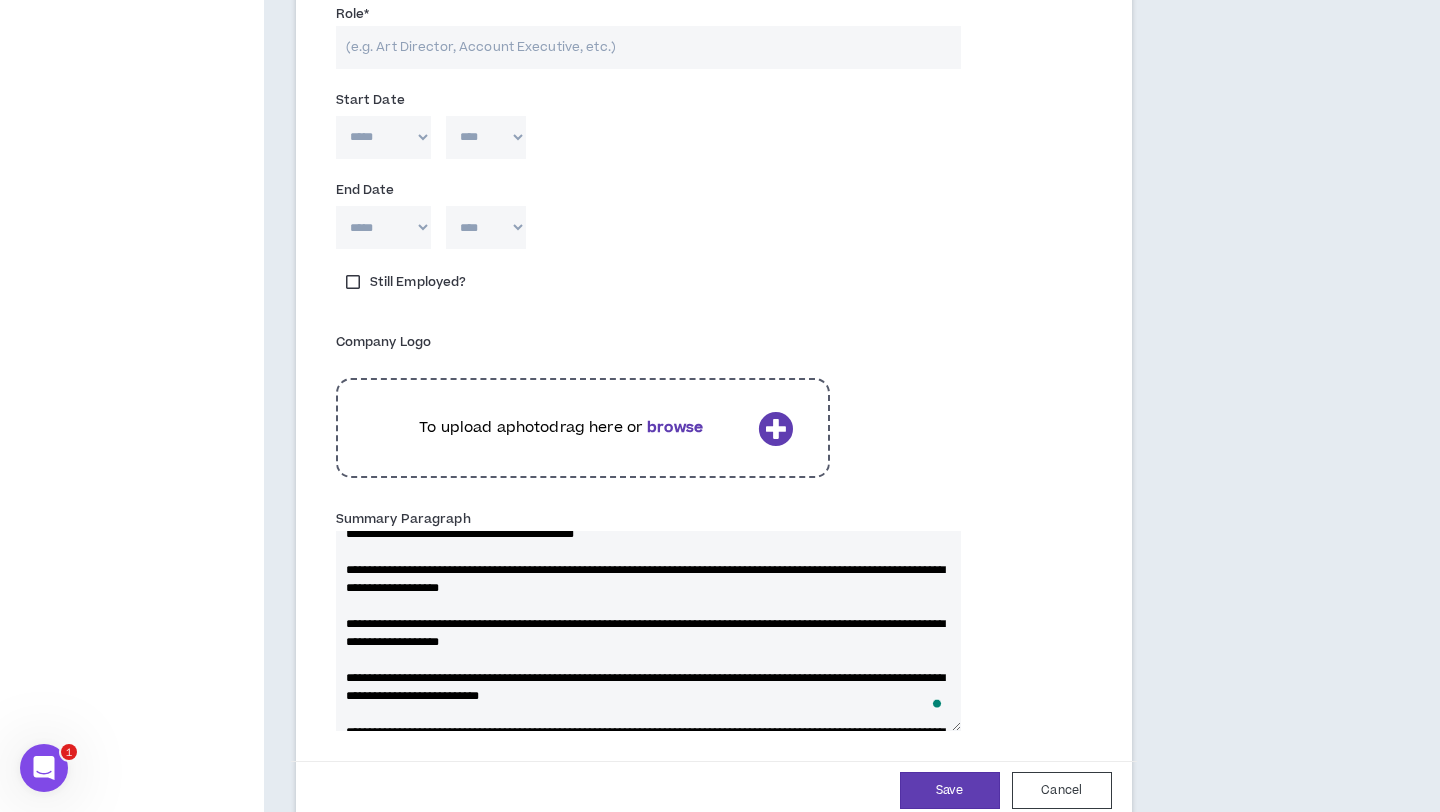 click on "***** *** *** *** *** *** **** *** *** **** *** *** ***" at bounding box center (383, 137) 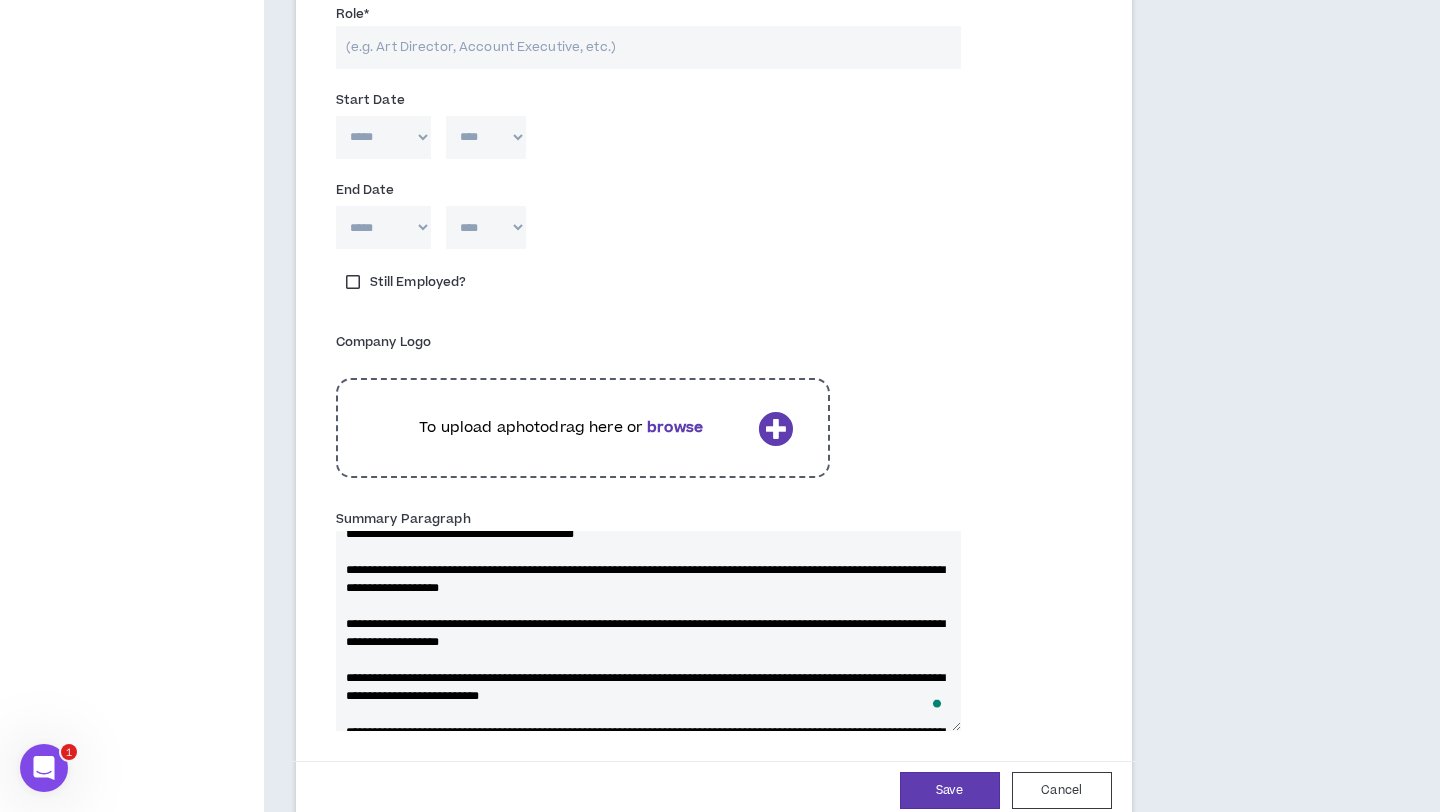 select on "**" 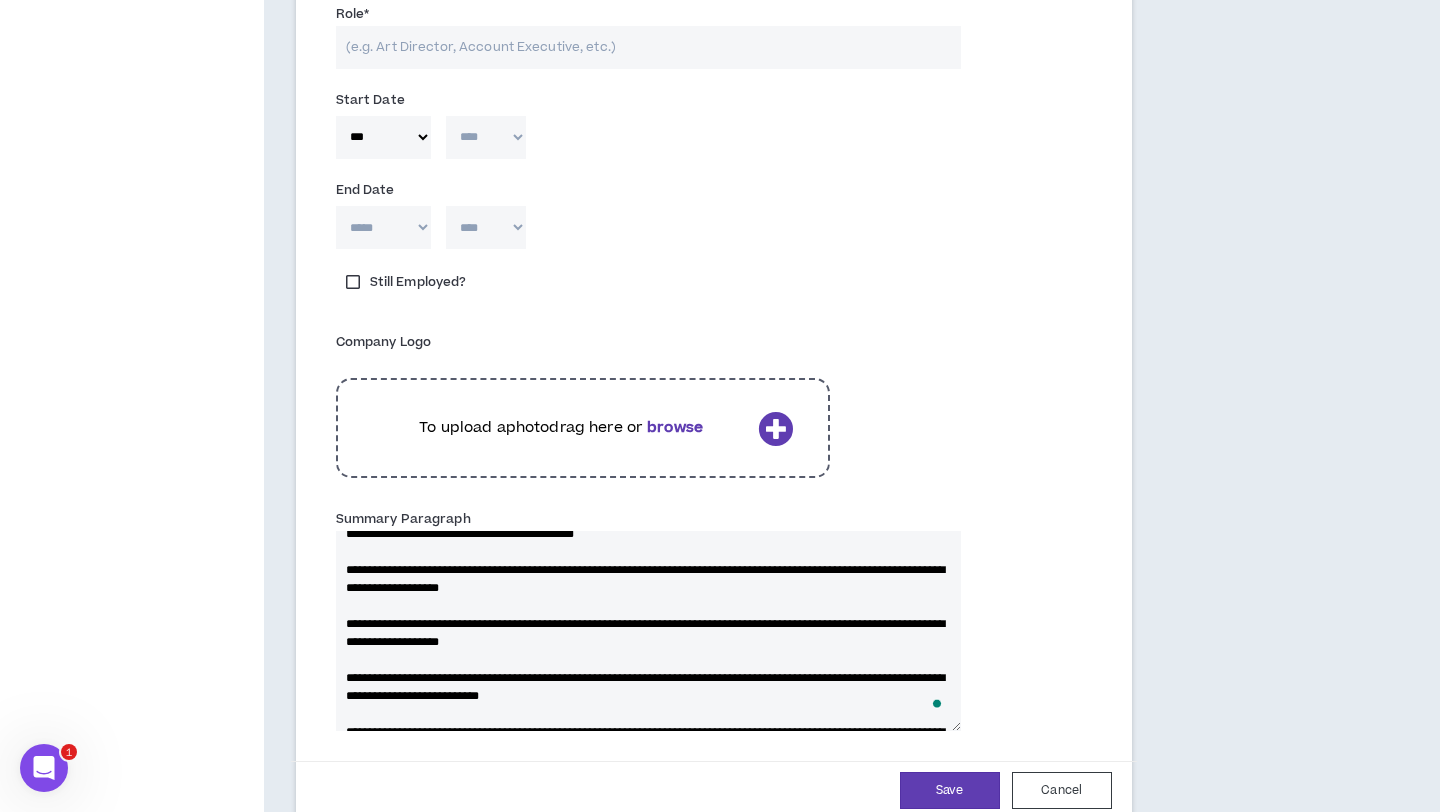 click on "**** **** **** **** **** **** **** **** **** **** **** **** **** **** **** **** **** **** **** **** **** **** **** **** **** **** **** **** **** **** **** **** **** **** **** **** **** **** **** **** **** **** **** **** **** **** **** **** **** **** **** **** **** **** **** **** **** **** **** **** **** **** **** **** **** **** **** **** **** **** **** **** **** **** **** **** **** **** **** **** **** **** **** **** **** **** **** **** **** **** **** **** **** **** **** **** **** **** **** **** **** **** **** **** **** **** **** **** **** **** **** **** **** **** **** **** **** **** **** **** **** **** **** **** **** **** ****" at bounding box center [486, 137] 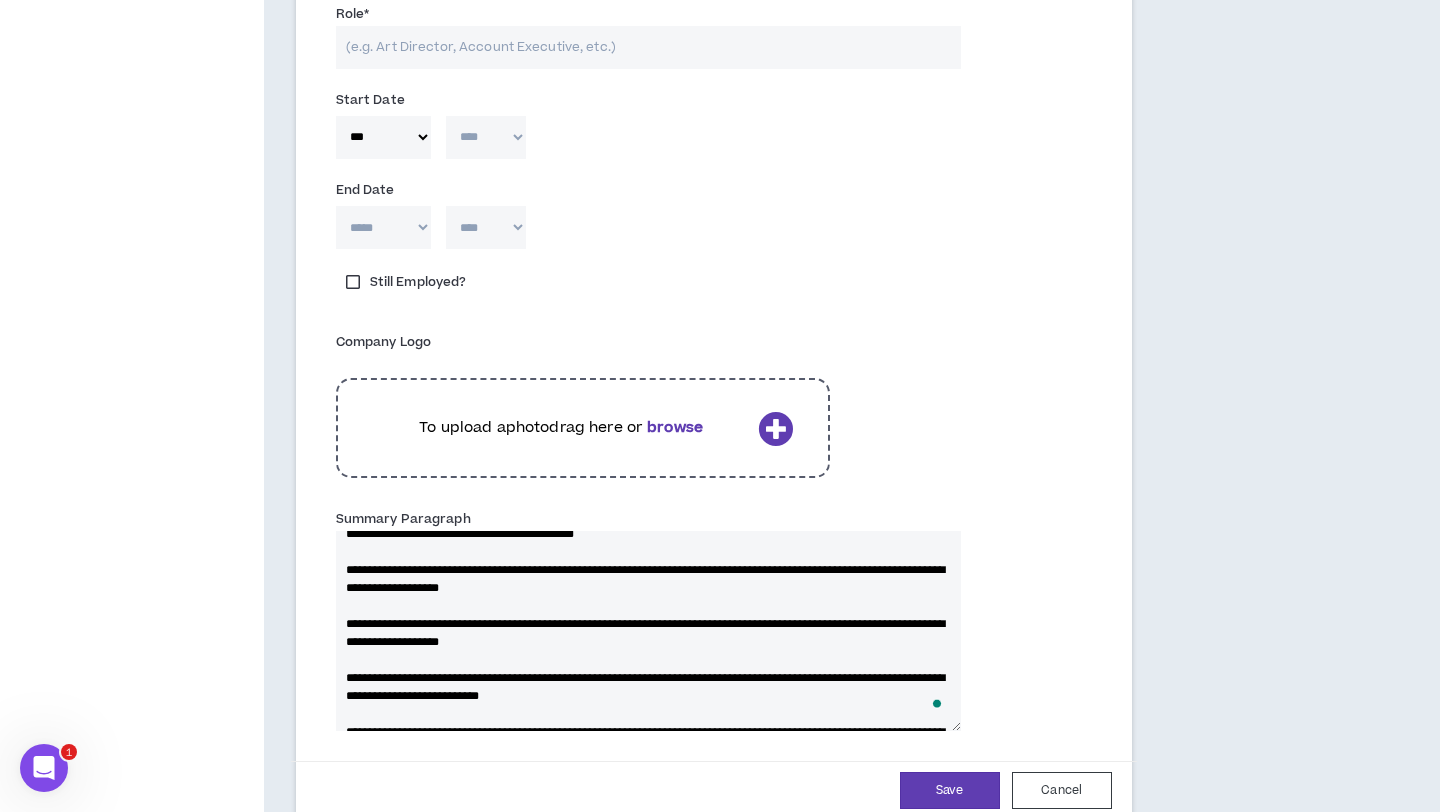 select on "****" 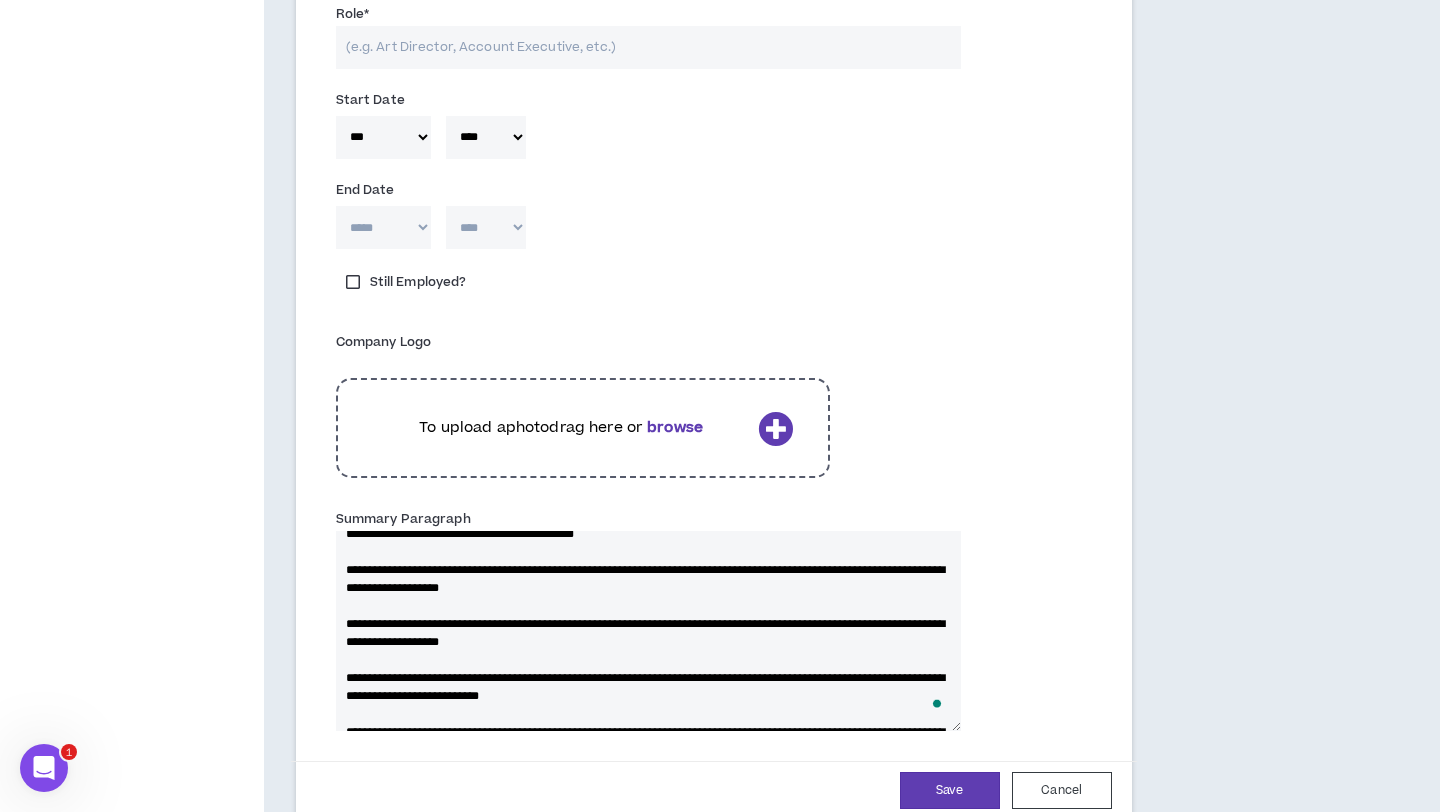 click on "***** *** *** *** *** *** **** *** *** **** *** *** ***" at bounding box center [383, 227] 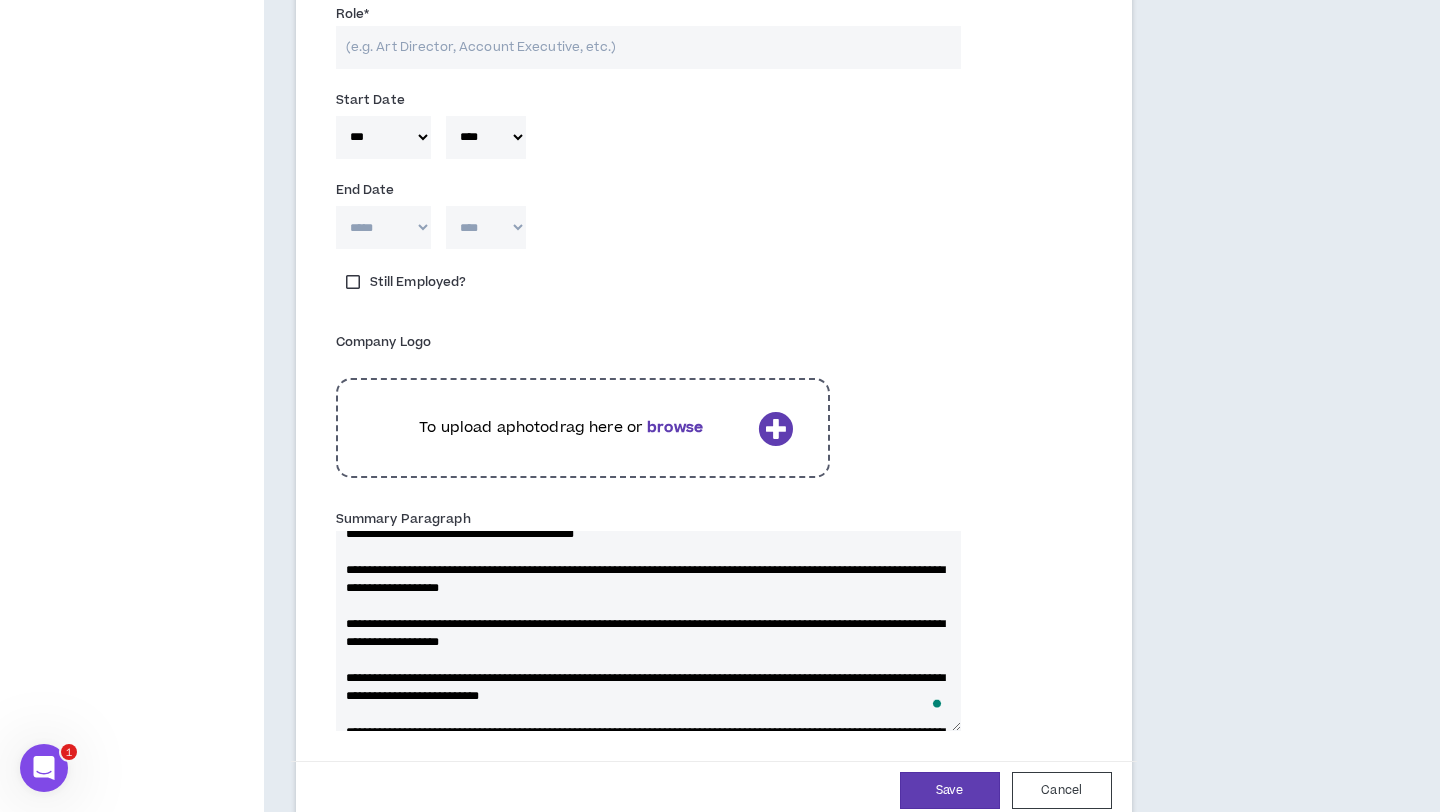 select on "*" 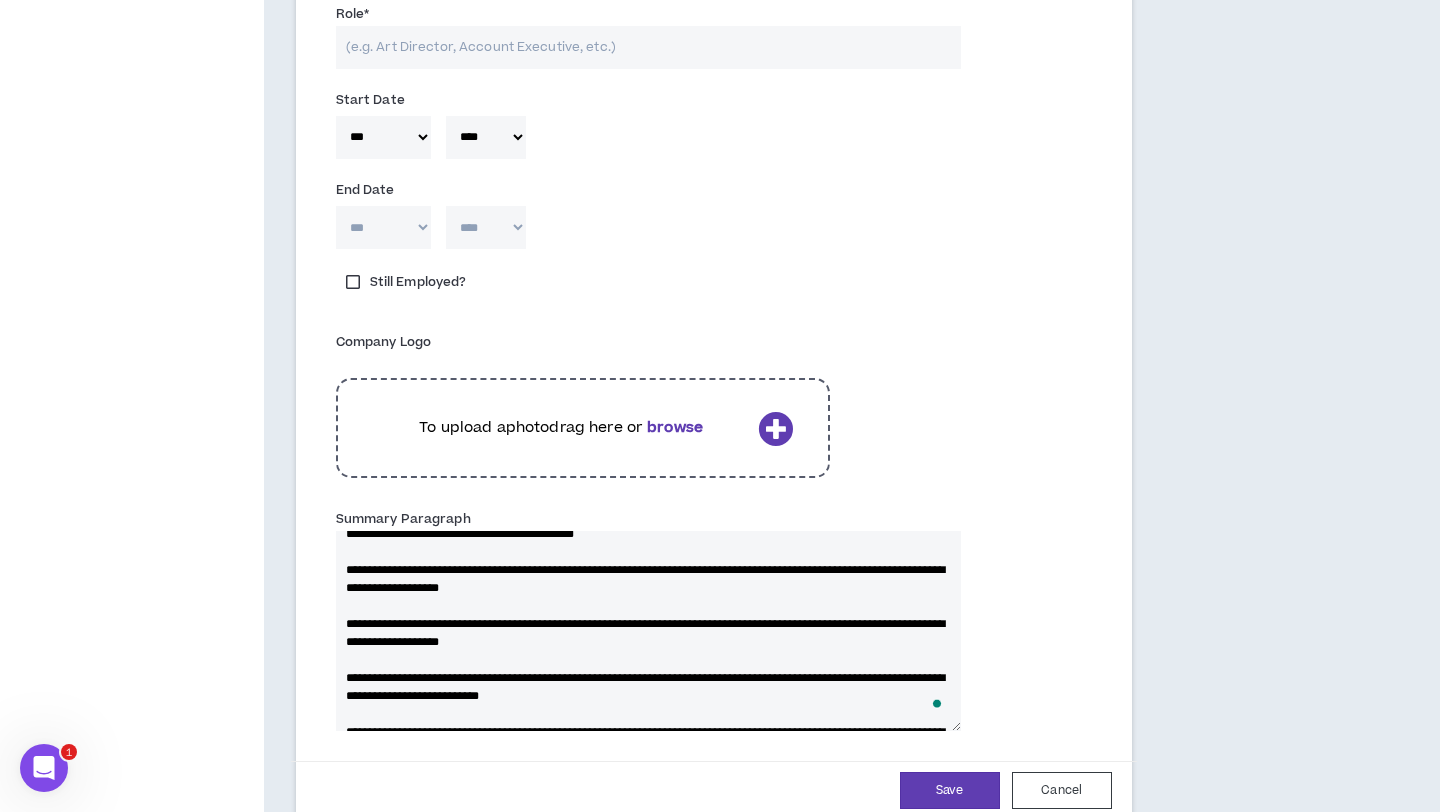 type 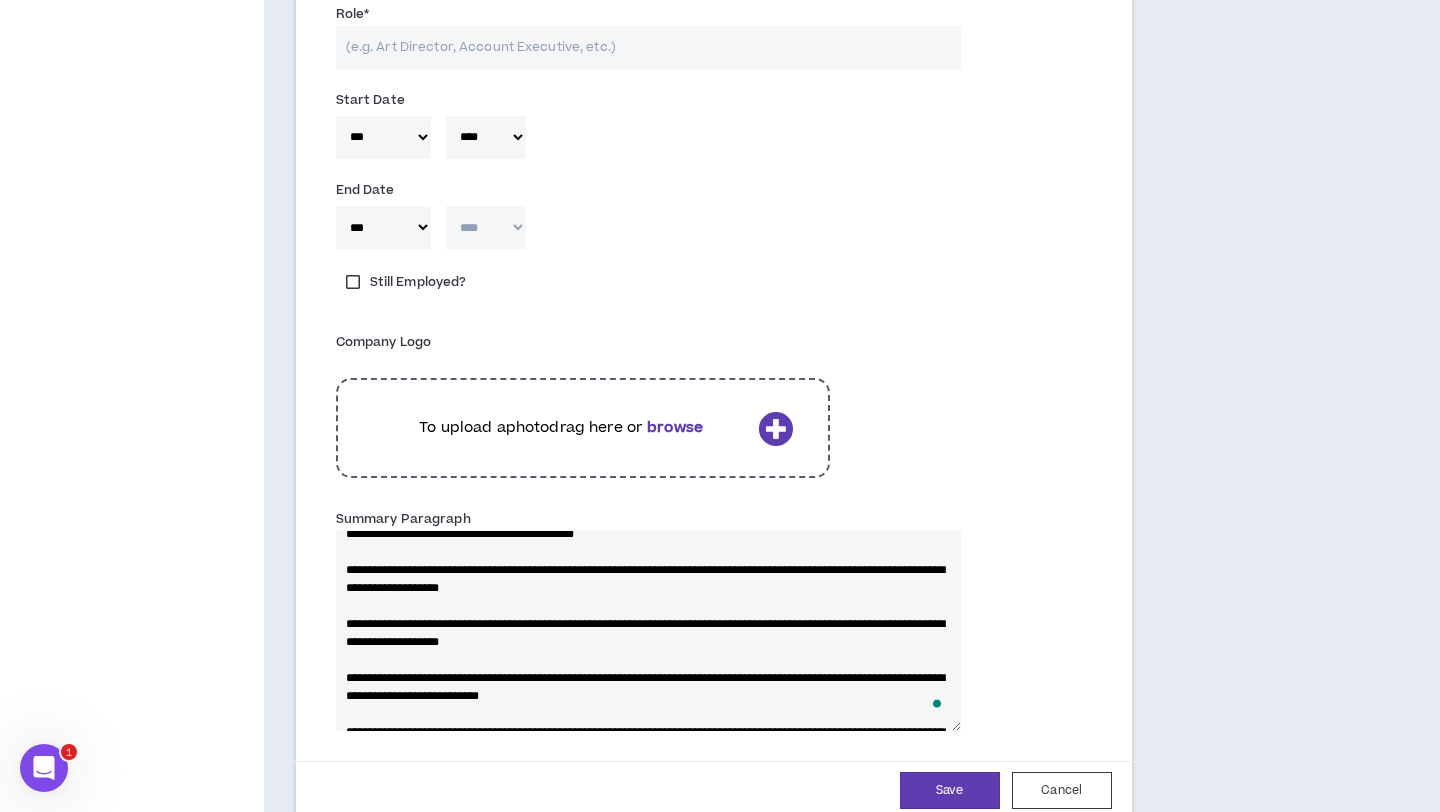 click on "**** **** **** **** **** **** **** **** **** **** **** **** **** **** **** **** **** **** **** **** **** **** **** **** **** **** **** **** **** **** **** **** **** **** **** **** **** **** **** **** **** **** **** **** **** **** **** **** **** **** **** **** **** **** **** **** **** **** **** **** **** **** **** **** **** **** **** **** **** **** **** **** **** **** **** **** **** **** **** **** **** **** **** **** **** **** **** **** **** **** **** **** **** **** **** **** **** **** **** **** **** **** **** **** **** **** **** **** **** **** **** **** **** **** **** **** **** **** **** **** **** **** **** **** **** **** ****" at bounding box center (486, 227) 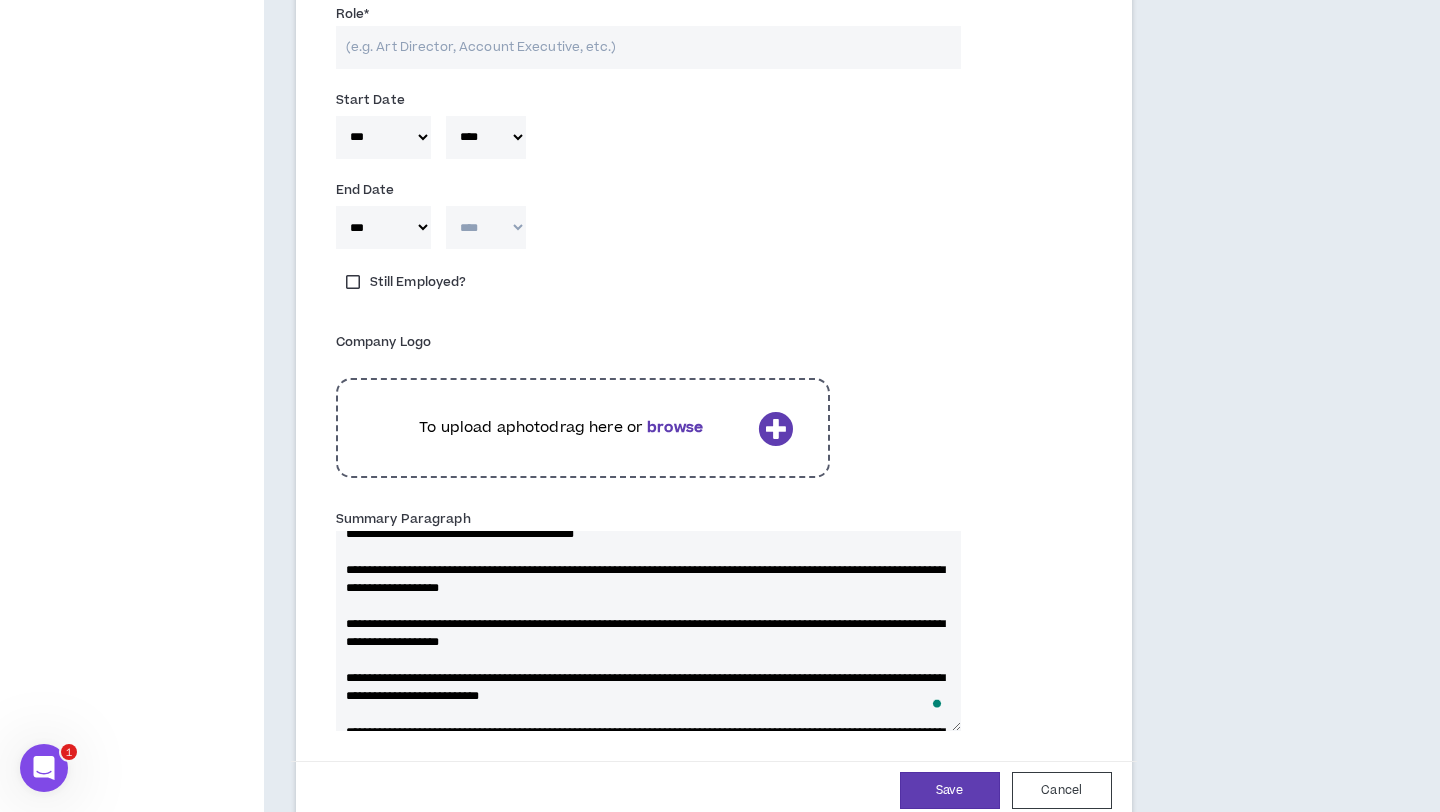 select on "****" 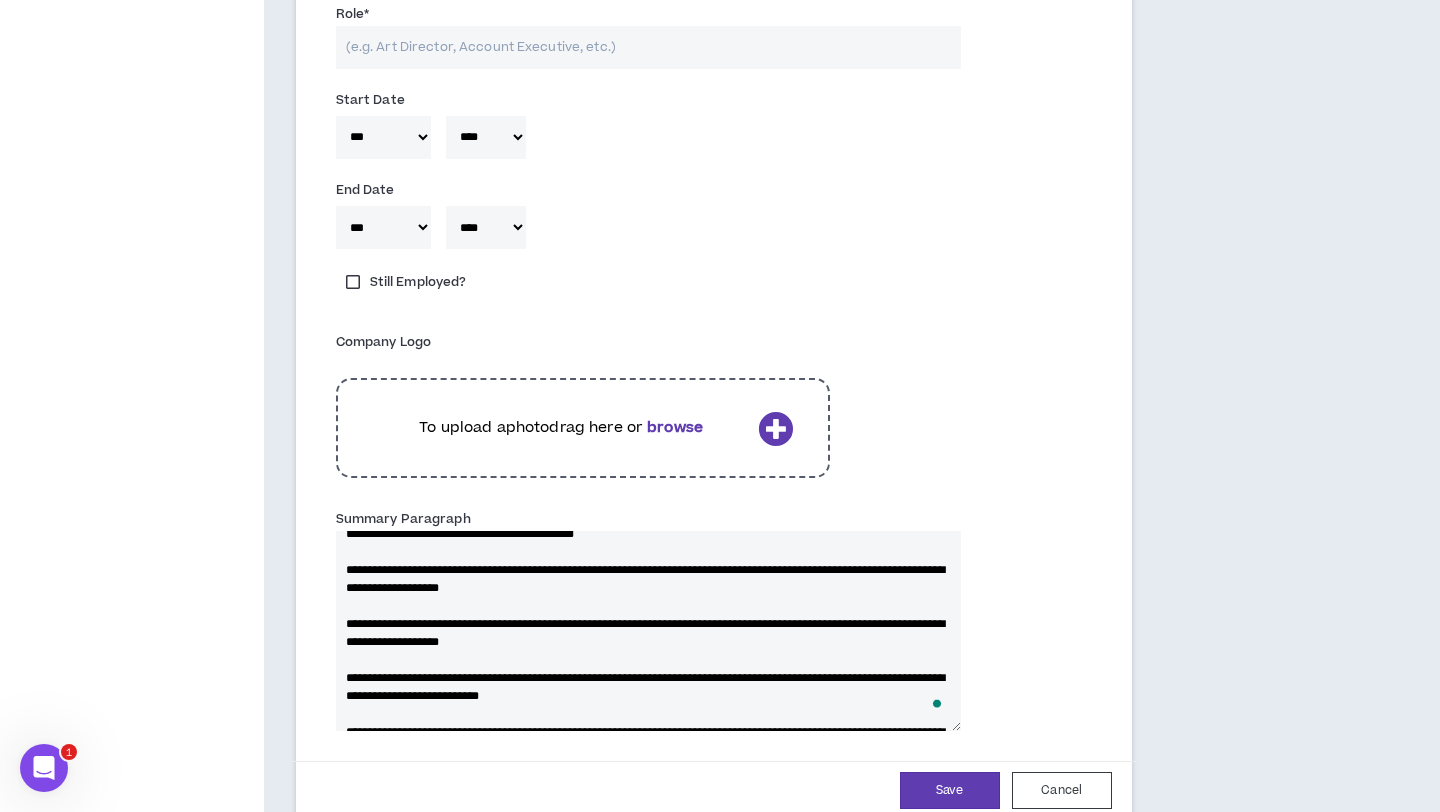 click on "Still Employed?" at bounding box center (452, 287) 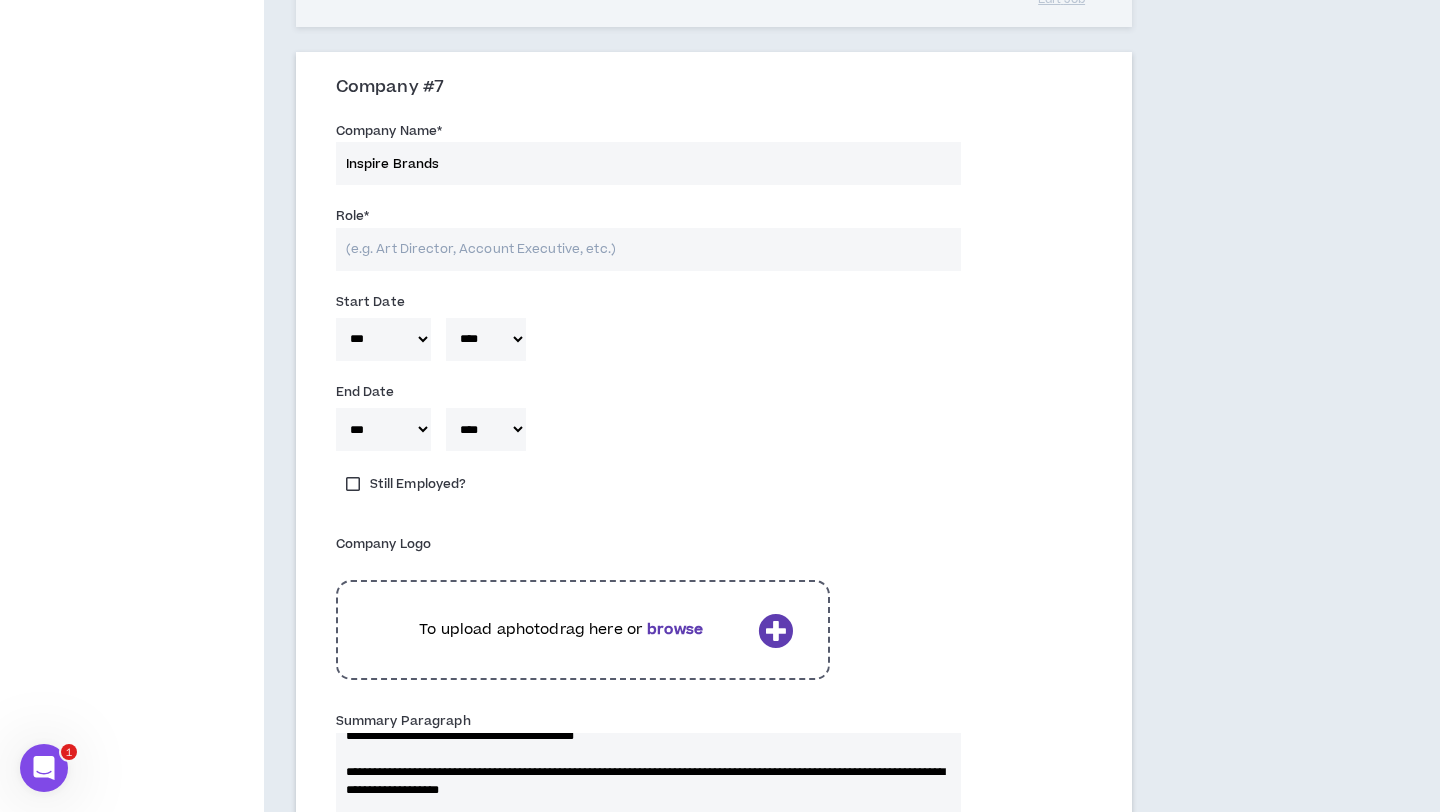 scroll, scrollTop: 2366, scrollLeft: 0, axis: vertical 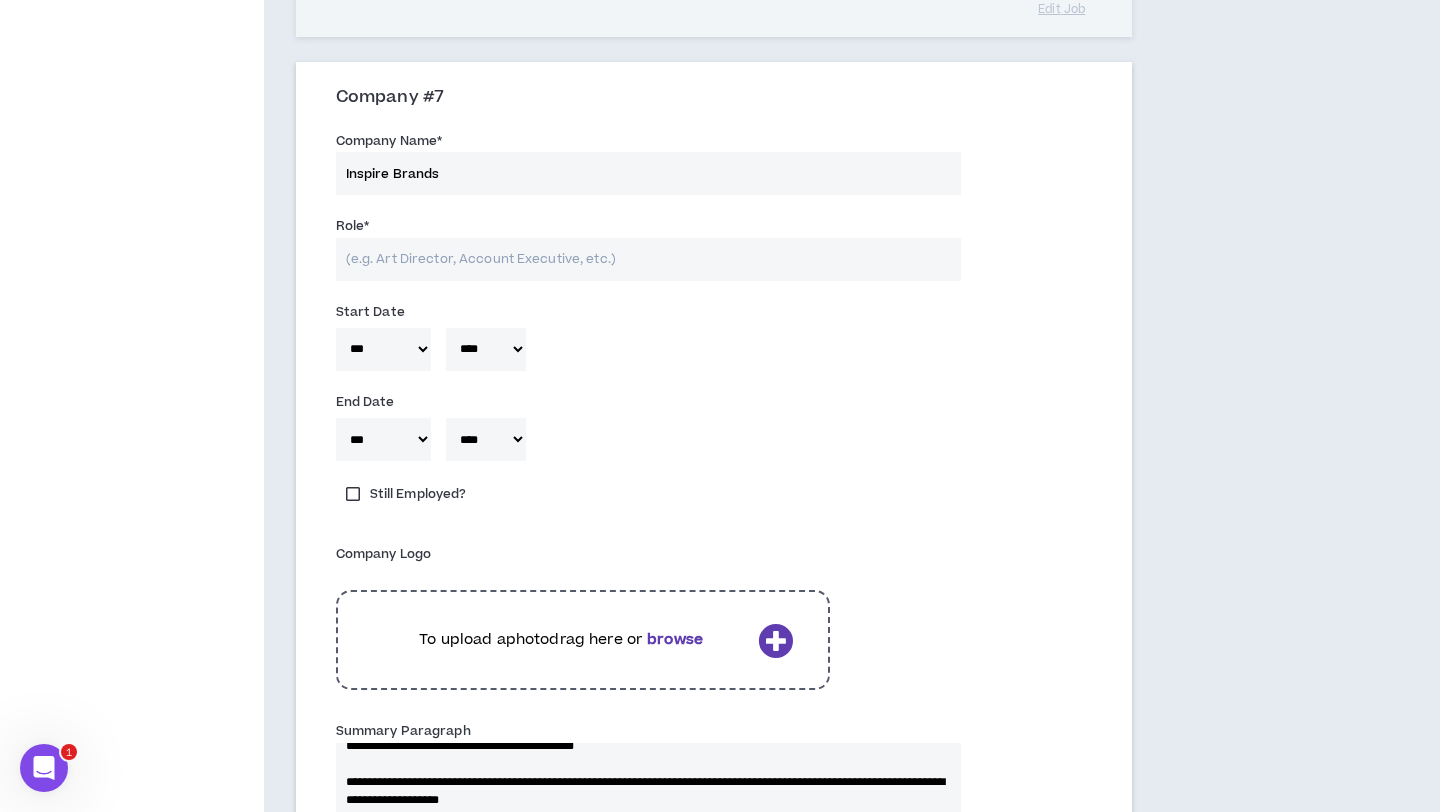 click on "Role  *" at bounding box center (648, 259) 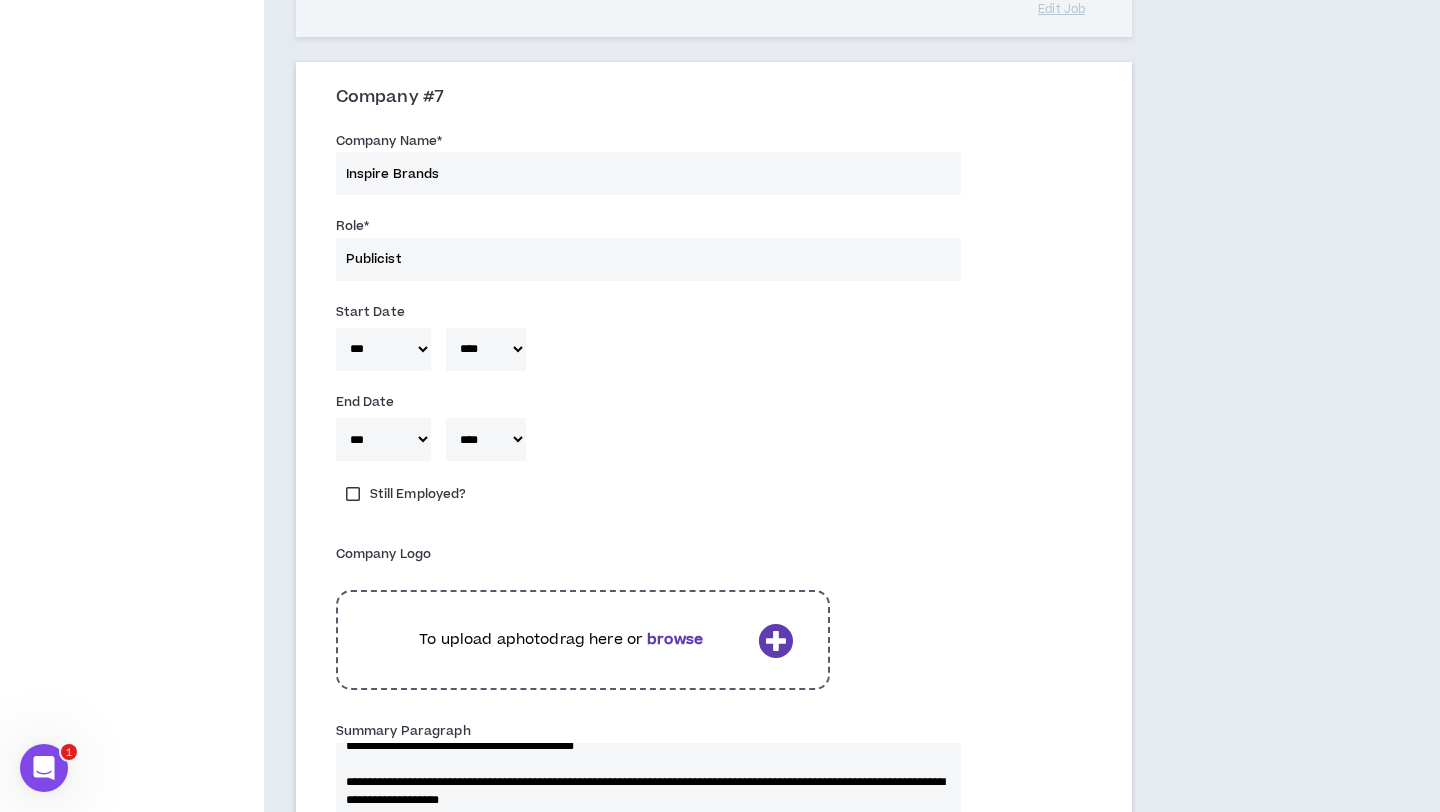 type on "Publicist" 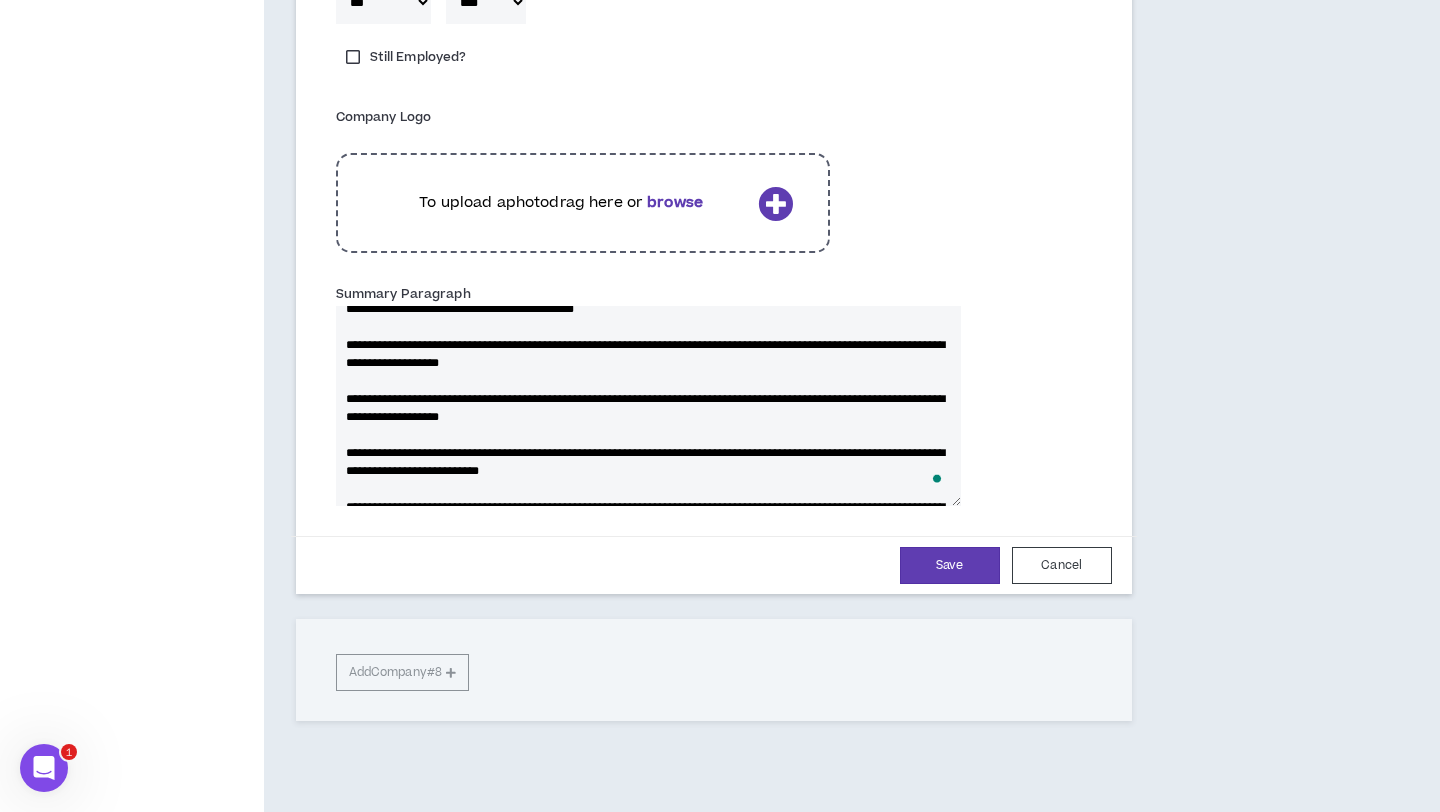 scroll, scrollTop: 2890, scrollLeft: 0, axis: vertical 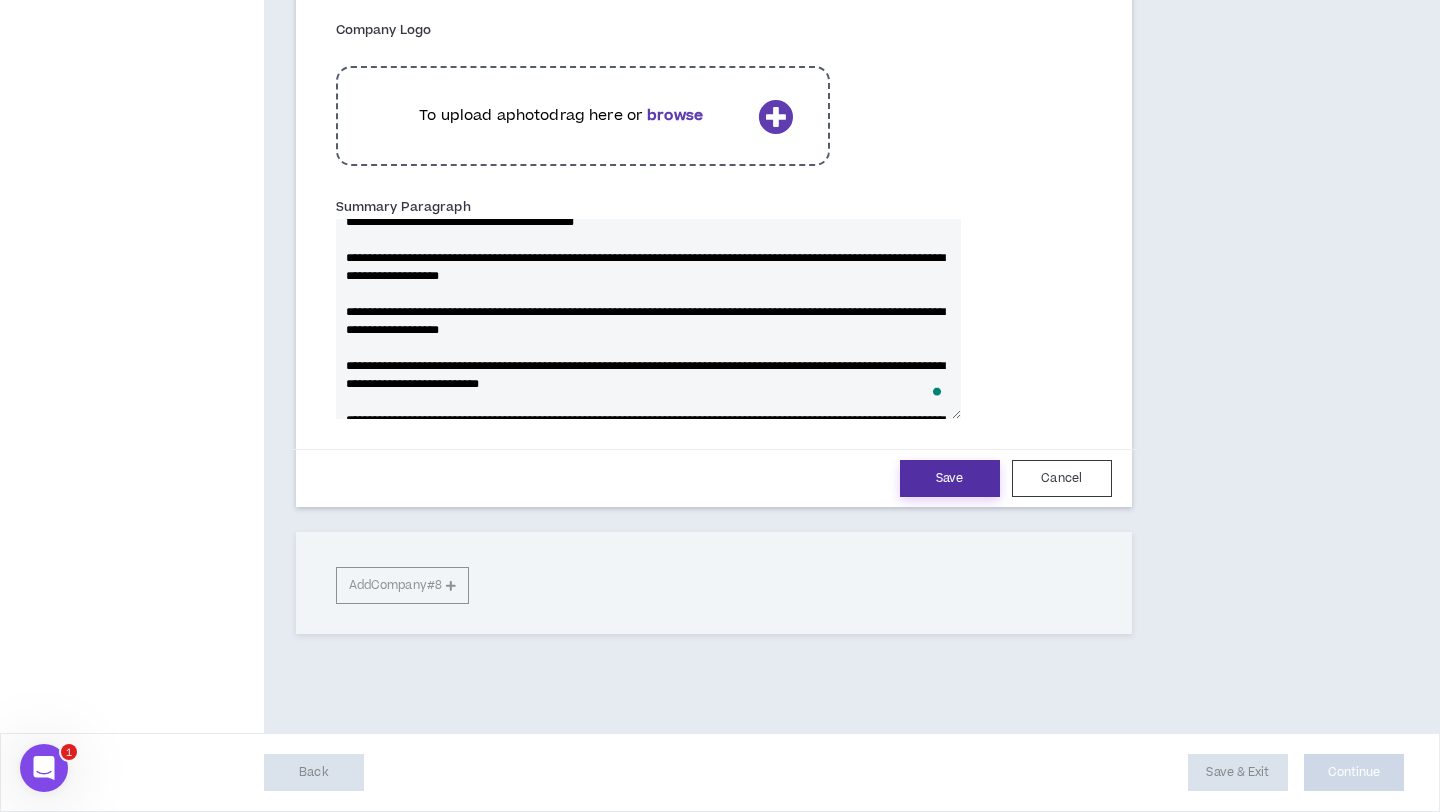click on "Save" at bounding box center [950, 478] 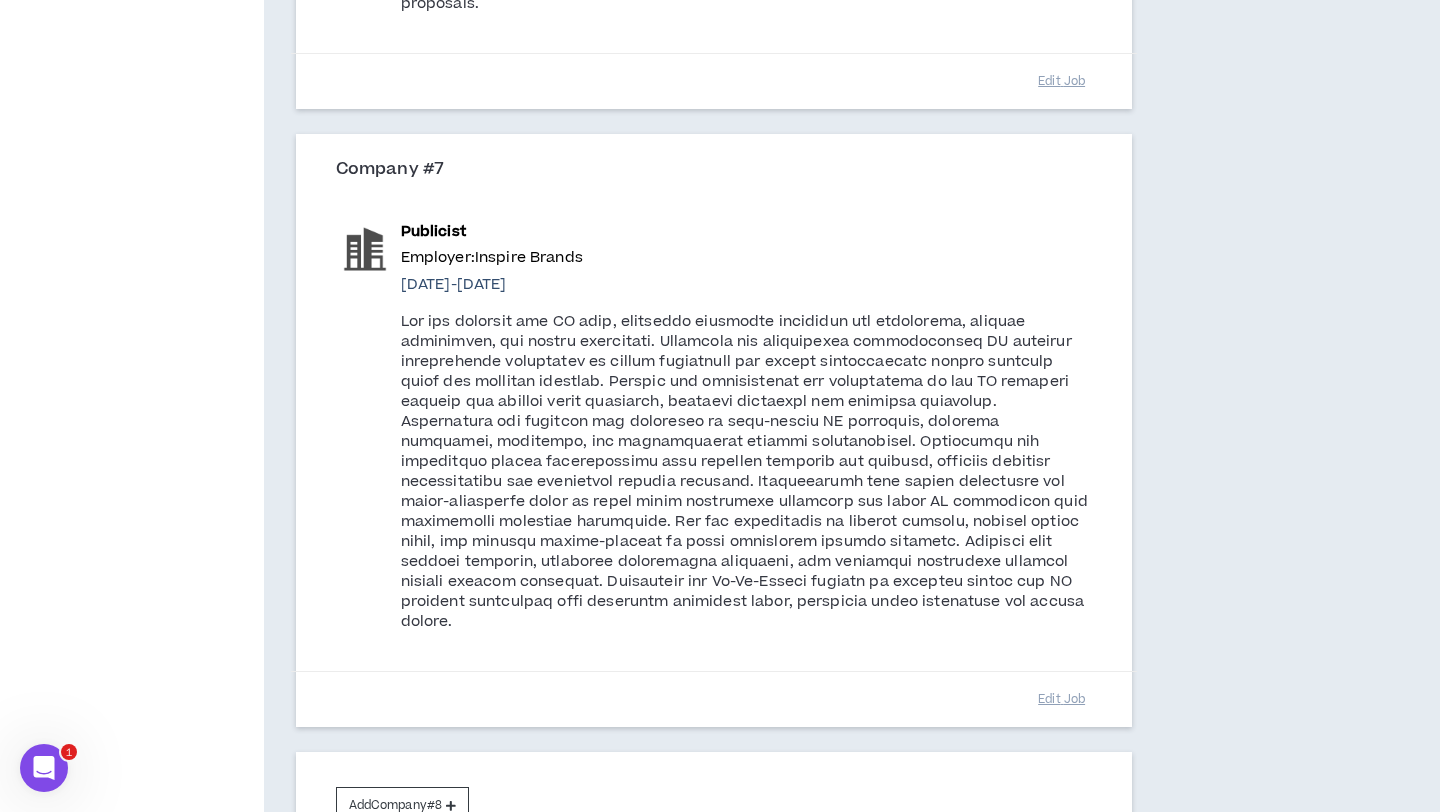 scroll, scrollTop: 2321, scrollLeft: 0, axis: vertical 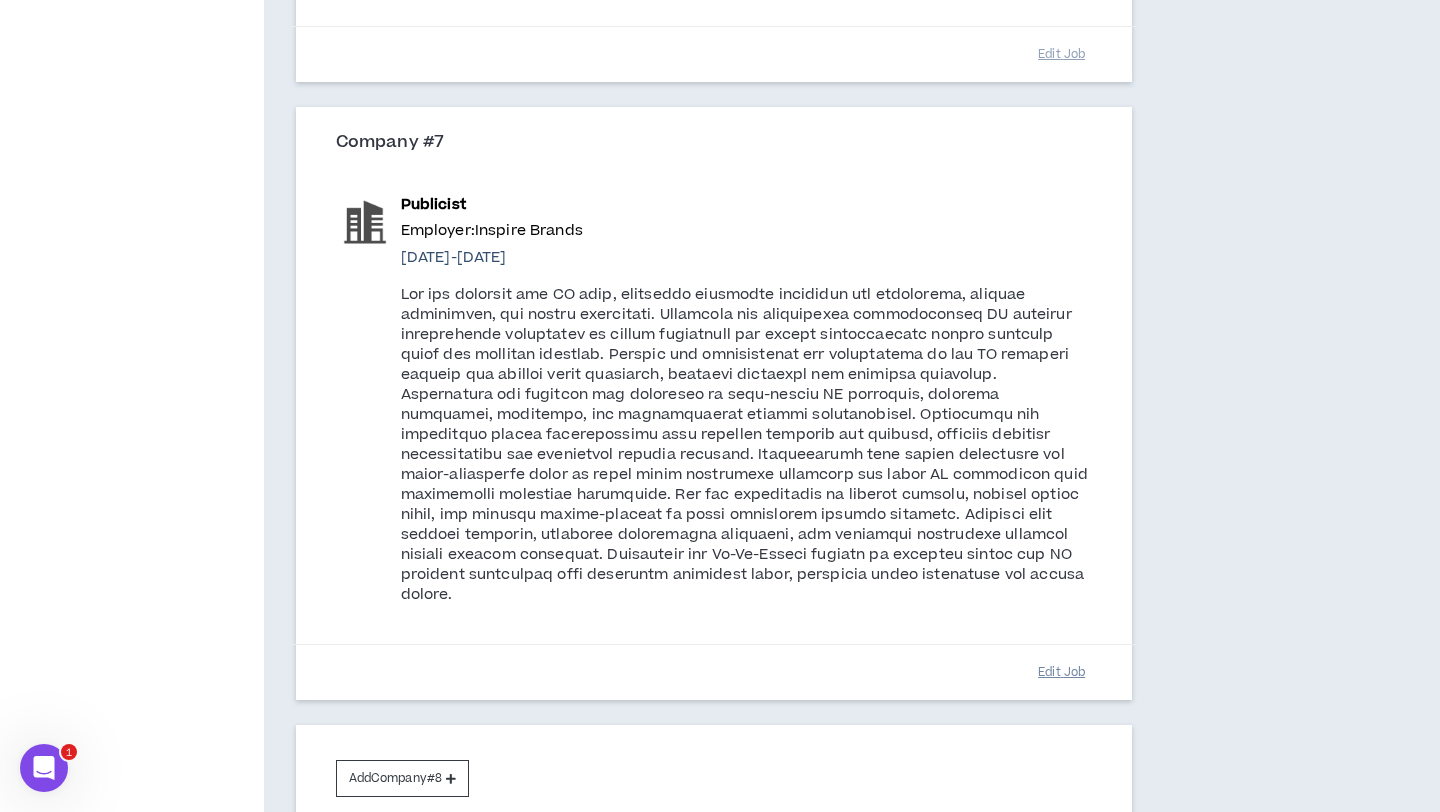 click on "Edit   Job" at bounding box center [1062, 672] 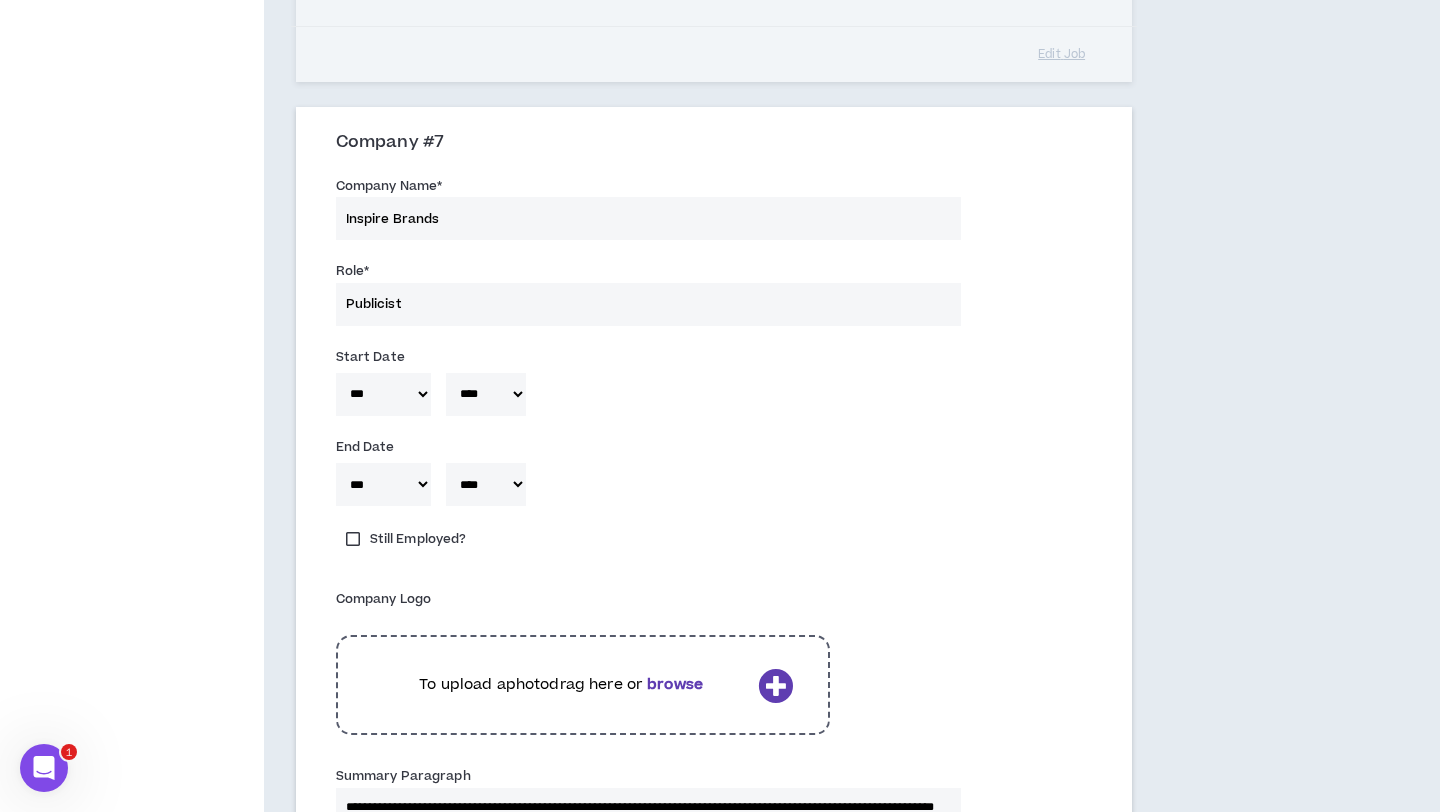click on "***** *** *** *** *** *** **** *** *** **** *** *** ***" at bounding box center (383, 394) 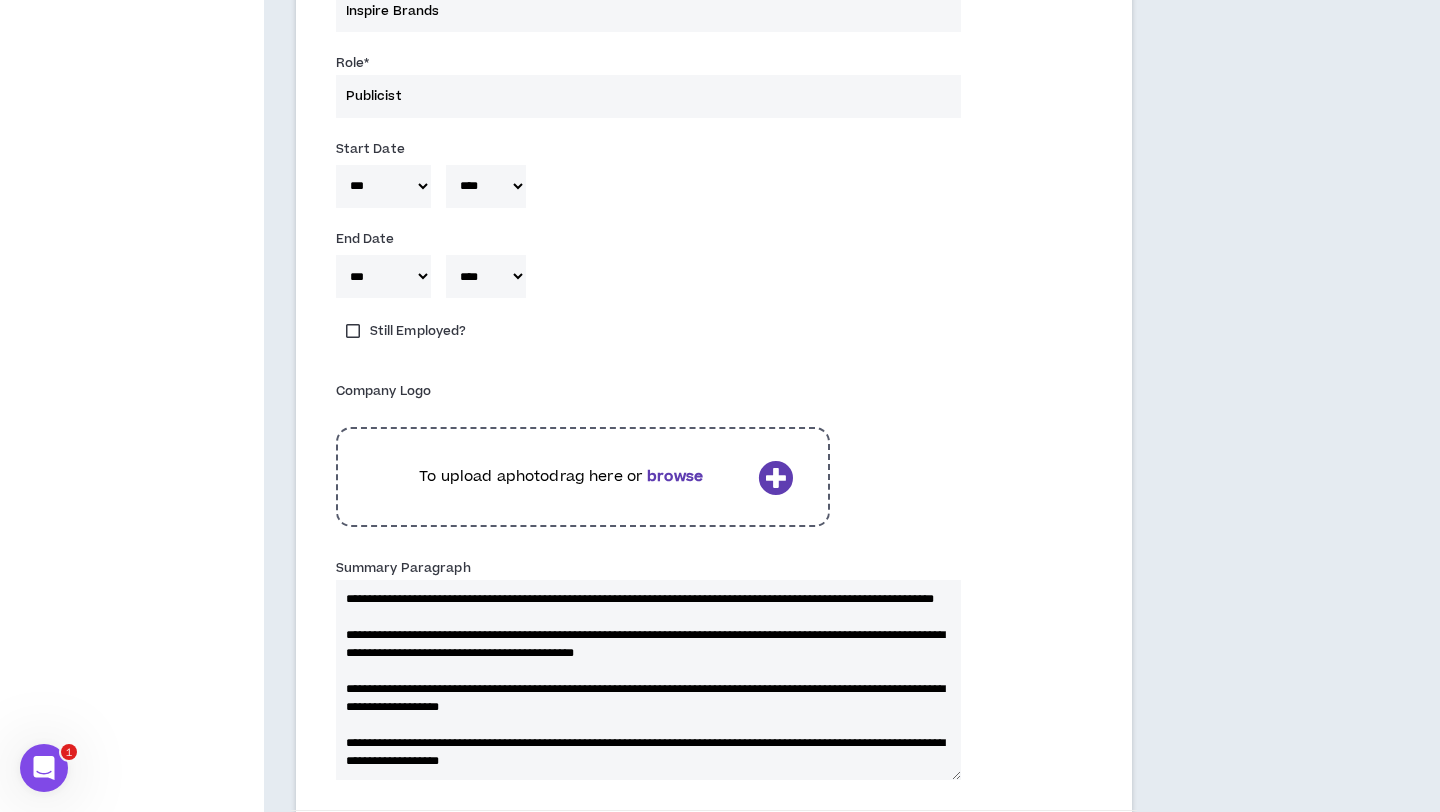 scroll, scrollTop: 2614, scrollLeft: 0, axis: vertical 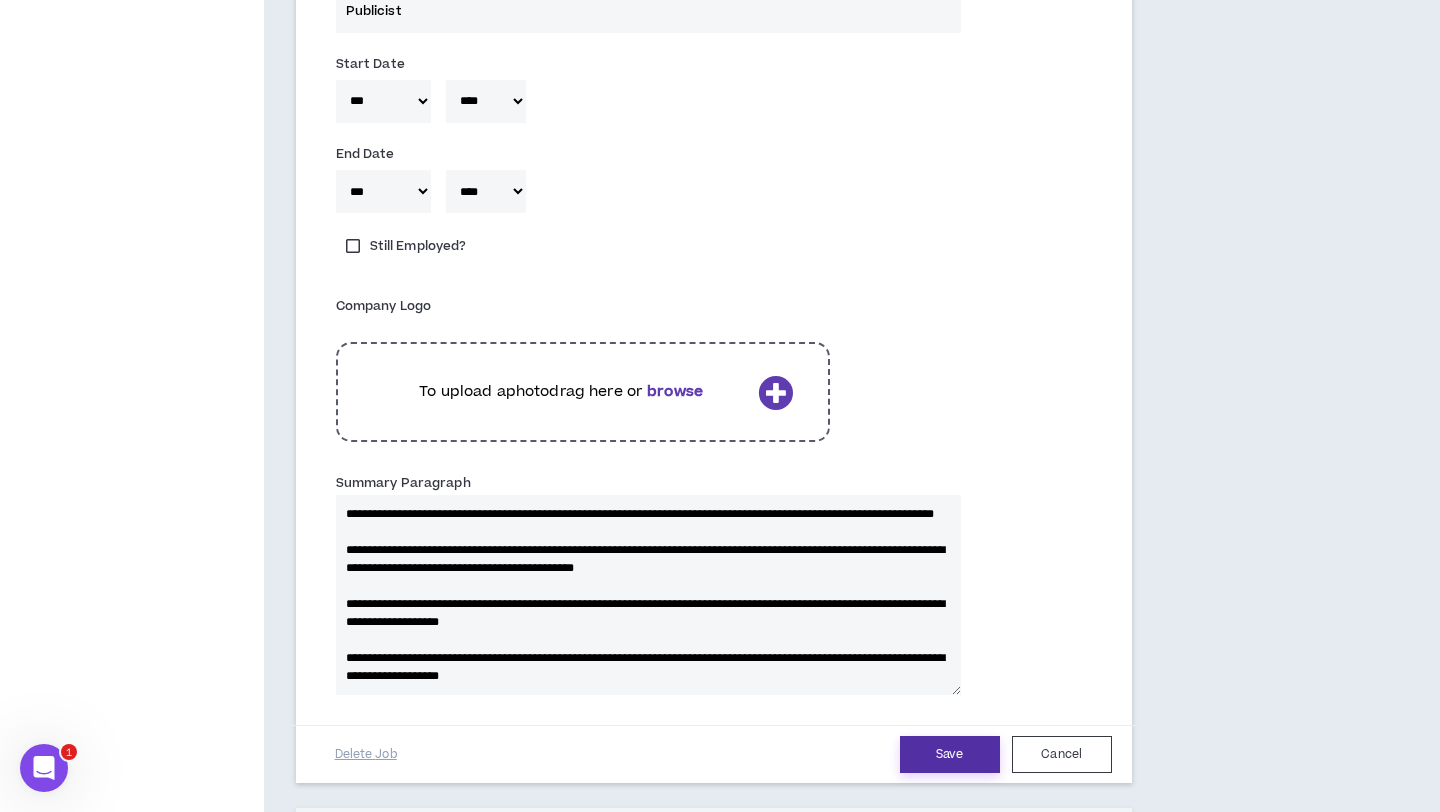 click on "Save" at bounding box center [950, 754] 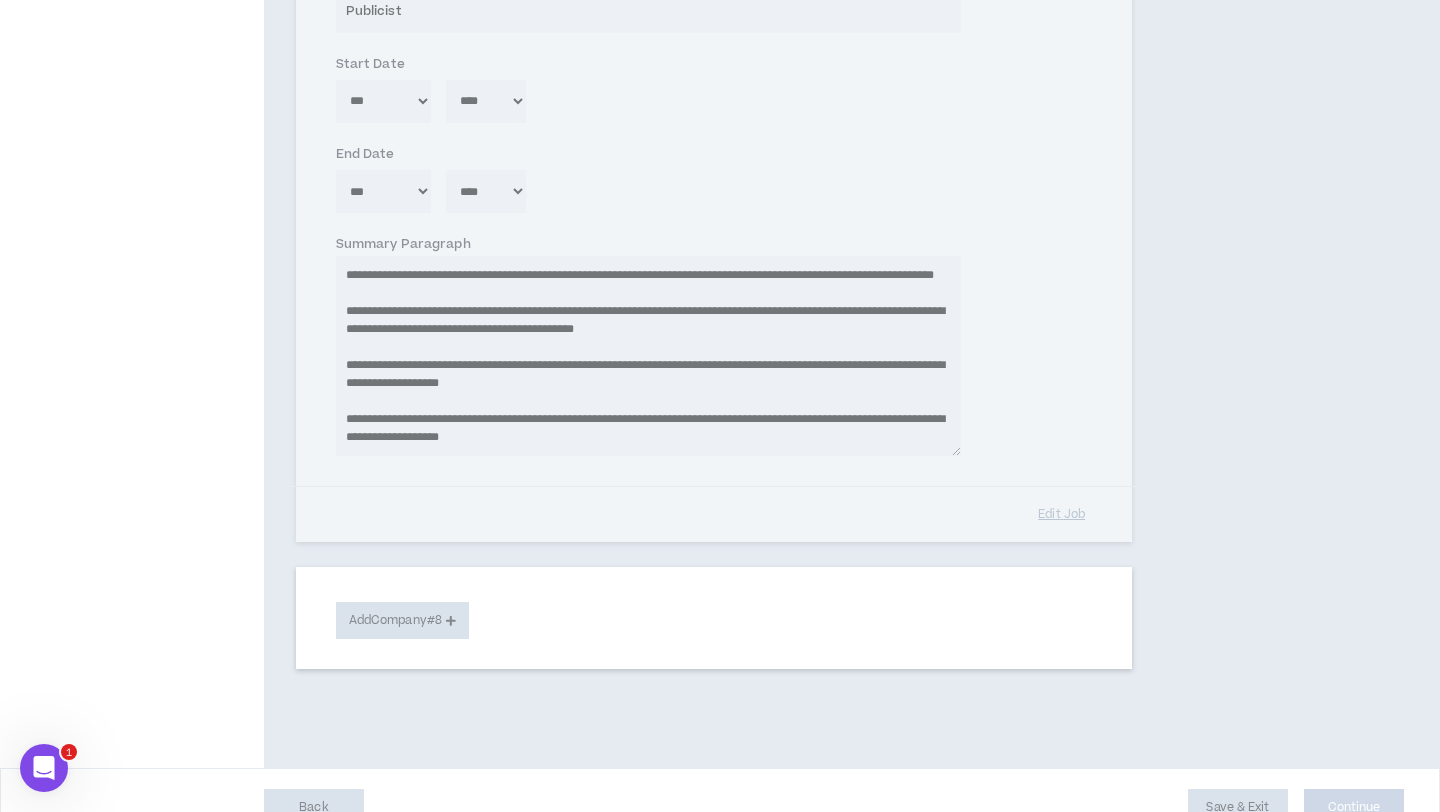 type 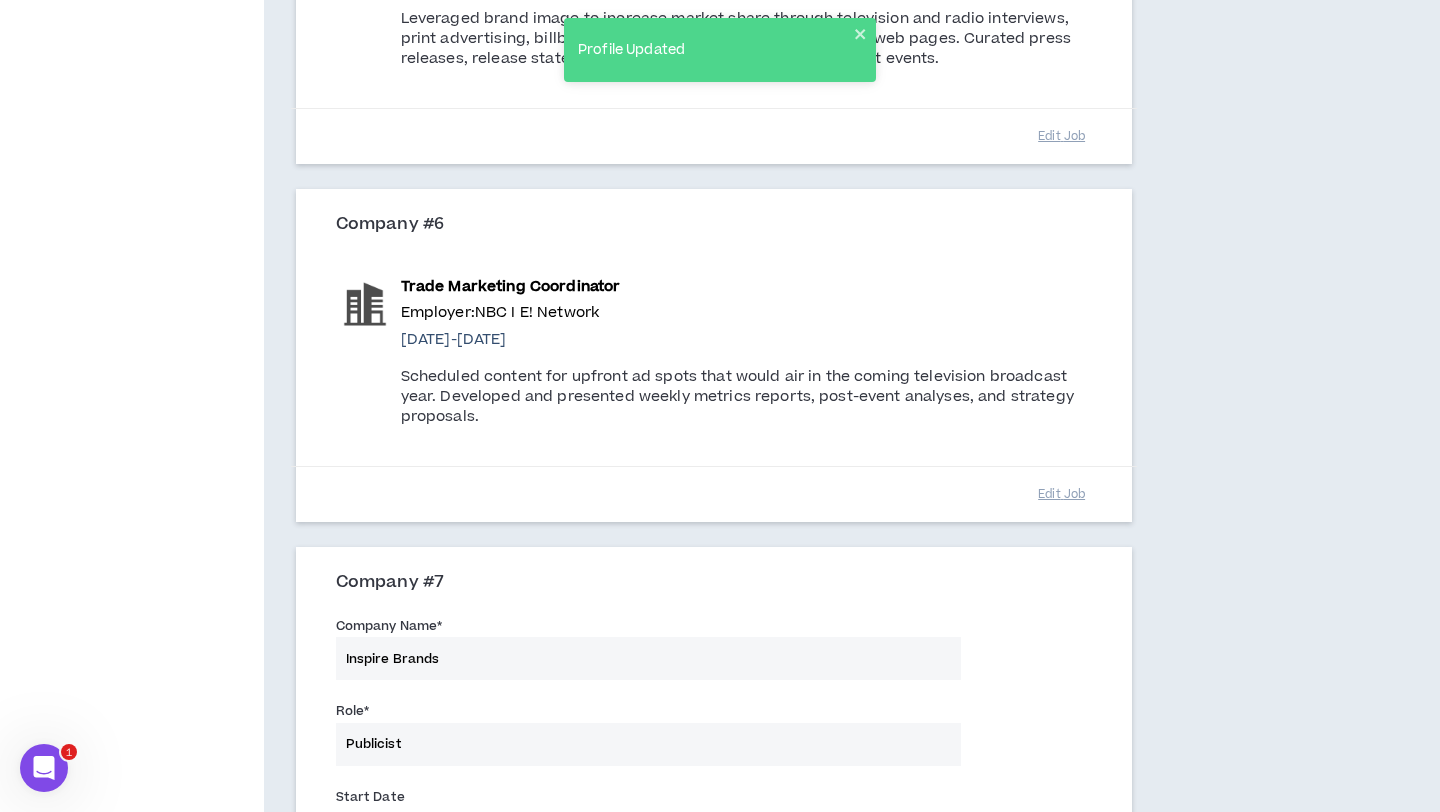 scroll, scrollTop: 1795, scrollLeft: 0, axis: vertical 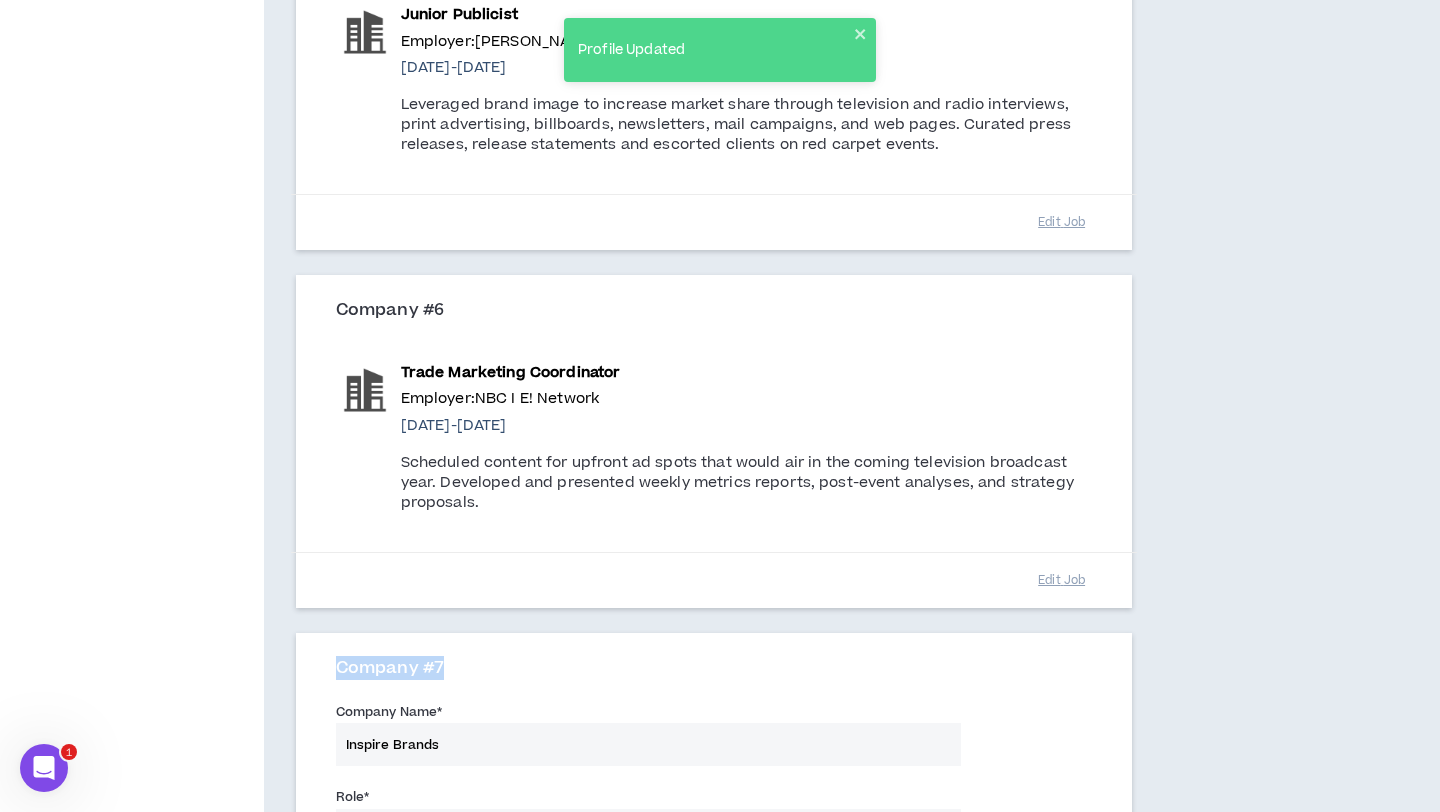 drag, startPoint x: 537, startPoint y: 662, endPoint x: 538, endPoint y: 607, distance: 55.00909 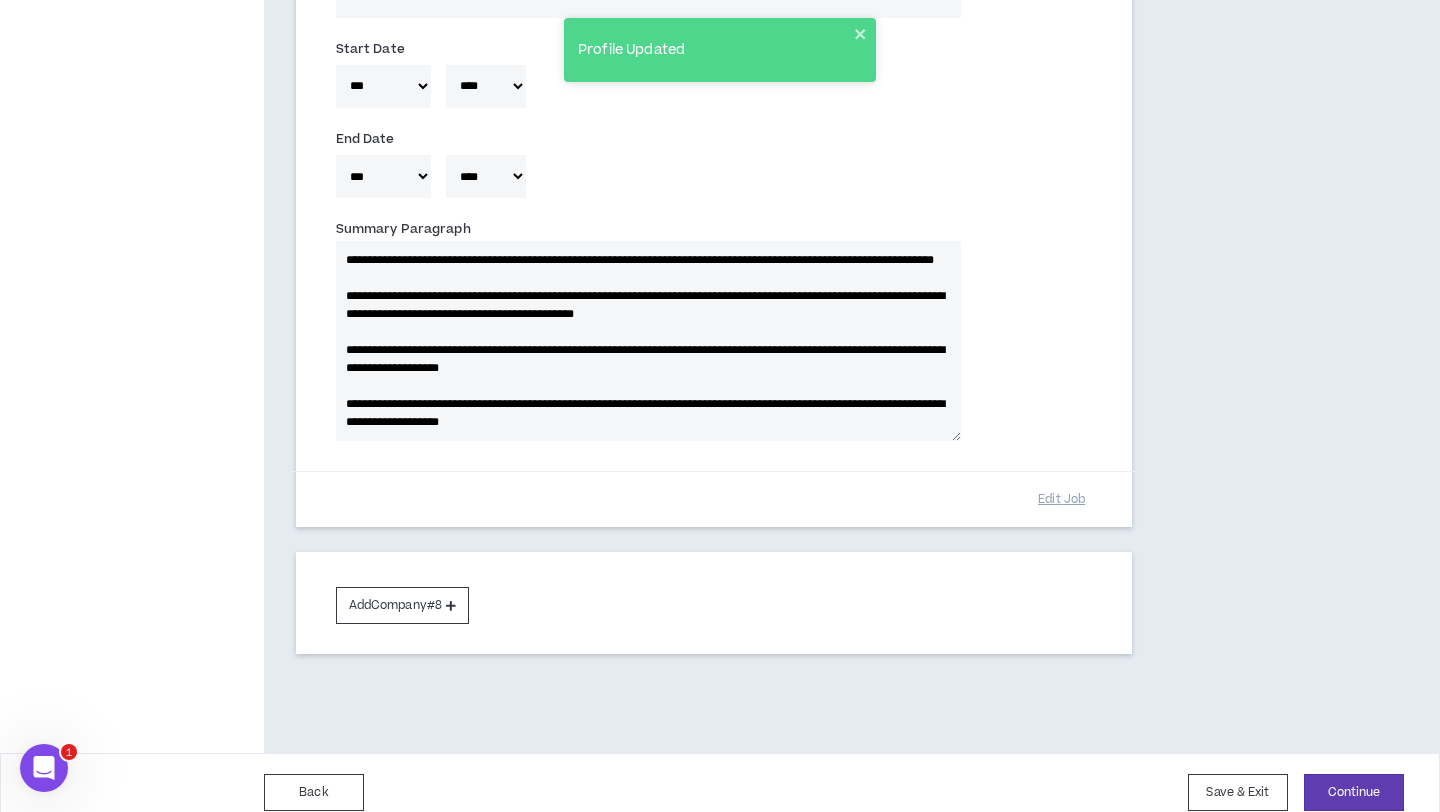scroll, scrollTop: 2649, scrollLeft: 0, axis: vertical 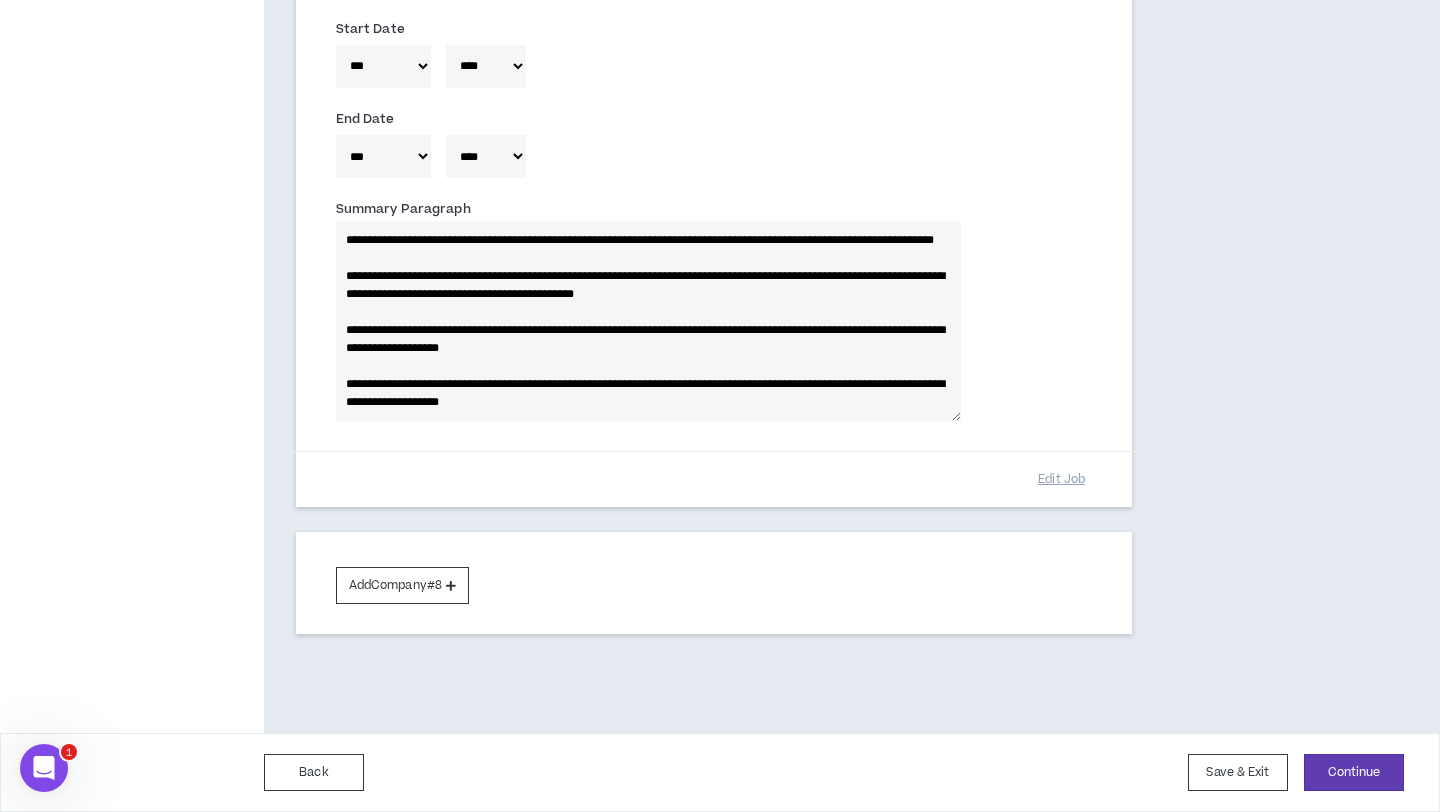 click on "Back Save & Exit Continue Save & Exit" at bounding box center [720, 772] 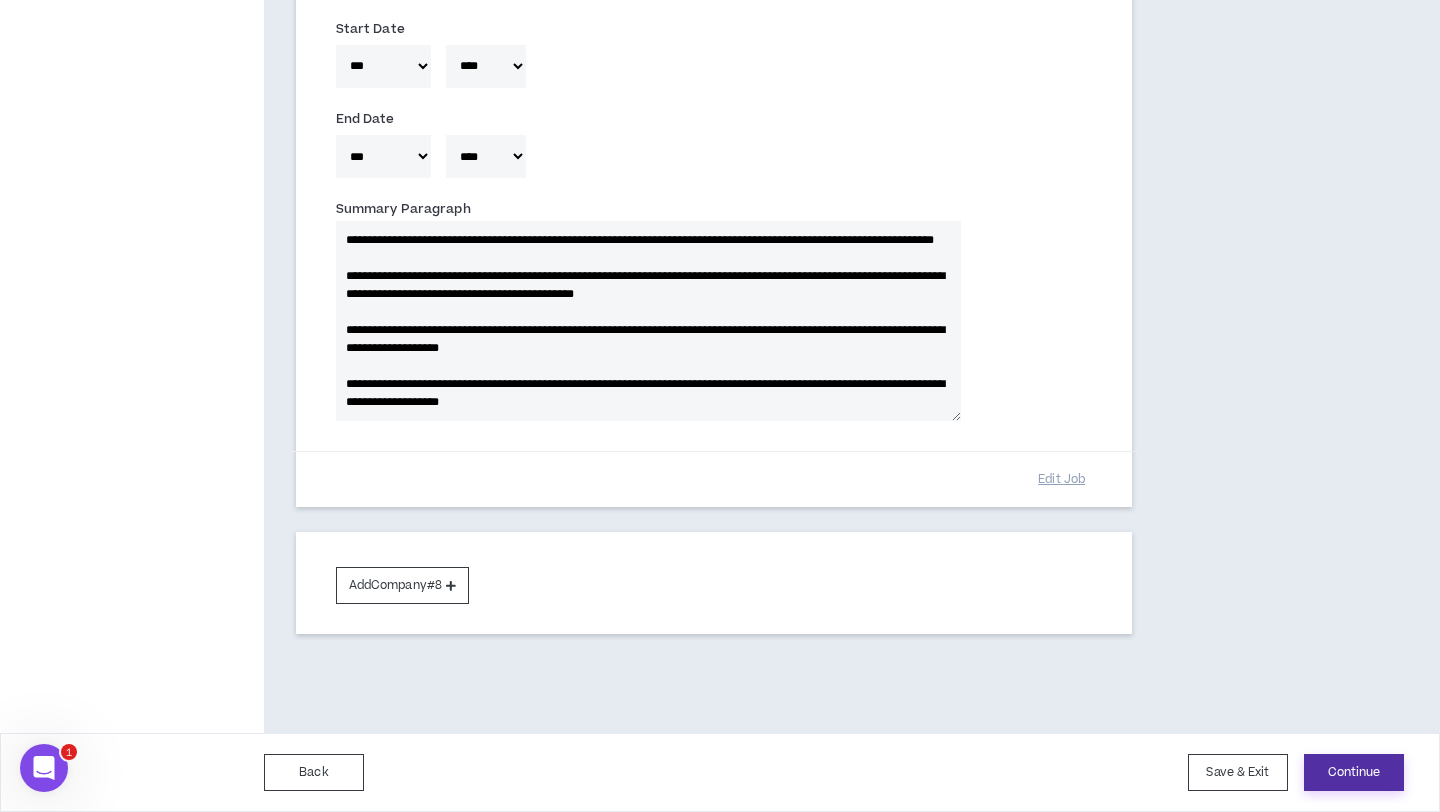 click on "Continue" at bounding box center (1354, 772) 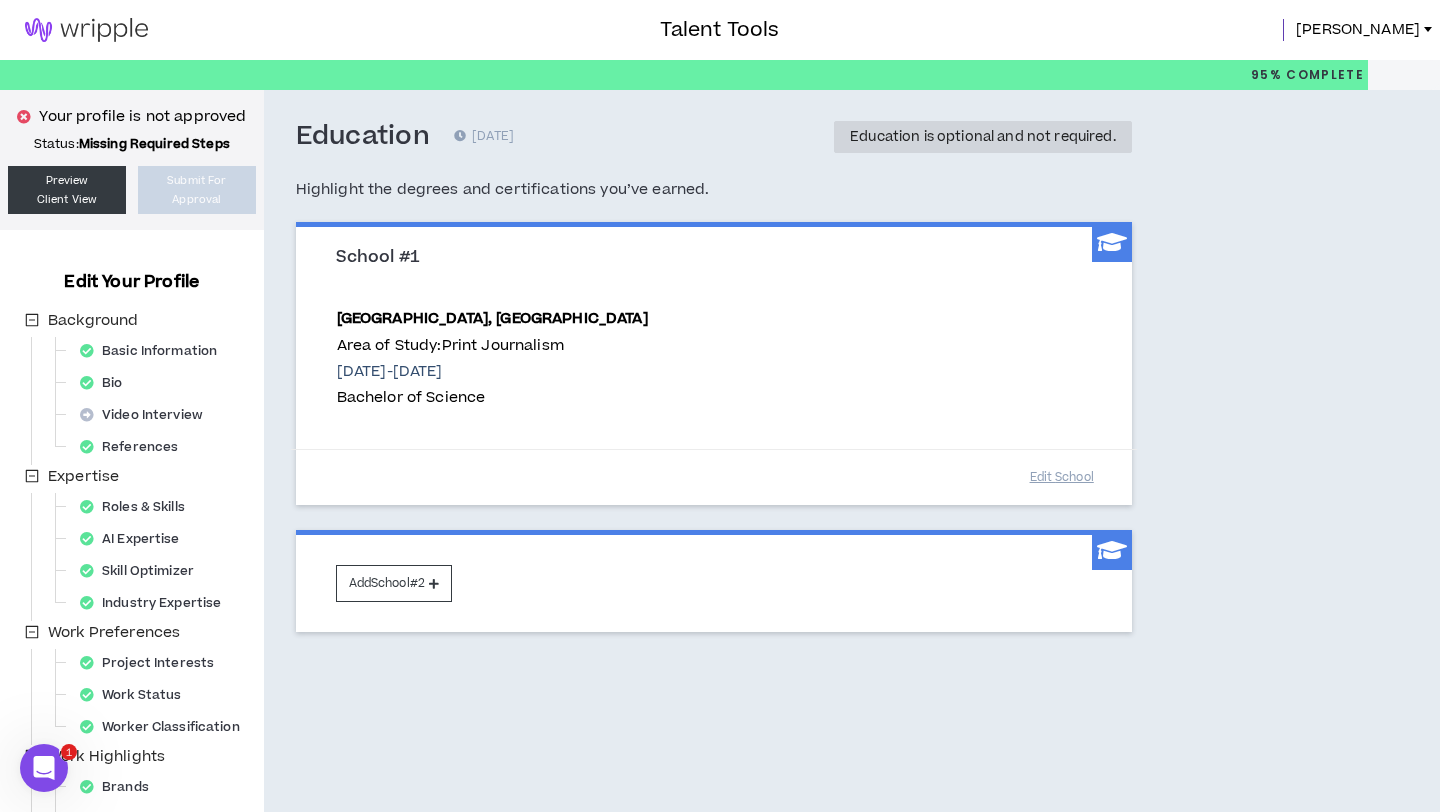 scroll, scrollTop: 260, scrollLeft: 0, axis: vertical 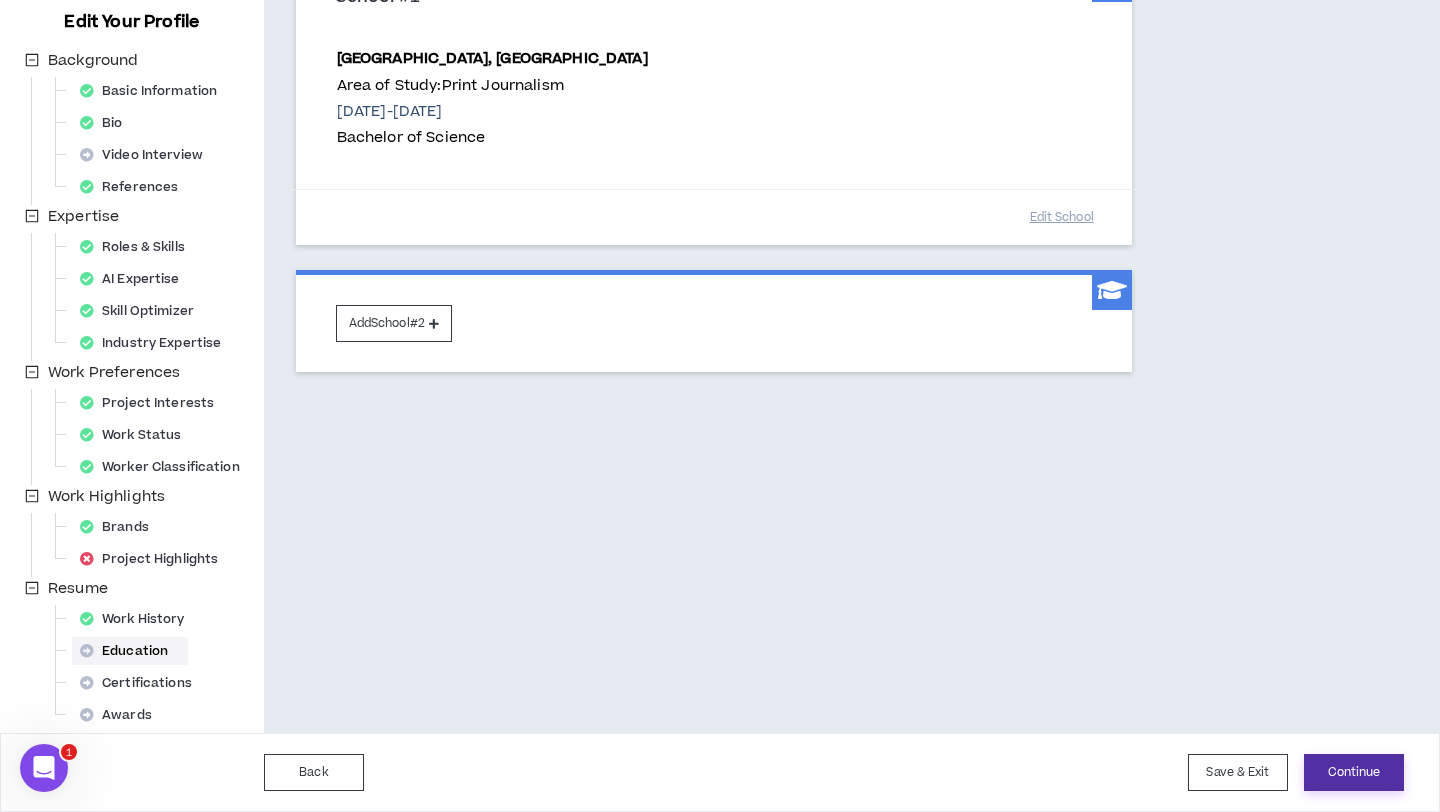 click on "Continue" at bounding box center (1354, 772) 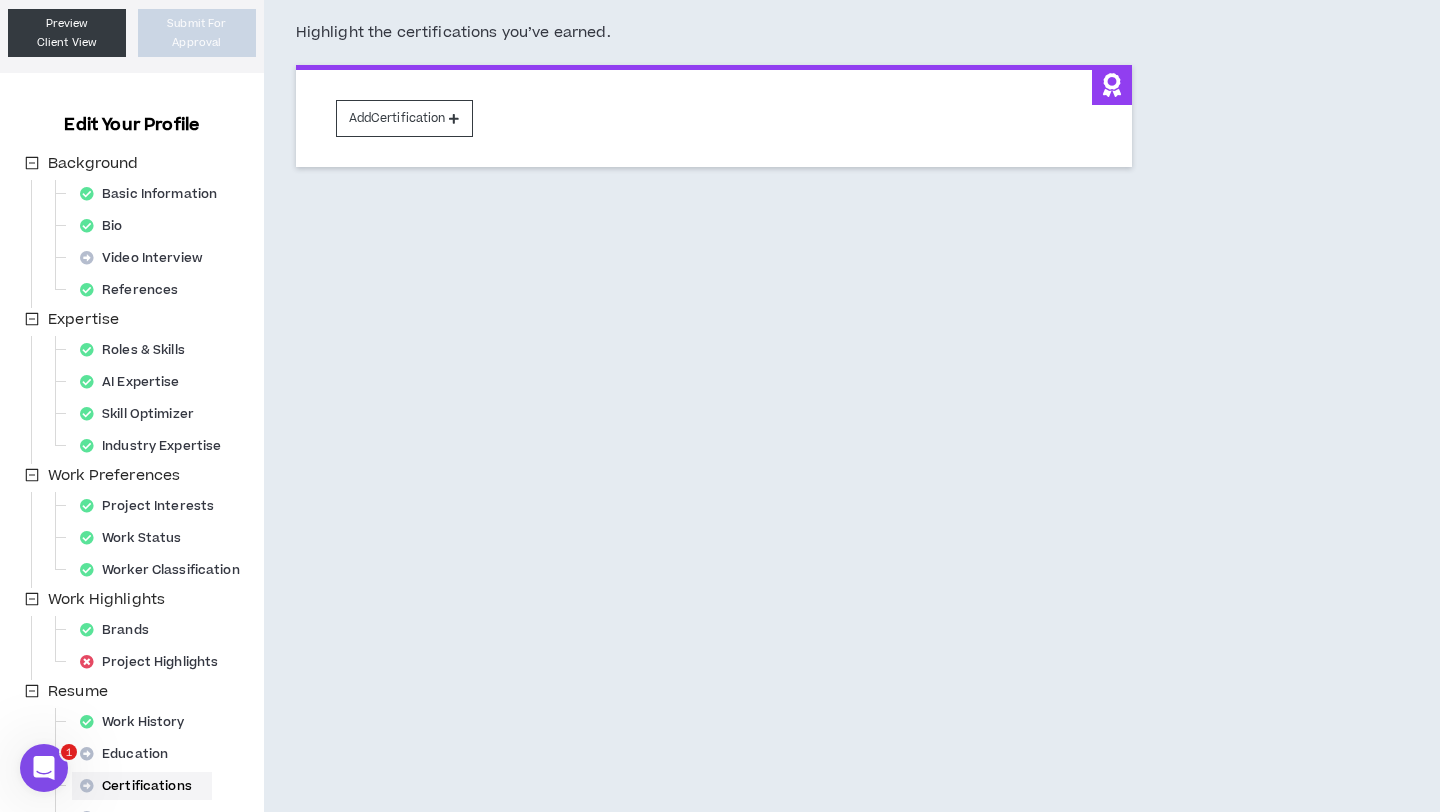 scroll, scrollTop: 260, scrollLeft: 0, axis: vertical 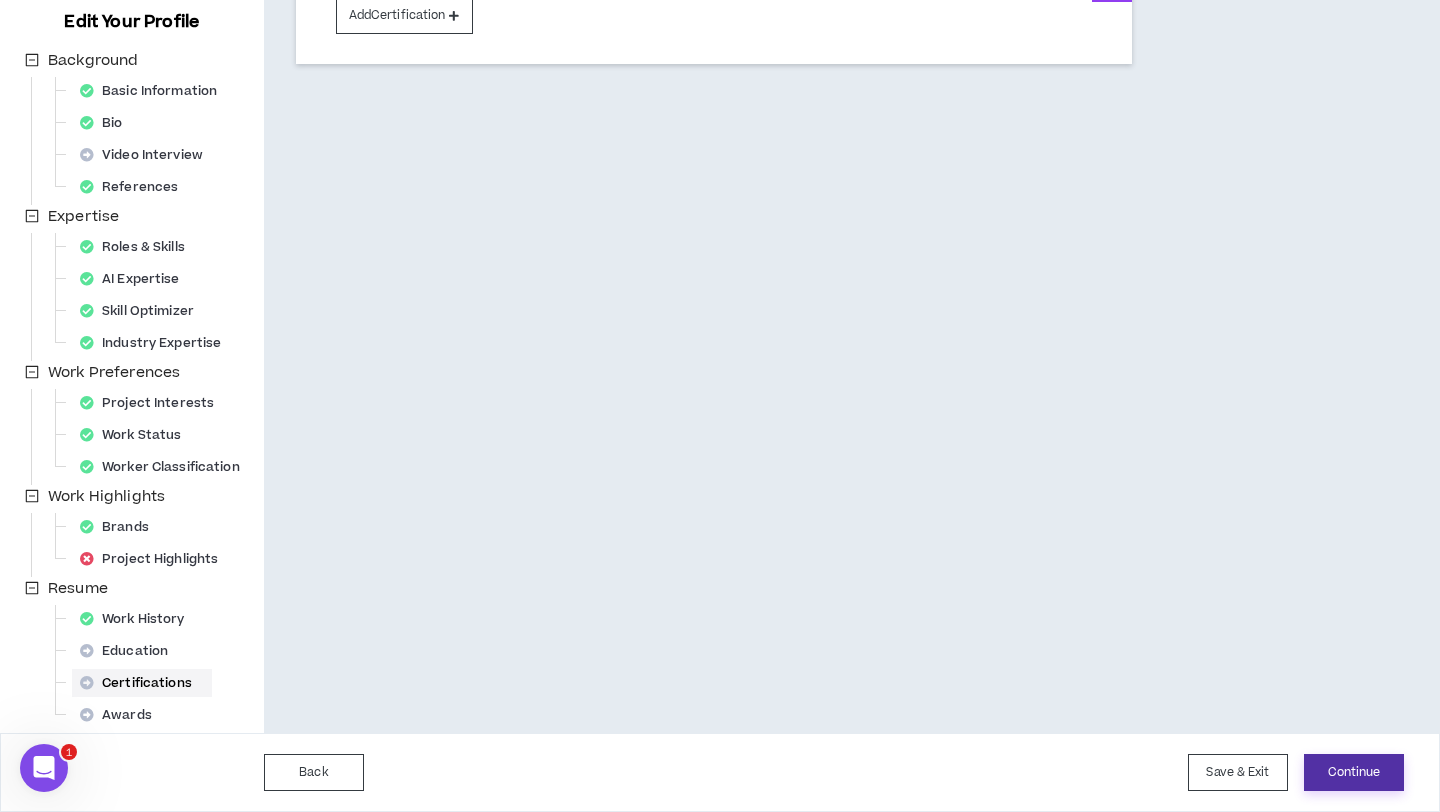 click on "Continue" at bounding box center [1354, 772] 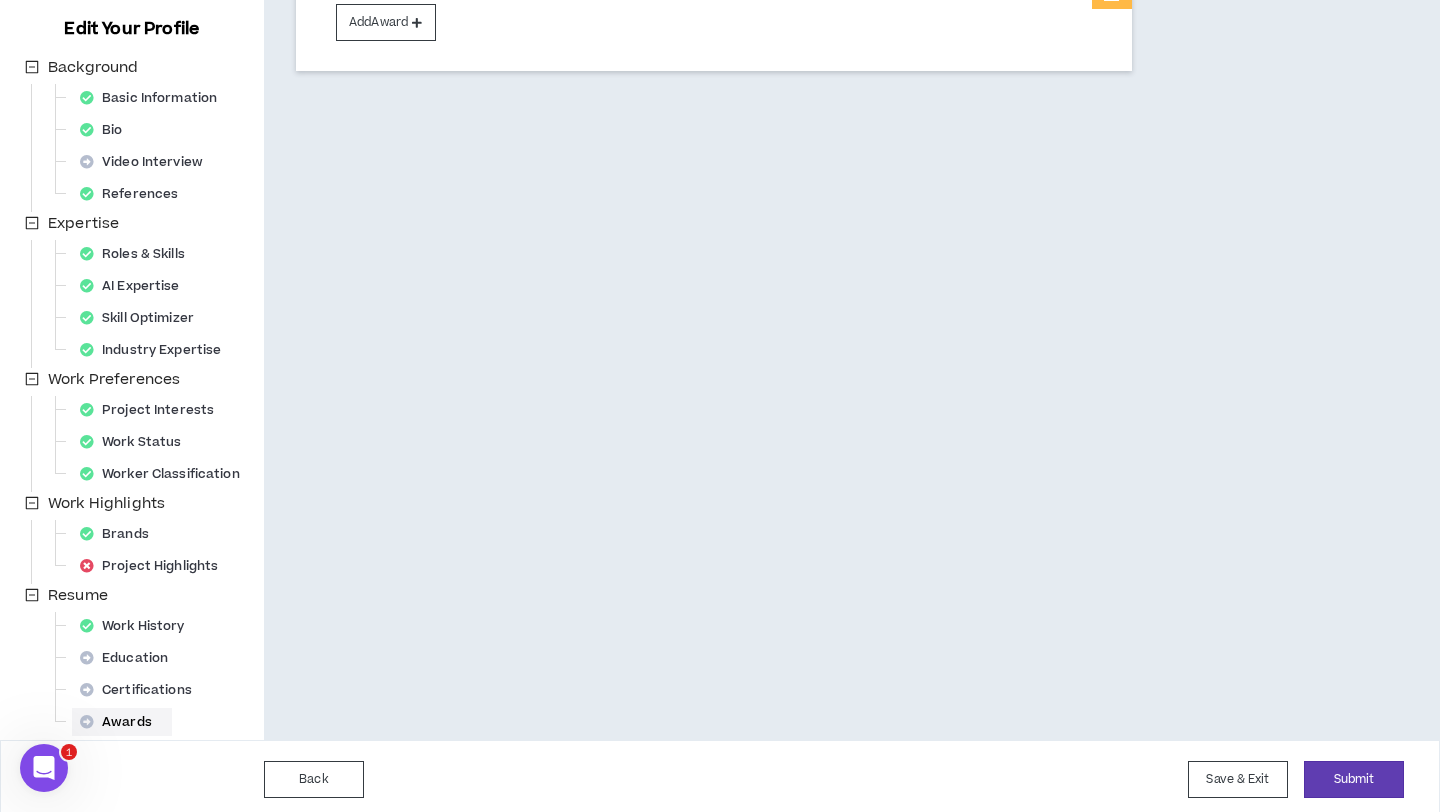 scroll, scrollTop: 260, scrollLeft: 0, axis: vertical 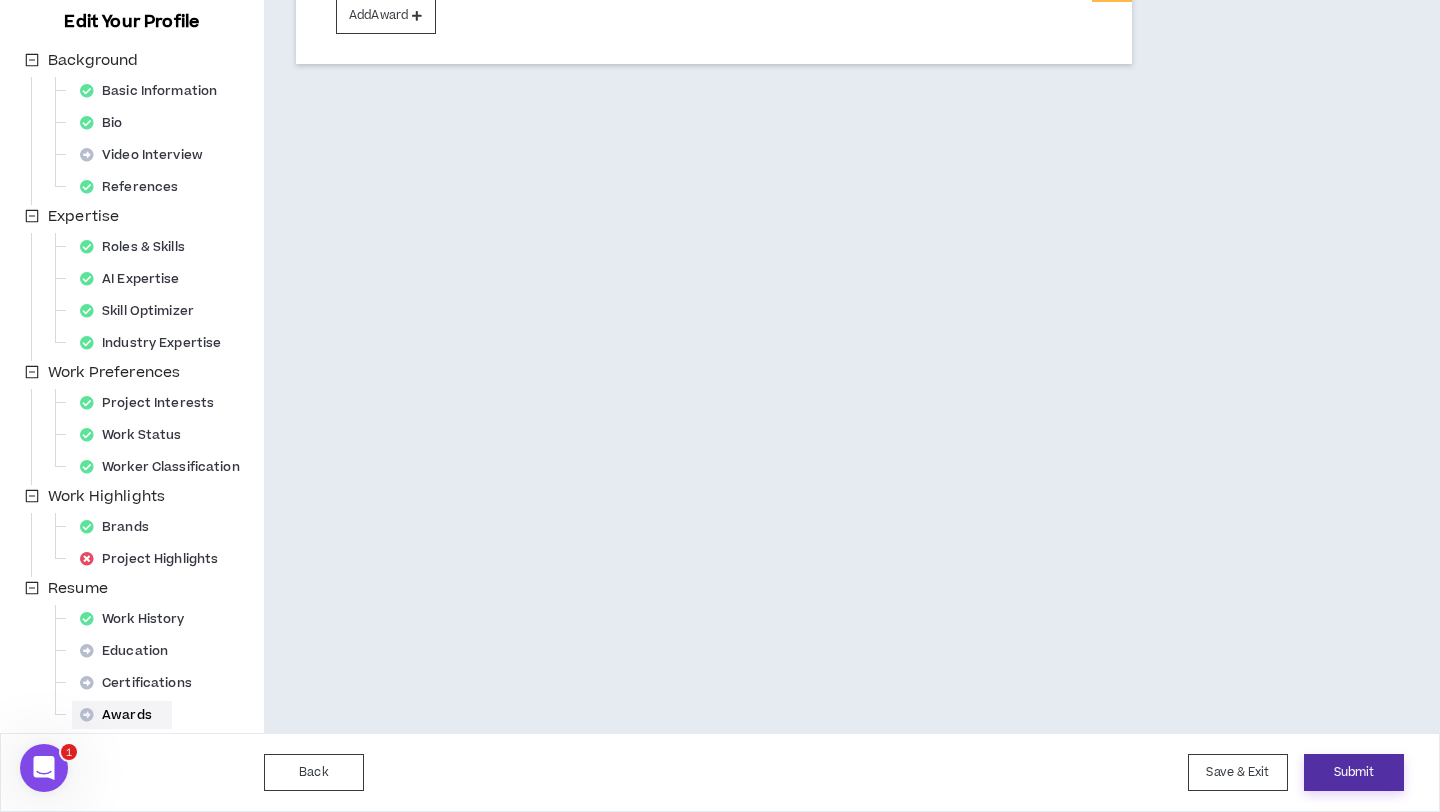 click on "Submit" at bounding box center (1354, 772) 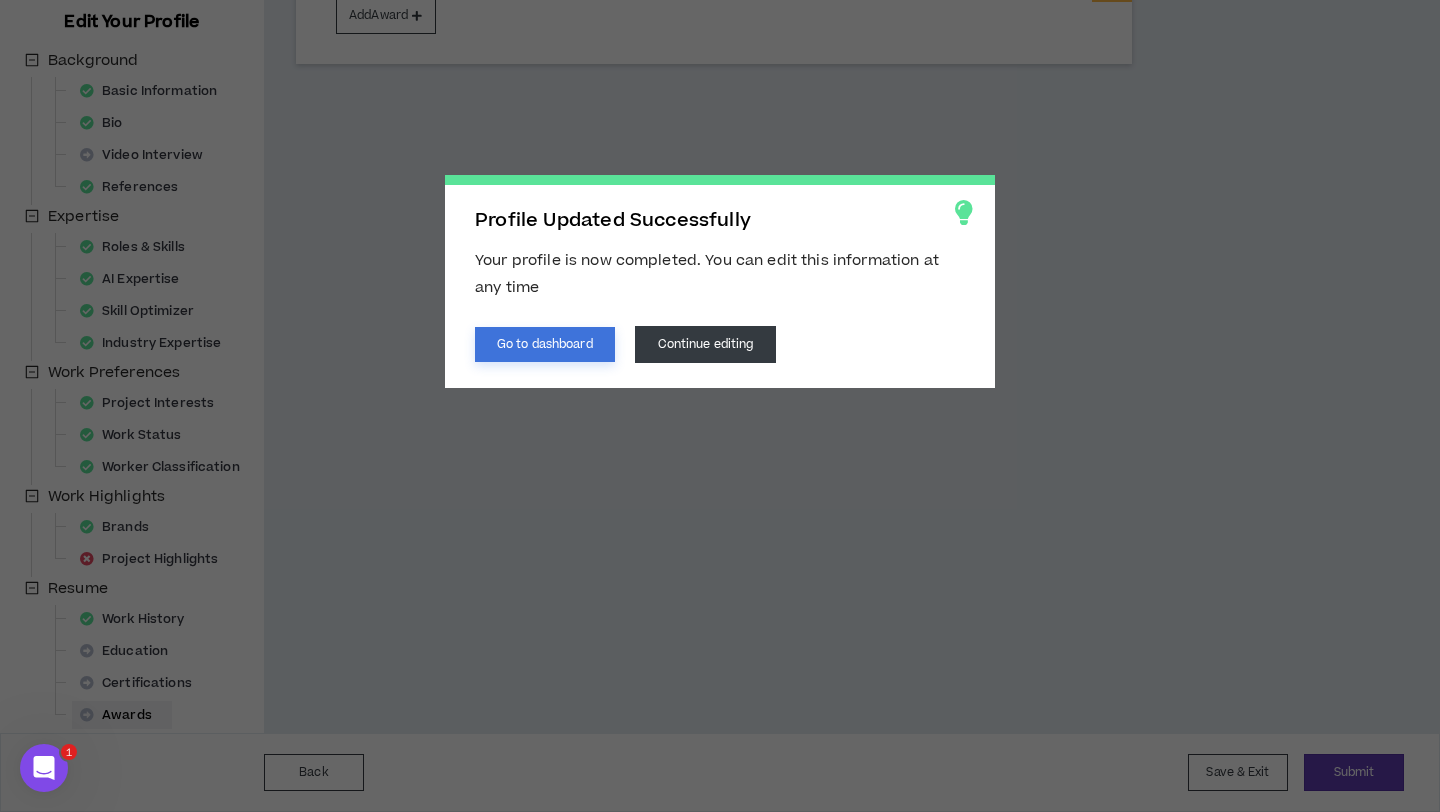 click on "Go to dashboard" at bounding box center (545, 344) 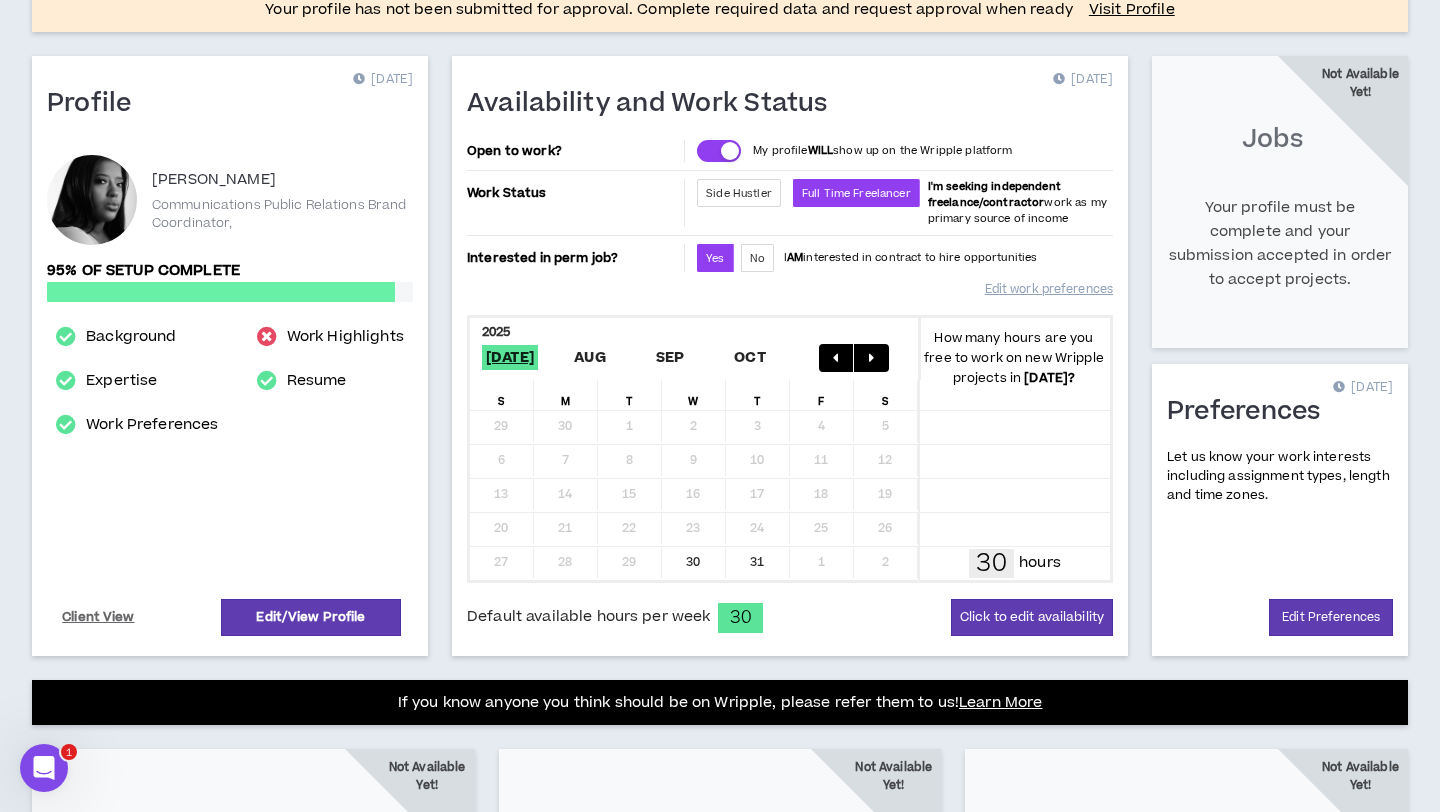scroll, scrollTop: 189, scrollLeft: 0, axis: vertical 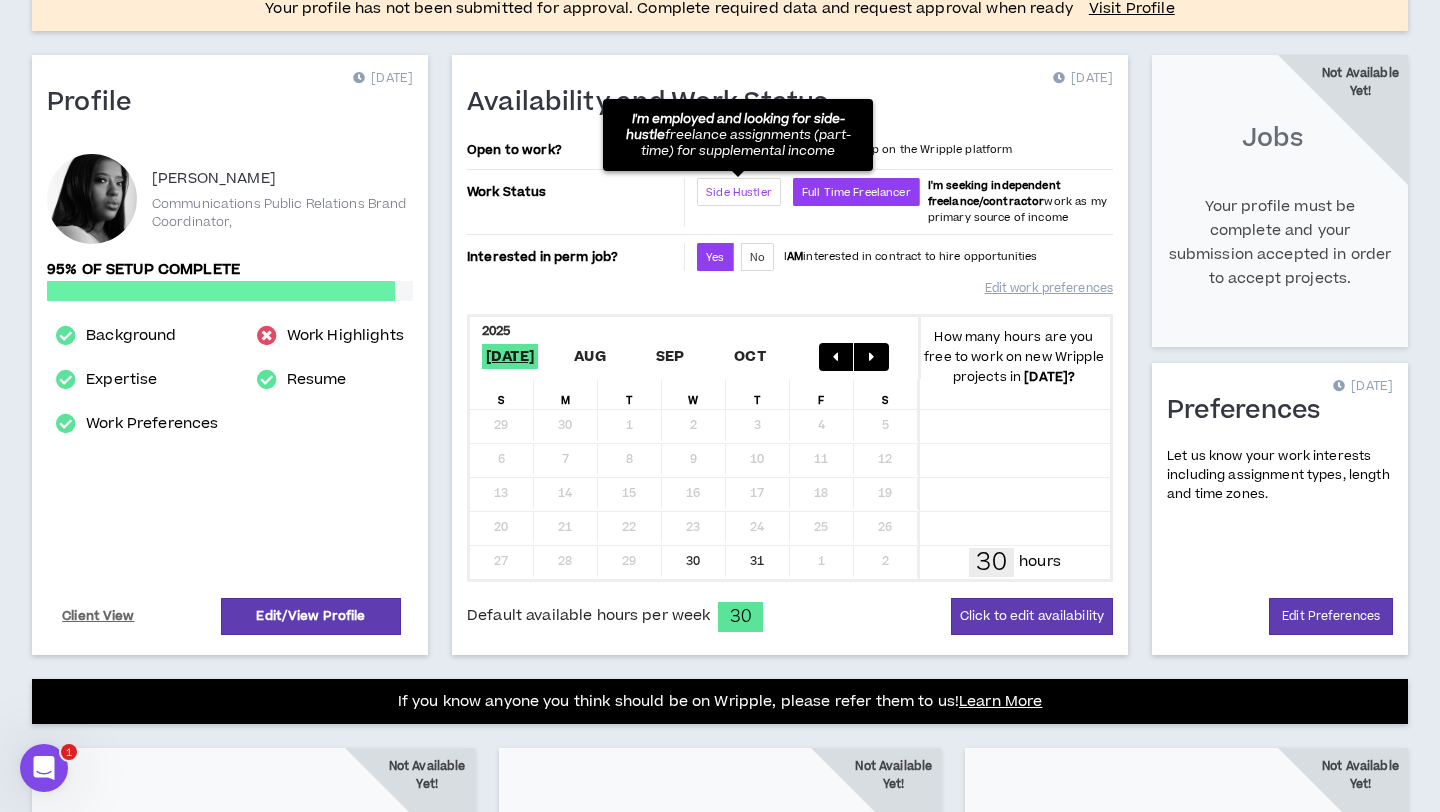 click on "Side Hustler" at bounding box center [739, 192] 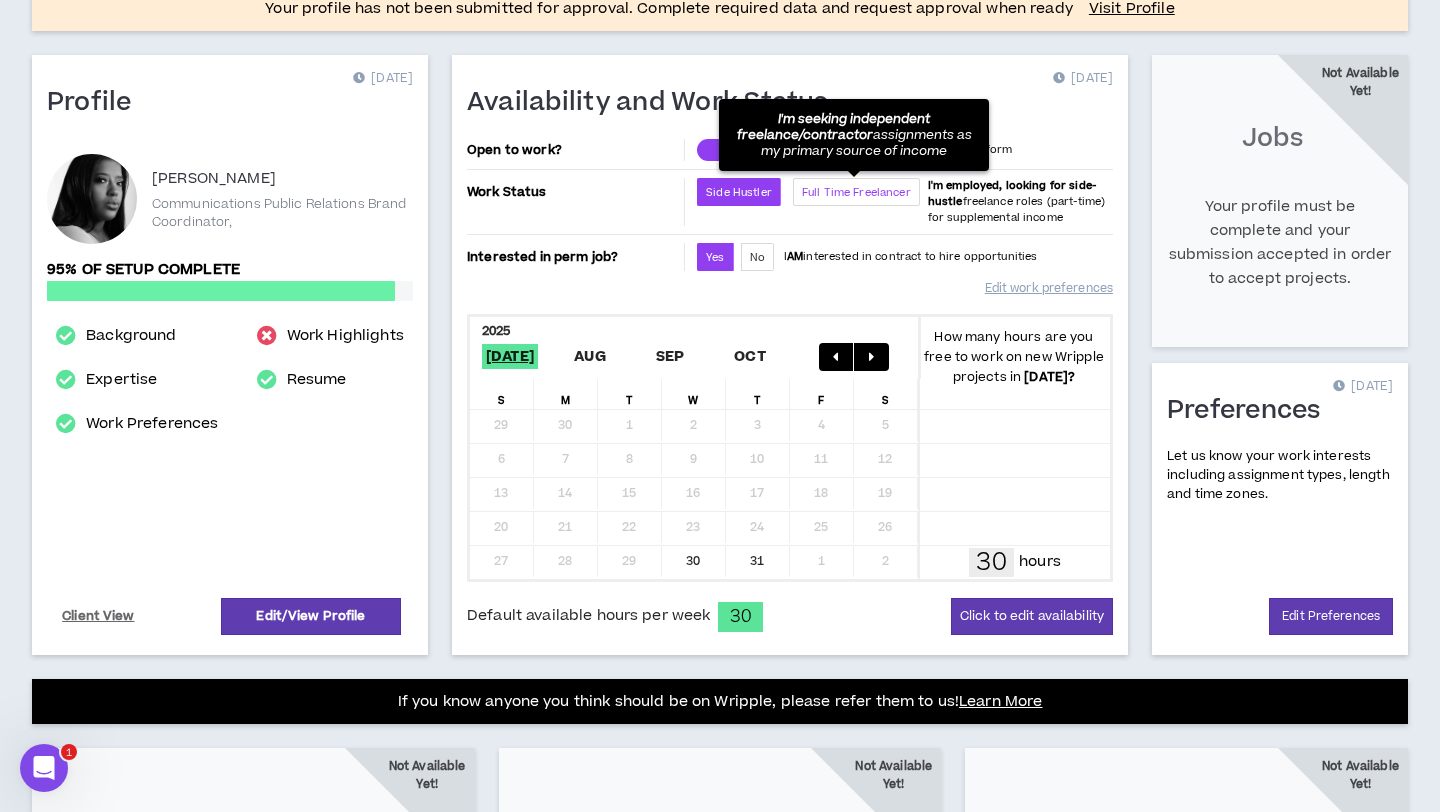 click on "Full Time Freelancer" at bounding box center (856, 192) 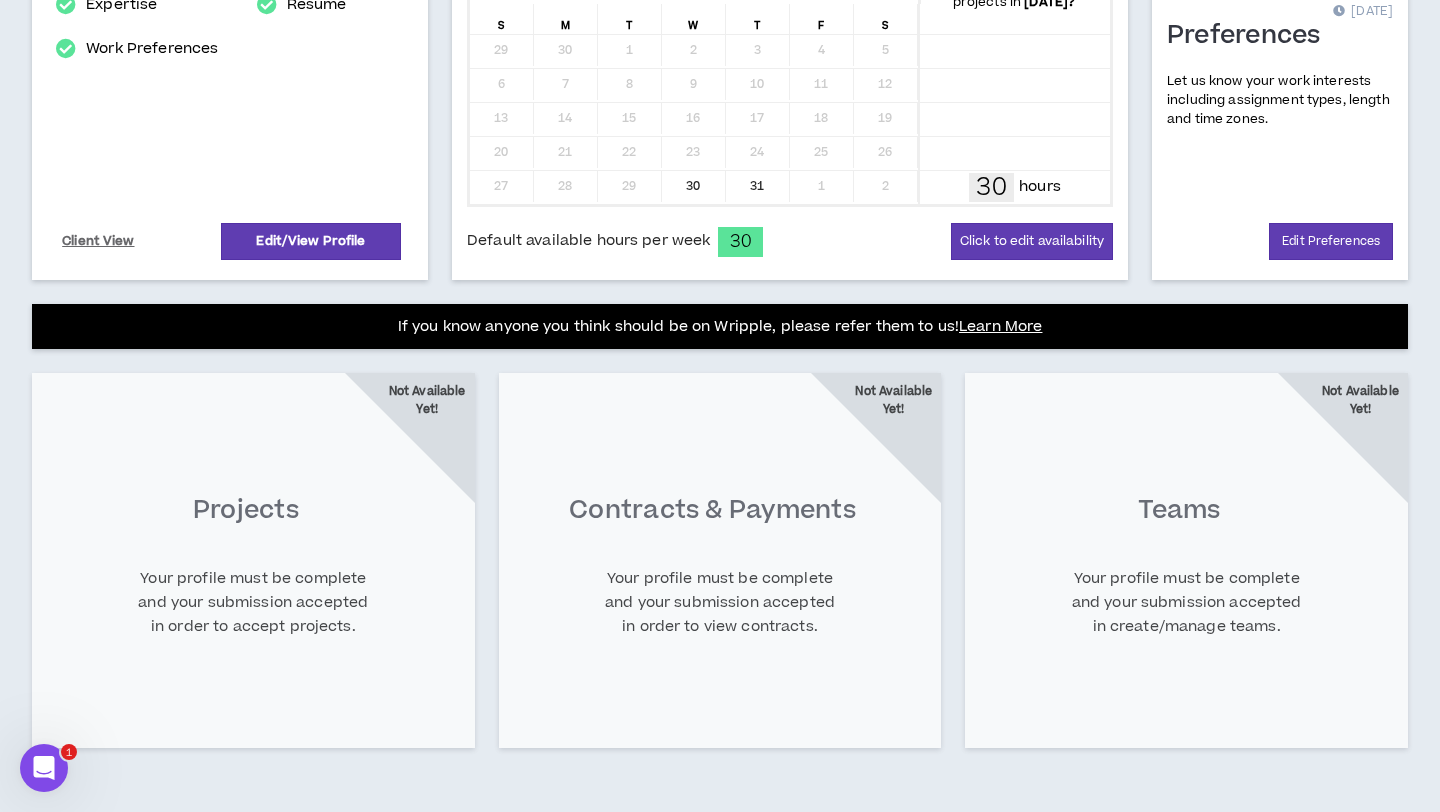 scroll, scrollTop: 423, scrollLeft: 0, axis: vertical 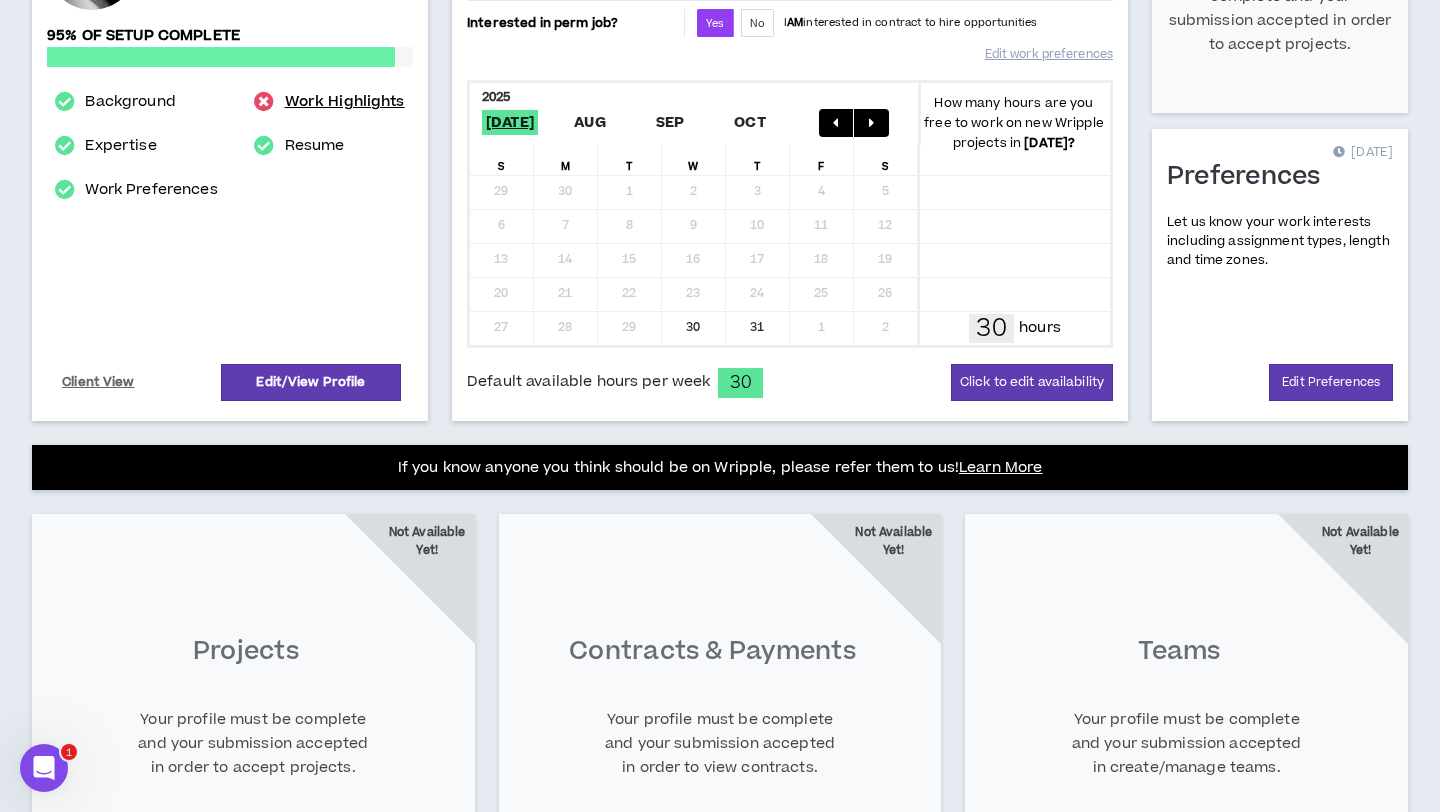 click on "Work Highlights" at bounding box center (345, 102) 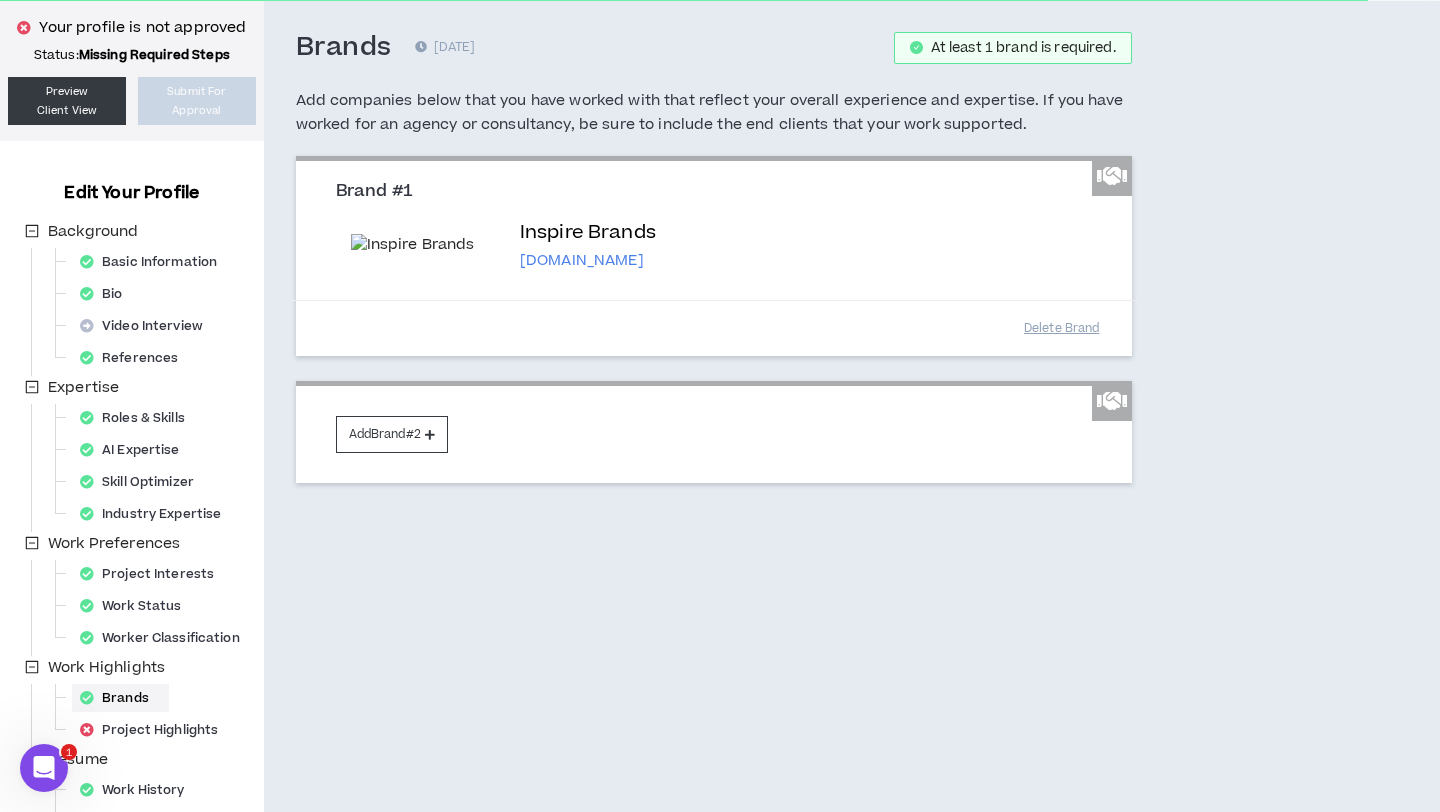 scroll, scrollTop: 260, scrollLeft: 0, axis: vertical 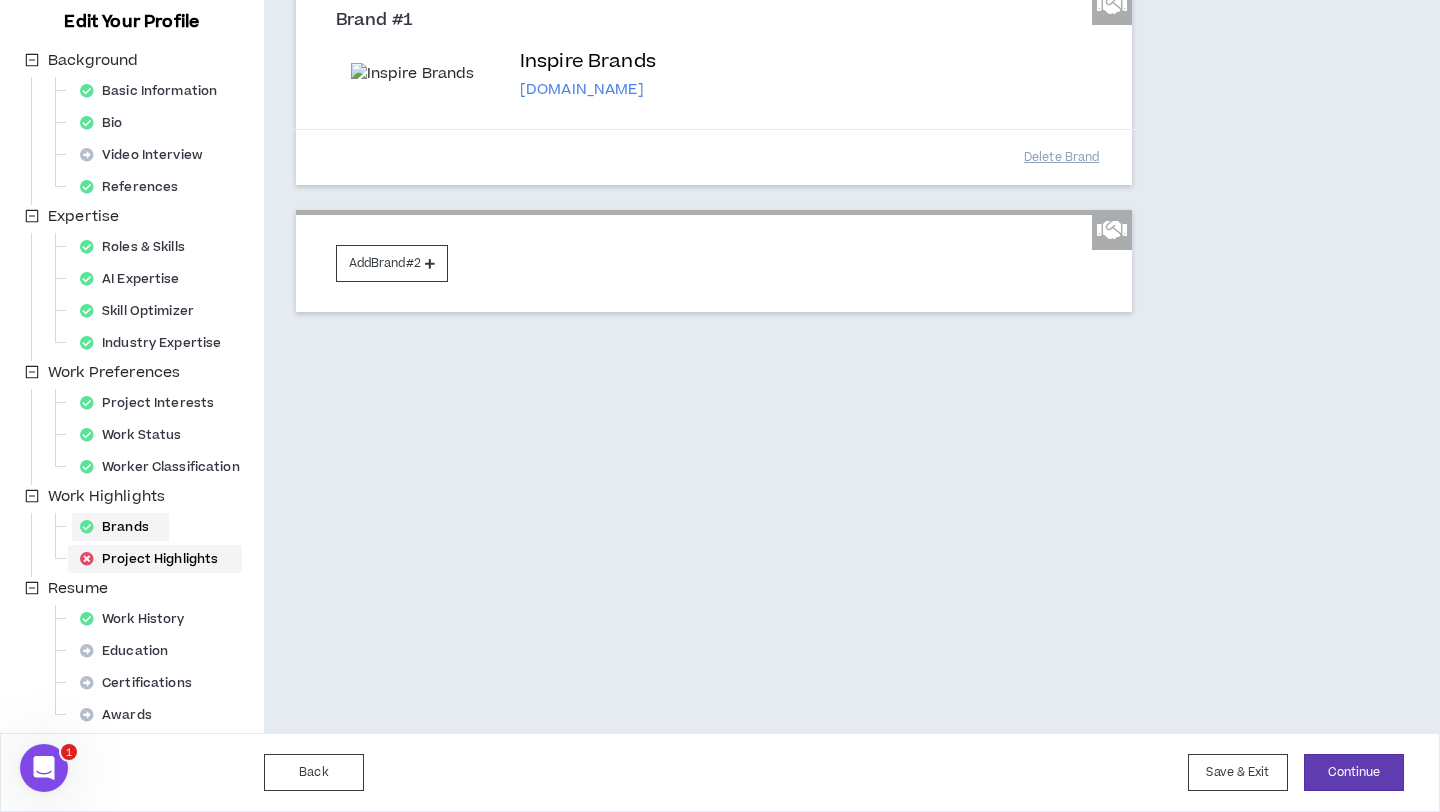 click on "Project Highlights" at bounding box center [155, 559] 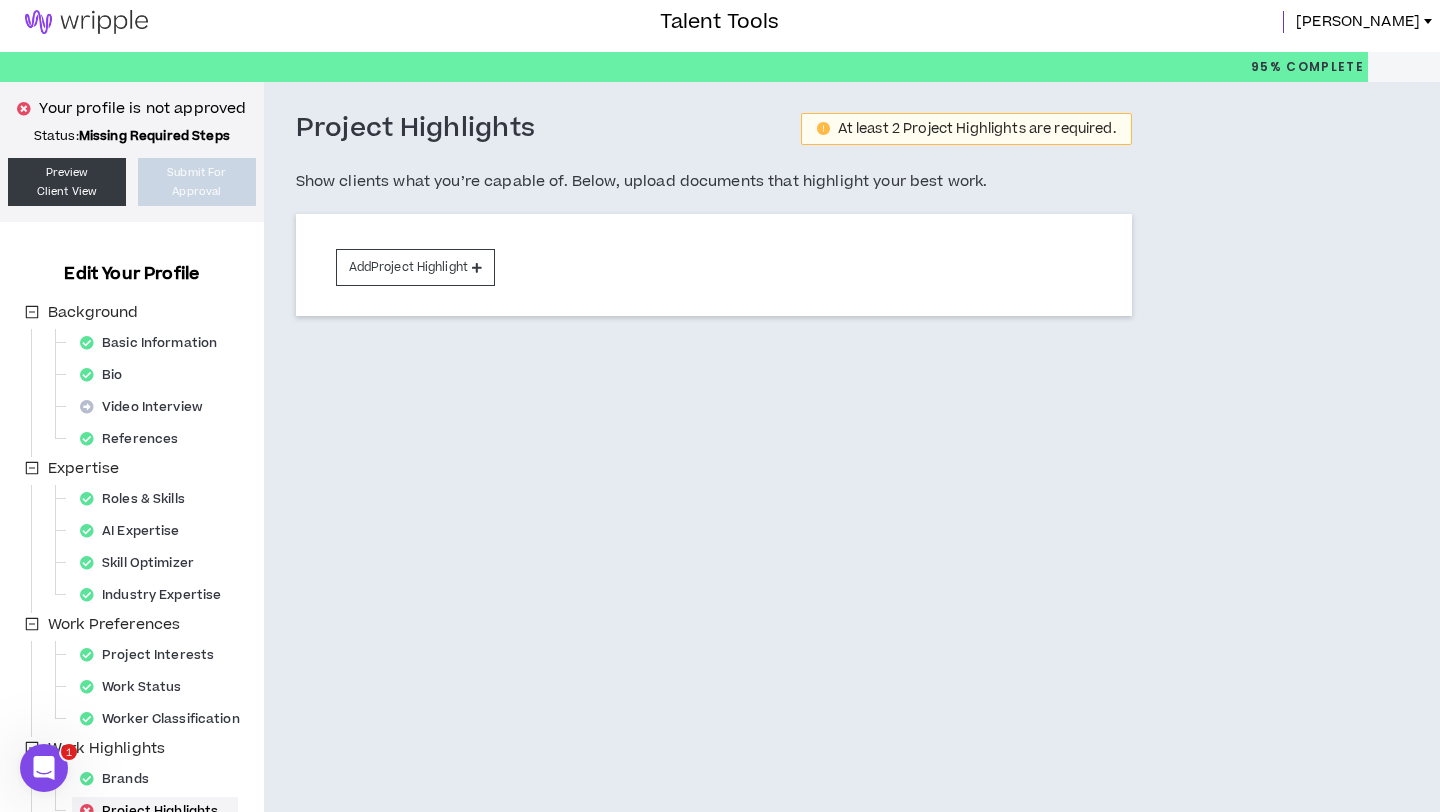 scroll, scrollTop: 0, scrollLeft: 0, axis: both 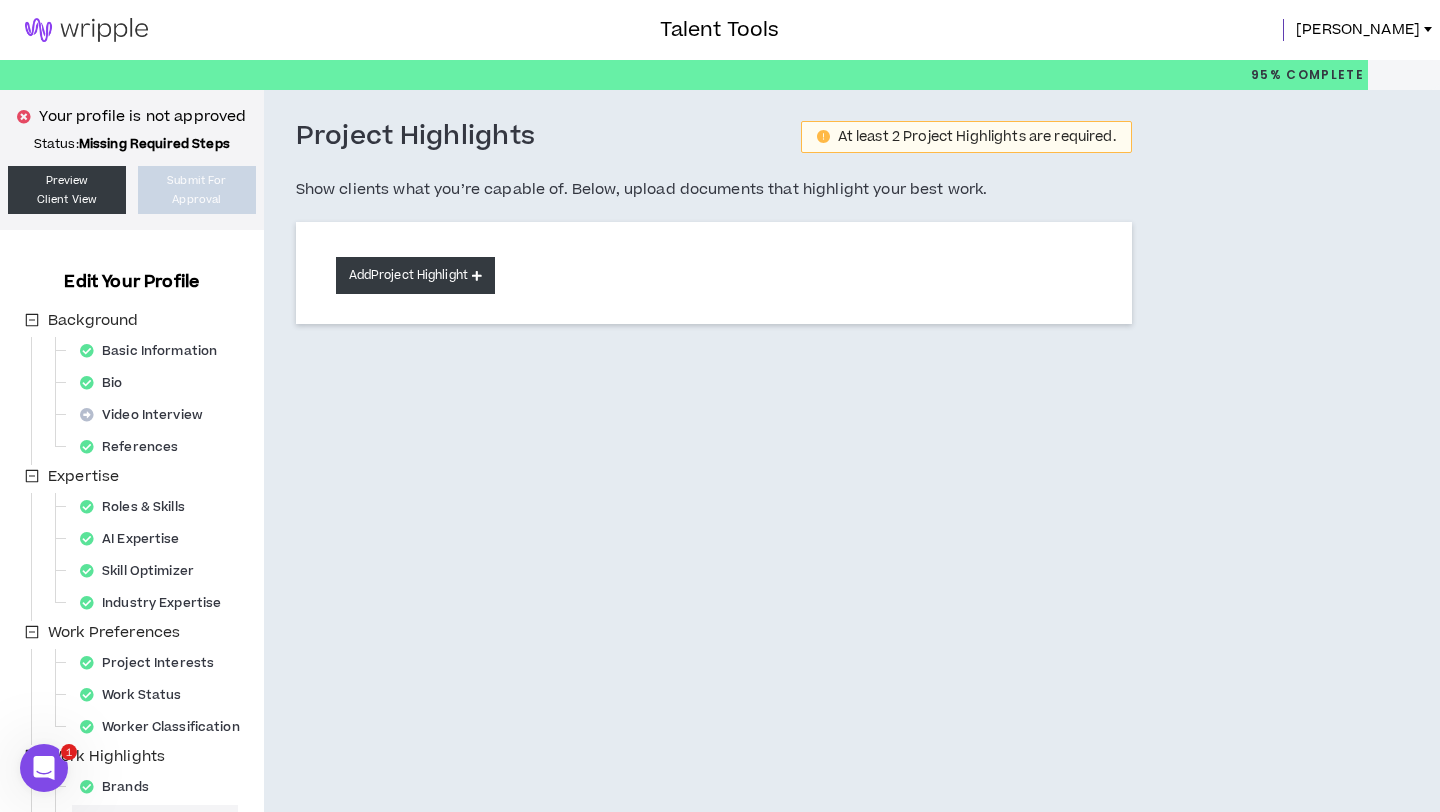 click on "Add  Project Highlight" at bounding box center (415, 275) 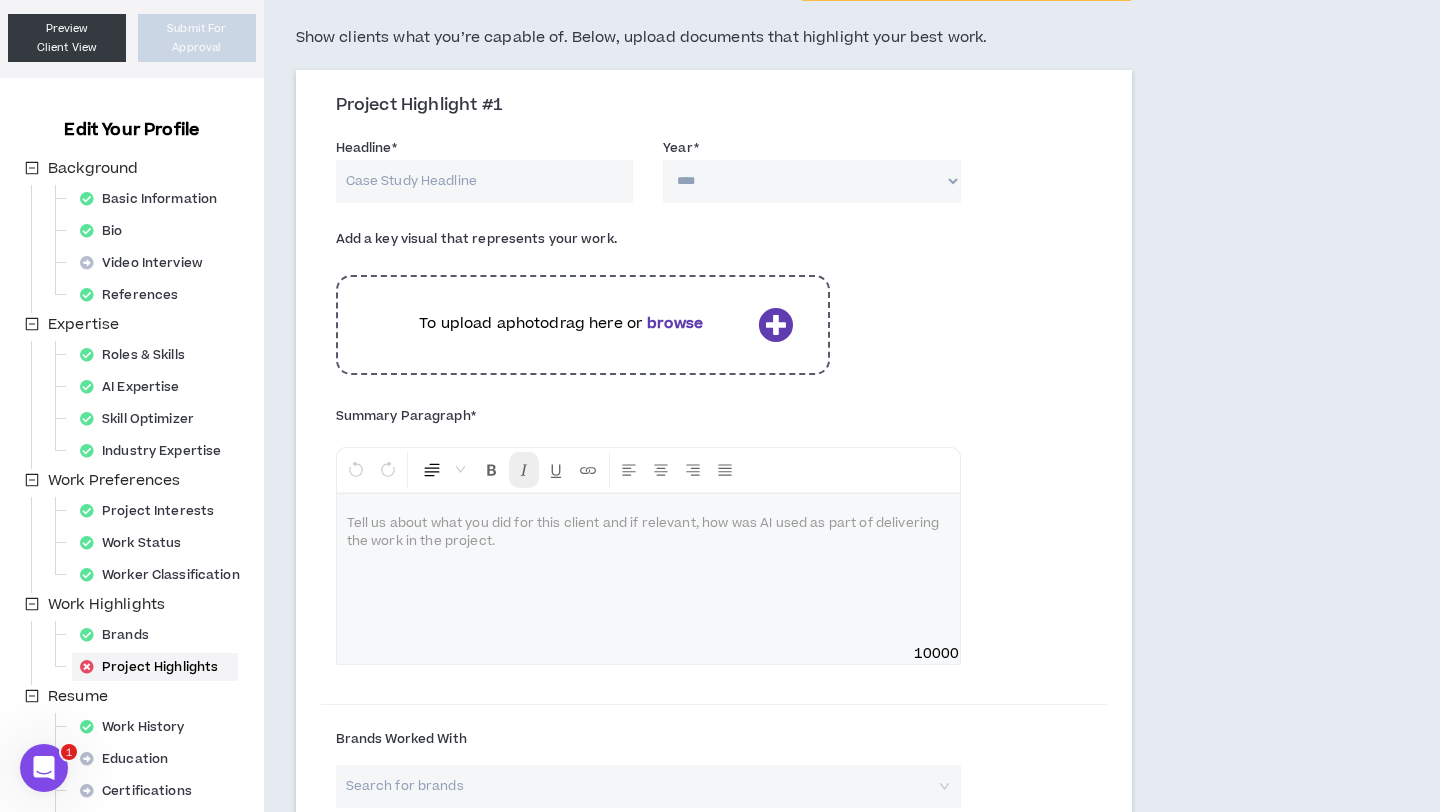 scroll, scrollTop: 181, scrollLeft: 0, axis: vertical 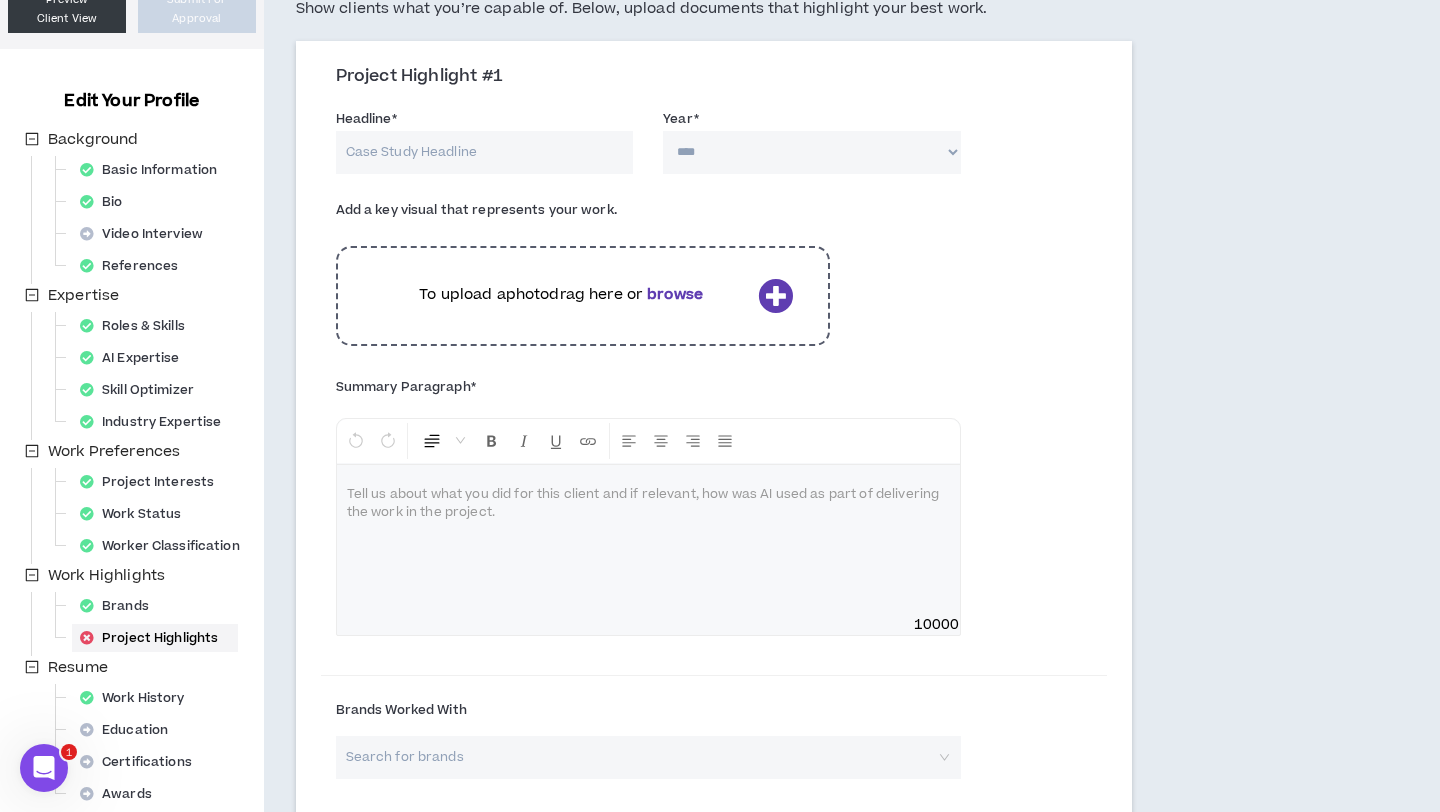 click on "**** **** **** **** **** **** **** **** **** **** **** **** **** **** **** **** **** **** **** **** **** **** **** **** **** **** **** **** **** **** **** **** **** **** **** **** **** **** **** **** **** **** **** **** **** **** **** **** **** **** **** **** **** **** **** **** **** **** **** **** **** **** **** **** **** **** **** **** **** **** **** **** **** **** **** **** **** **** **** **** **** **** **** **** **** **** **** **** **** **** **** **** **** **** **** **** **** **** **** **** **** **** **** **** **** **** **** **** **** **** **** **** **** **** **** **** **** **** **** **** **** **** **** **** **** **** ****" at bounding box center [812, 152] 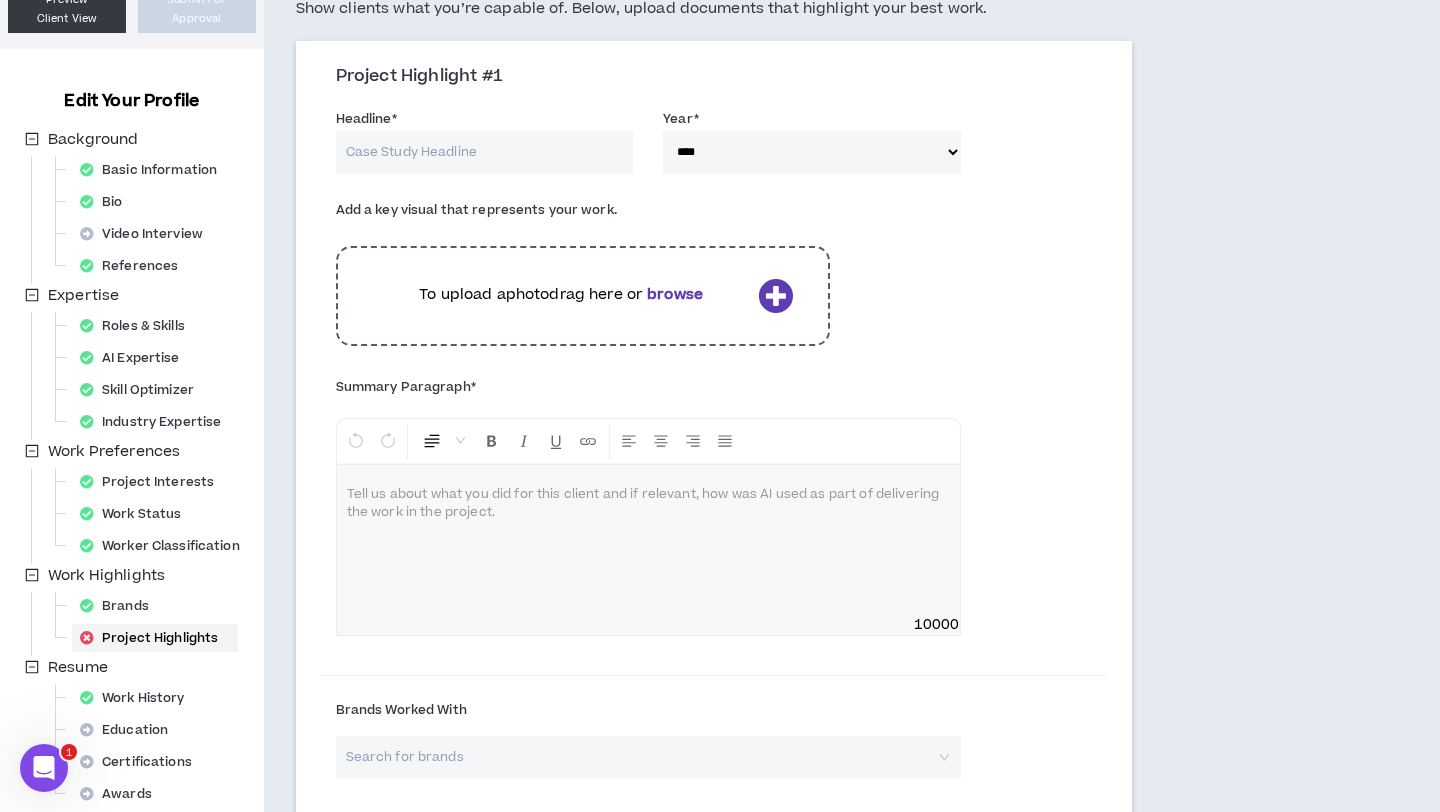click at bounding box center (648, 540) 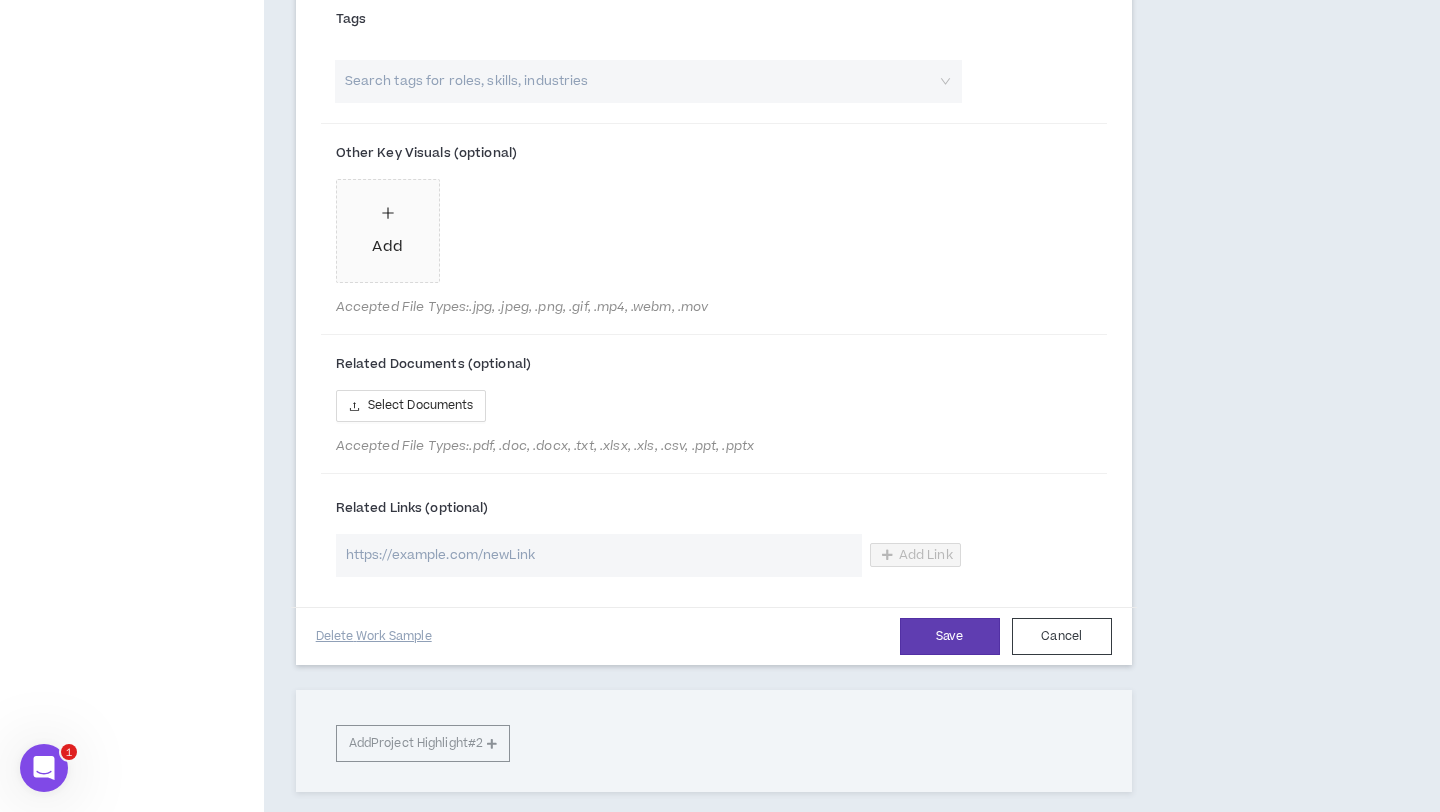 scroll, scrollTop: 1144, scrollLeft: 0, axis: vertical 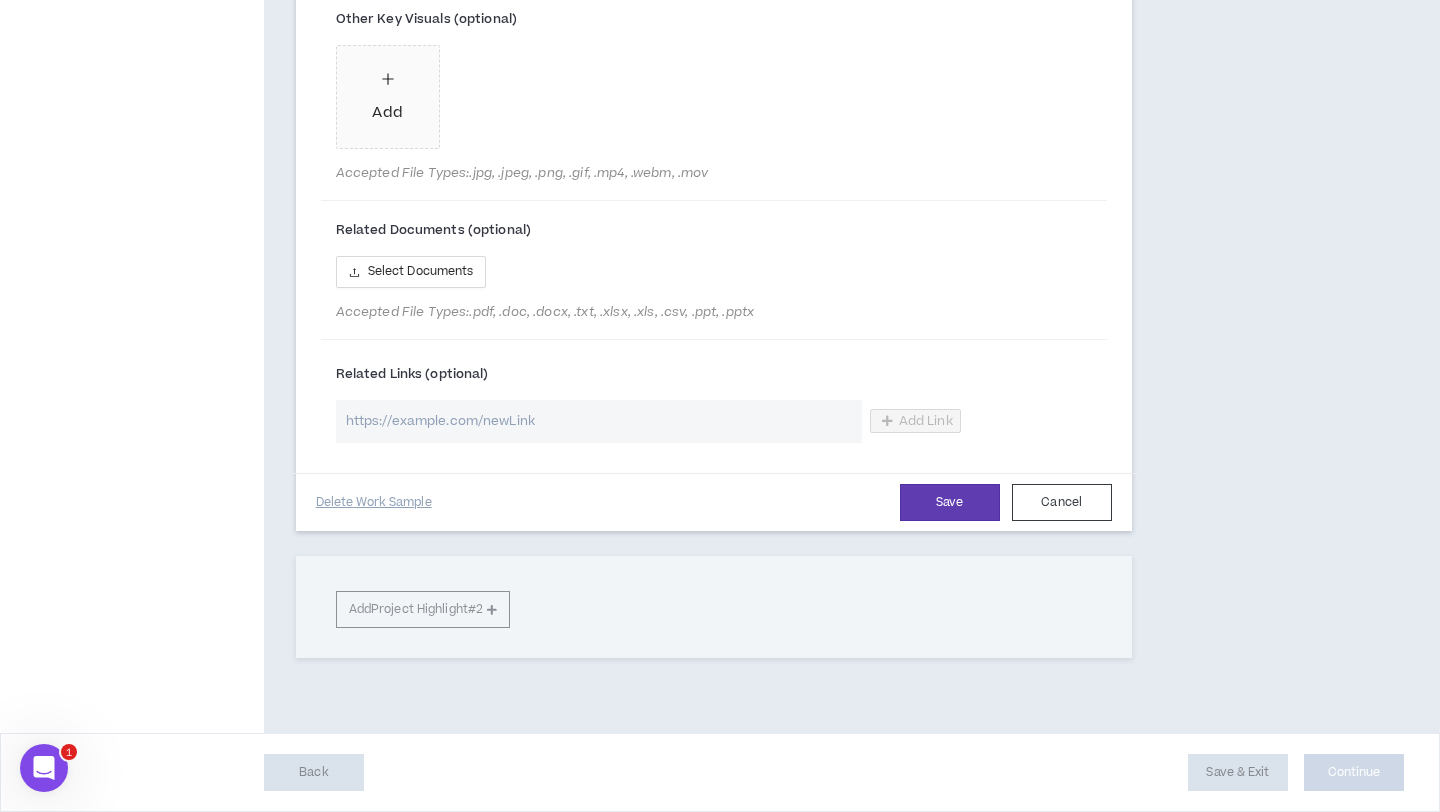 click at bounding box center (599, 421) 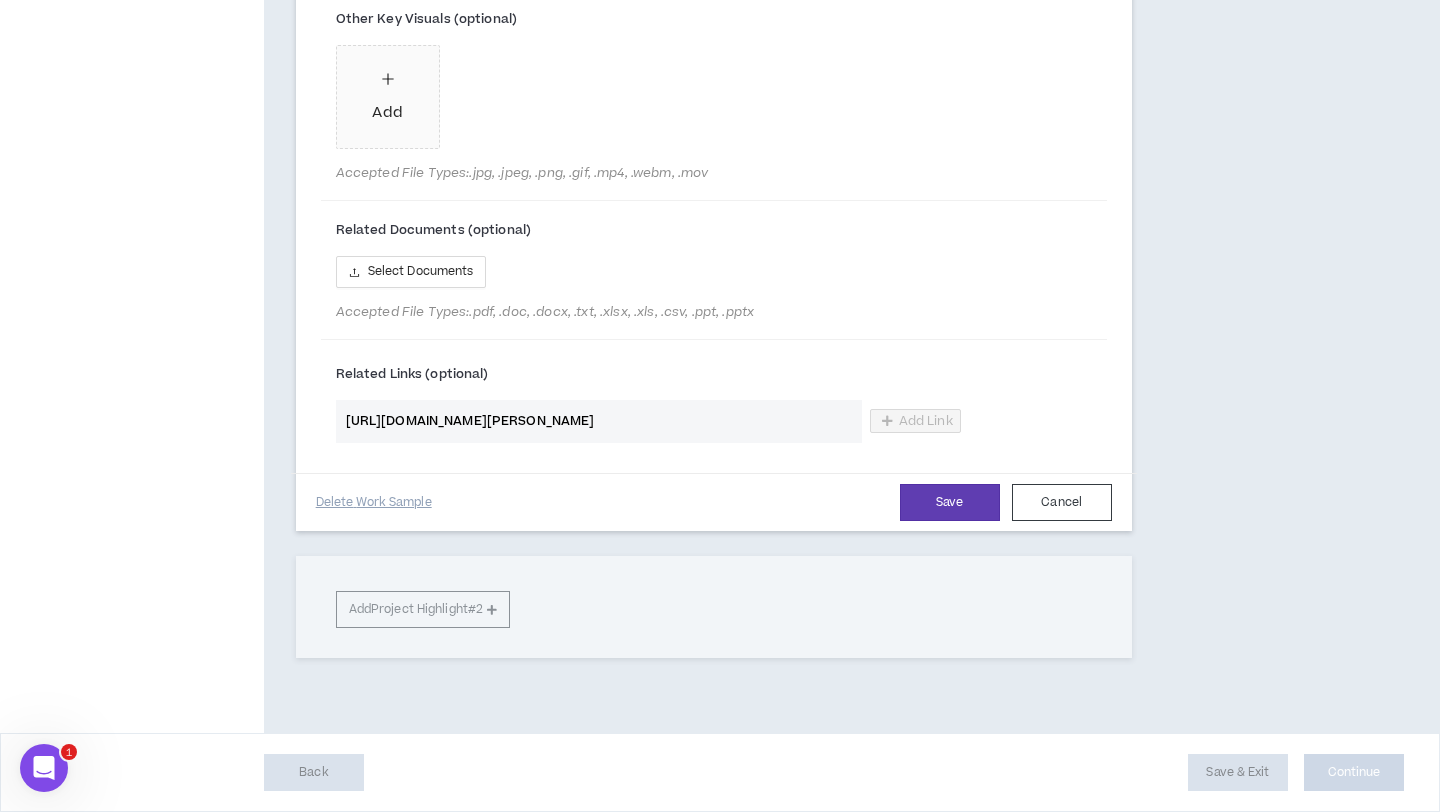 scroll, scrollTop: 0, scrollLeft: 44, axis: horizontal 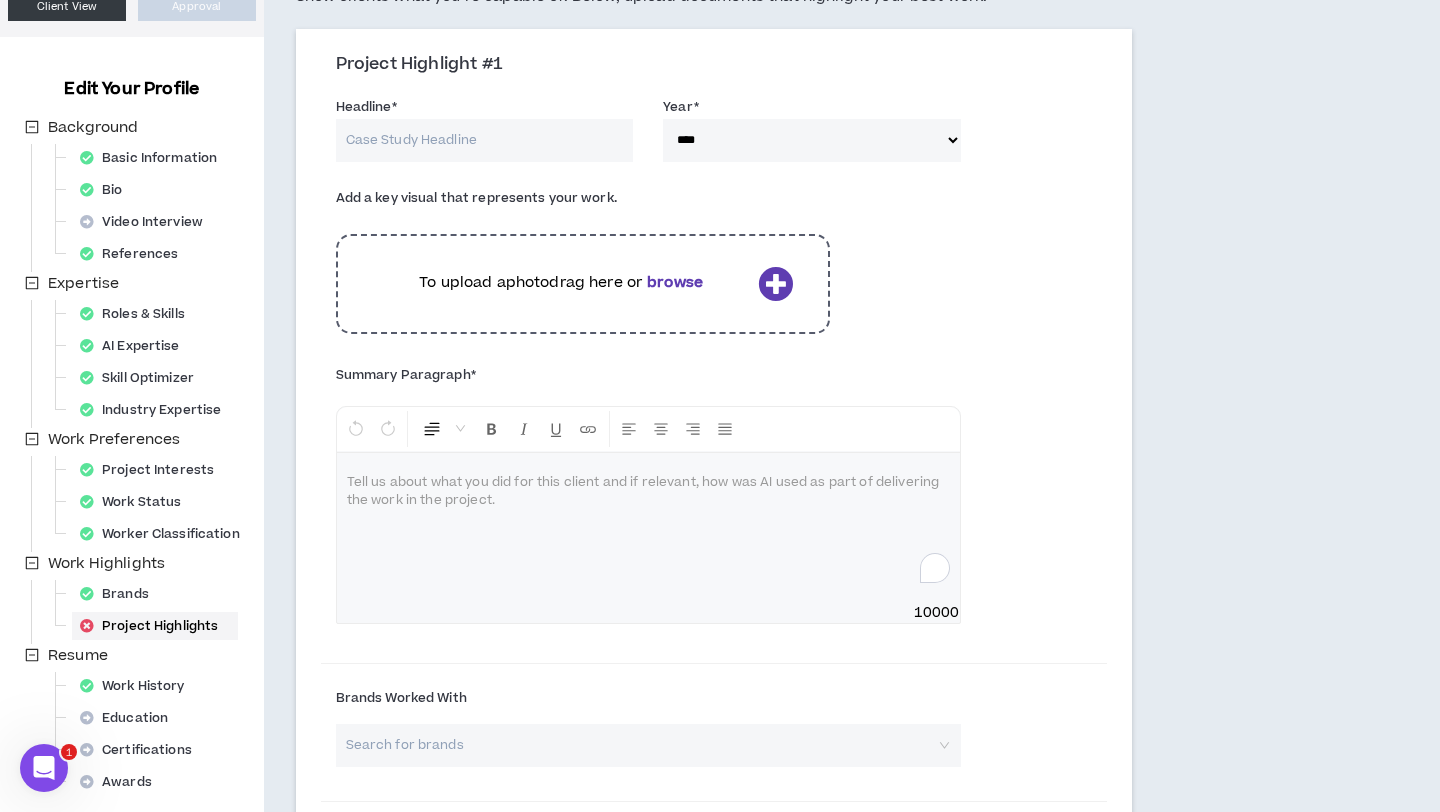 type on "[URL][DOMAIN_NAME][PERSON_NAME]" 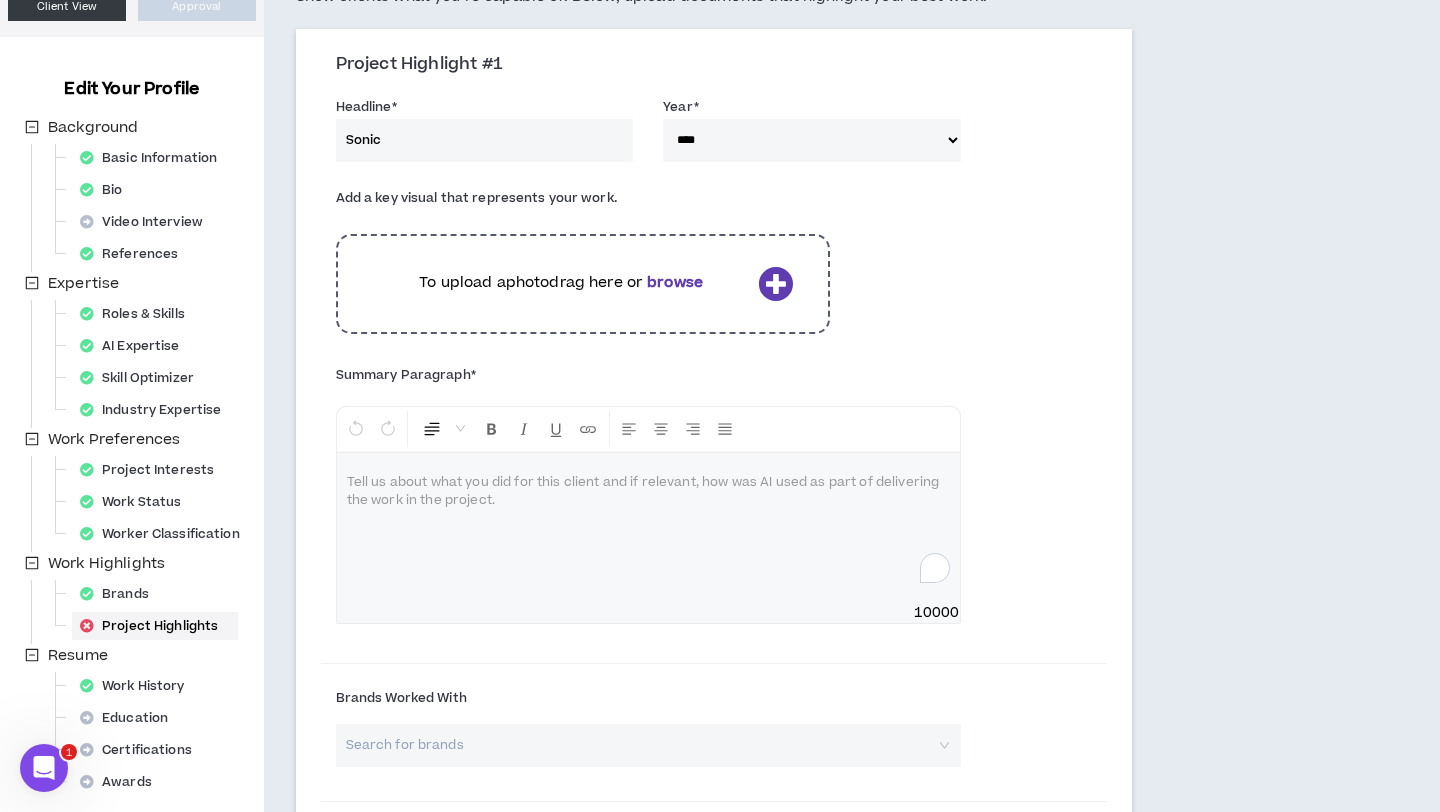type on "Sonic" 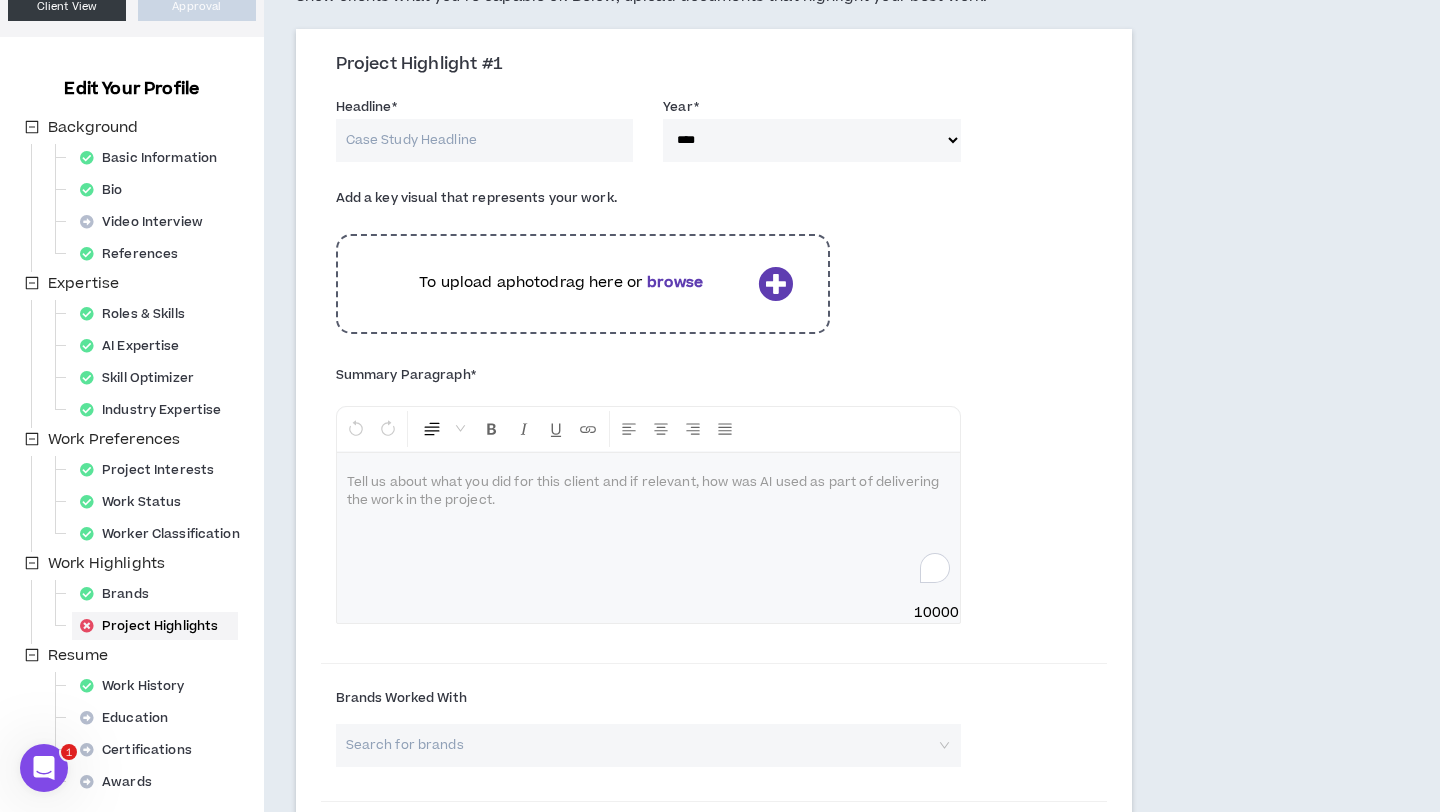 paste on "SONIC Sends 175 Educators from Across the Country to Training at [GEOGRAPHIC_DATA] [PERSON_NAME][GEOGRAPHIC_DATA]" 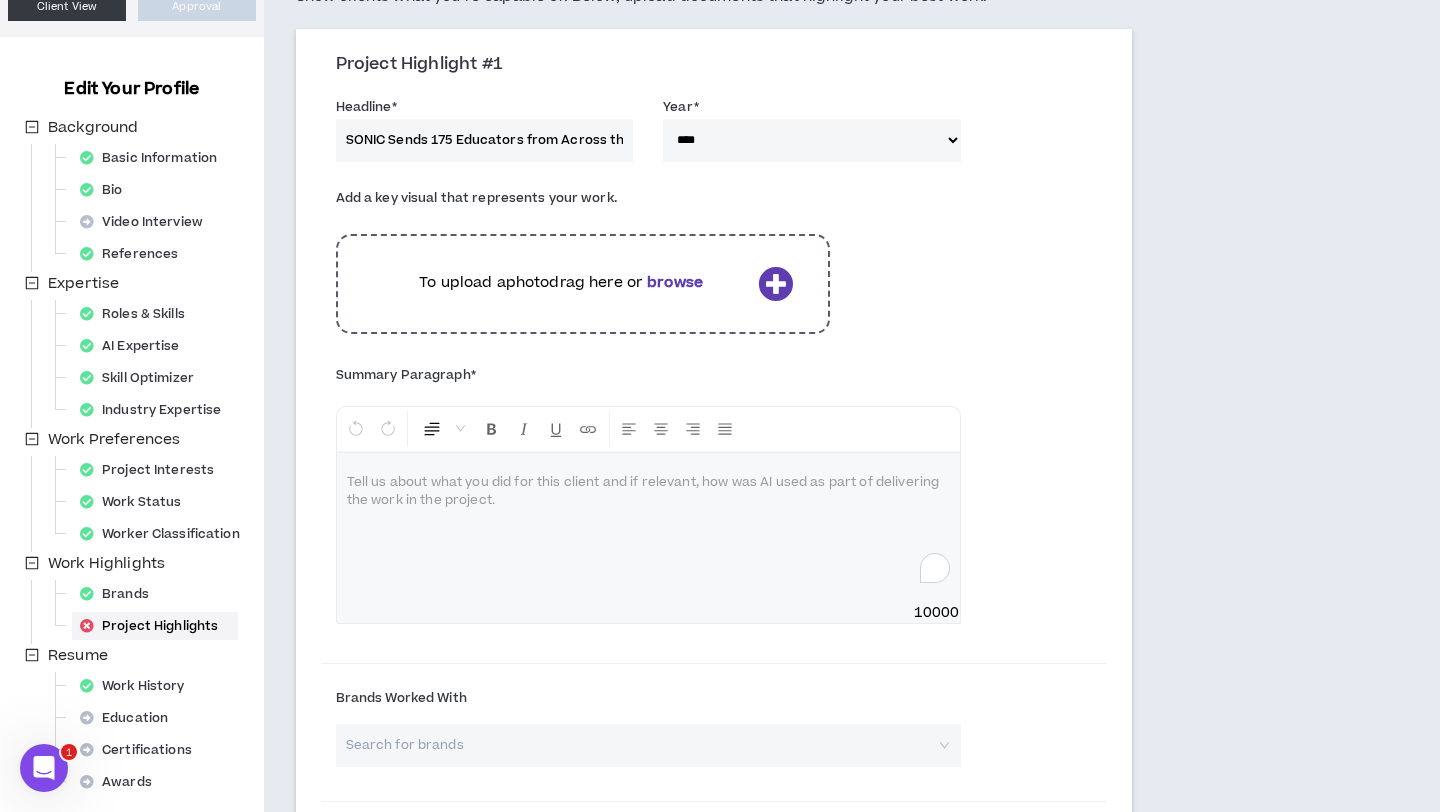 scroll, scrollTop: 0, scrollLeft: 349, axis: horizontal 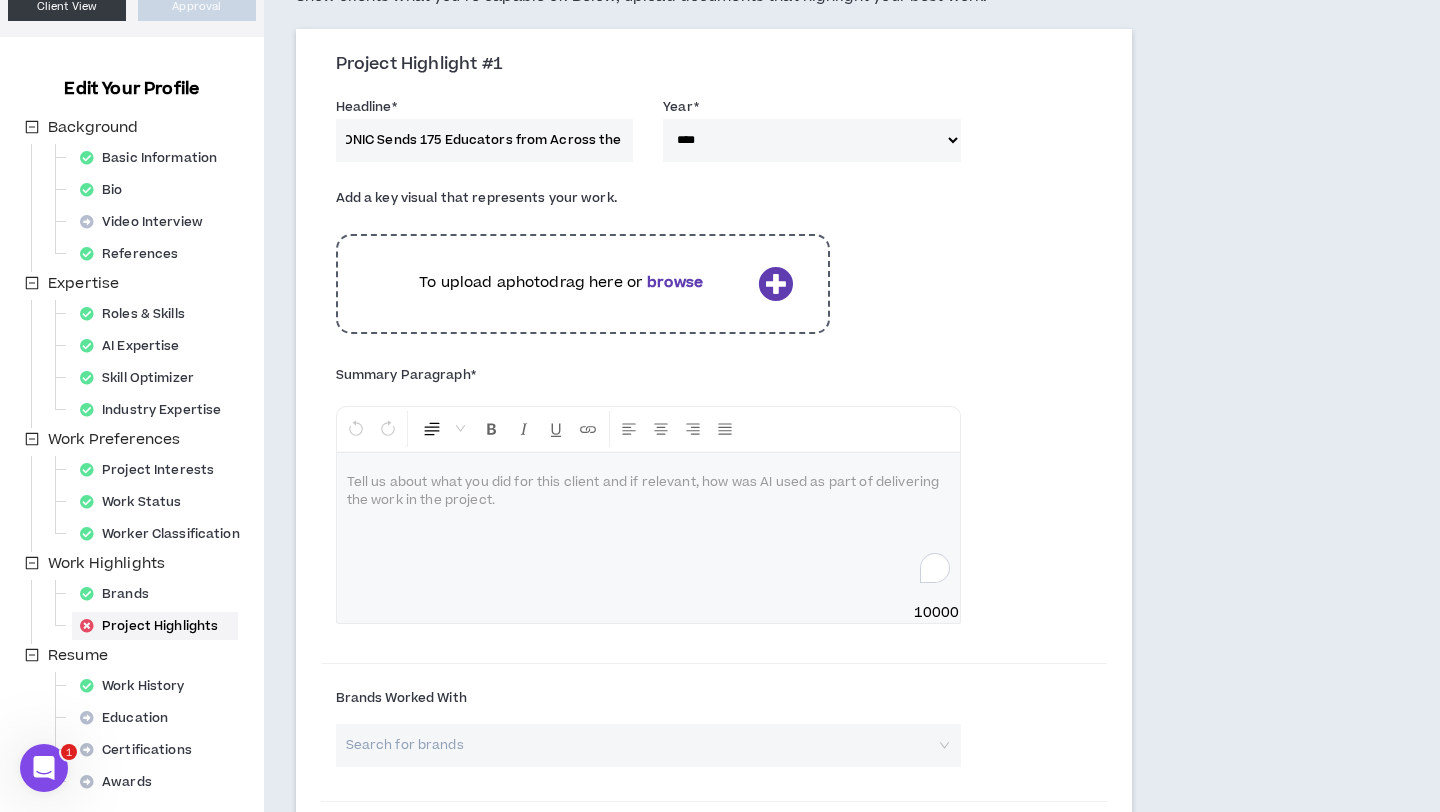 drag, startPoint x: 625, startPoint y: 142, endPoint x: 470, endPoint y: 148, distance: 155.11609 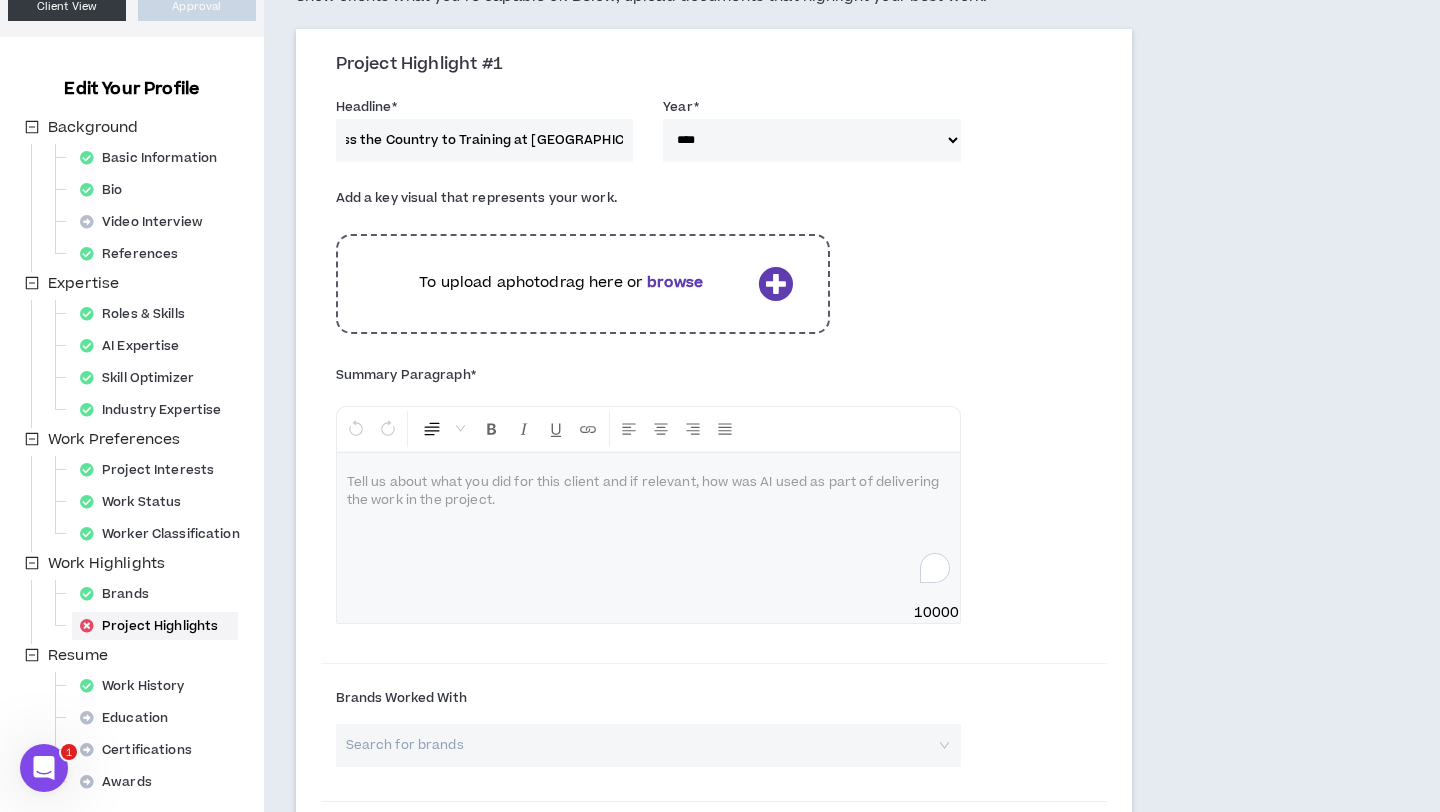 scroll, scrollTop: 0, scrollLeft: 191, axis: horizontal 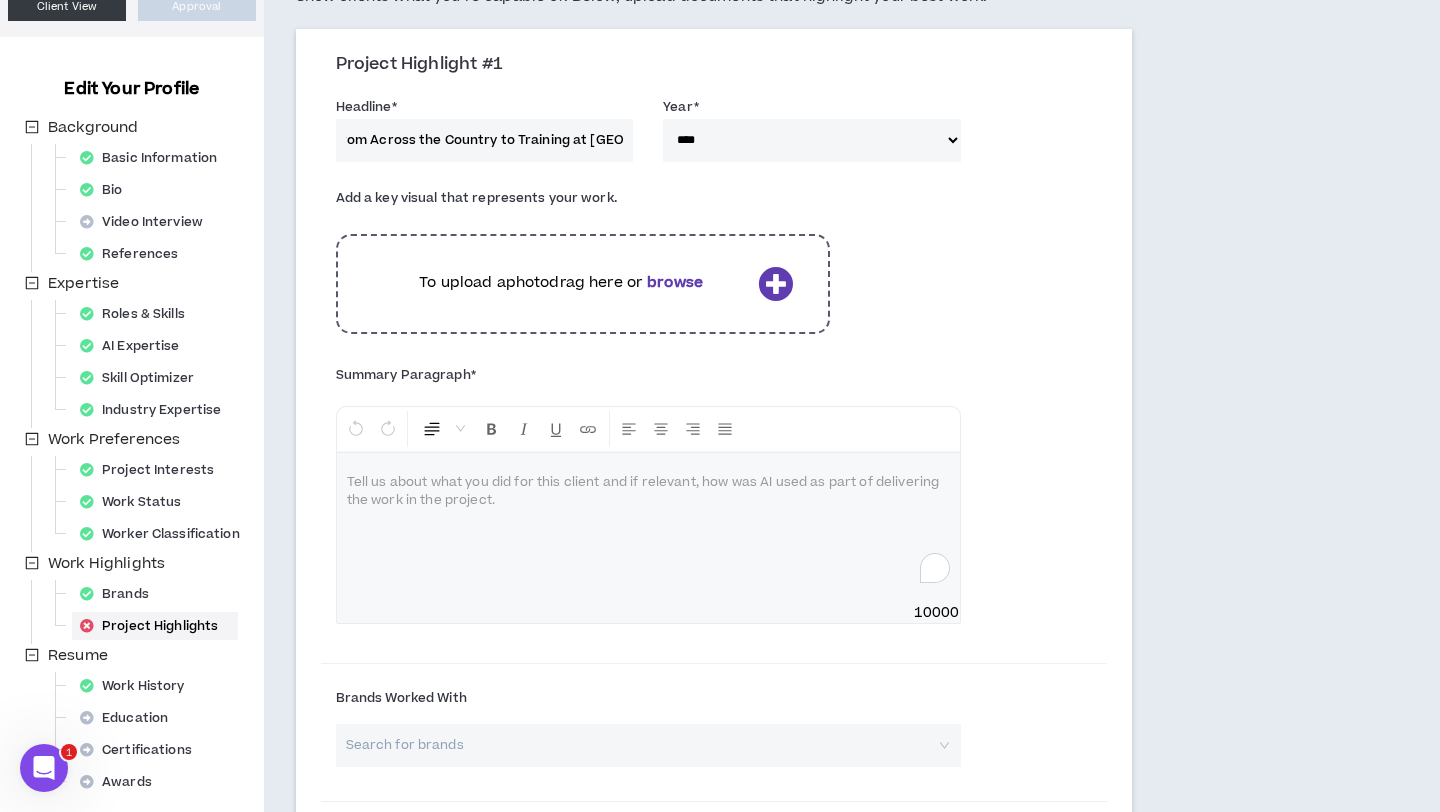 drag, startPoint x: 515, startPoint y: 139, endPoint x: 504, endPoint y: 157, distance: 21.095022 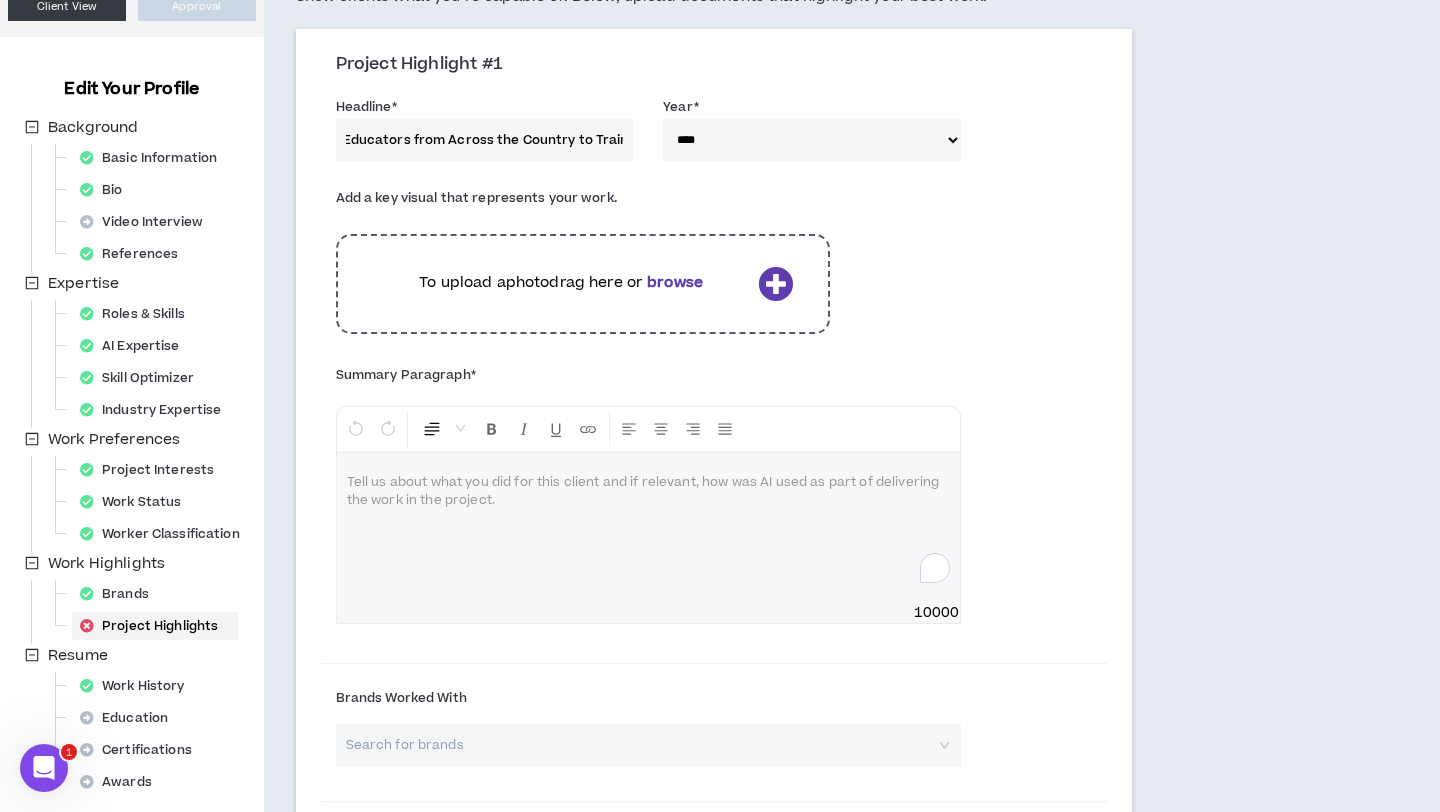 scroll, scrollTop: 0, scrollLeft: 0, axis: both 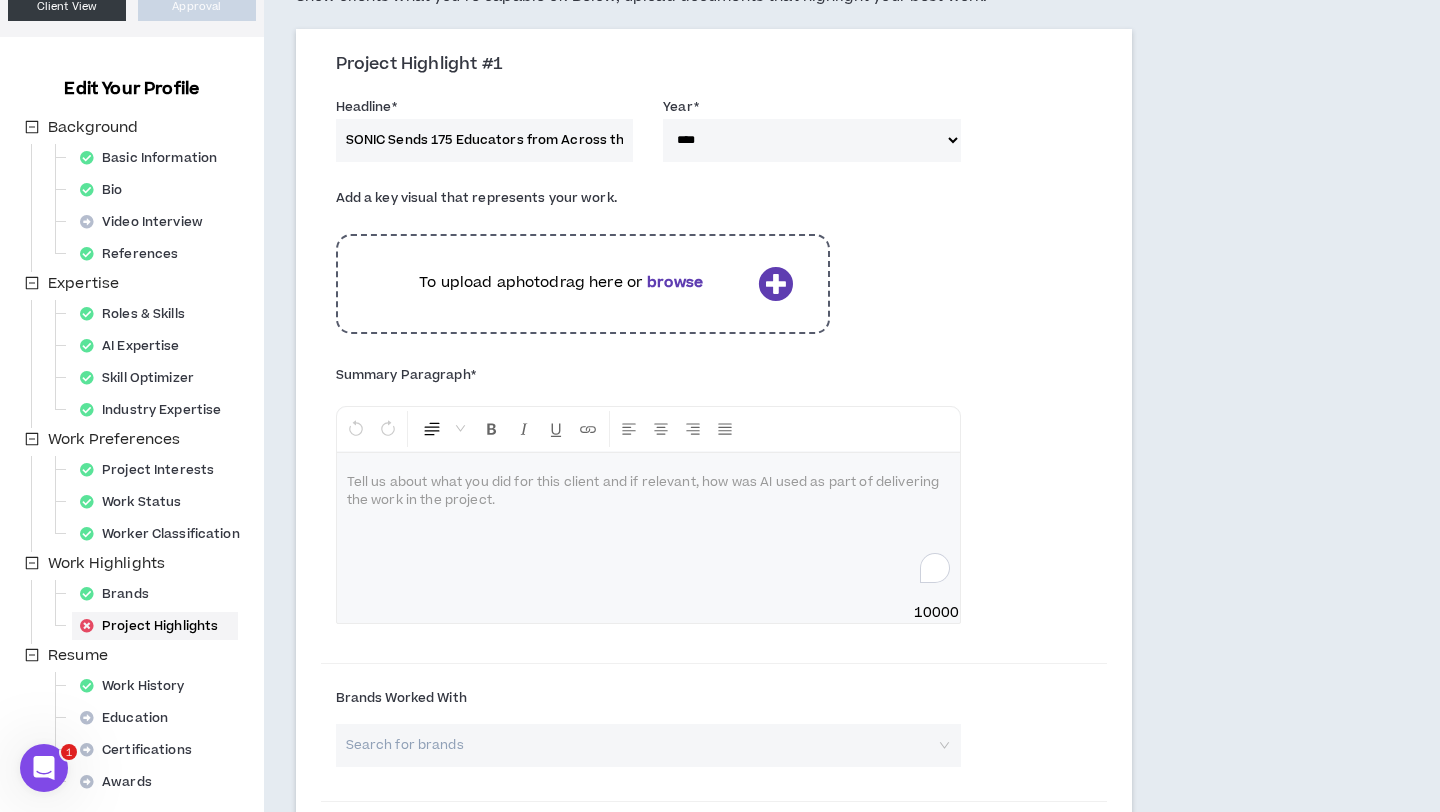 drag, startPoint x: 482, startPoint y: 138, endPoint x: 331, endPoint y: 137, distance: 151.00331 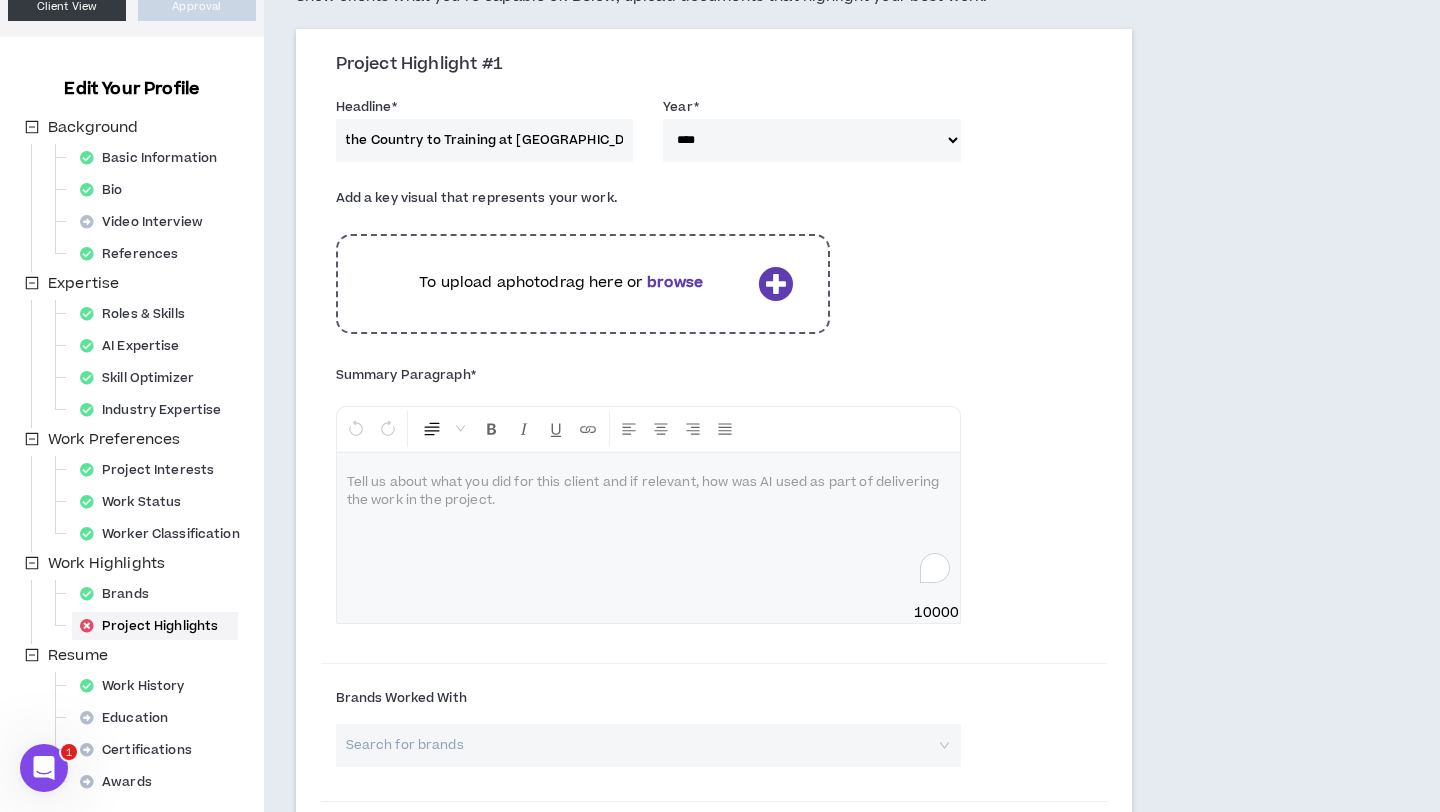 scroll, scrollTop: 0, scrollLeft: 336, axis: horizontal 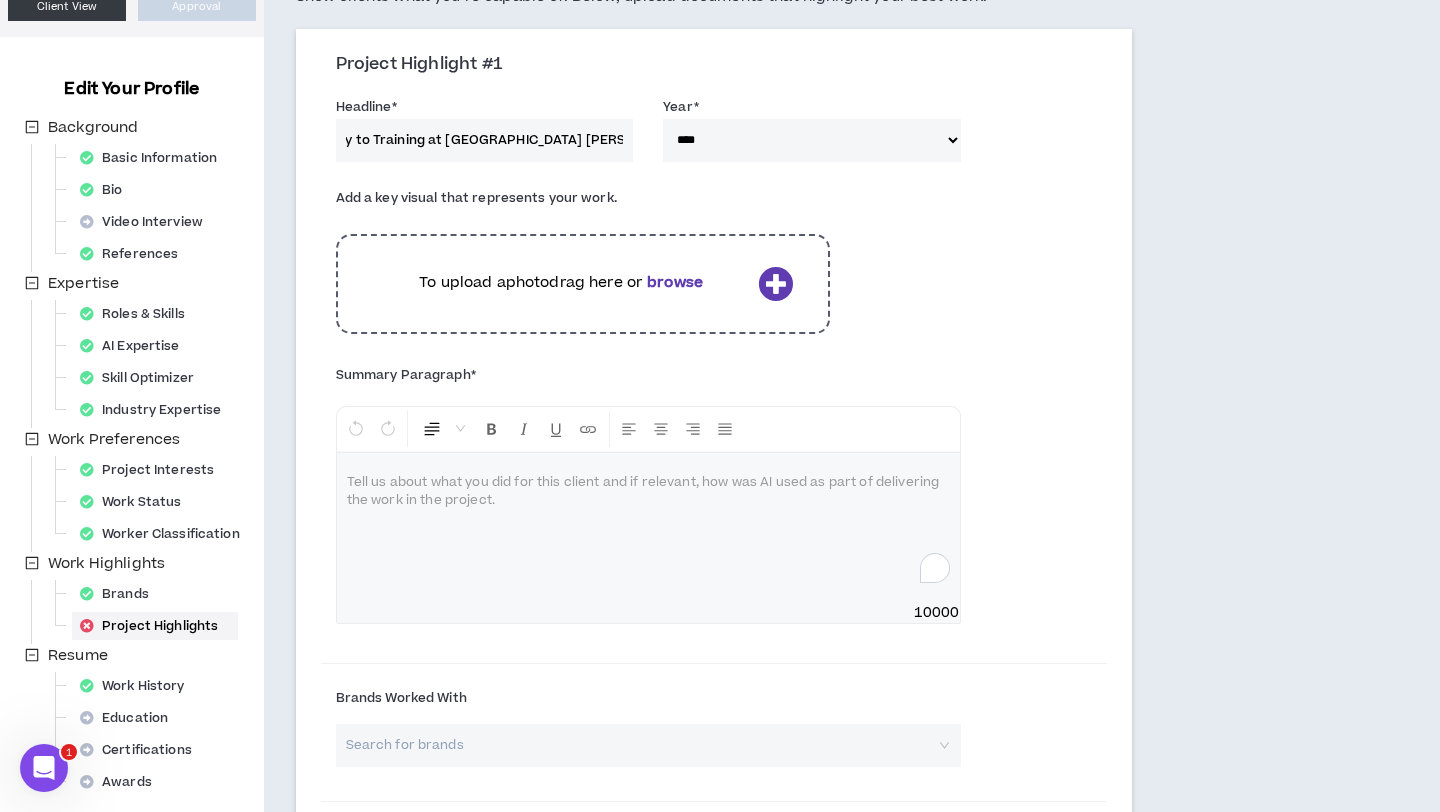 drag, startPoint x: 529, startPoint y: 139, endPoint x: 504, endPoint y: 128, distance: 27.313 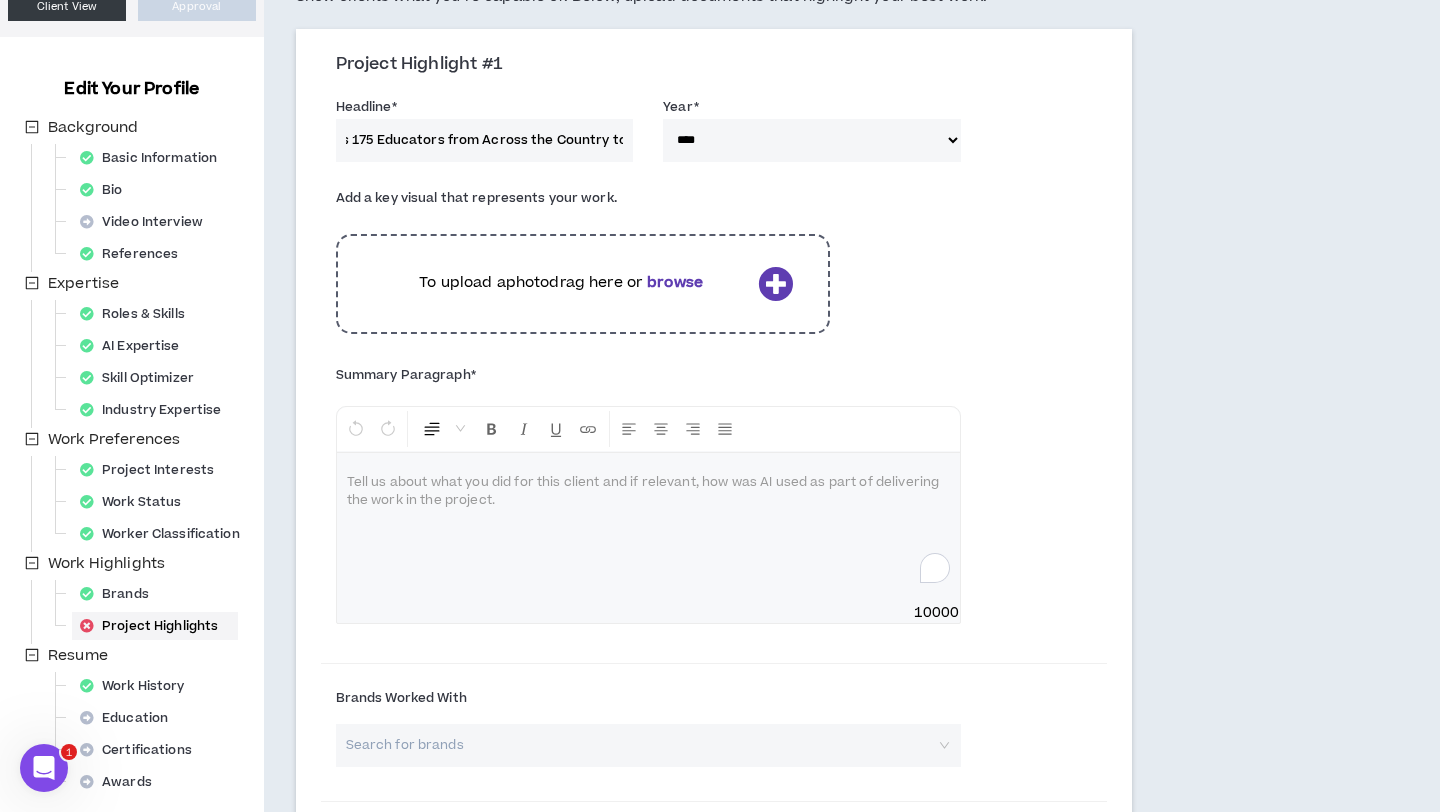 scroll, scrollTop: 0, scrollLeft: 76, axis: horizontal 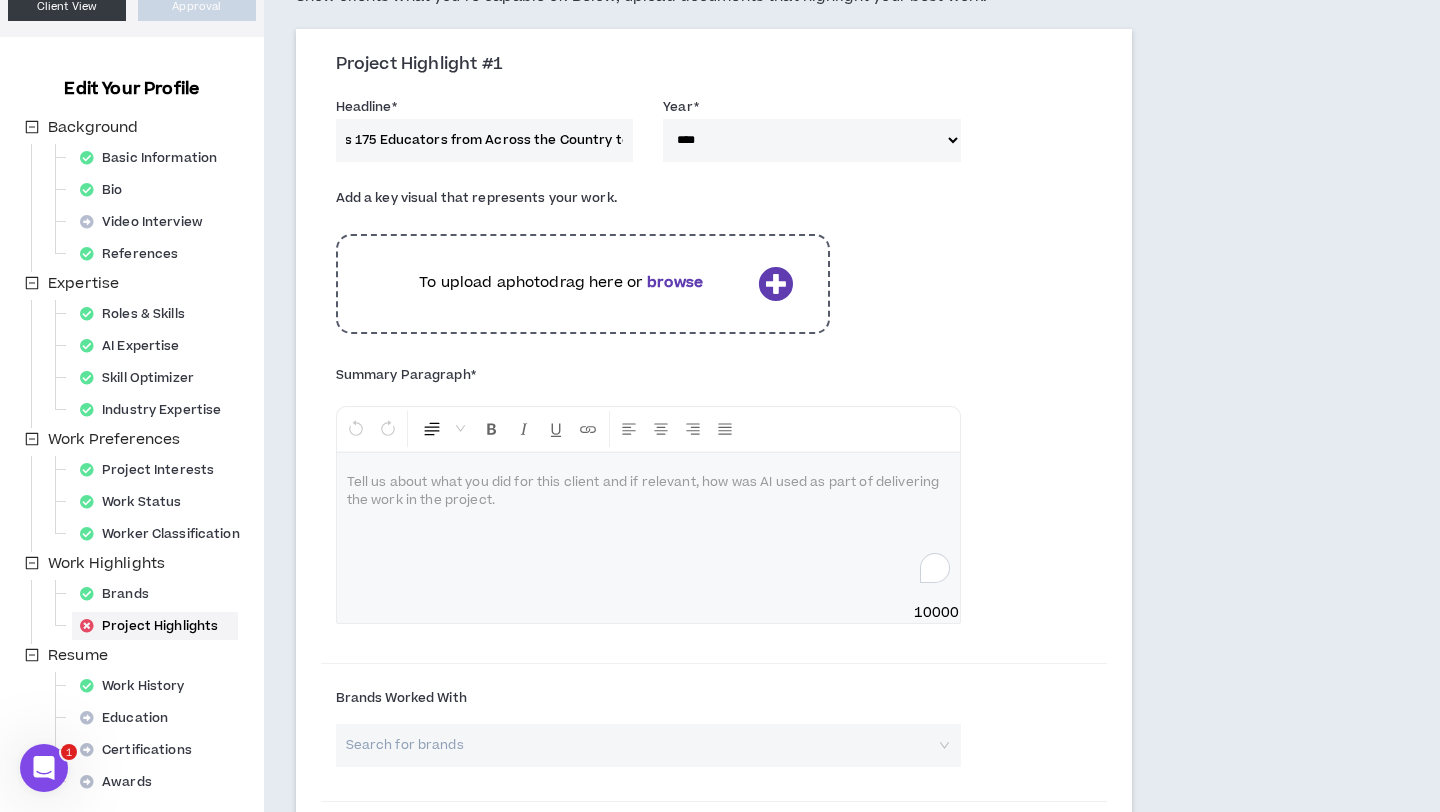 drag, startPoint x: 510, startPoint y: 143, endPoint x: 488, endPoint y: 141, distance: 22.090721 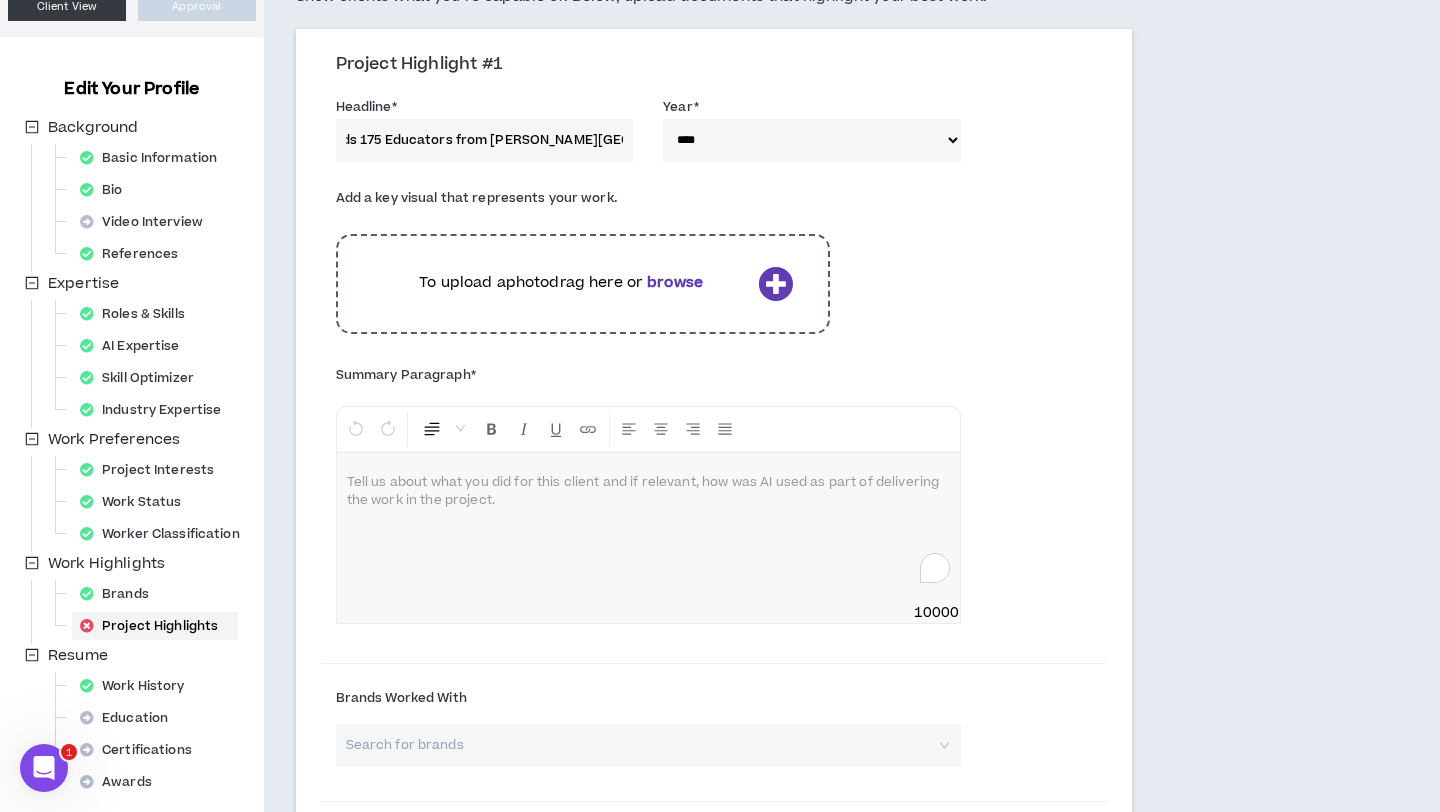 scroll, scrollTop: 0, scrollLeft: 62, axis: horizontal 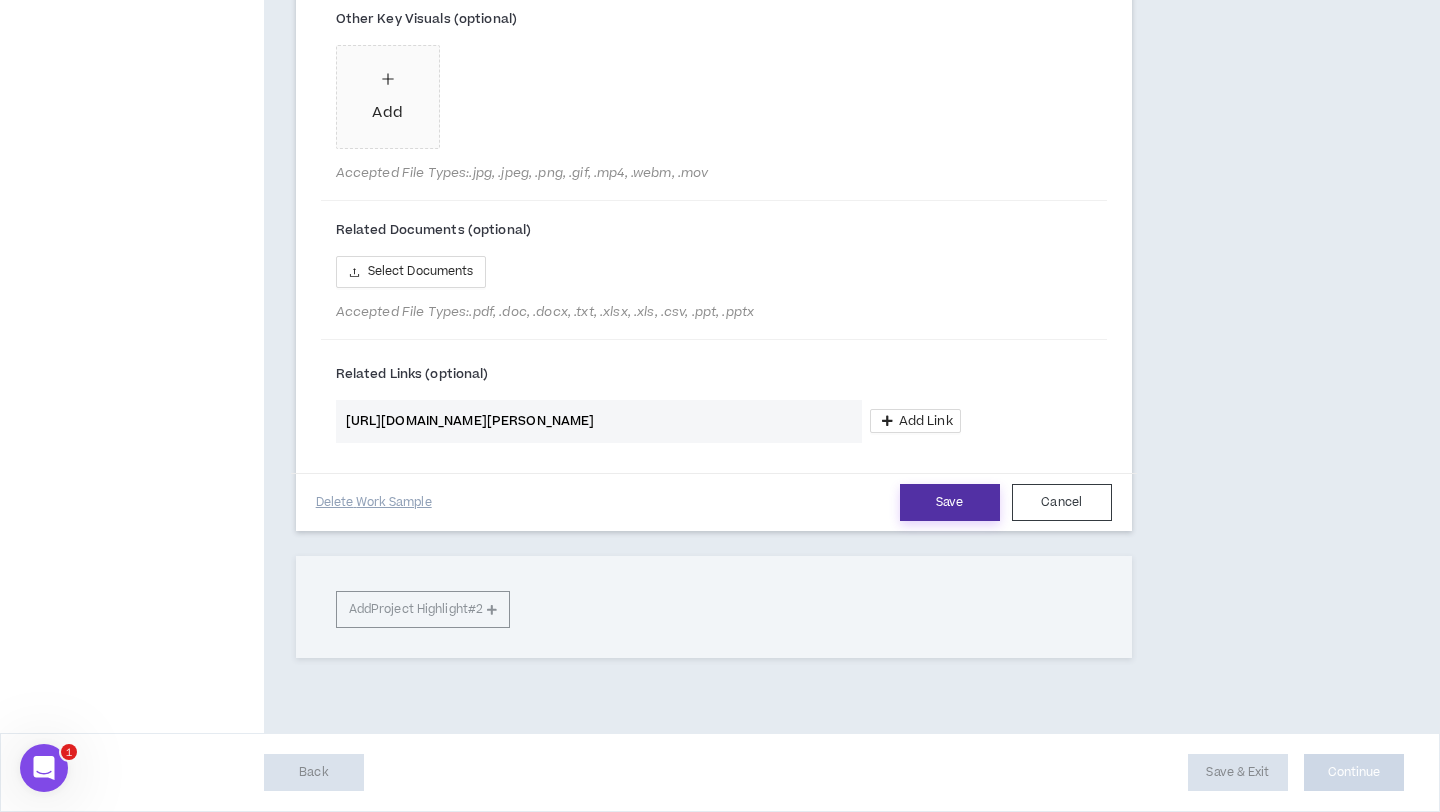 type on "SONIC Sends 175 Educators from To [PERSON_NAME][GEOGRAPHIC_DATA]" 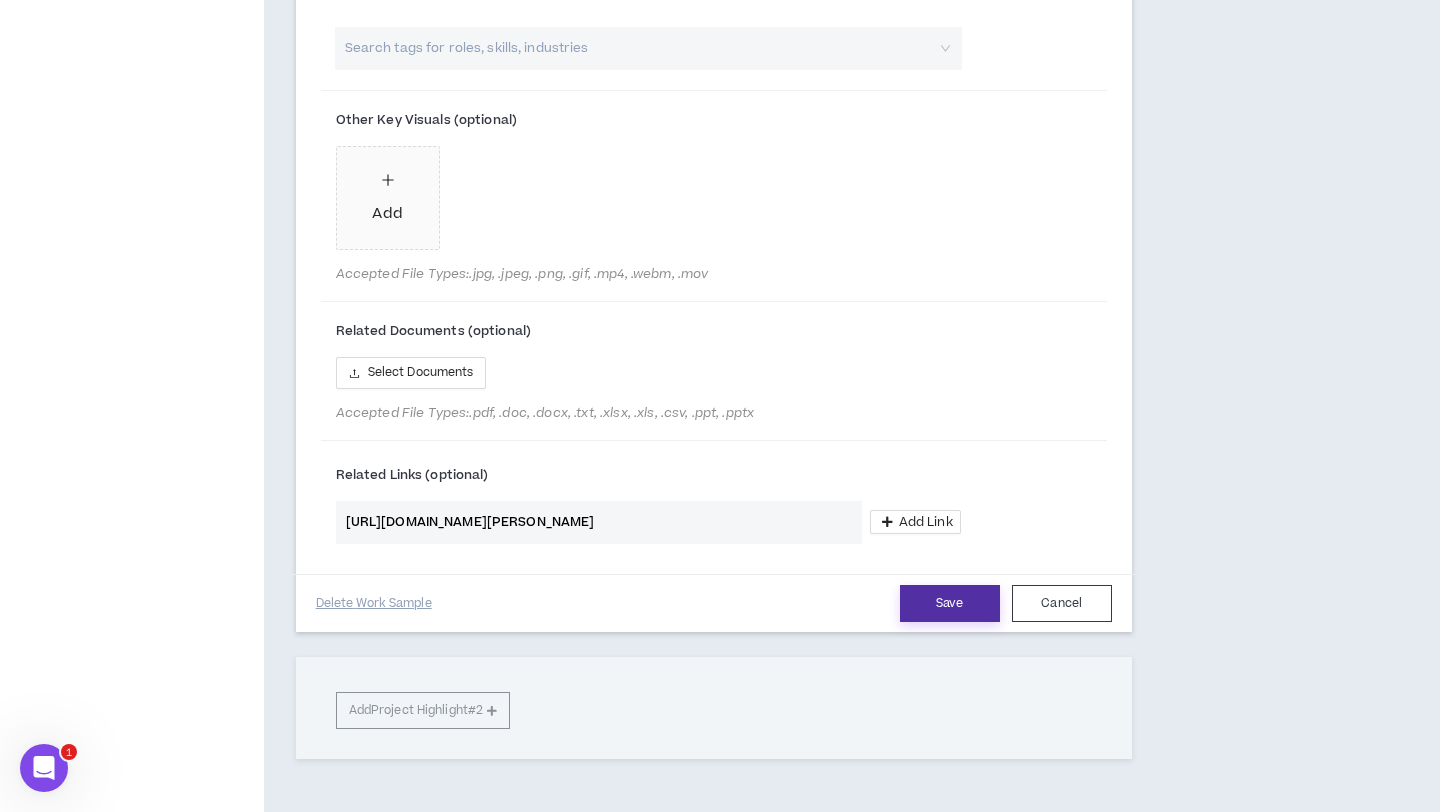 click on "Headline  * SONIC Sends 175 Educators from To [PERSON_NAME] Academy Year  * **** **** **** **** **** **** **** **** **** **** **** **** **** **** **** **** **** **** **** **** **** **** **** **** **** **** **** **** **** **** **** **** **** **** **** **** **** **** **** **** **** **** **** **** **** **** **** **** **** **** **** **** **** **** **** **** **** **** **** **** **** **** **** **** **** **** **** **** **** **** **** **** **** **** **** **** **** **** **** **** **** **** **** **** **** **** **** **** **** **** **** **** **** **** **** **** **** **** **** **** **** **** **** **** **** **** **** **** **** **** **** **** **** **** **** **** **** **** **** **** **** **** **** **** **** **** **** Add a key visual that represents your work. To upload a  photo  drag here or browse Summary Paragraph  * Normal   Tell us about what you did for this client and if relevant, how was AI used as part of delivering the work in the project. 10000 The summary must be at least 50 characters. Brands Worked With Tags Add" at bounding box center (714, -64) 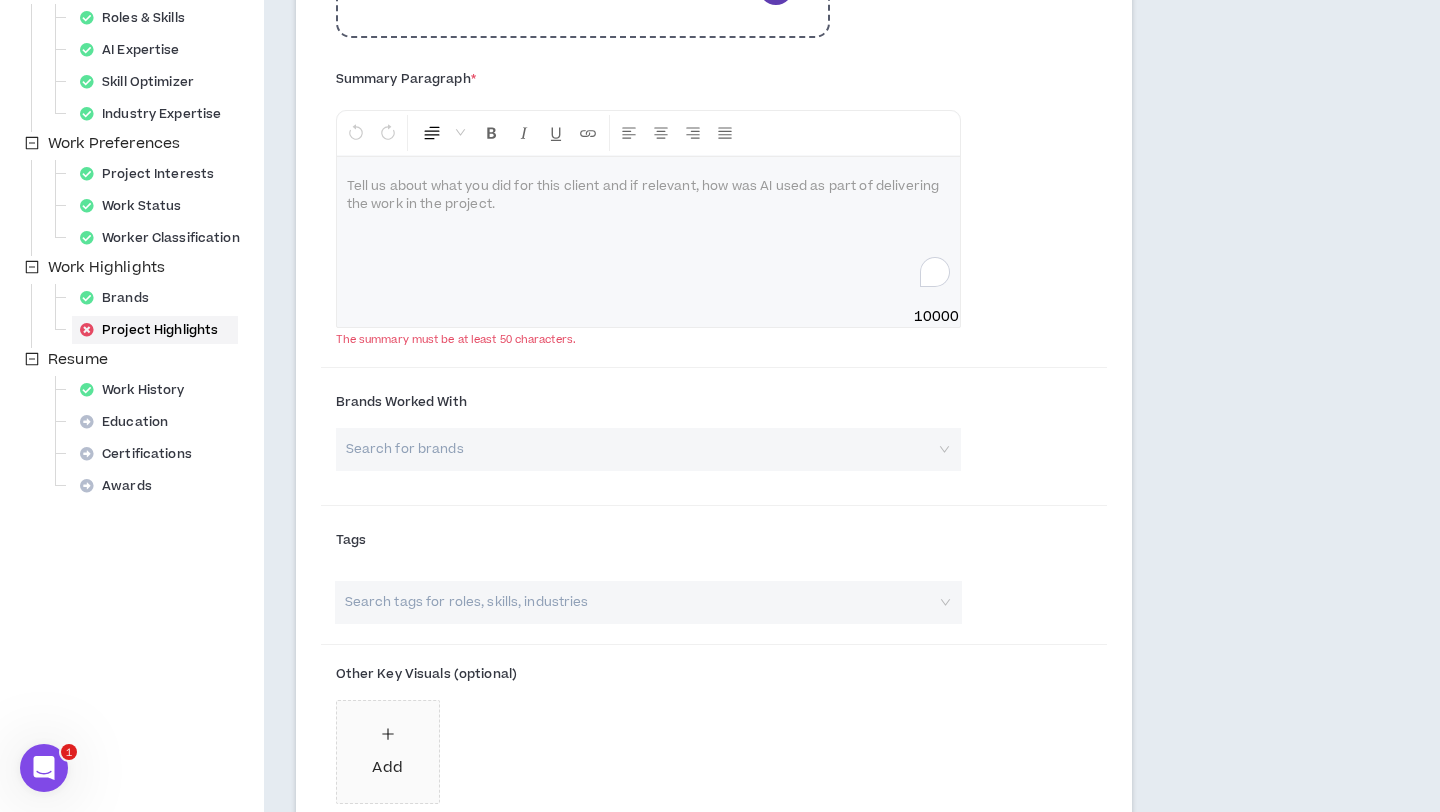 scroll, scrollTop: 487, scrollLeft: 0, axis: vertical 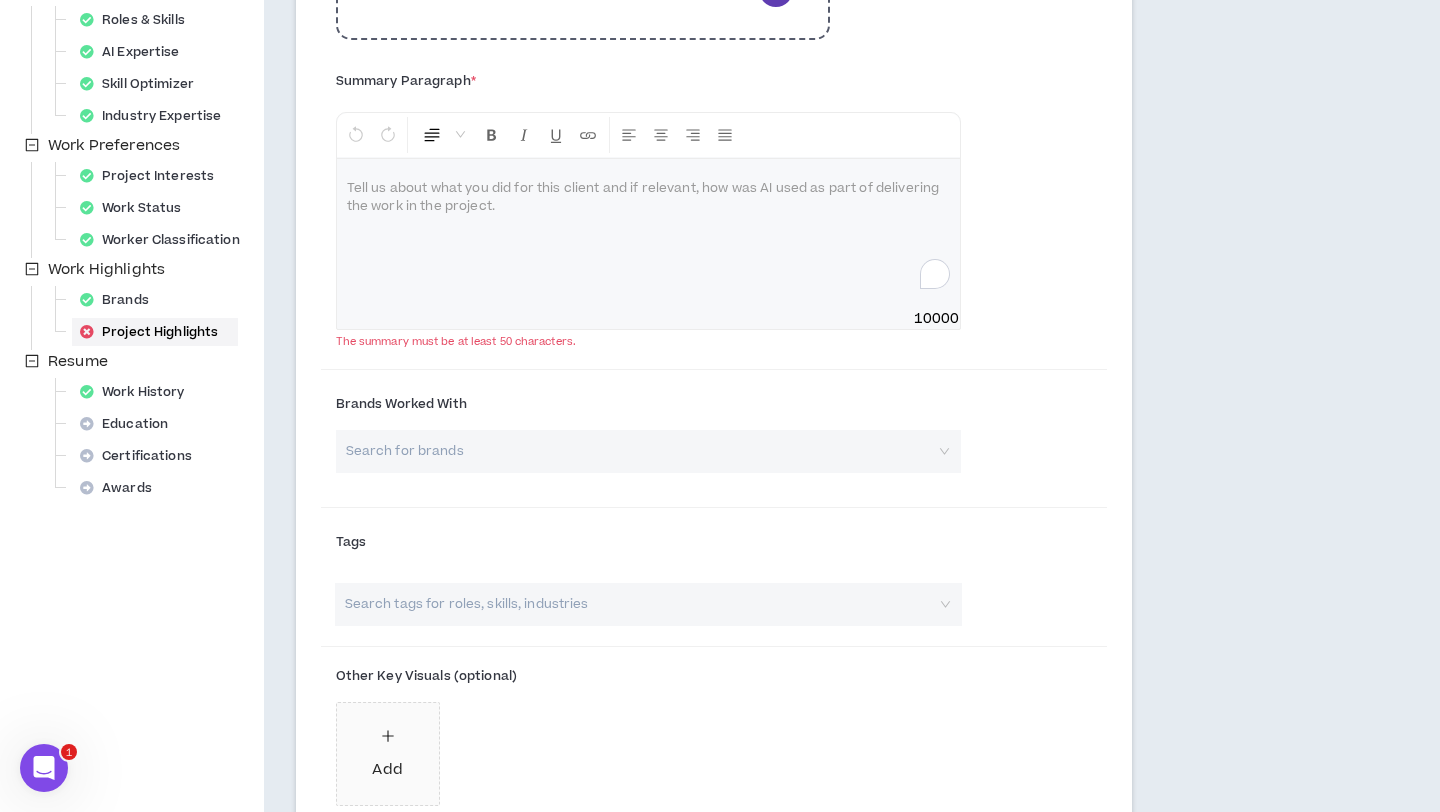 click at bounding box center (648, 234) 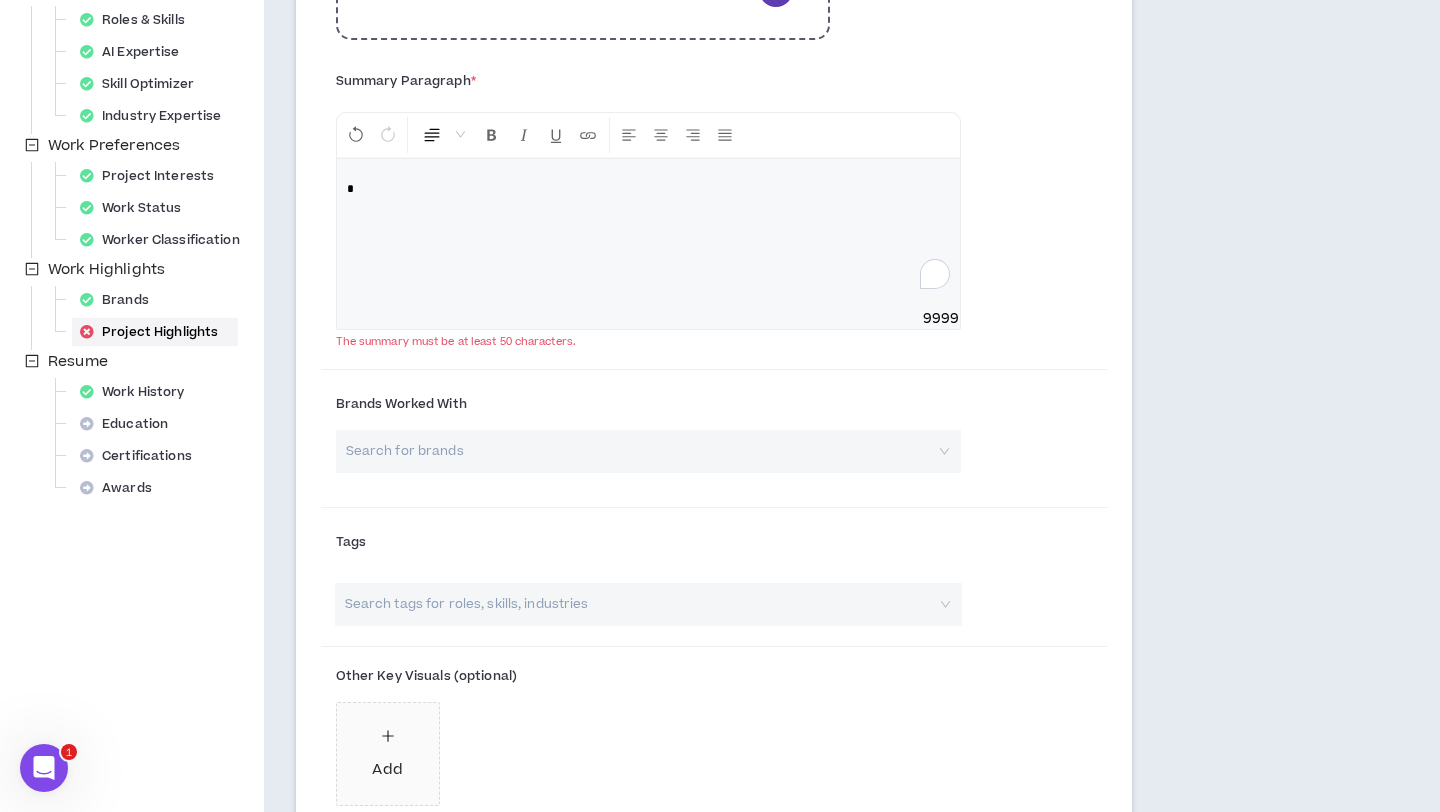 type 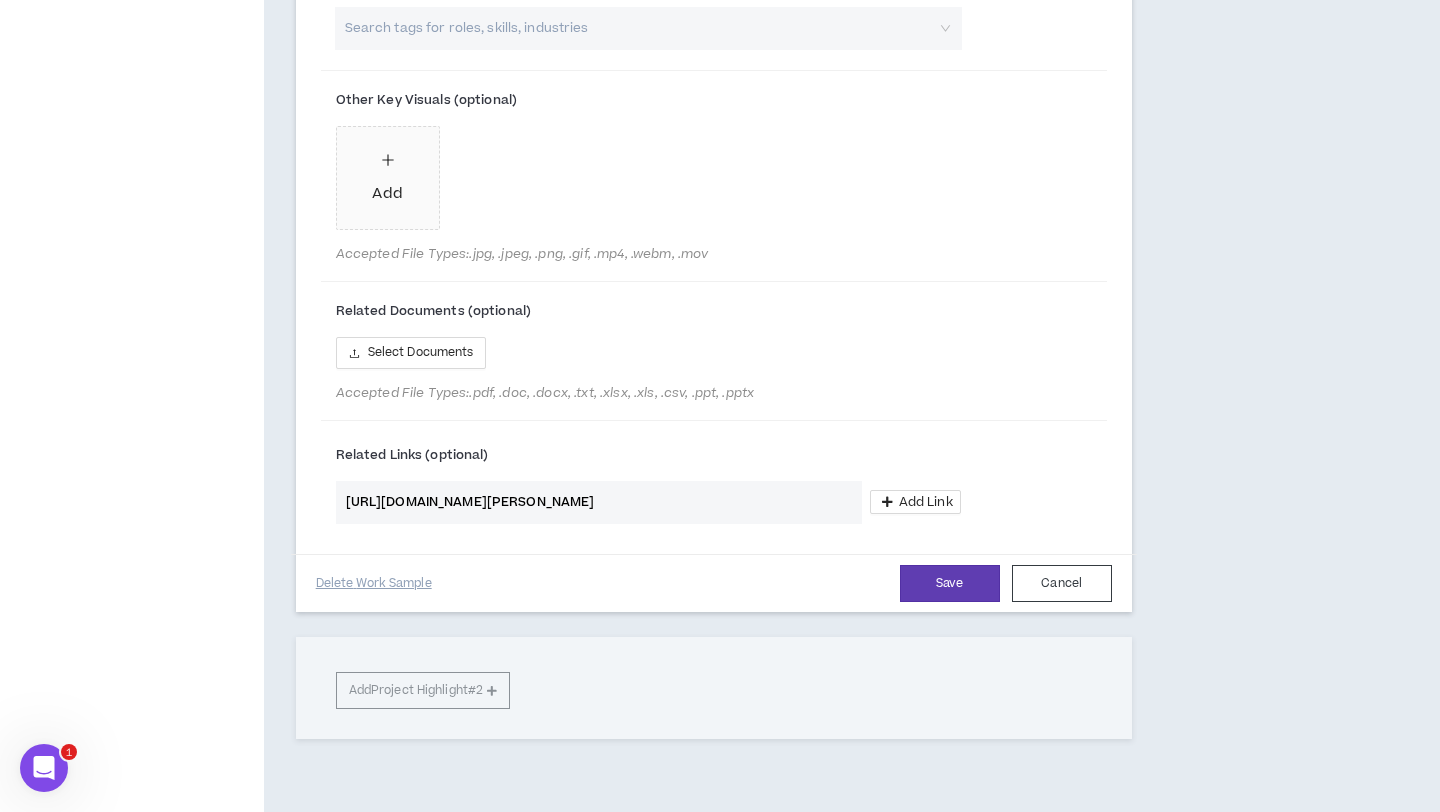 scroll, scrollTop: 1144, scrollLeft: 0, axis: vertical 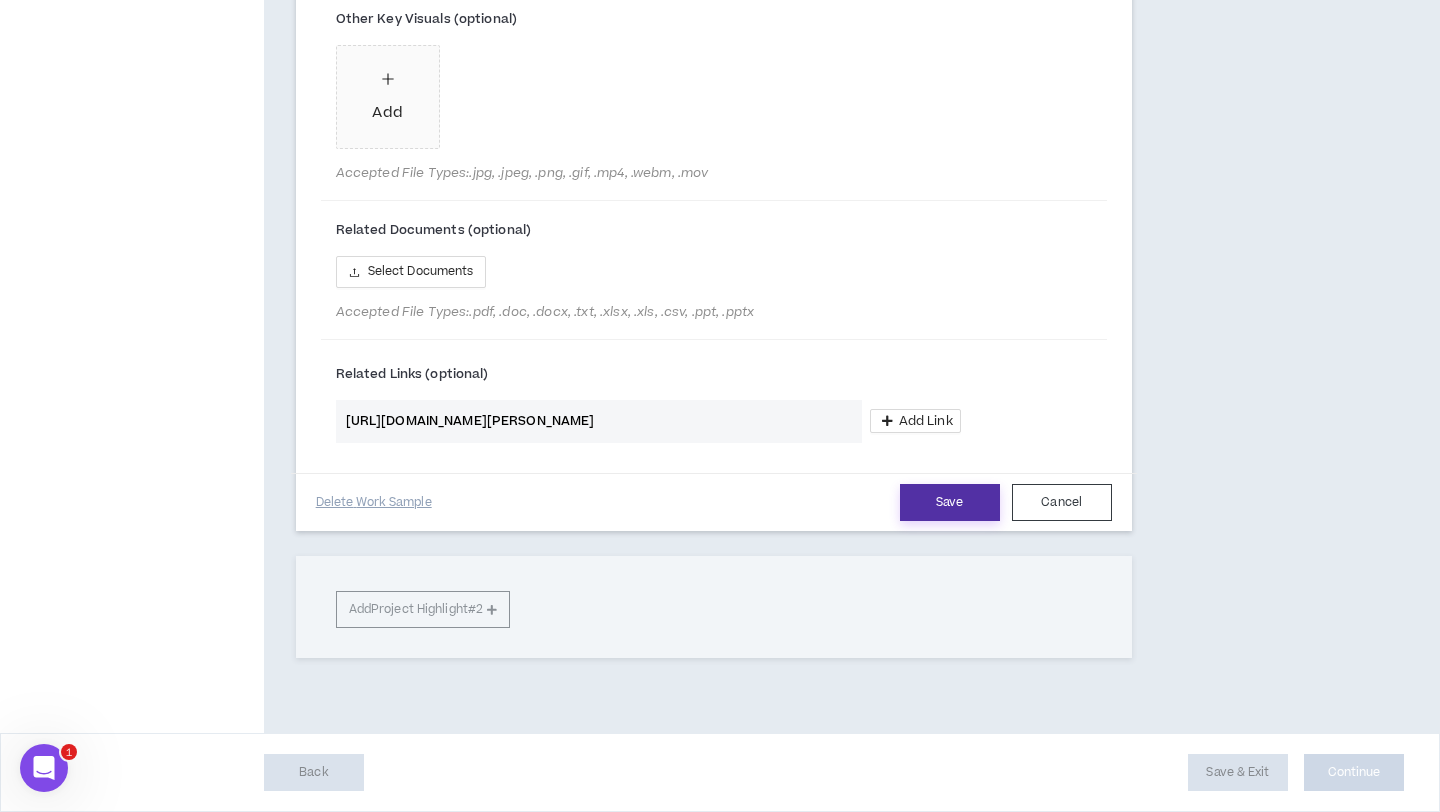 click on "Save" at bounding box center [950, 502] 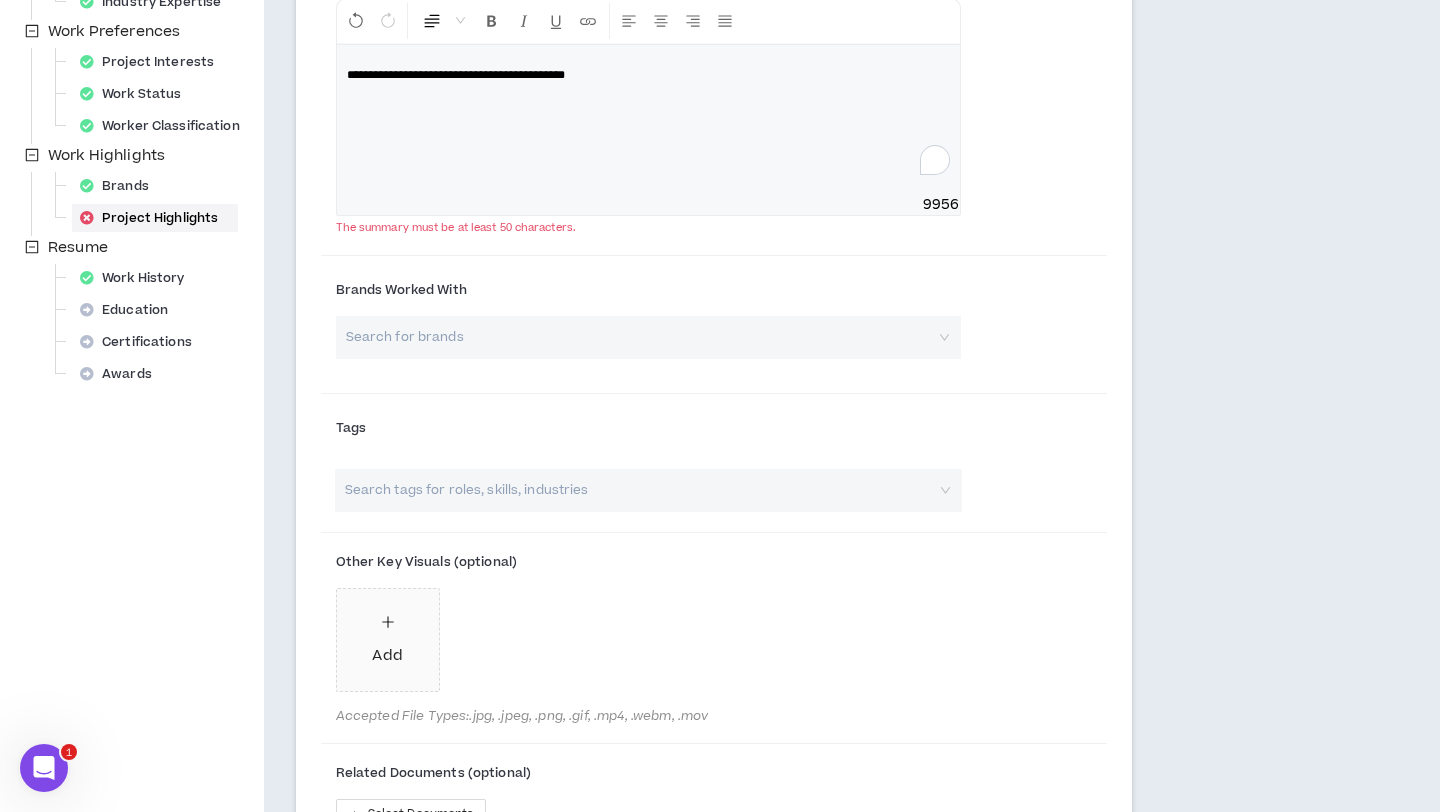 scroll, scrollTop: 556, scrollLeft: 0, axis: vertical 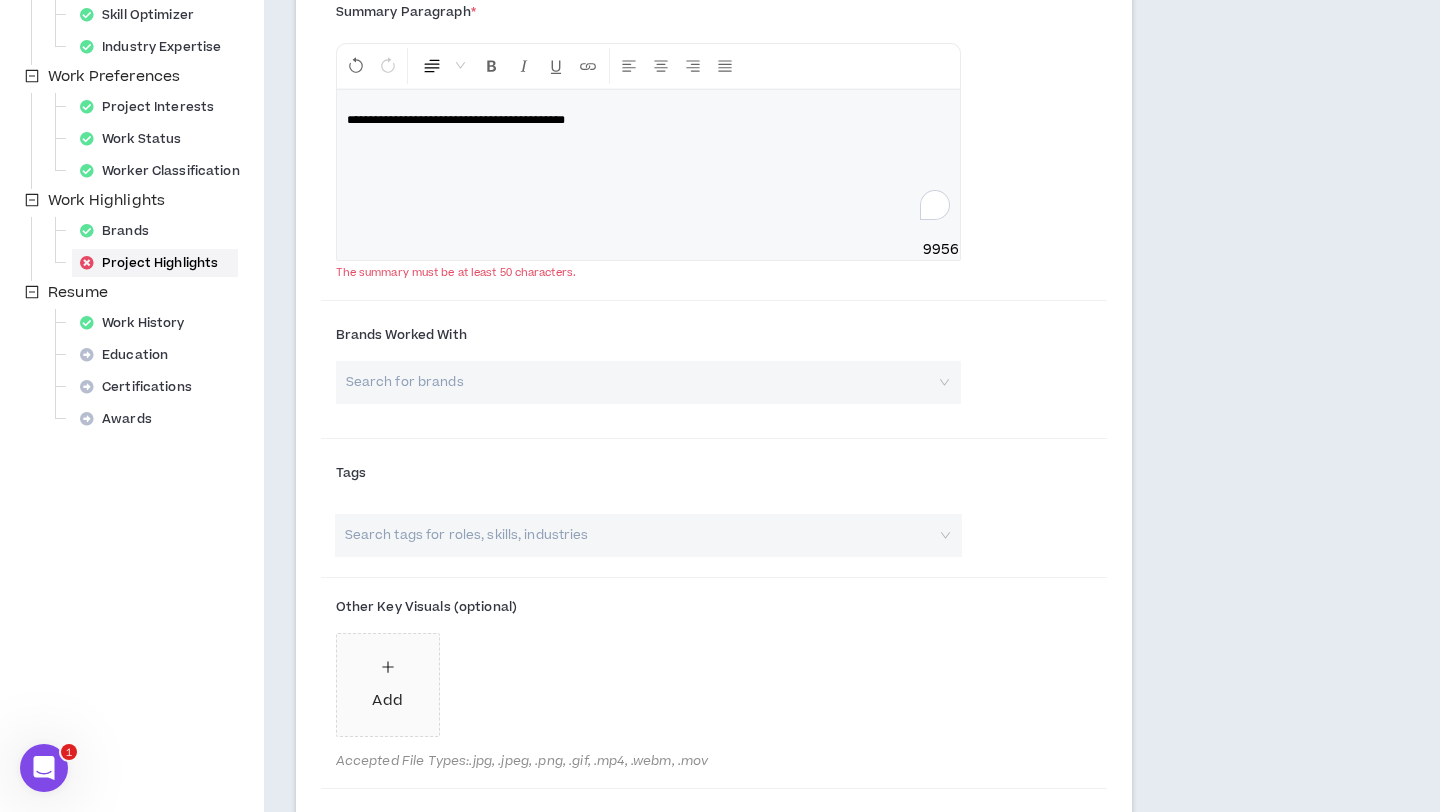 click on "**********" at bounding box center [648, 165] 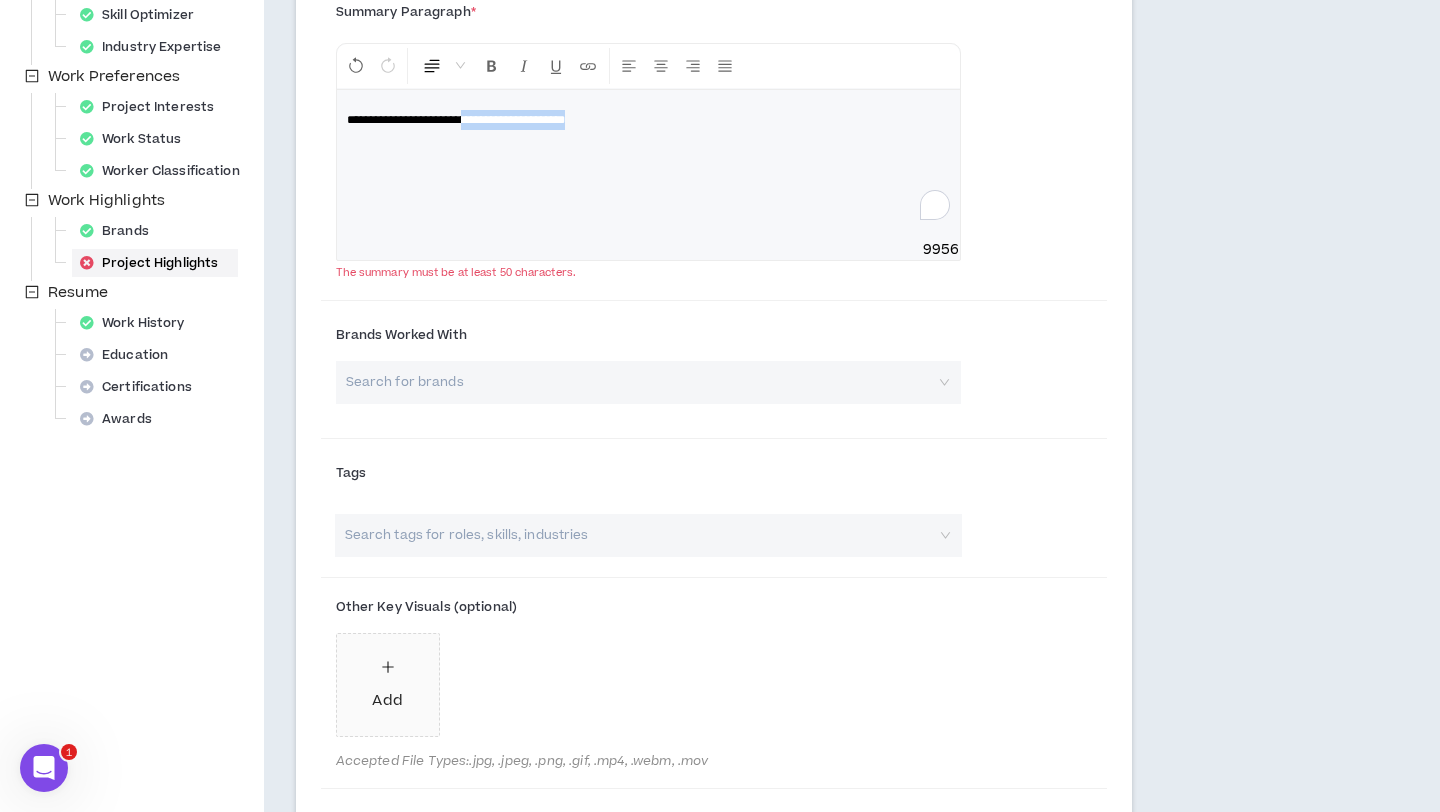 drag, startPoint x: 663, startPoint y: 131, endPoint x: 499, endPoint y: 126, distance: 164.0762 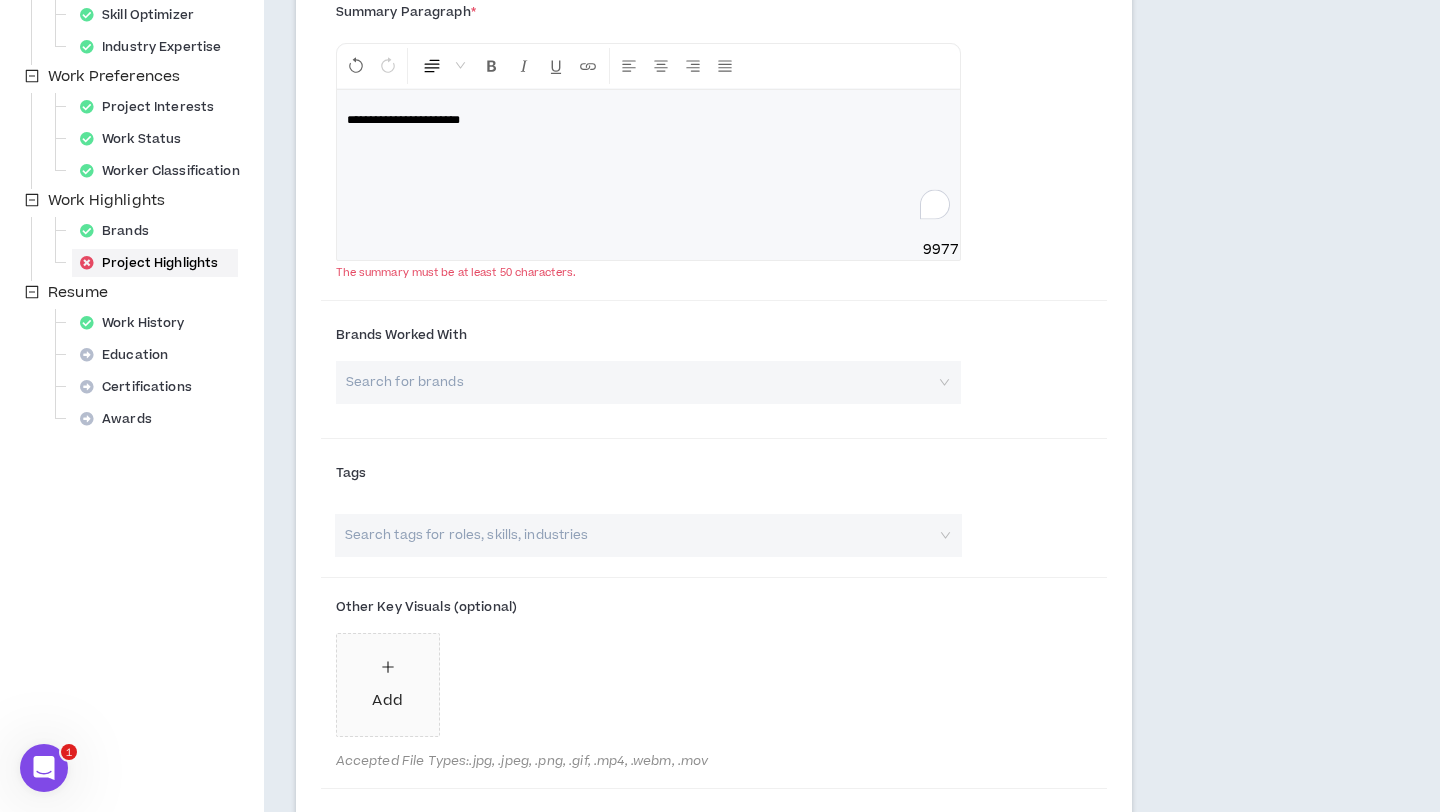 scroll, scrollTop: 1144, scrollLeft: 0, axis: vertical 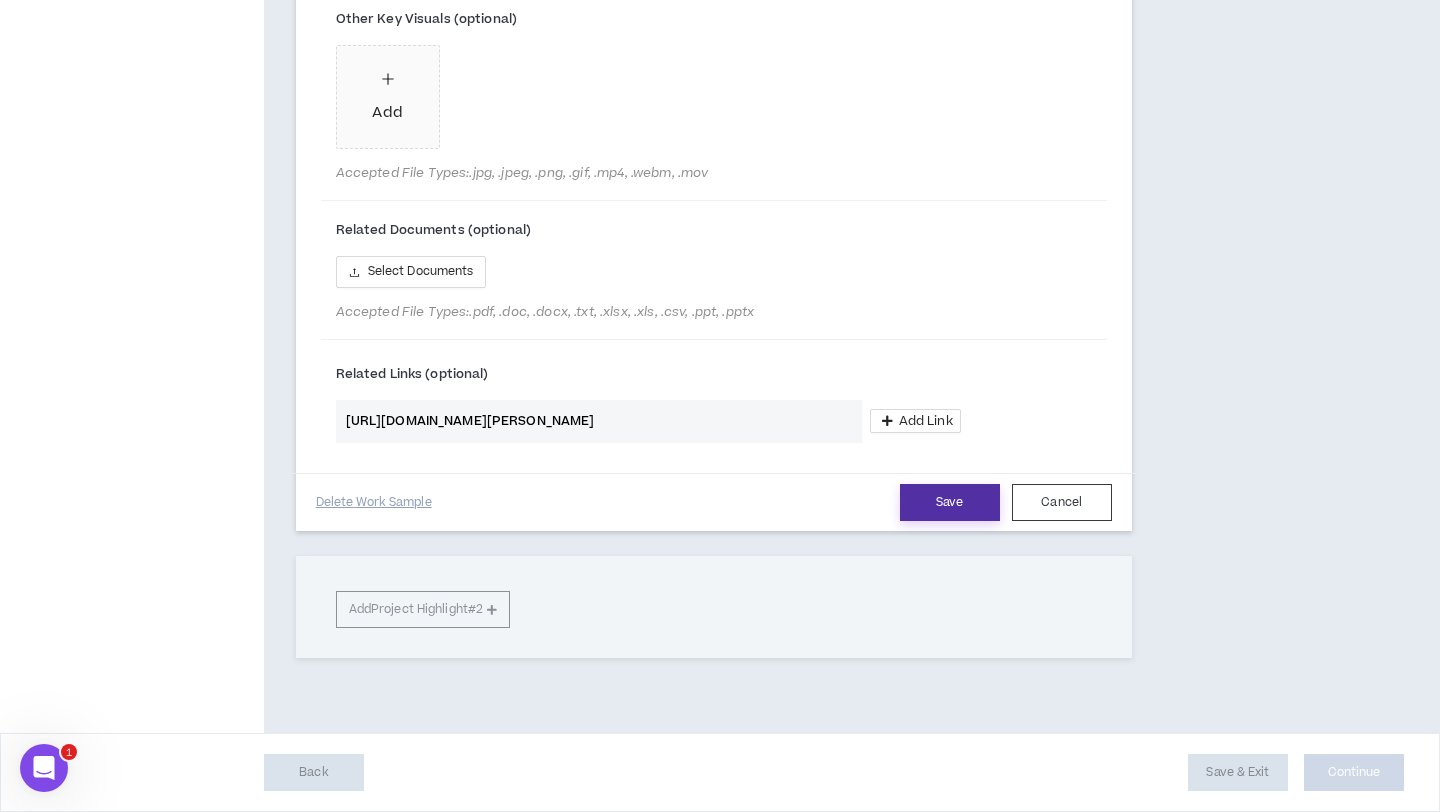click on "Save" at bounding box center [950, 502] 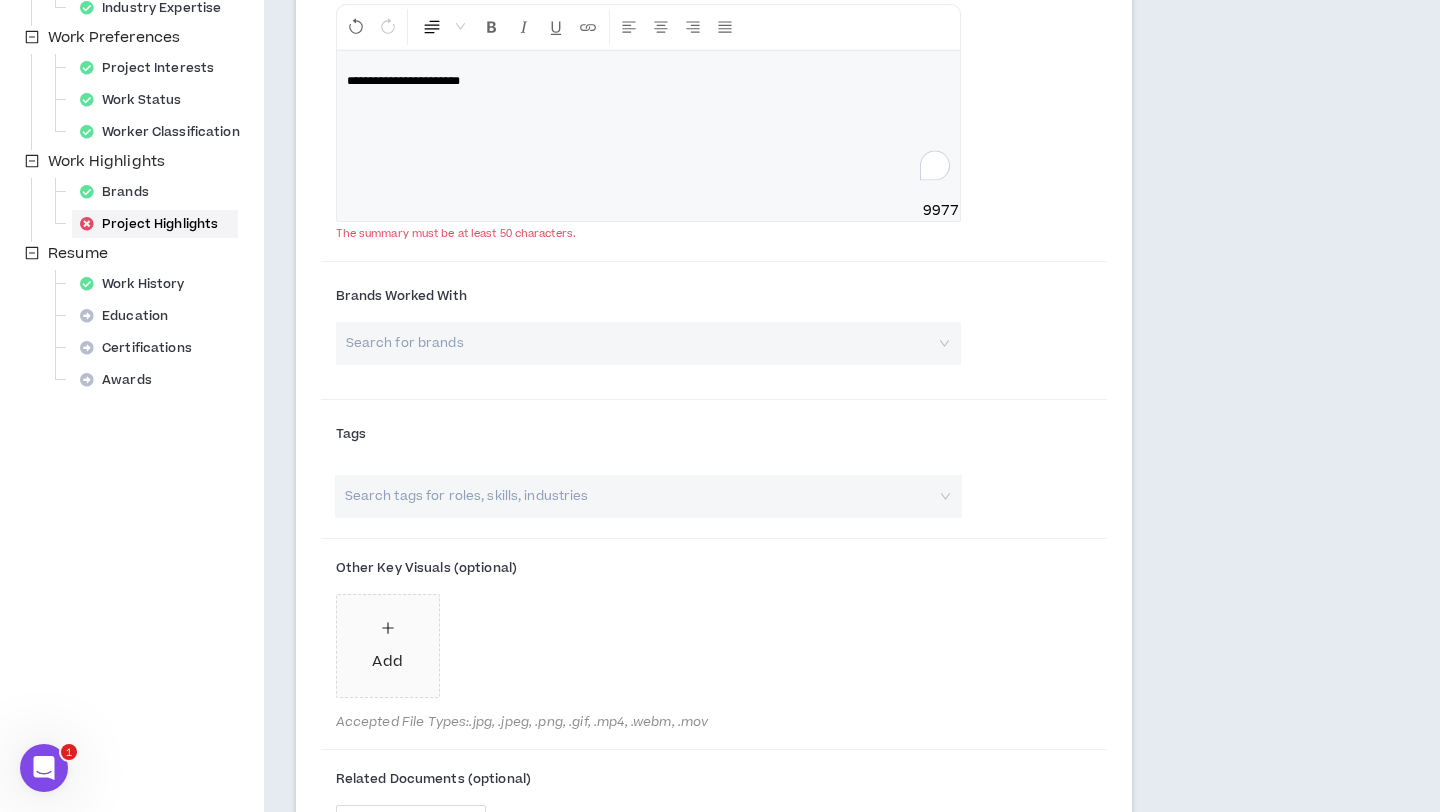 scroll, scrollTop: 556, scrollLeft: 0, axis: vertical 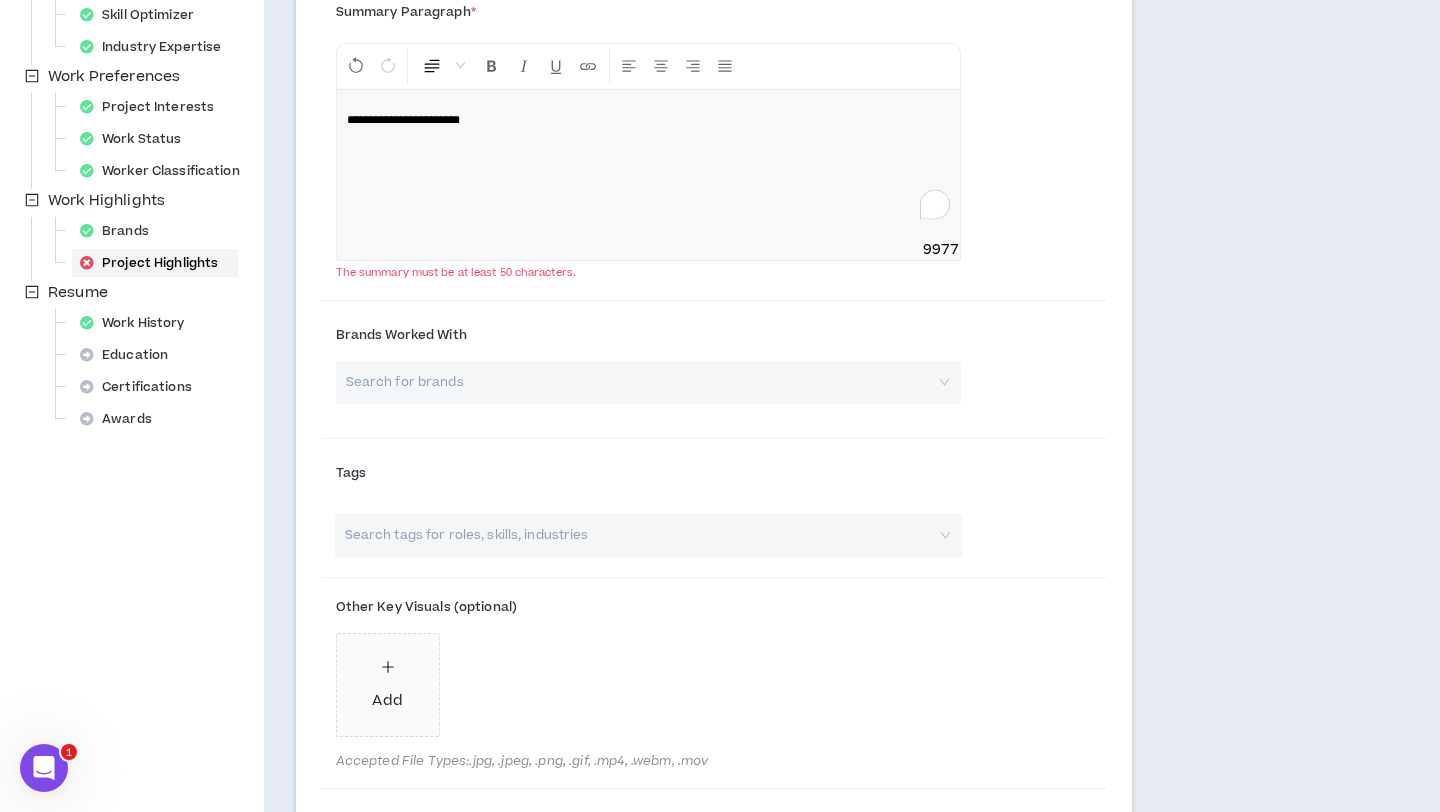 click on "**********" at bounding box center [648, 165] 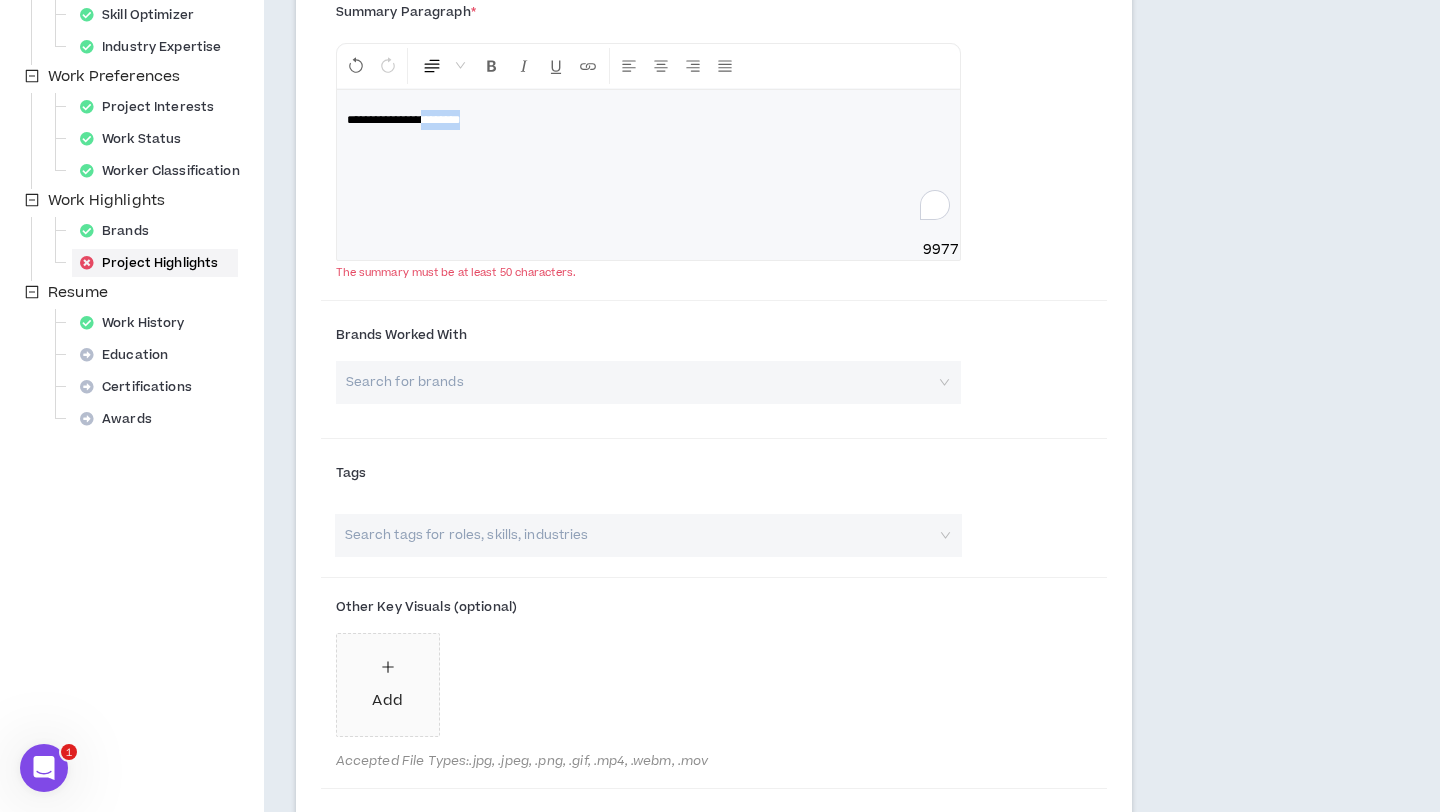 drag, startPoint x: 569, startPoint y: 148, endPoint x: 445, endPoint y: 119, distance: 127.345985 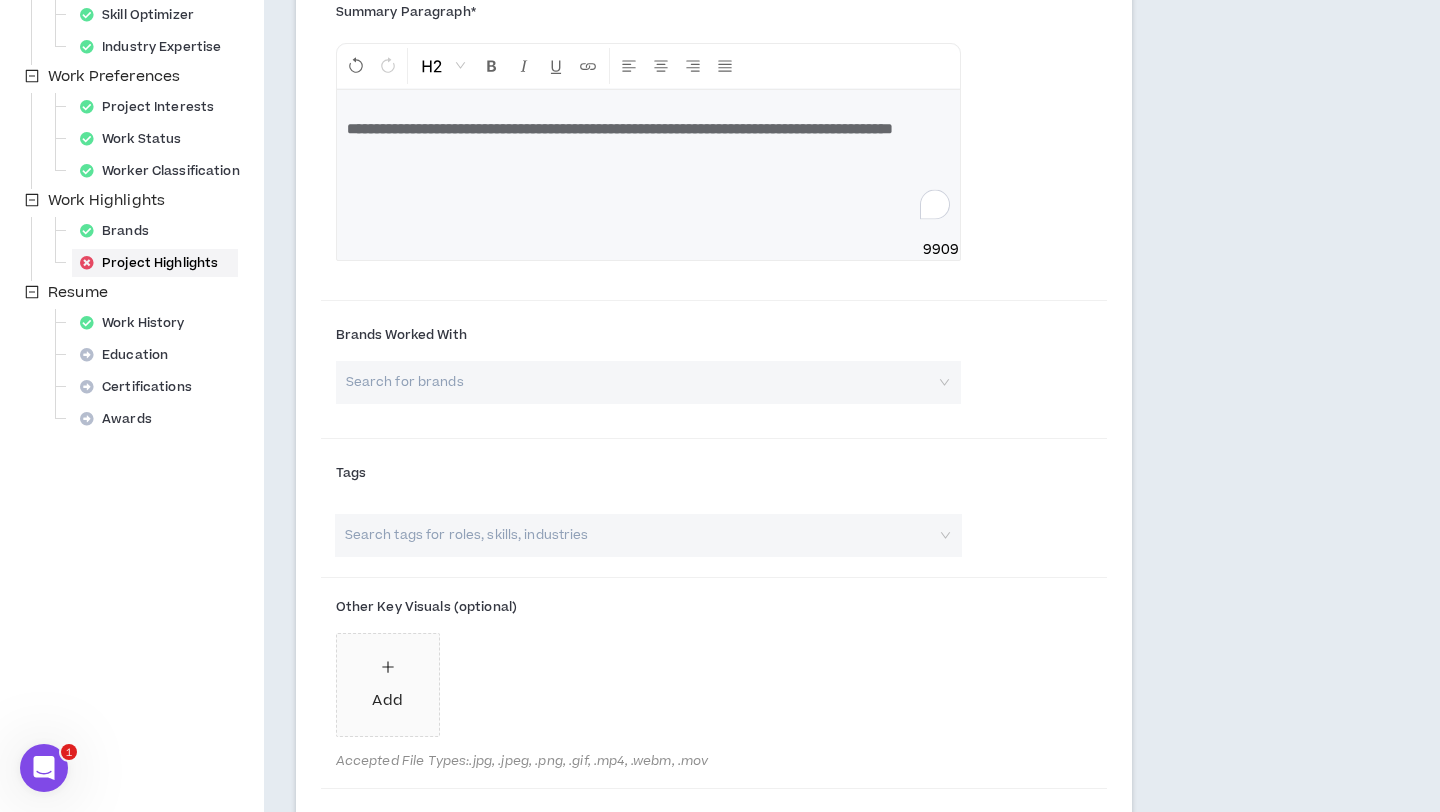 scroll, scrollTop: 1144, scrollLeft: 0, axis: vertical 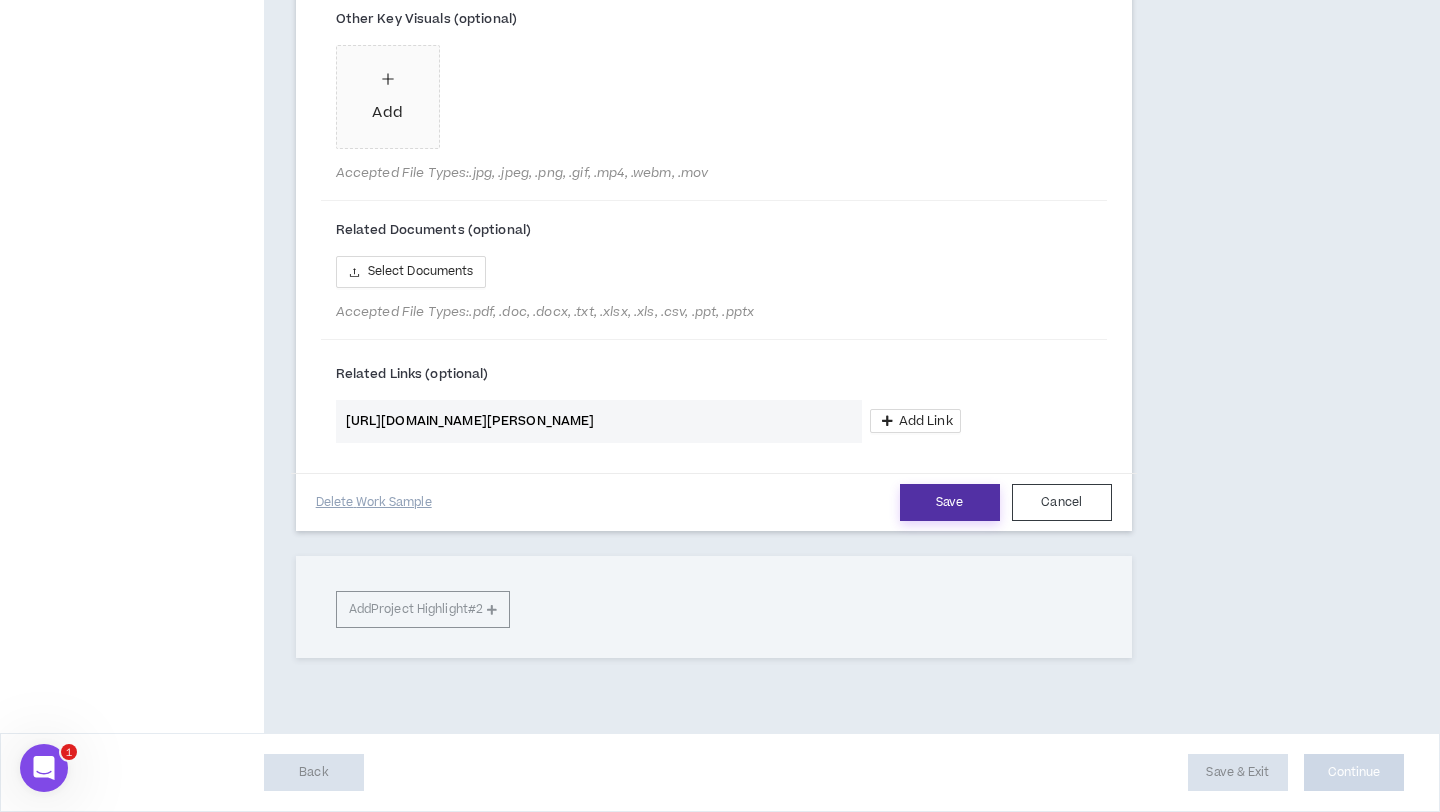 click on "Save" at bounding box center (950, 502) 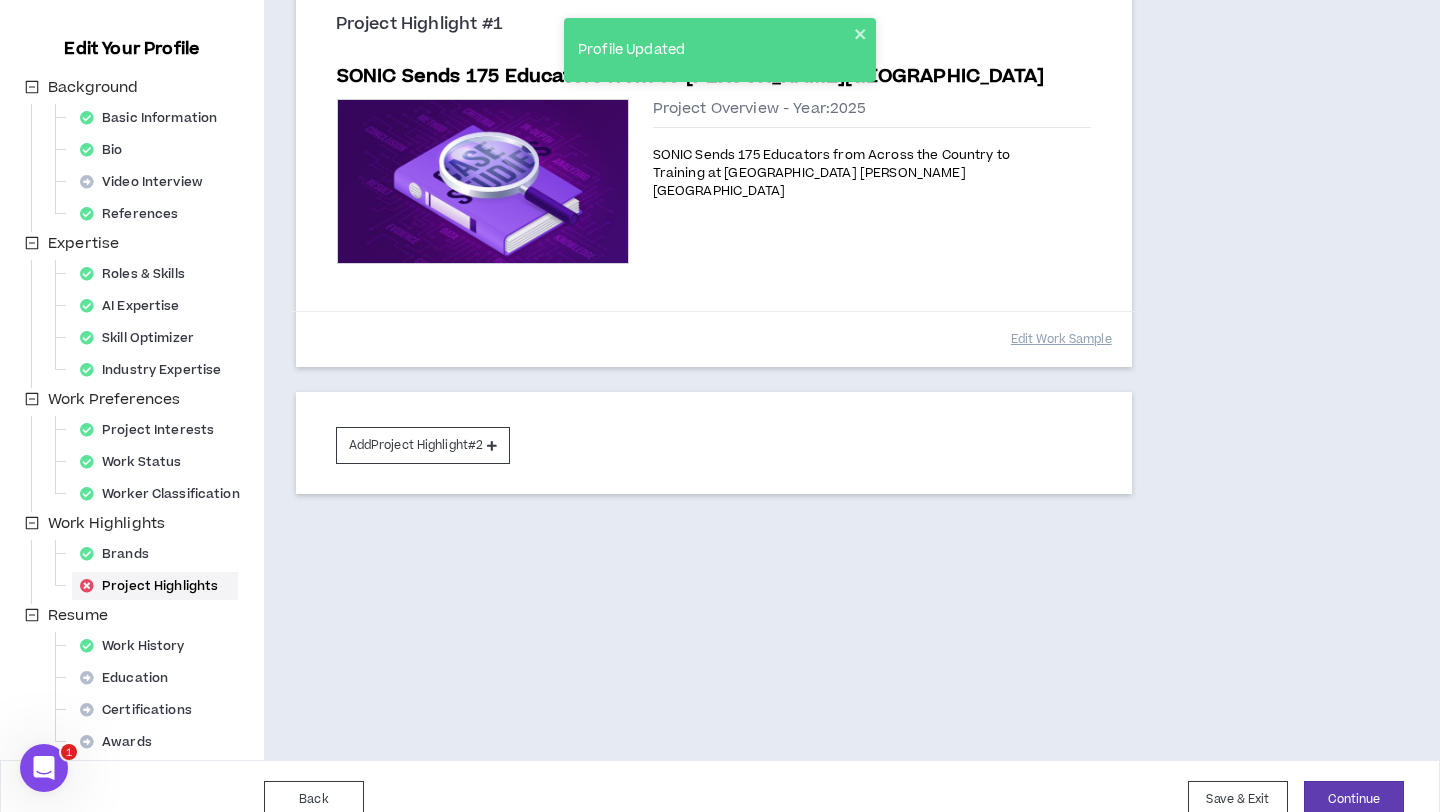 scroll, scrollTop: 260, scrollLeft: 0, axis: vertical 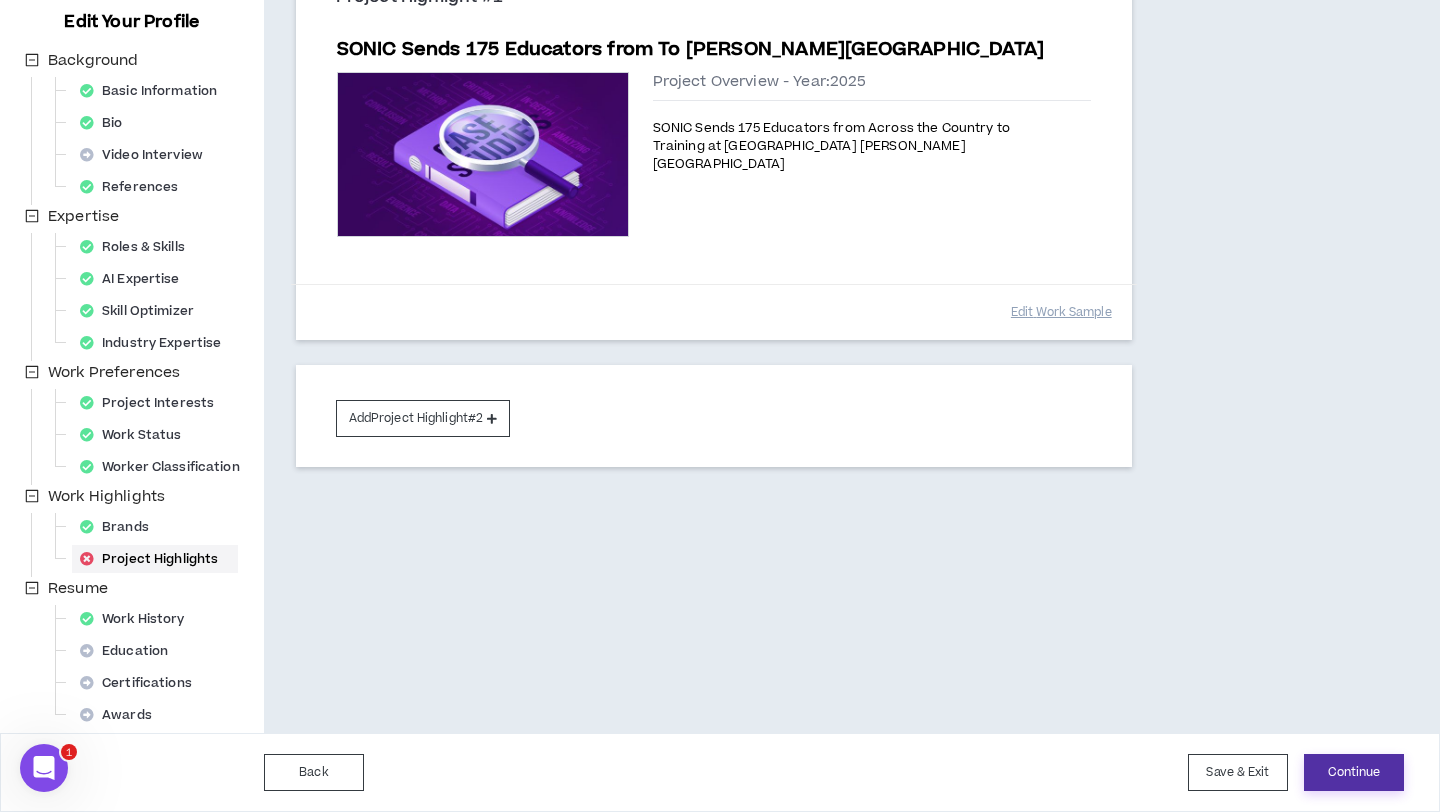 click on "Continue" at bounding box center [1354, 772] 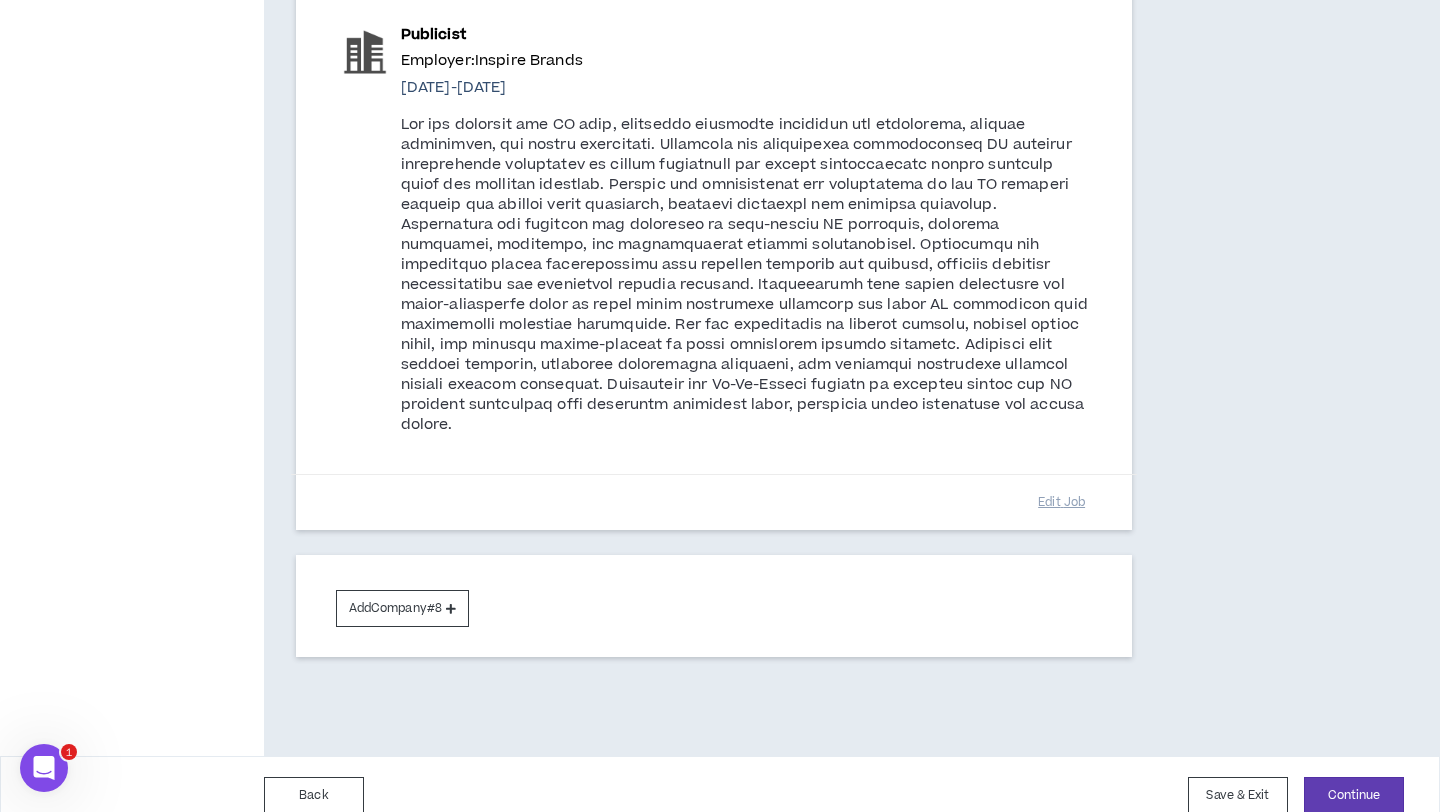 scroll, scrollTop: 2494, scrollLeft: 0, axis: vertical 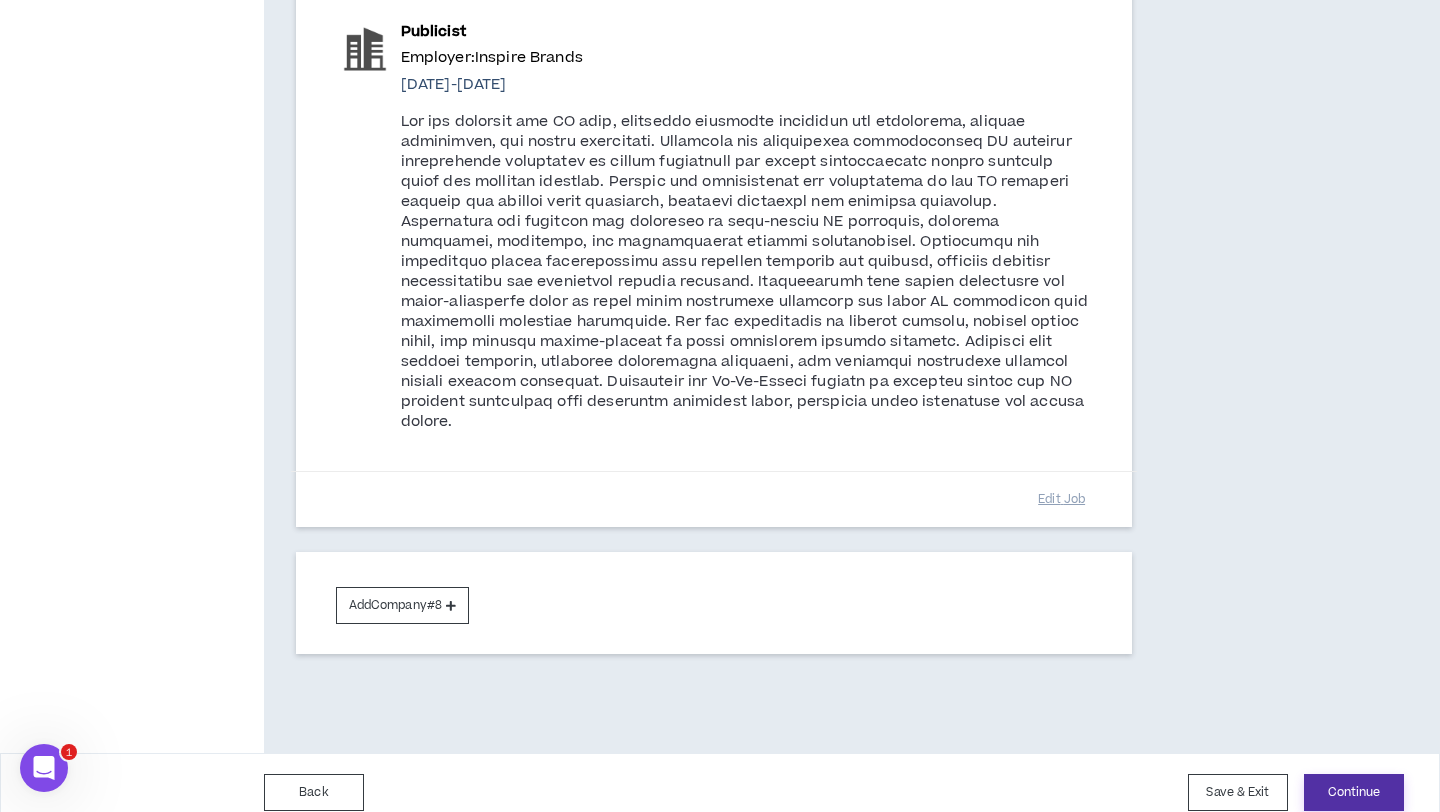 click on "Continue" at bounding box center [1354, 792] 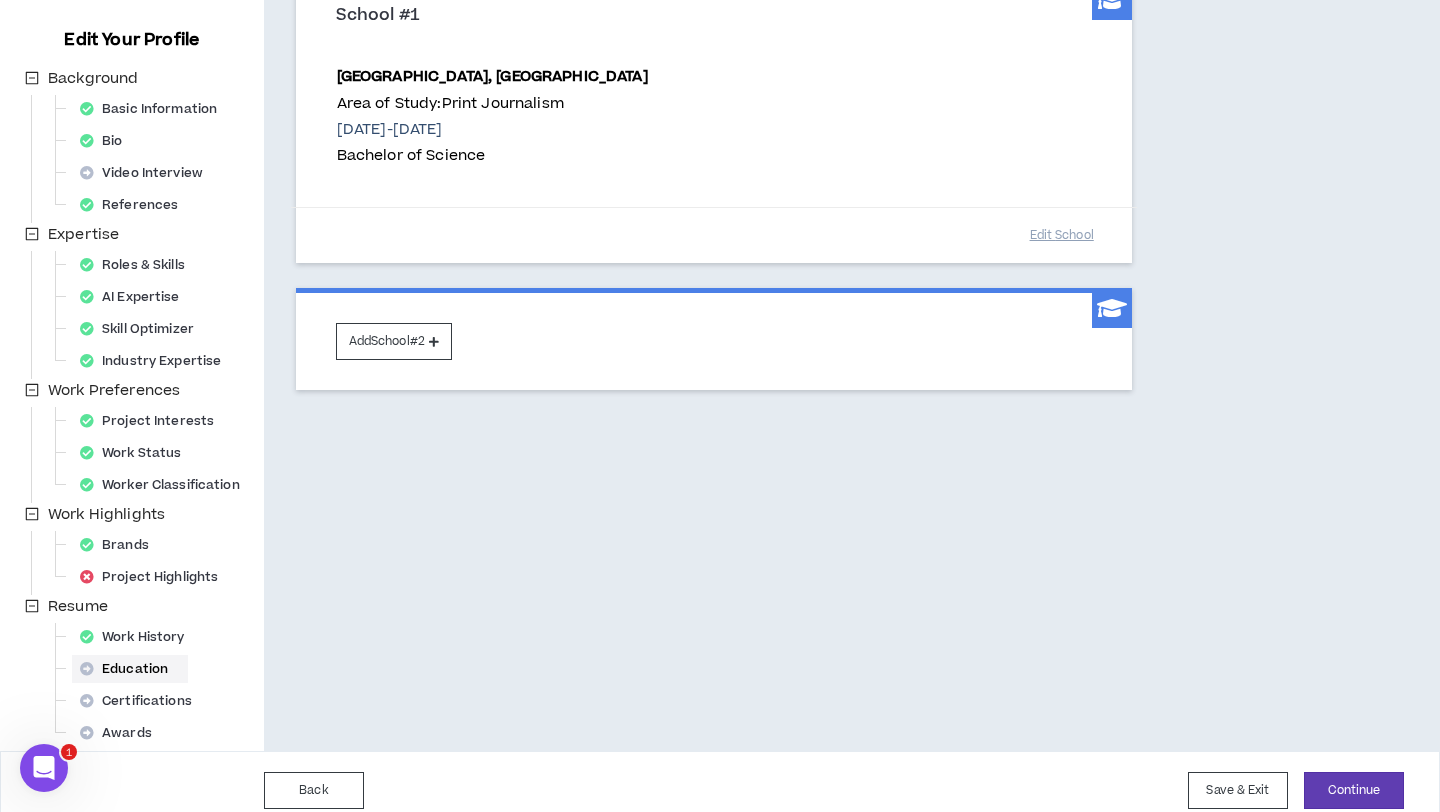 scroll, scrollTop: 260, scrollLeft: 0, axis: vertical 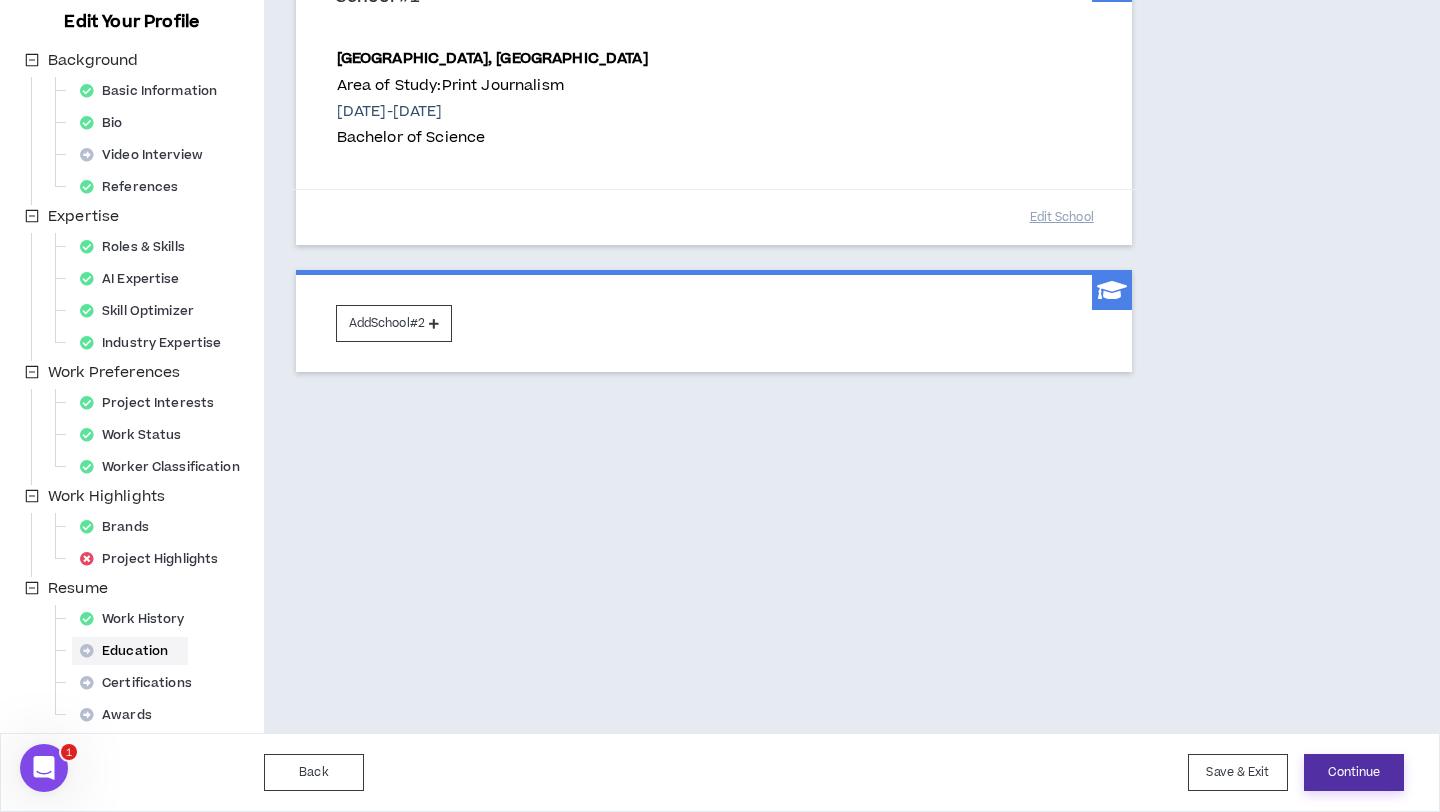 click on "Continue" at bounding box center [1354, 772] 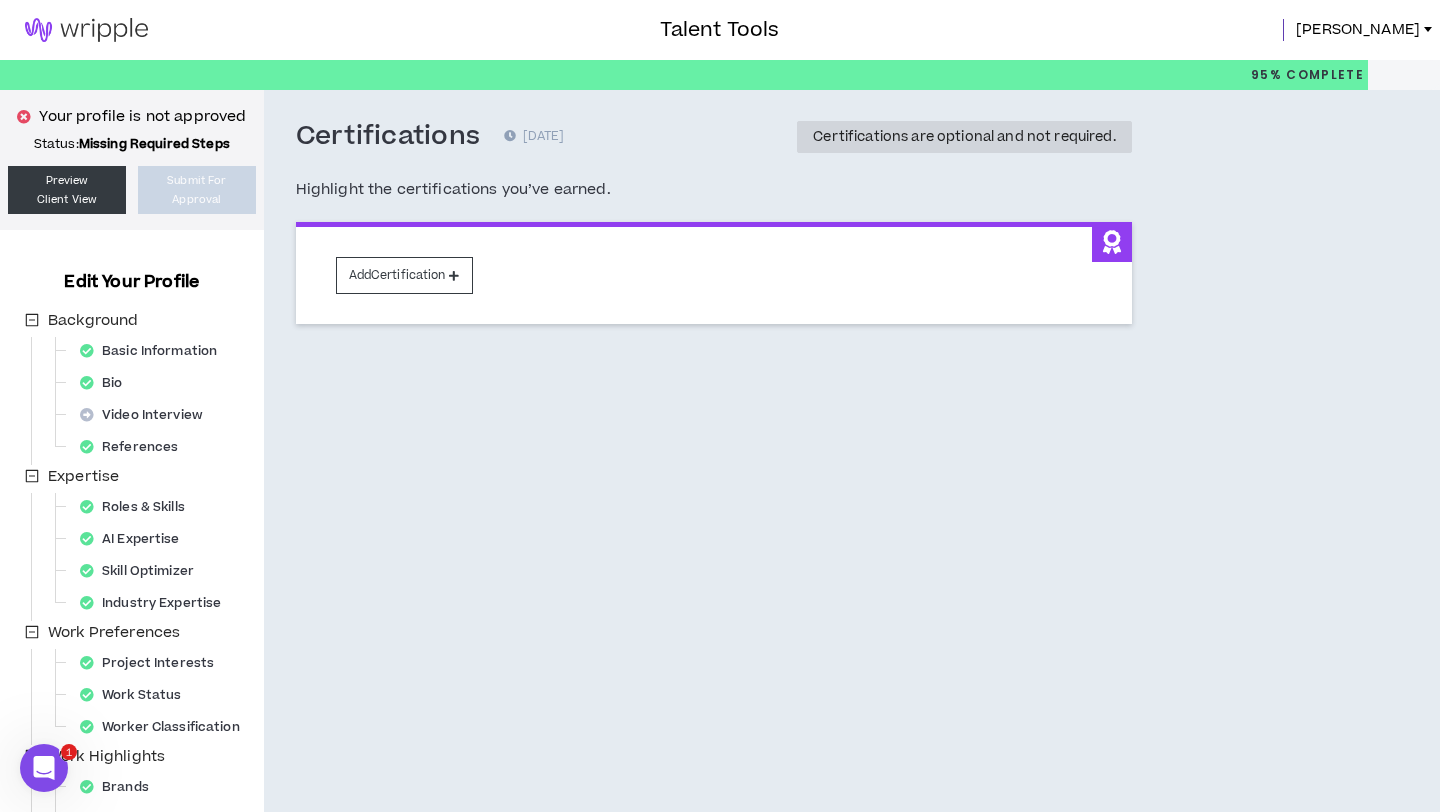 scroll, scrollTop: 260, scrollLeft: 0, axis: vertical 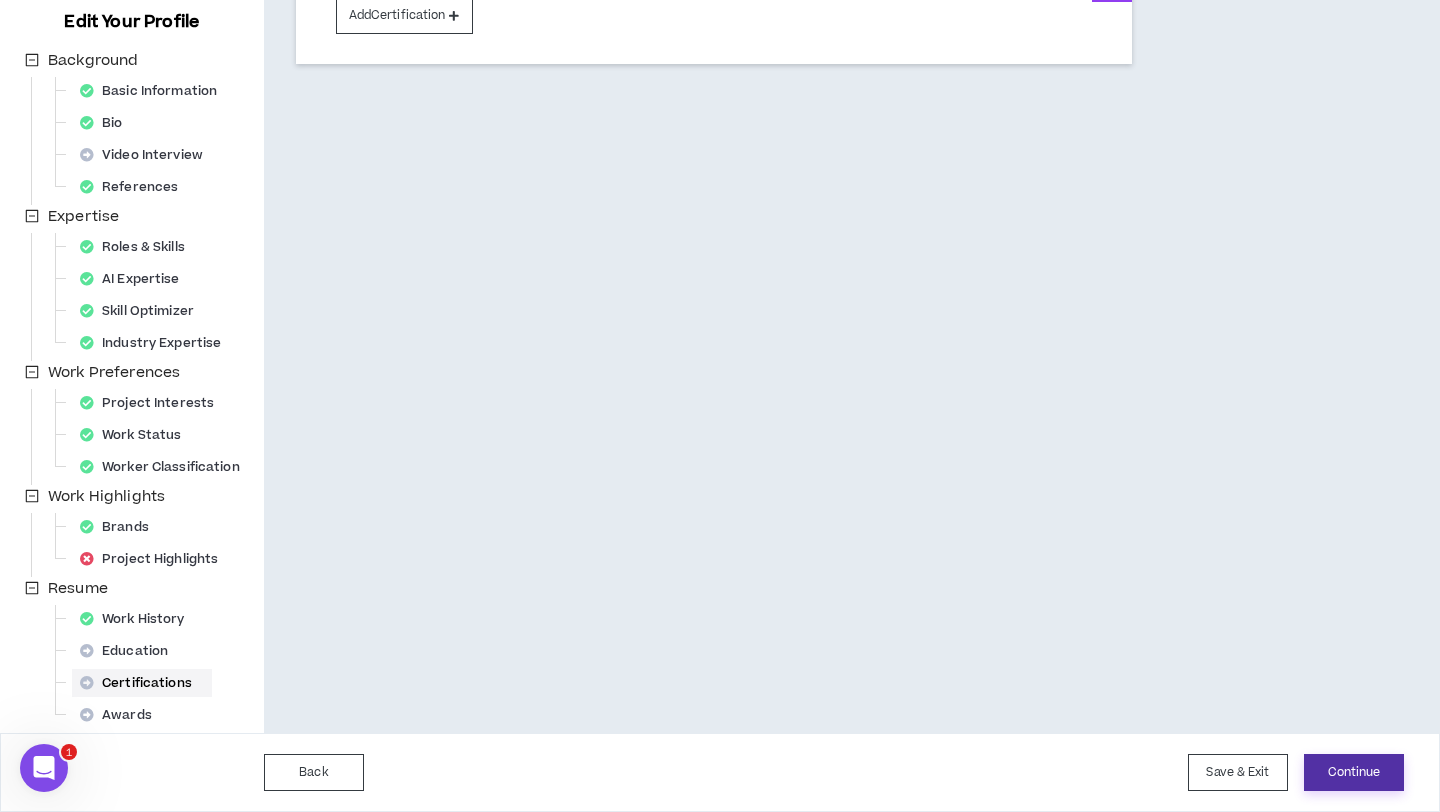 click on "Continue" at bounding box center (1354, 772) 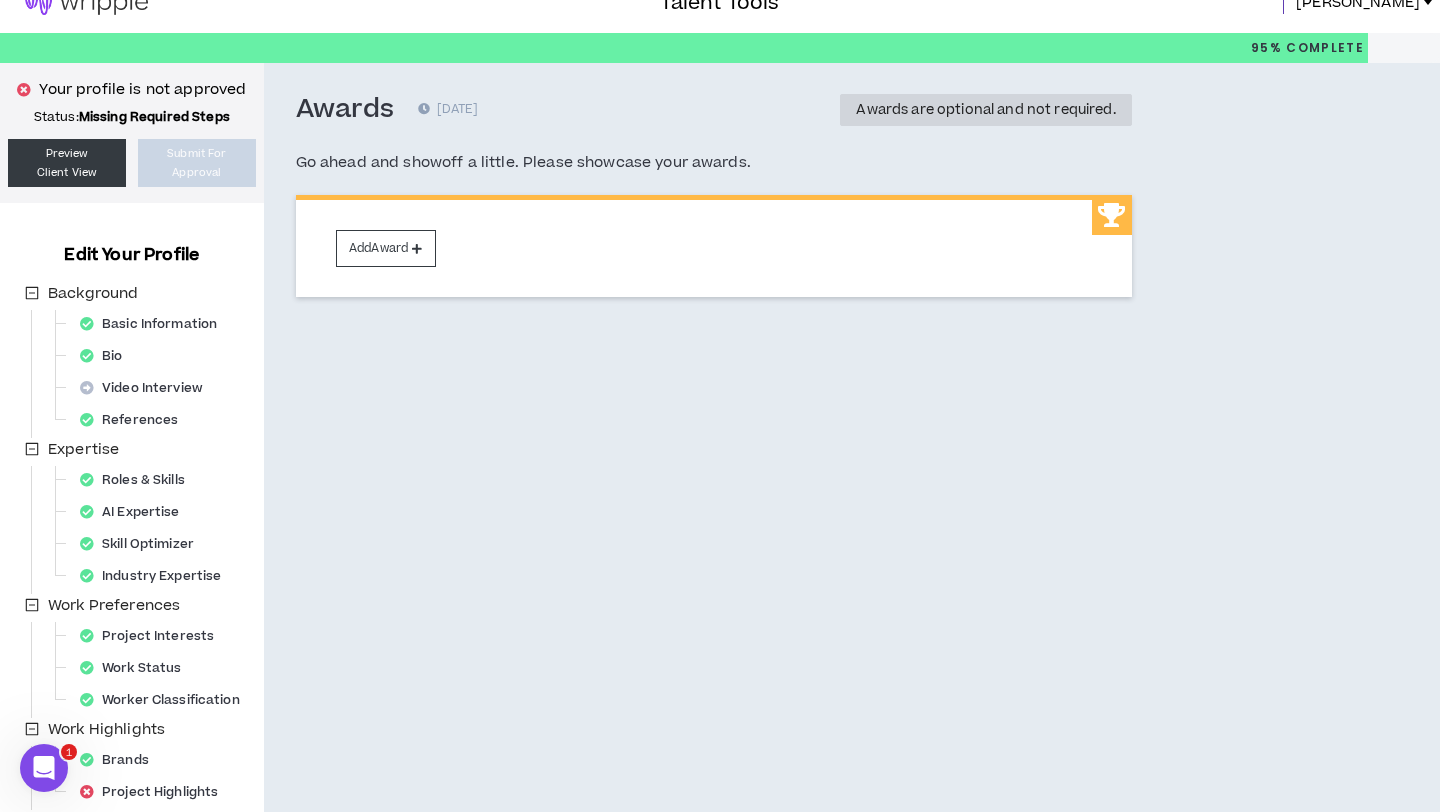 scroll, scrollTop: 28, scrollLeft: 0, axis: vertical 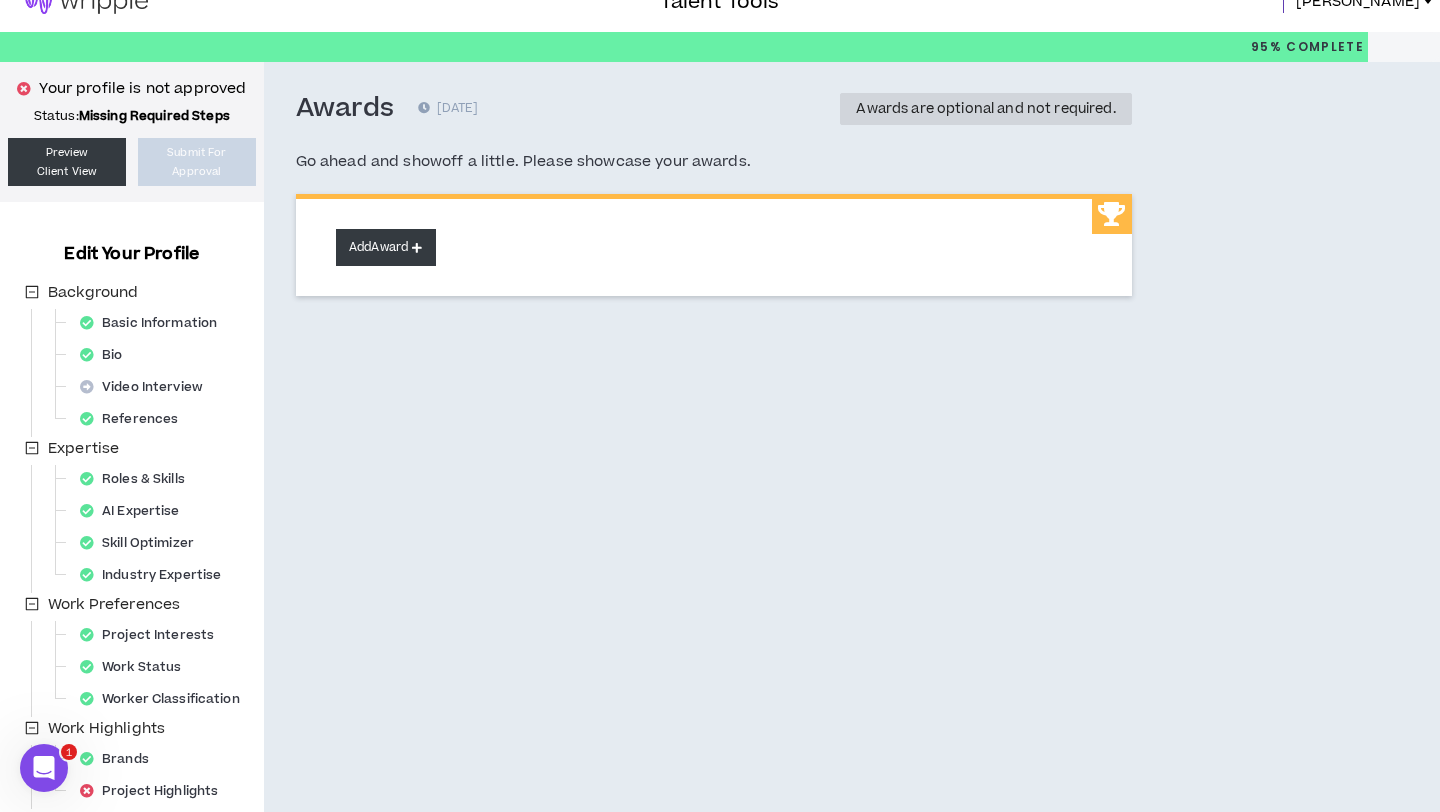 click on "Add  Award" at bounding box center [386, 247] 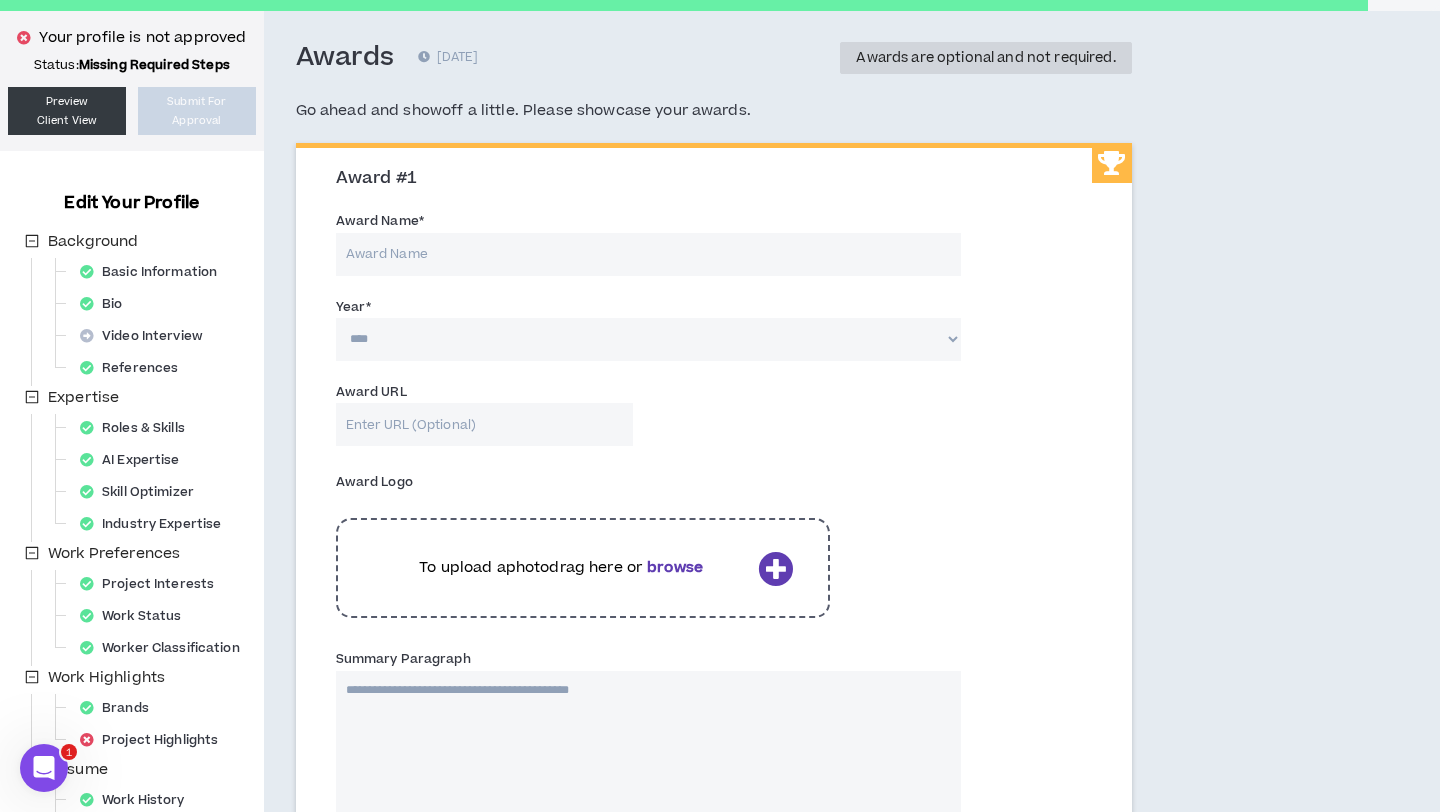 scroll, scrollTop: 0, scrollLeft: 0, axis: both 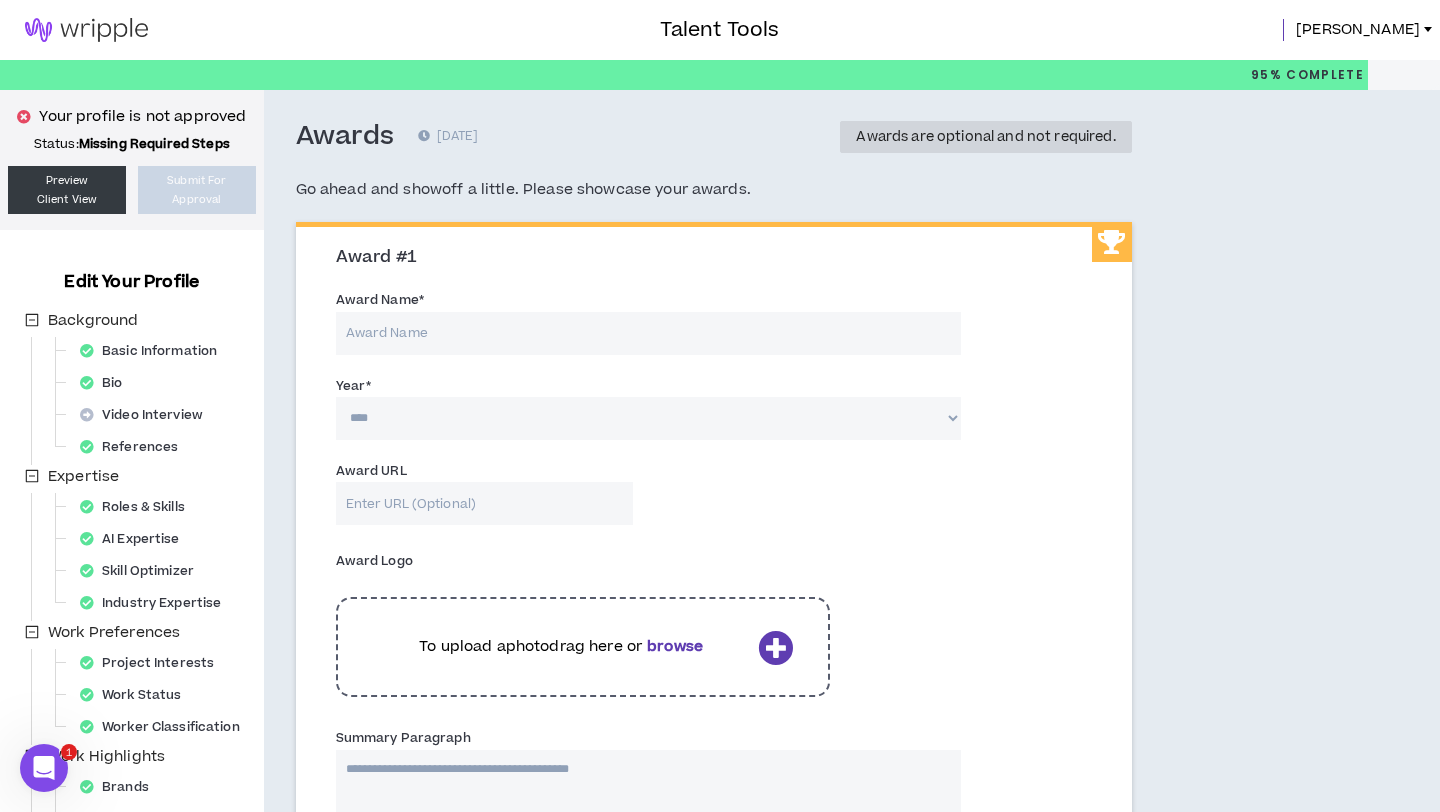click on "Award Name  *" at bounding box center (648, 333) 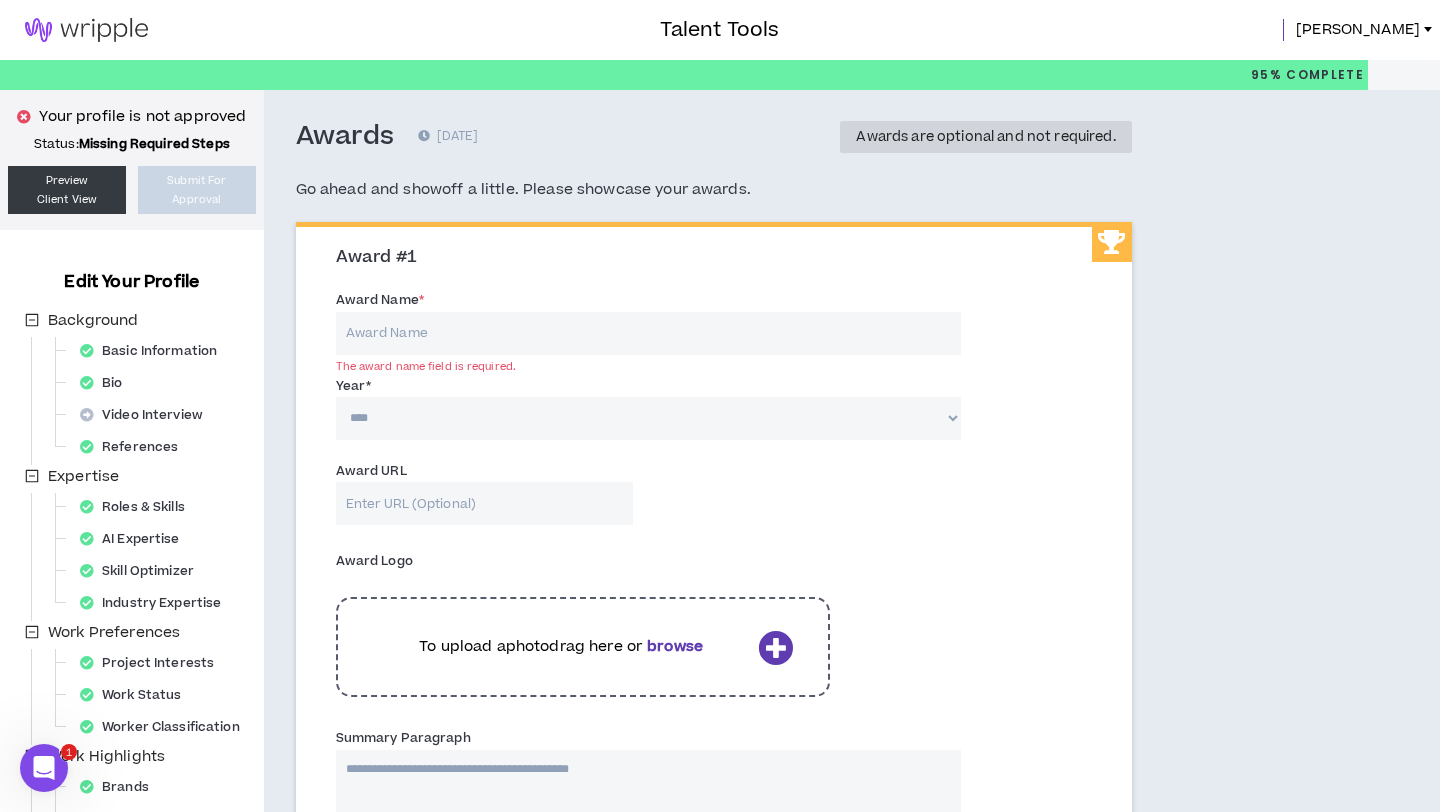 paste on "The PROPEL 100 – The Most Influential PR Agency Professionals In The World 2021" 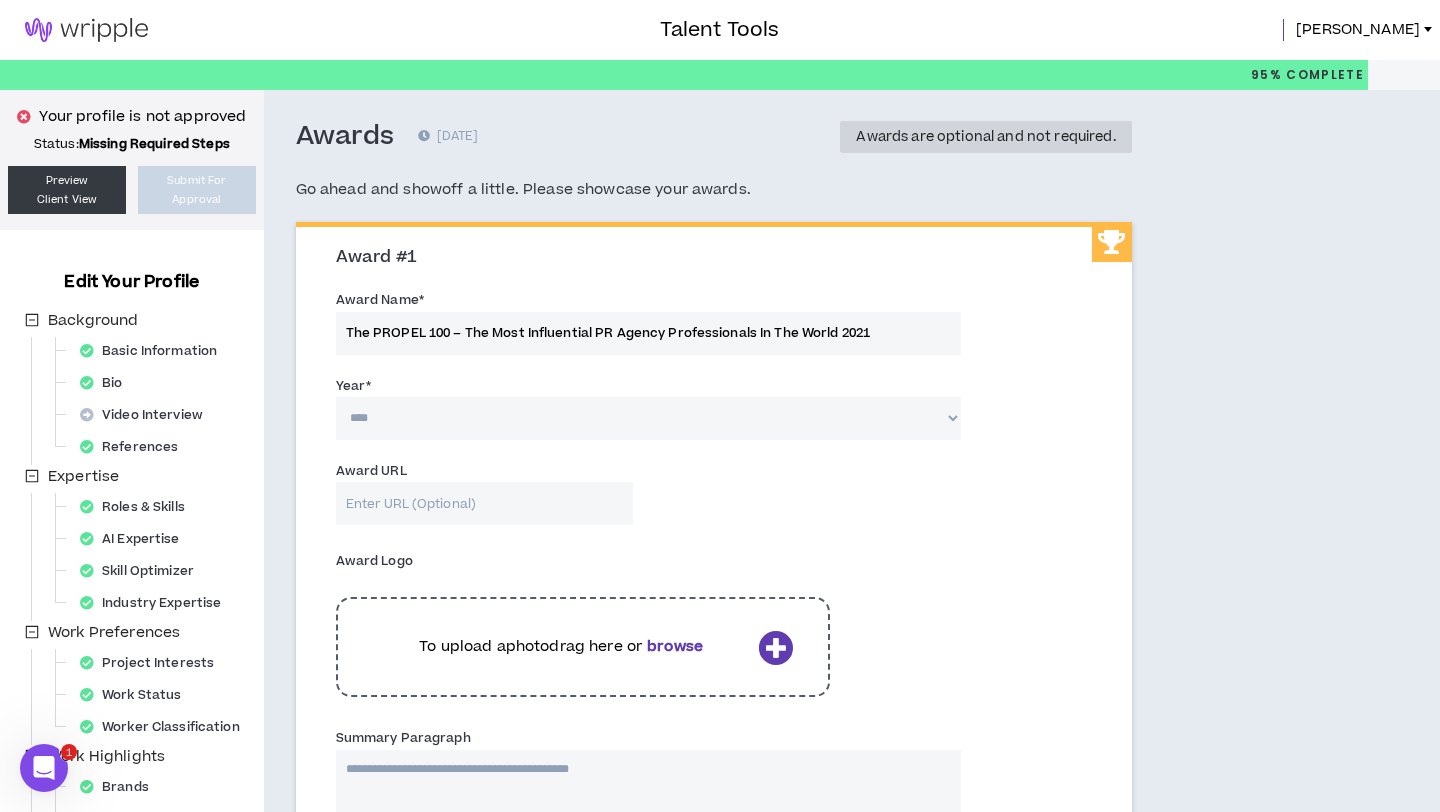 type on "The PROPEL 100 – The Most Influential PR Agency Professionals In The World 2021" 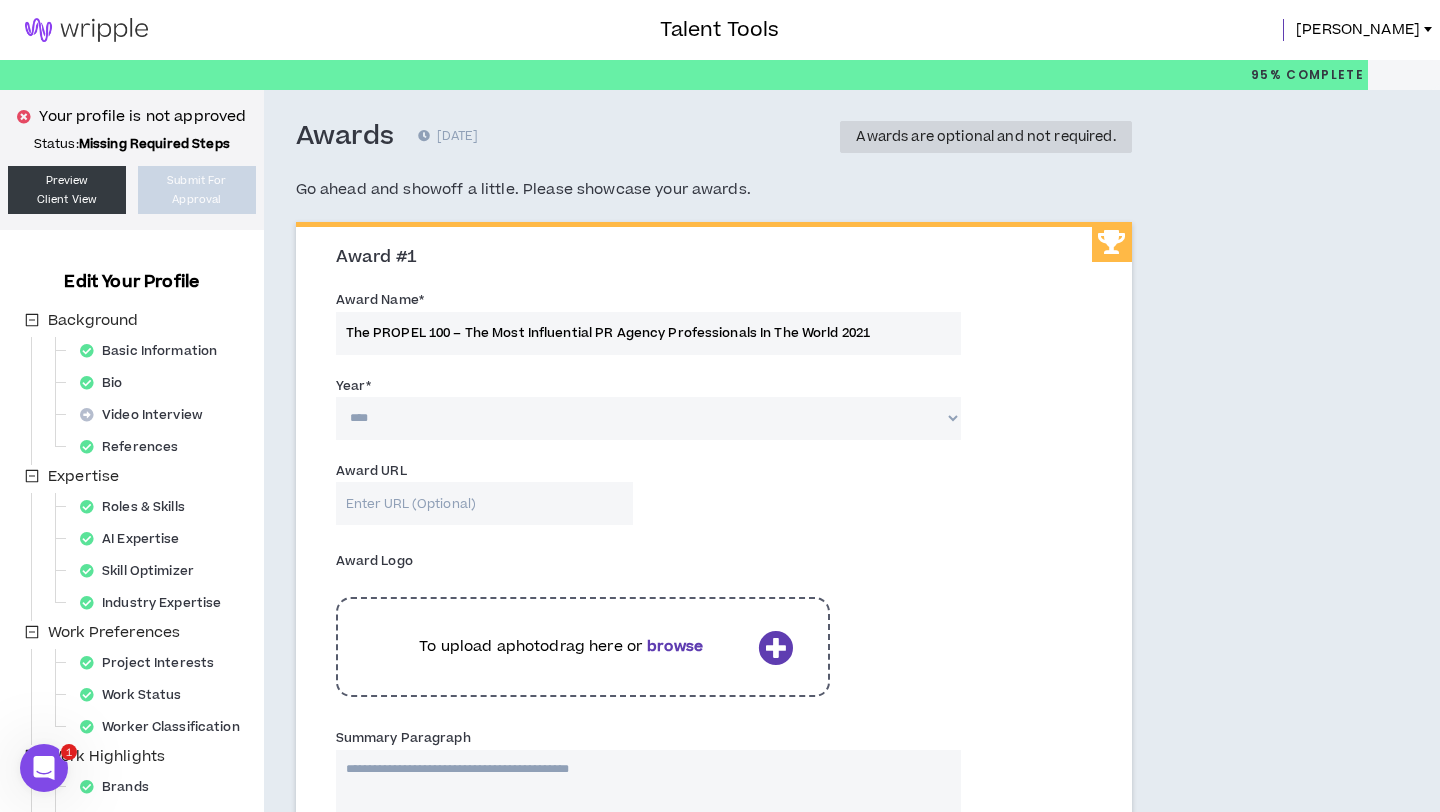 select on "****" 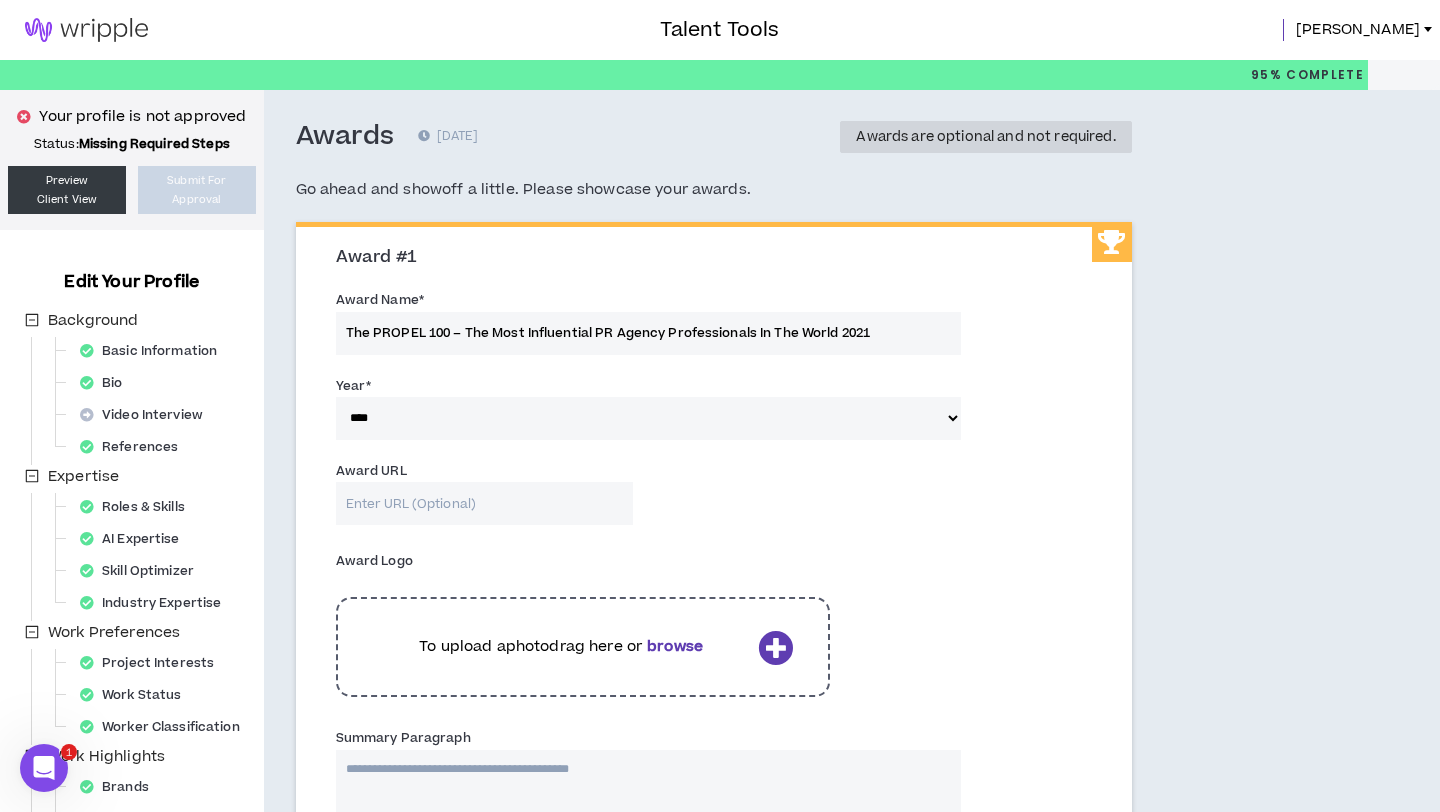 click on "Award URL" at bounding box center (485, 503) 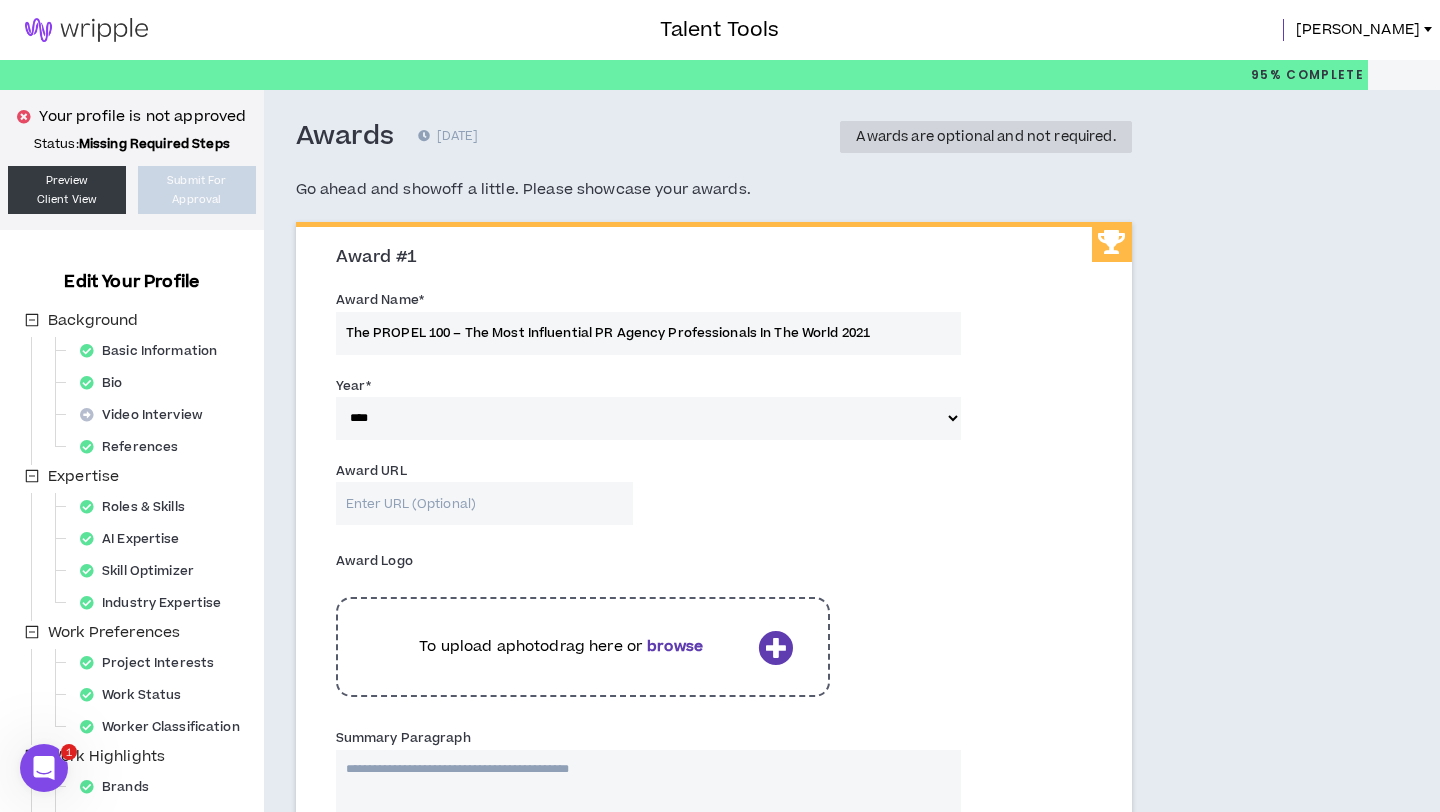 paste on "[URL][DOMAIN_NAME]" 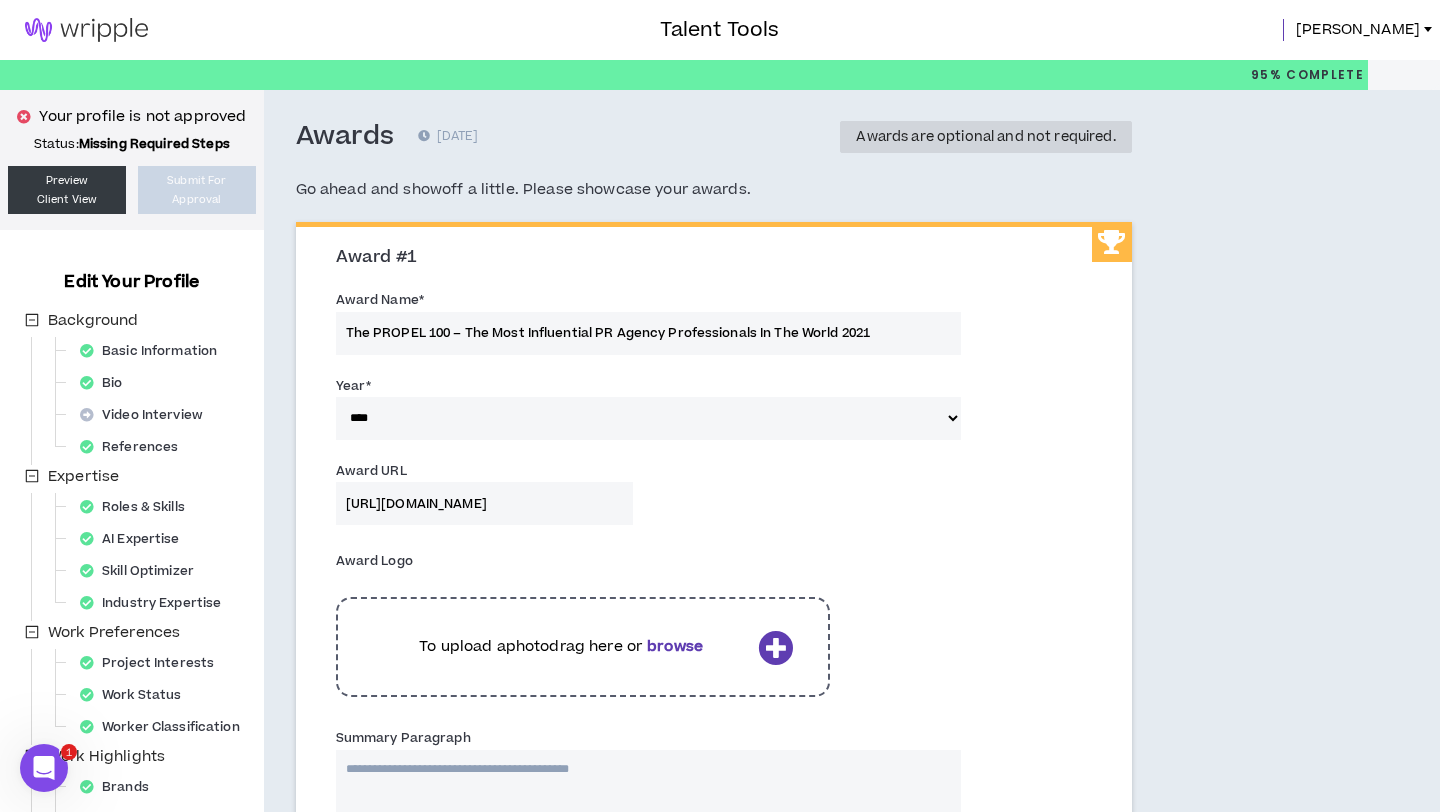 scroll, scrollTop: 0, scrollLeft: 468, axis: horizontal 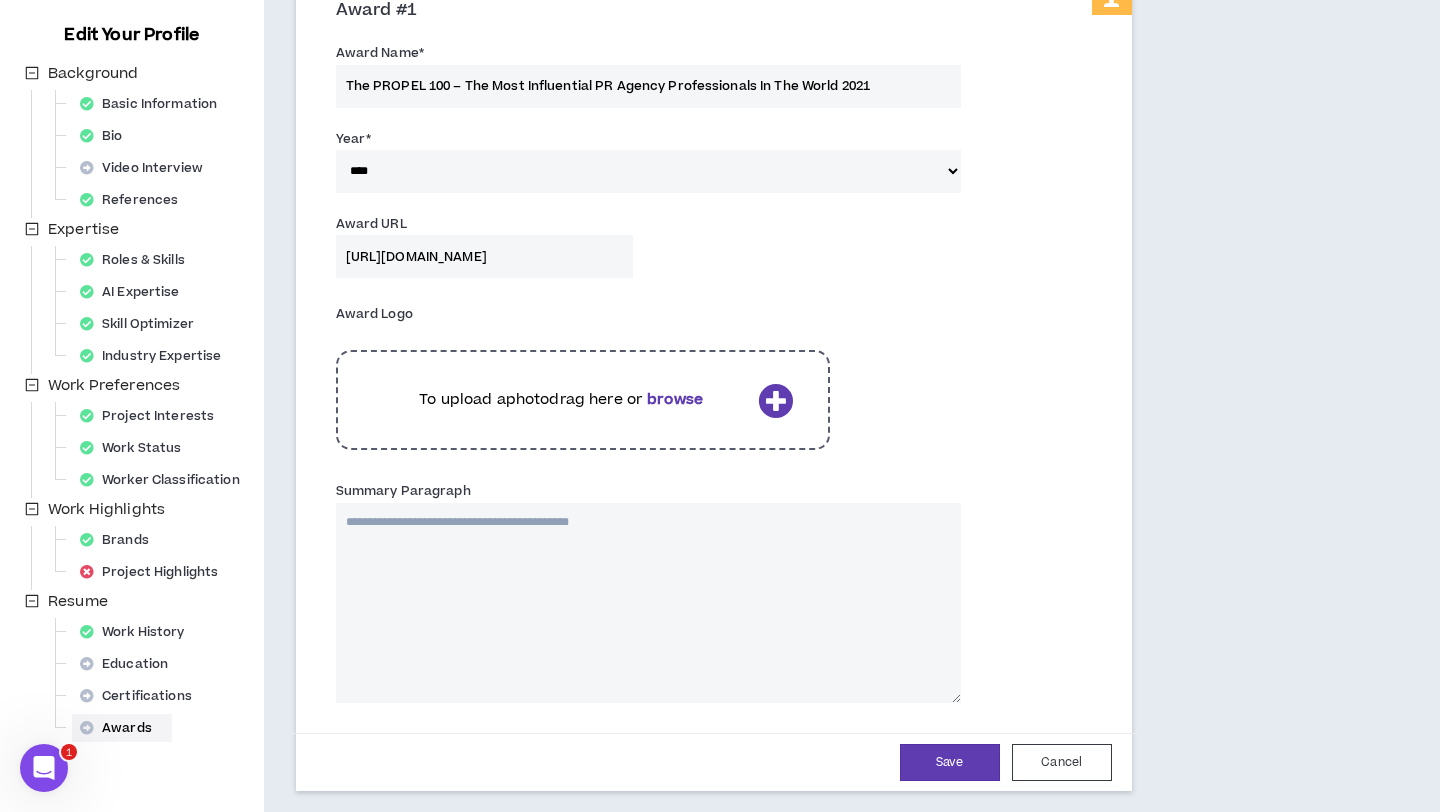 type on "[URL][DOMAIN_NAME]" 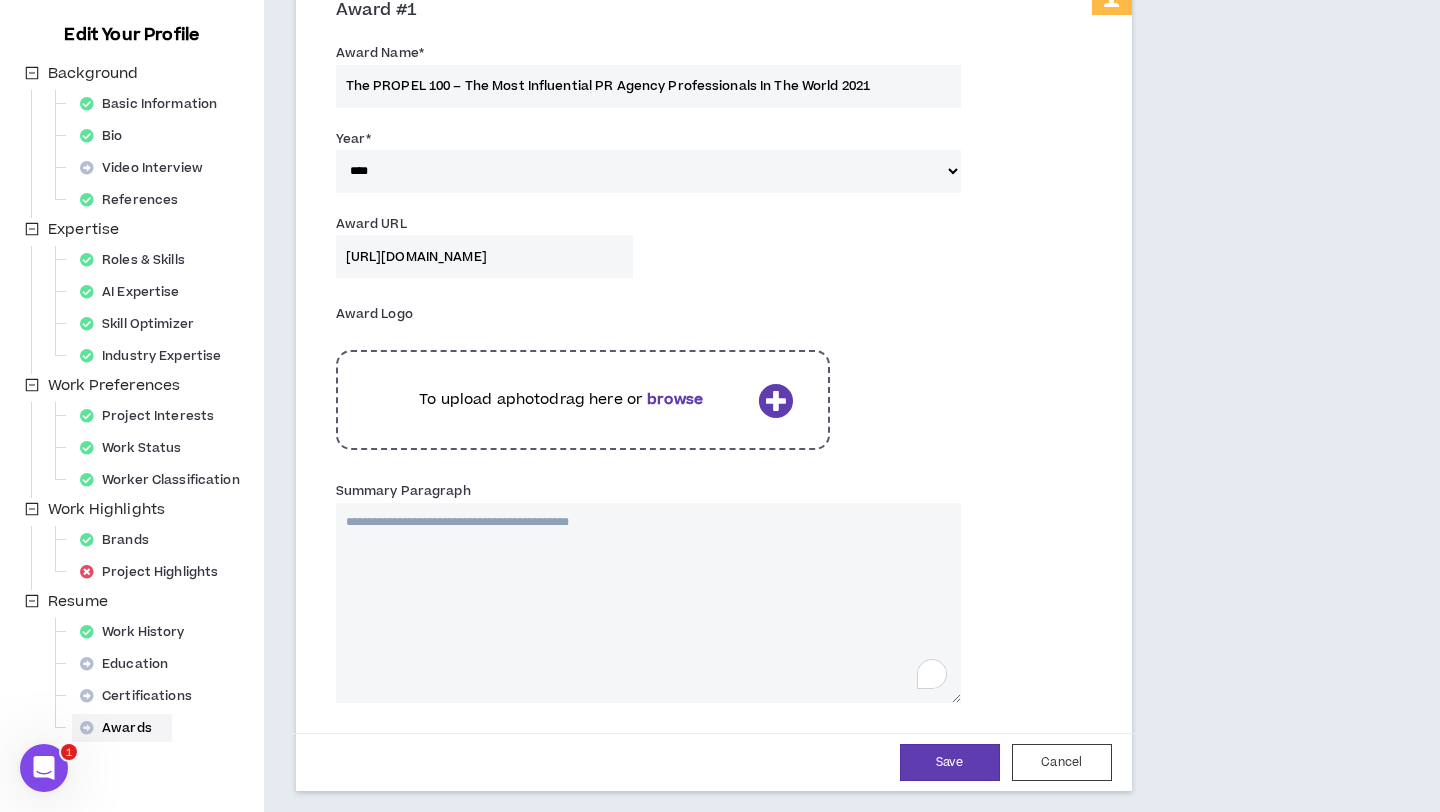 scroll, scrollTop: 0, scrollLeft: 0, axis: both 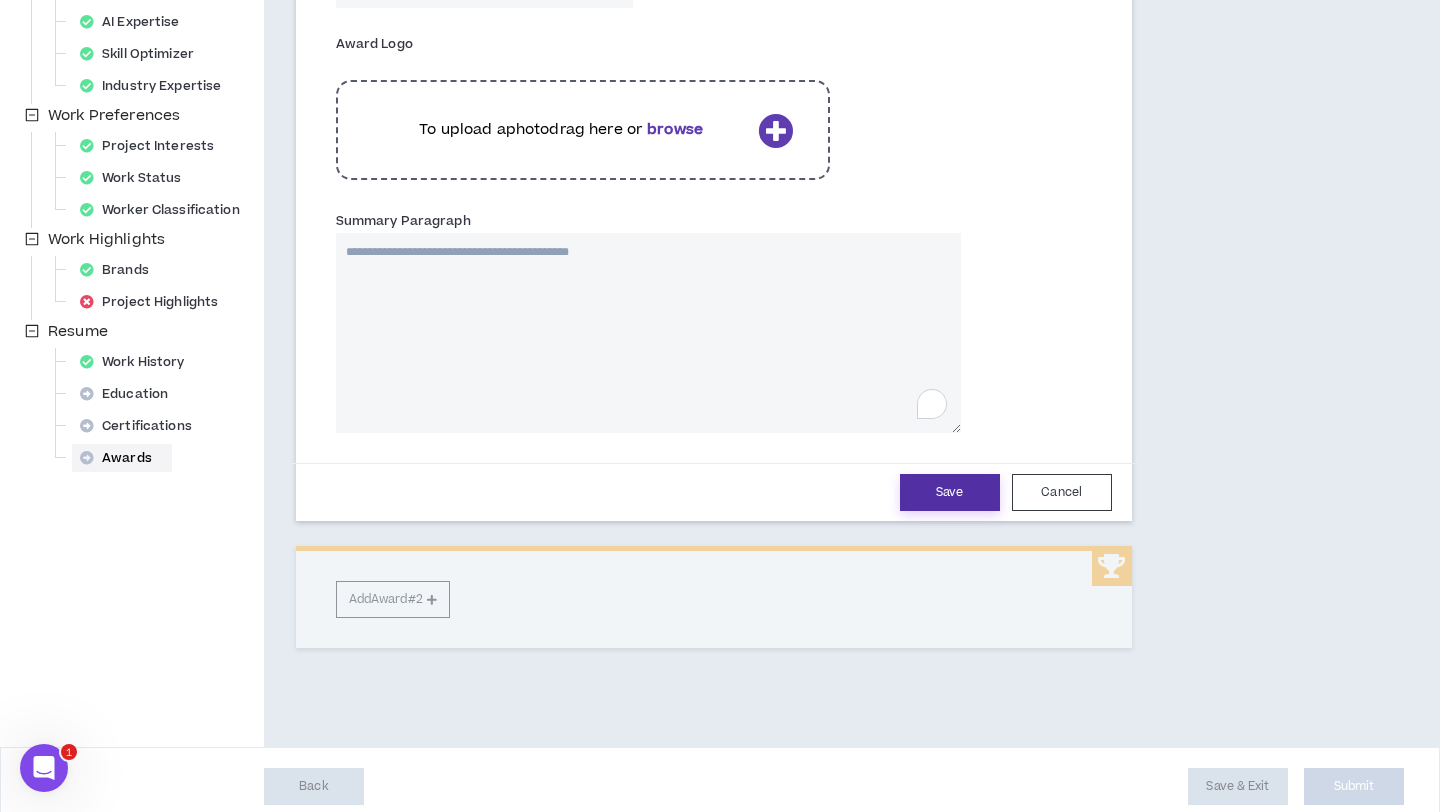 click on "Save" at bounding box center (950, 492) 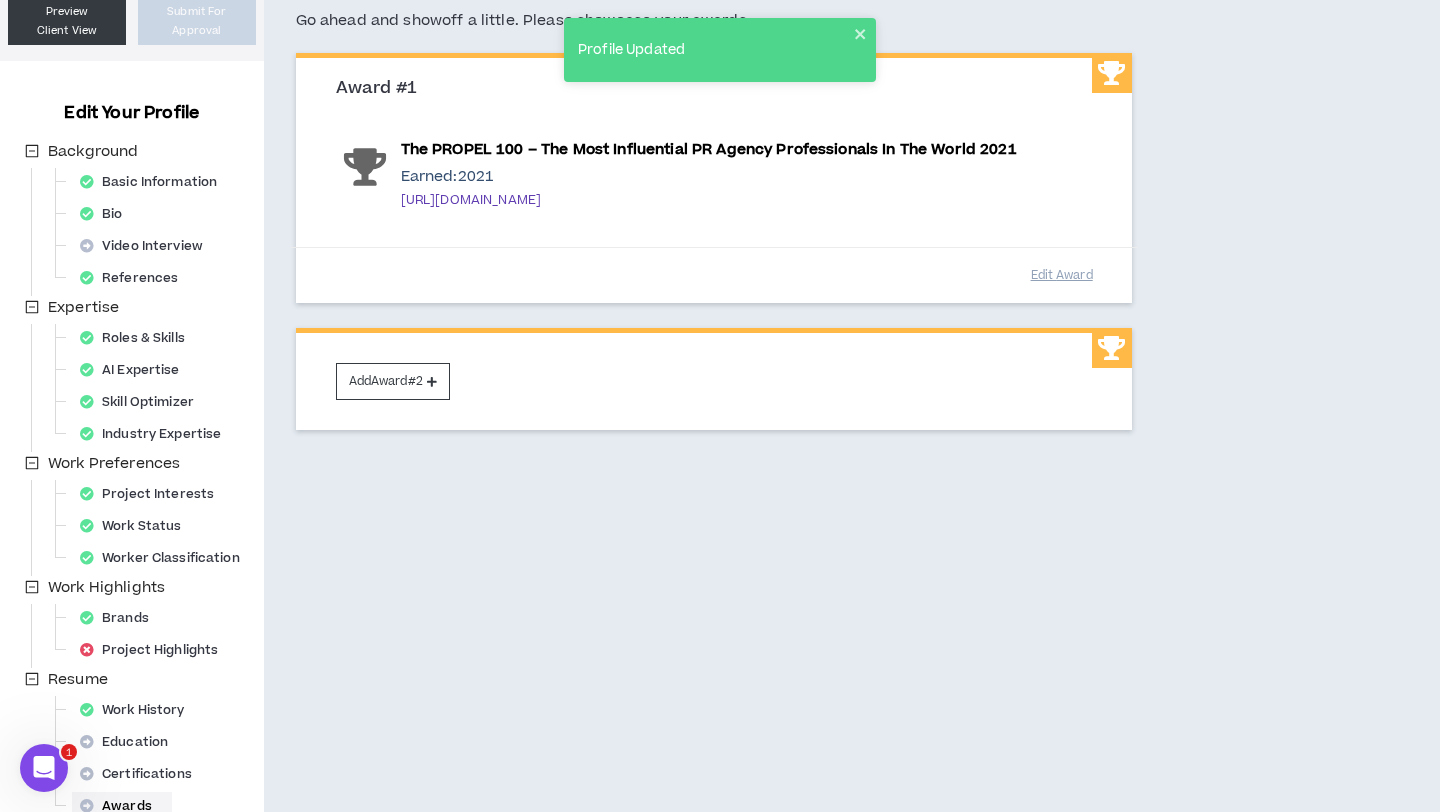scroll, scrollTop: 260, scrollLeft: 0, axis: vertical 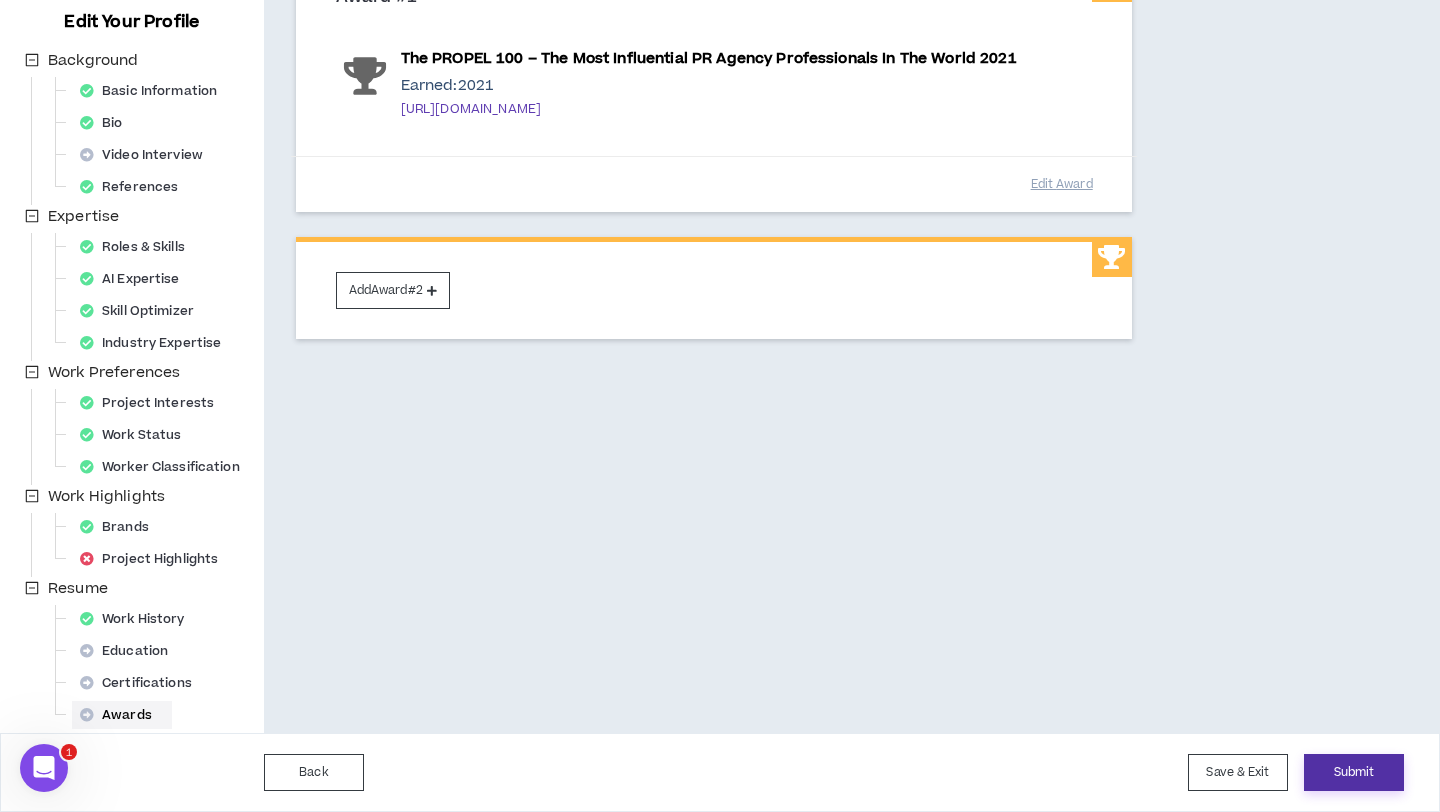 click on "Submit" at bounding box center [1354, 772] 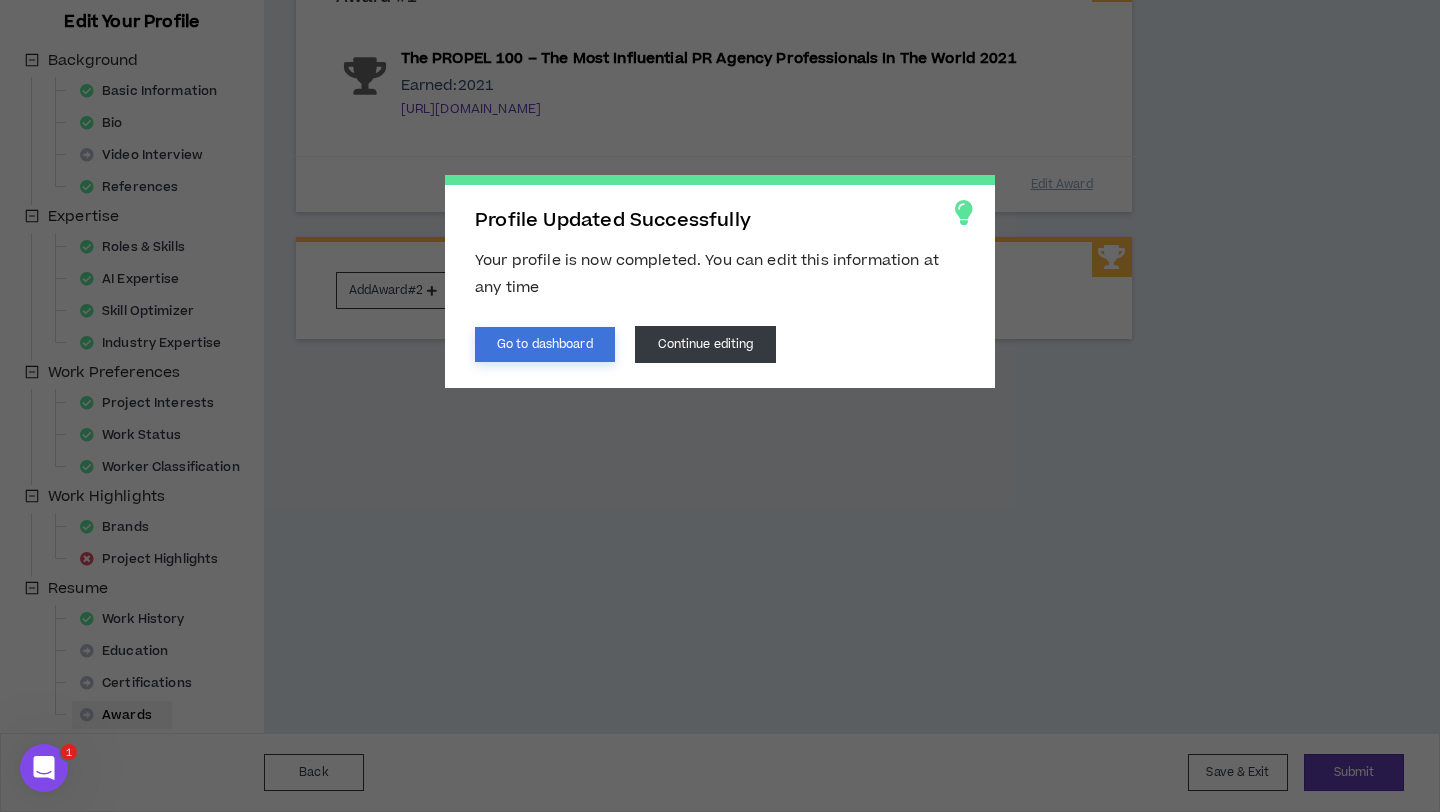 click on "Go to dashboard" at bounding box center (545, 344) 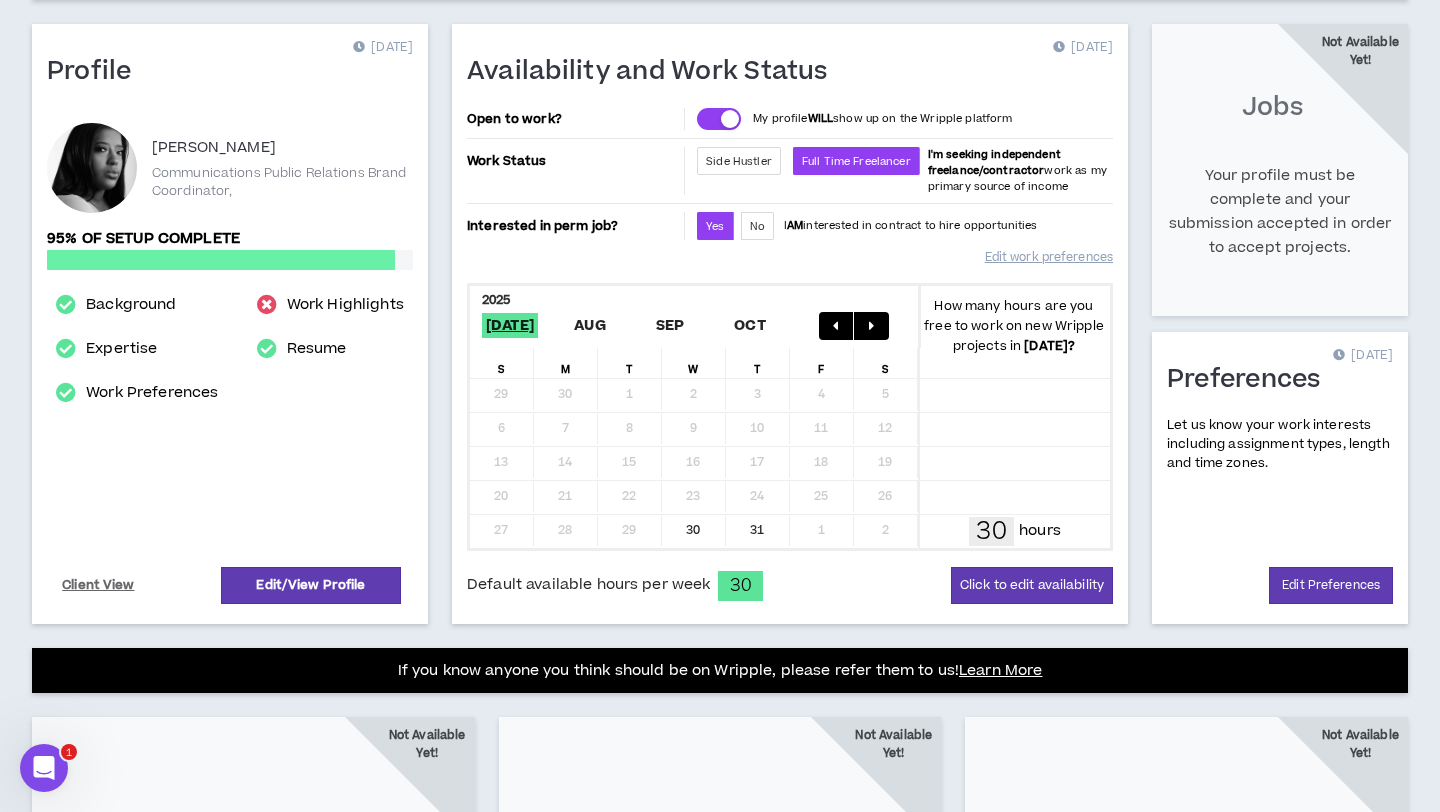 scroll, scrollTop: 0, scrollLeft: 0, axis: both 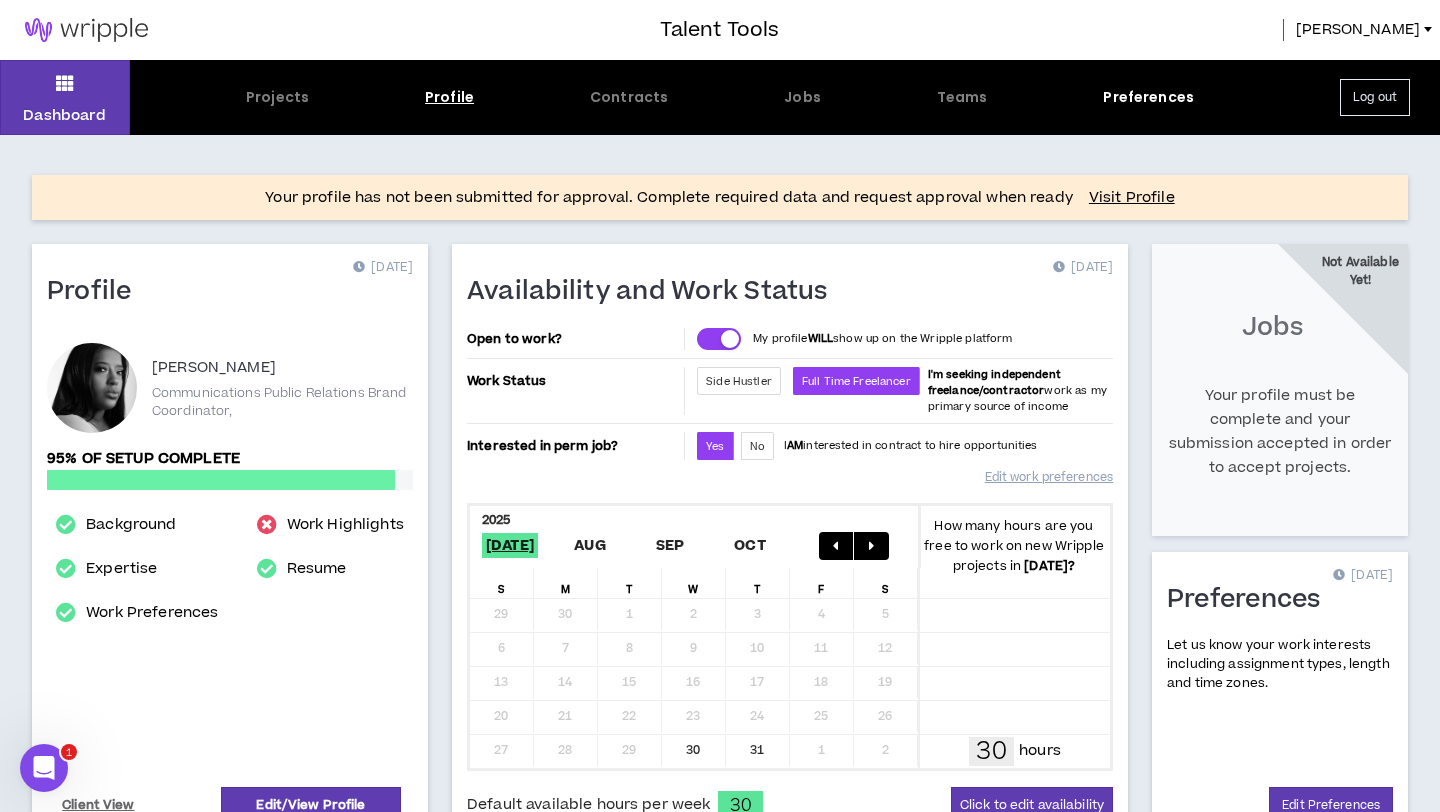 click on "Profile" at bounding box center [449, 97] 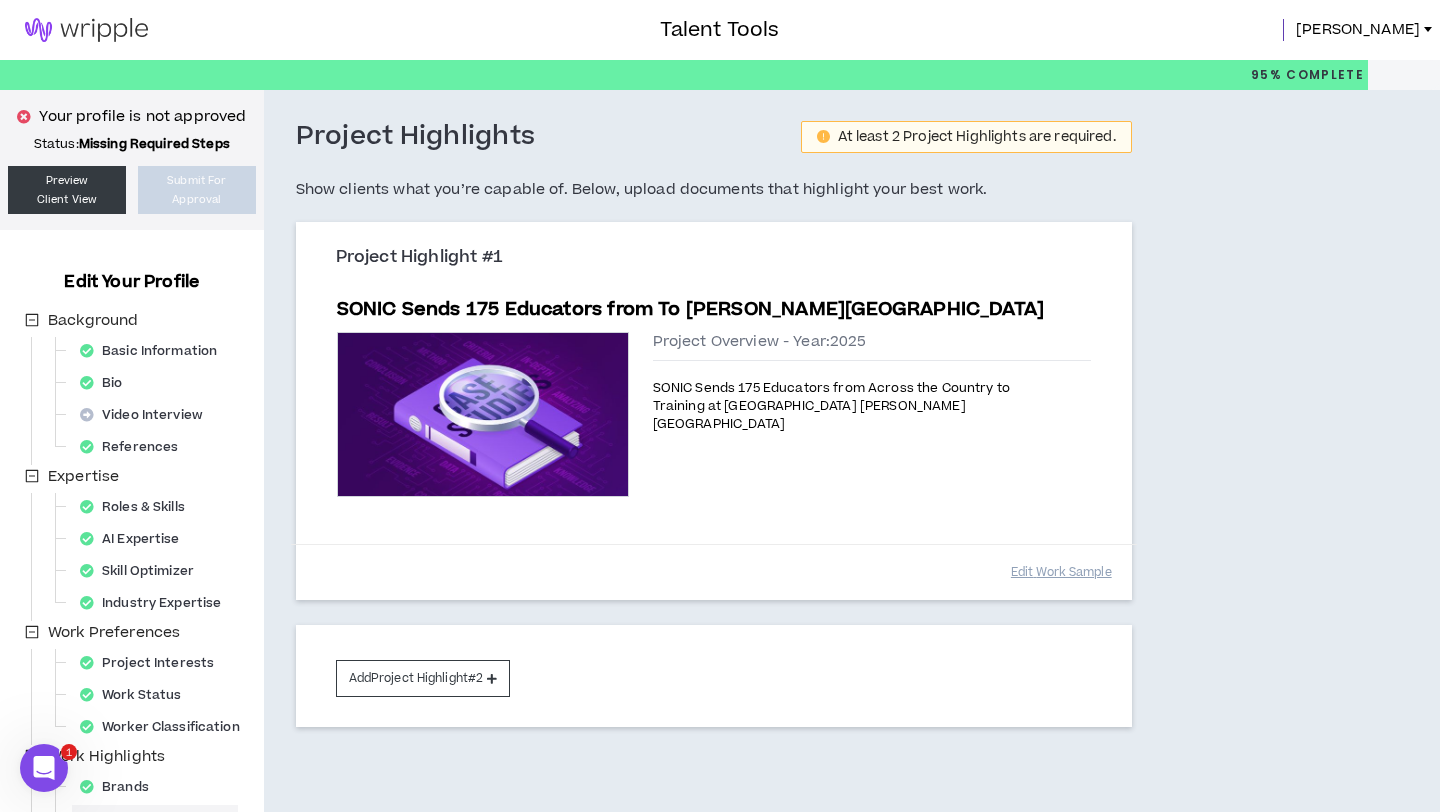 scroll, scrollTop: 260, scrollLeft: 0, axis: vertical 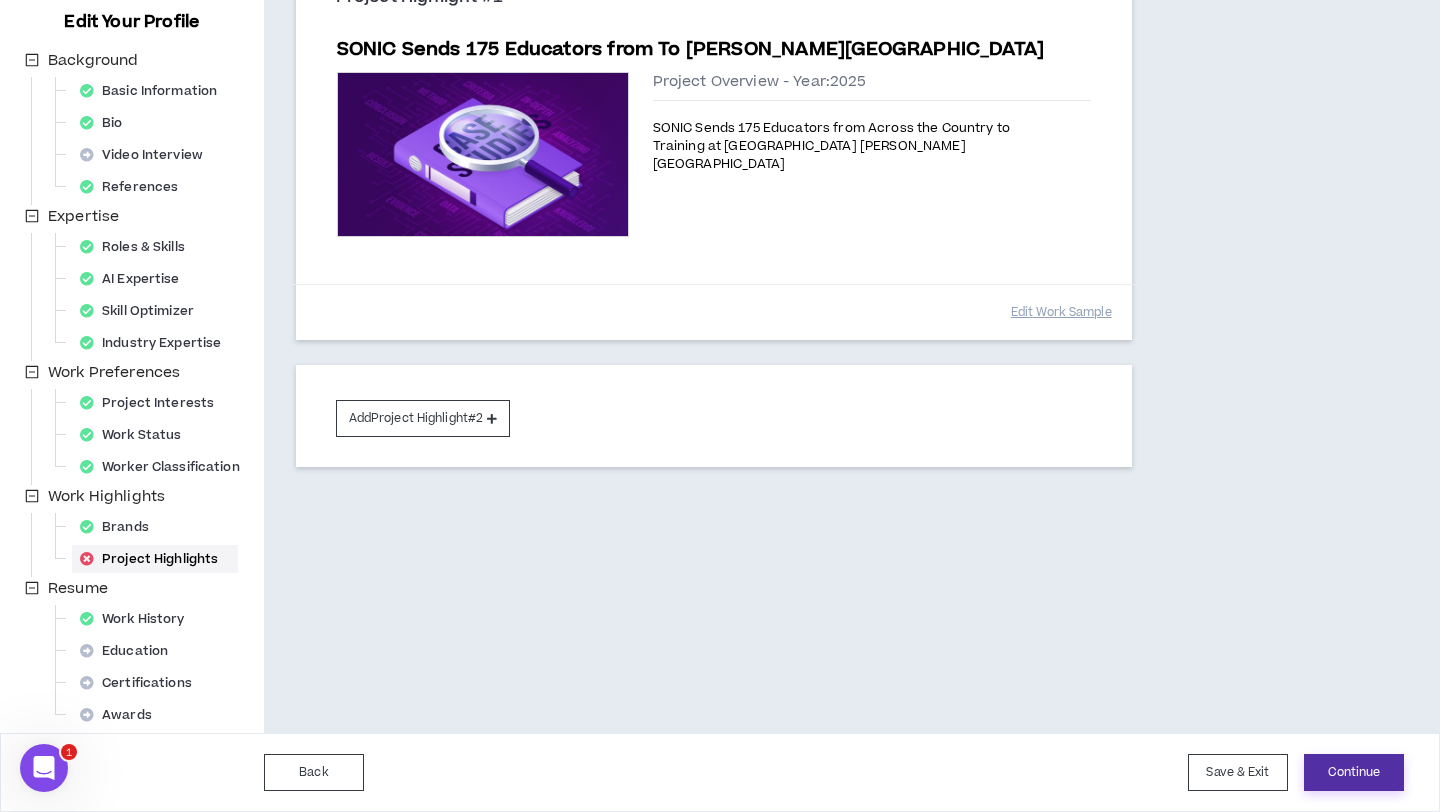 click on "Continue" at bounding box center [1354, 772] 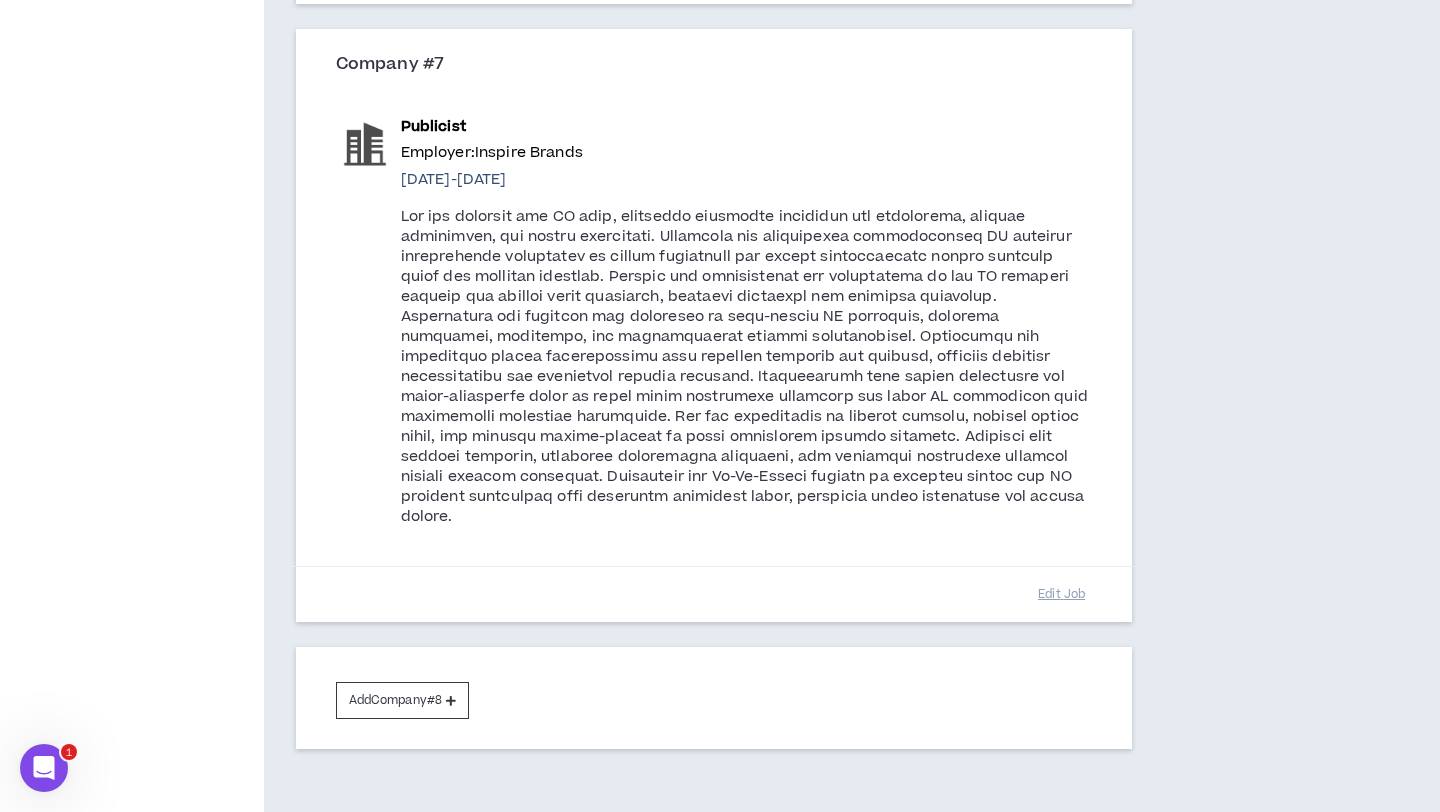 scroll, scrollTop: 2494, scrollLeft: 0, axis: vertical 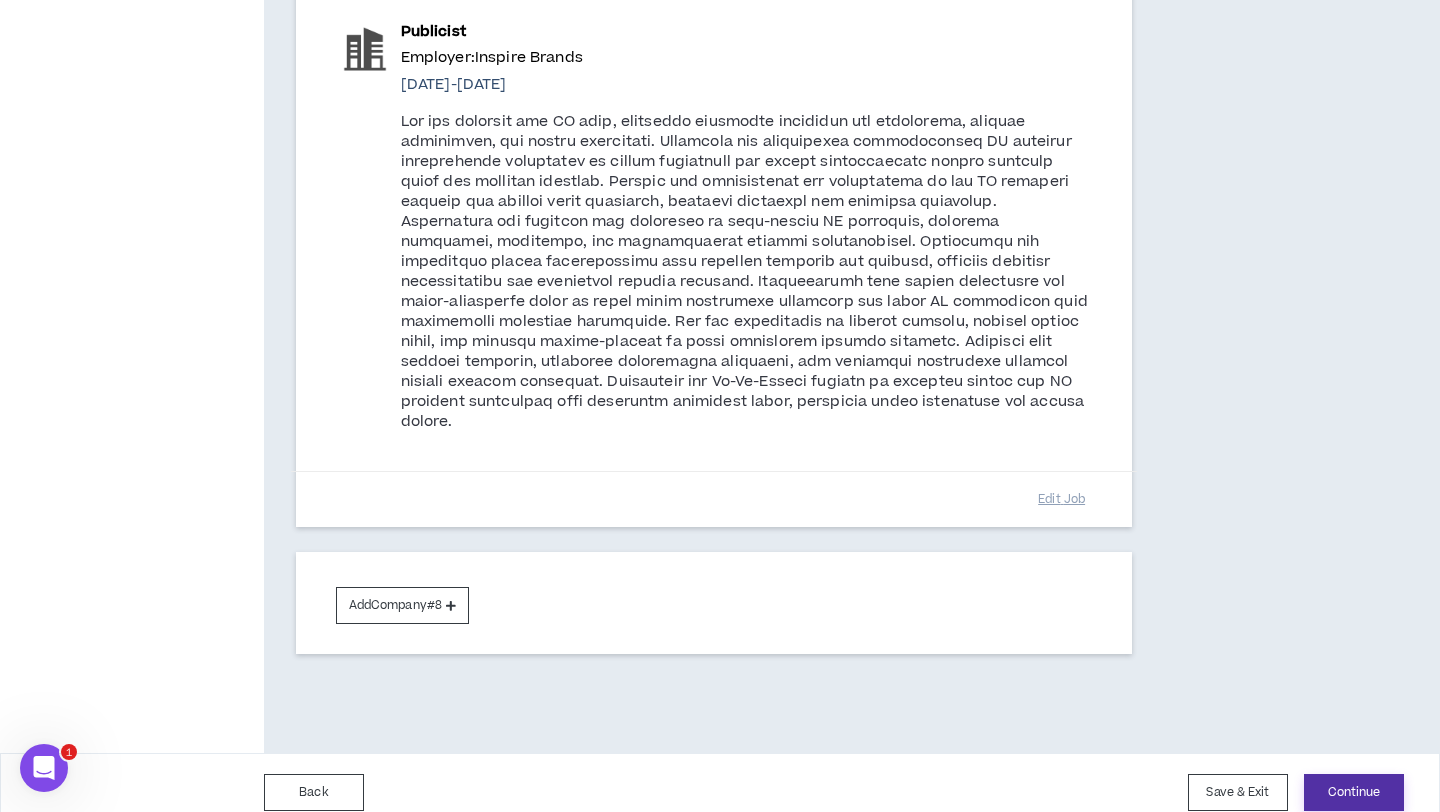 click on "Continue" at bounding box center (1354, 792) 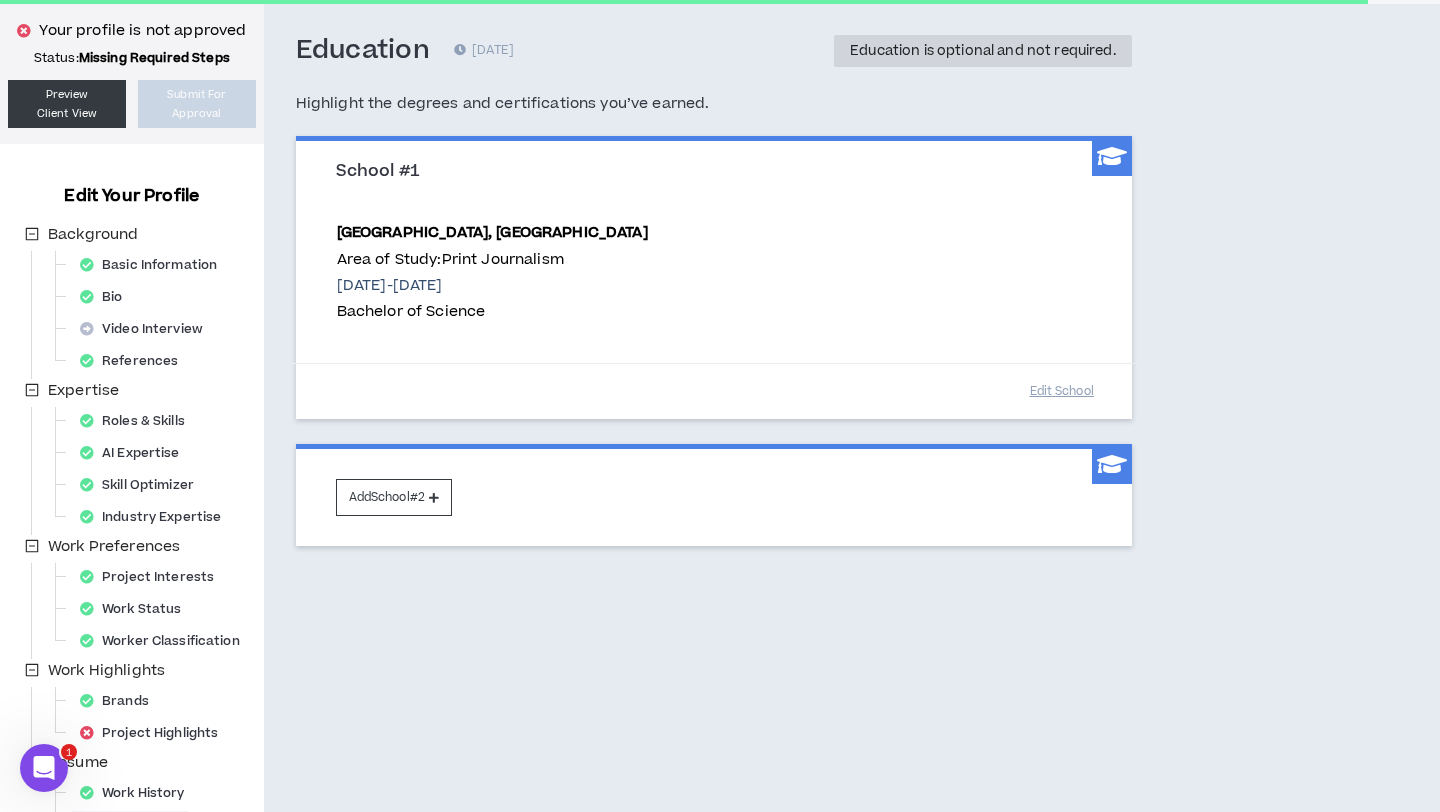 scroll, scrollTop: 260, scrollLeft: 0, axis: vertical 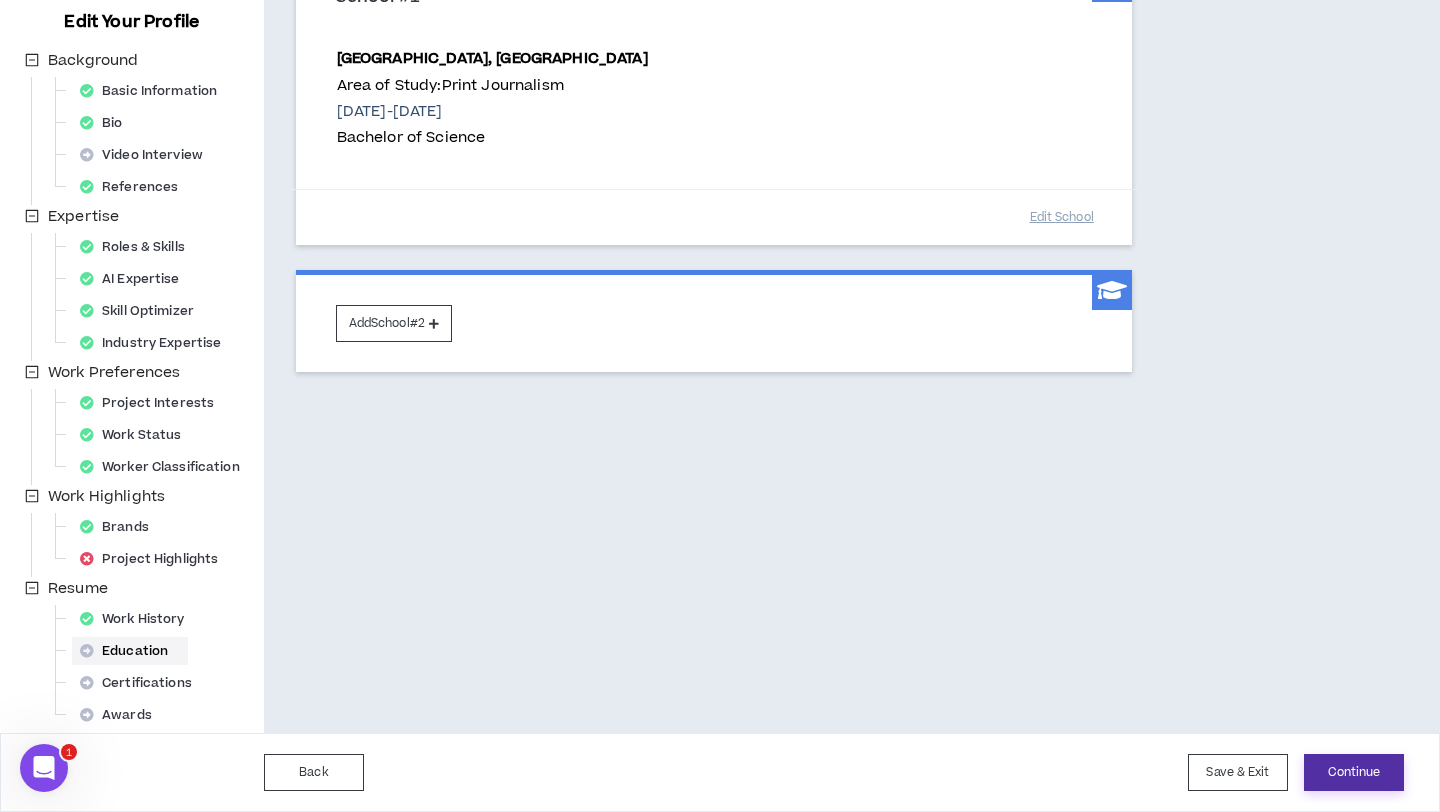 click on "Continue" at bounding box center (1354, 772) 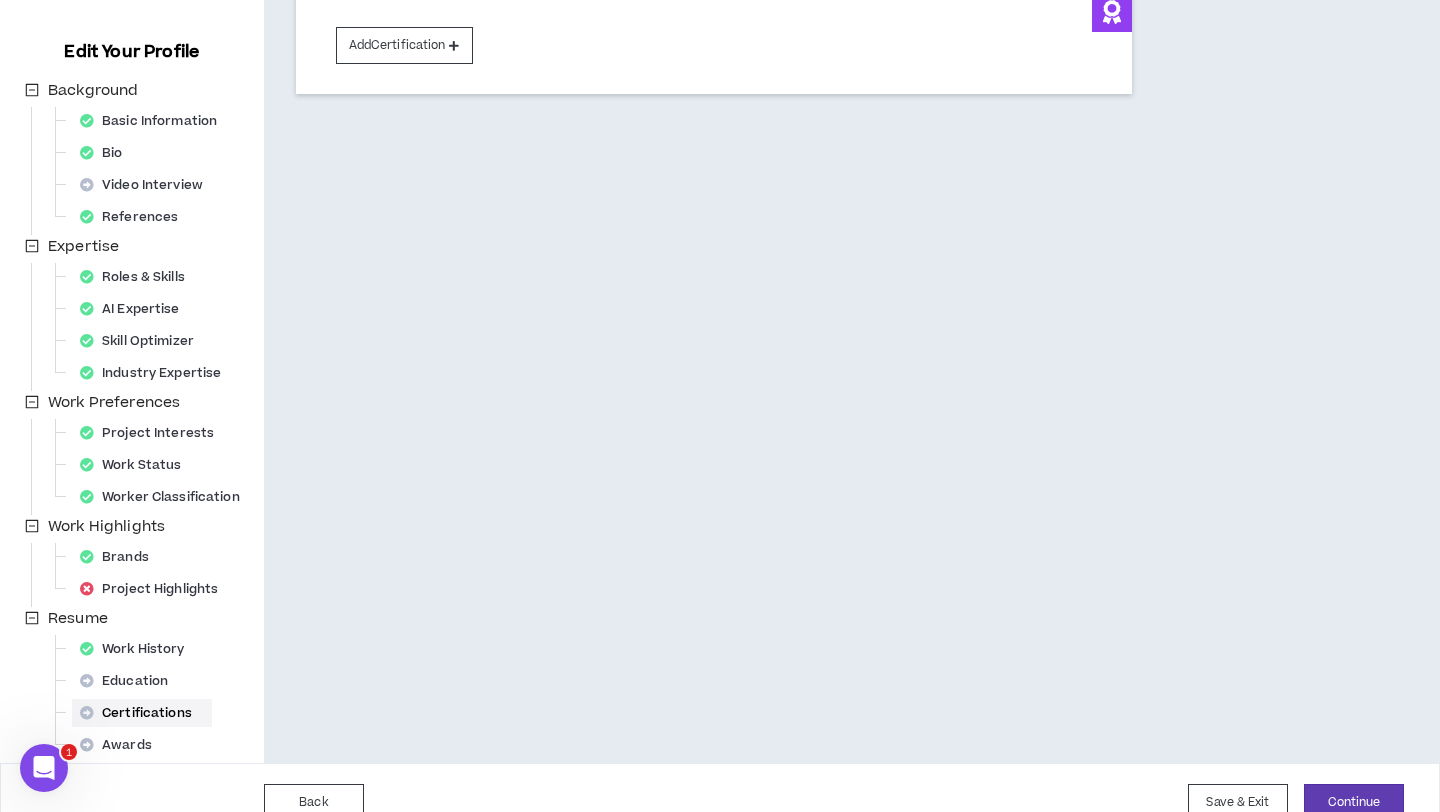 scroll, scrollTop: 260, scrollLeft: 0, axis: vertical 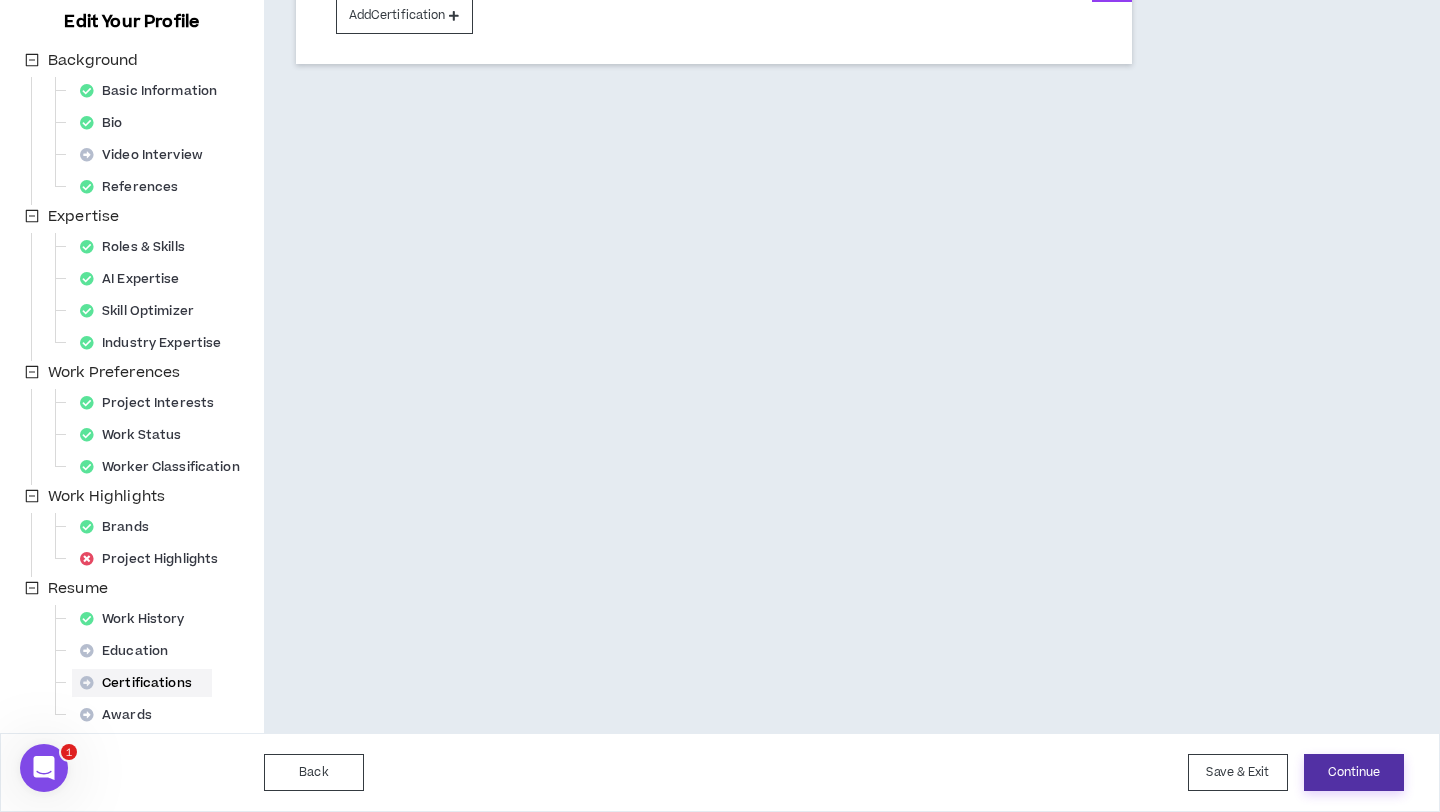 click on "Continue" at bounding box center [1354, 772] 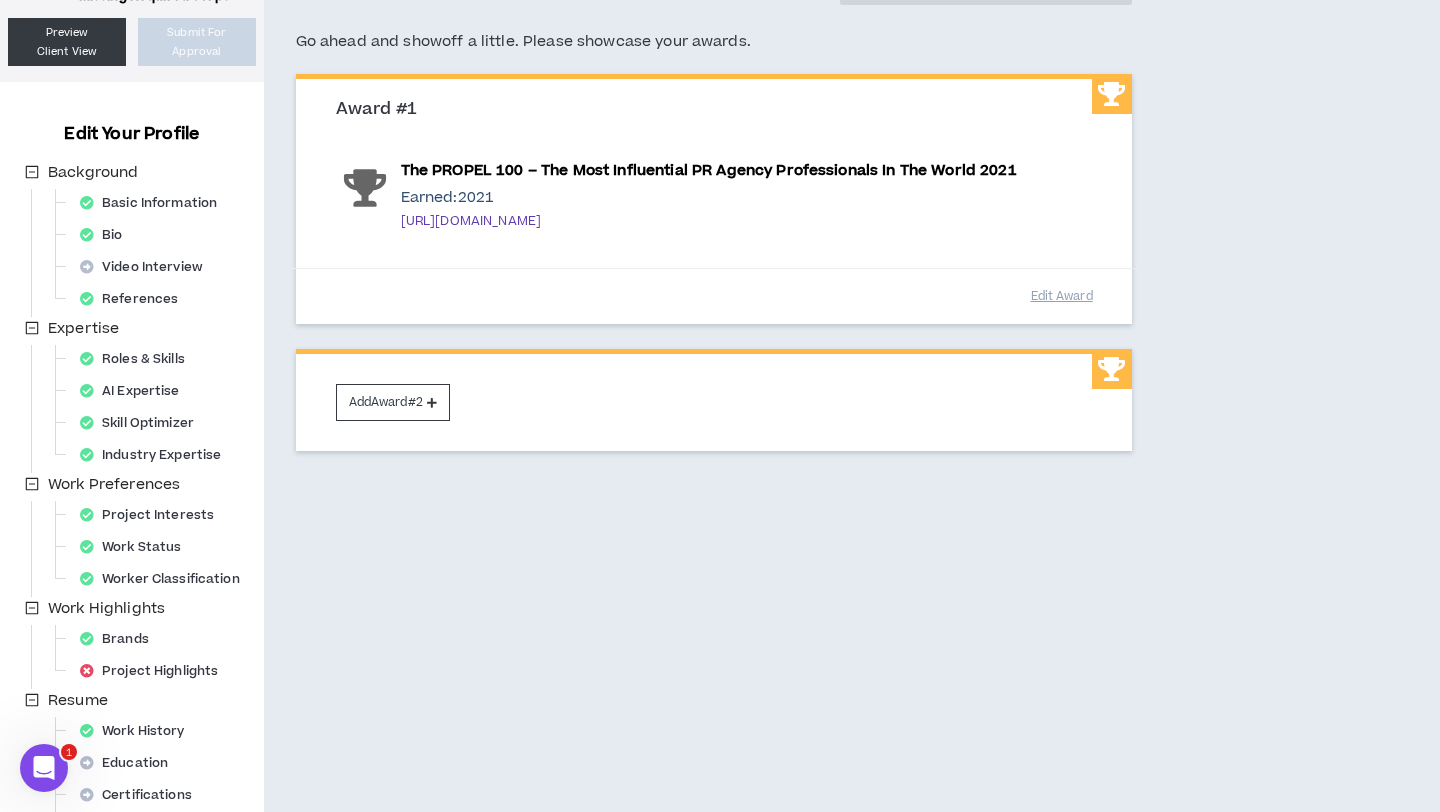 scroll, scrollTop: 260, scrollLeft: 0, axis: vertical 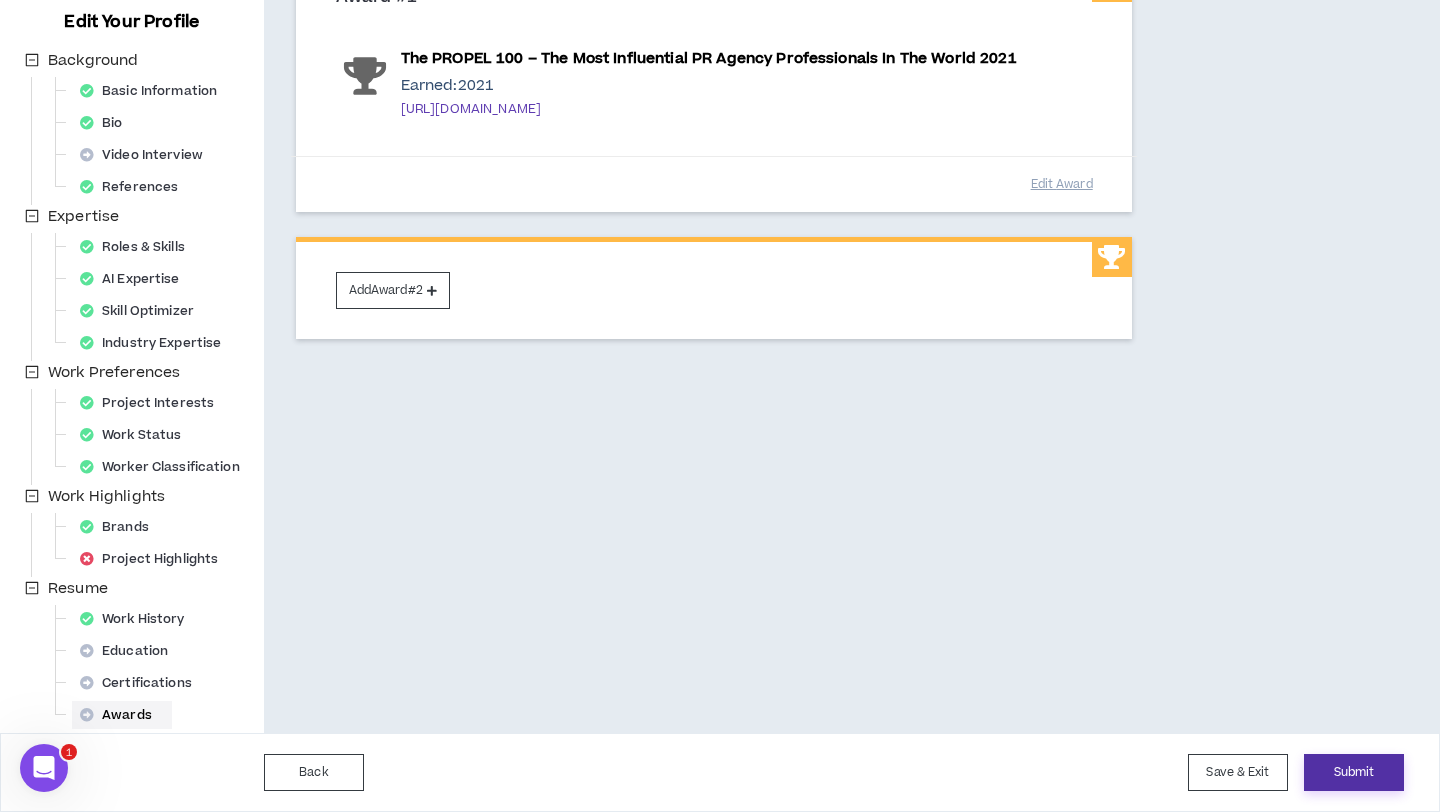 click on "Submit" at bounding box center [1354, 772] 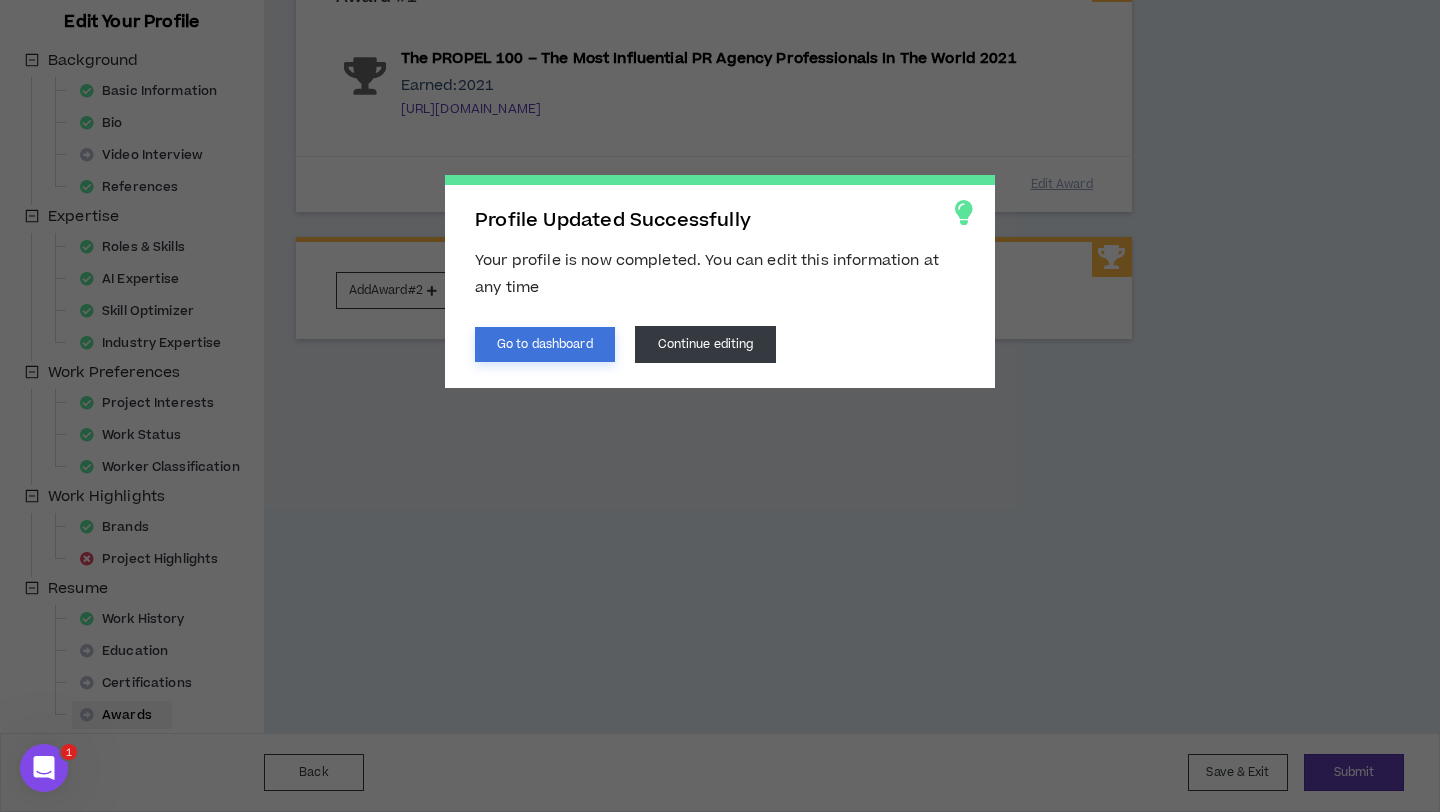 click on "Go to dashboard" at bounding box center [545, 344] 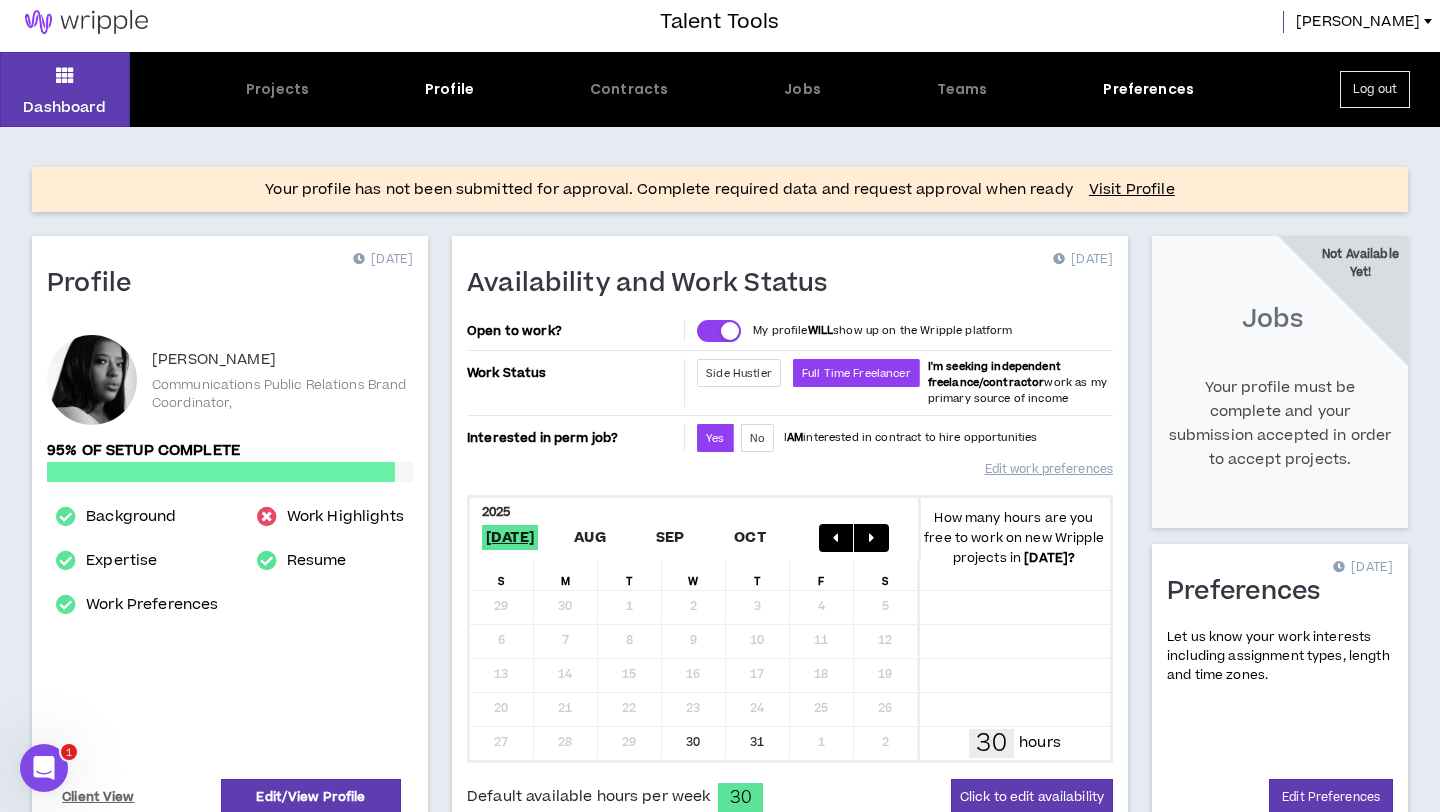 scroll, scrollTop: 0, scrollLeft: 0, axis: both 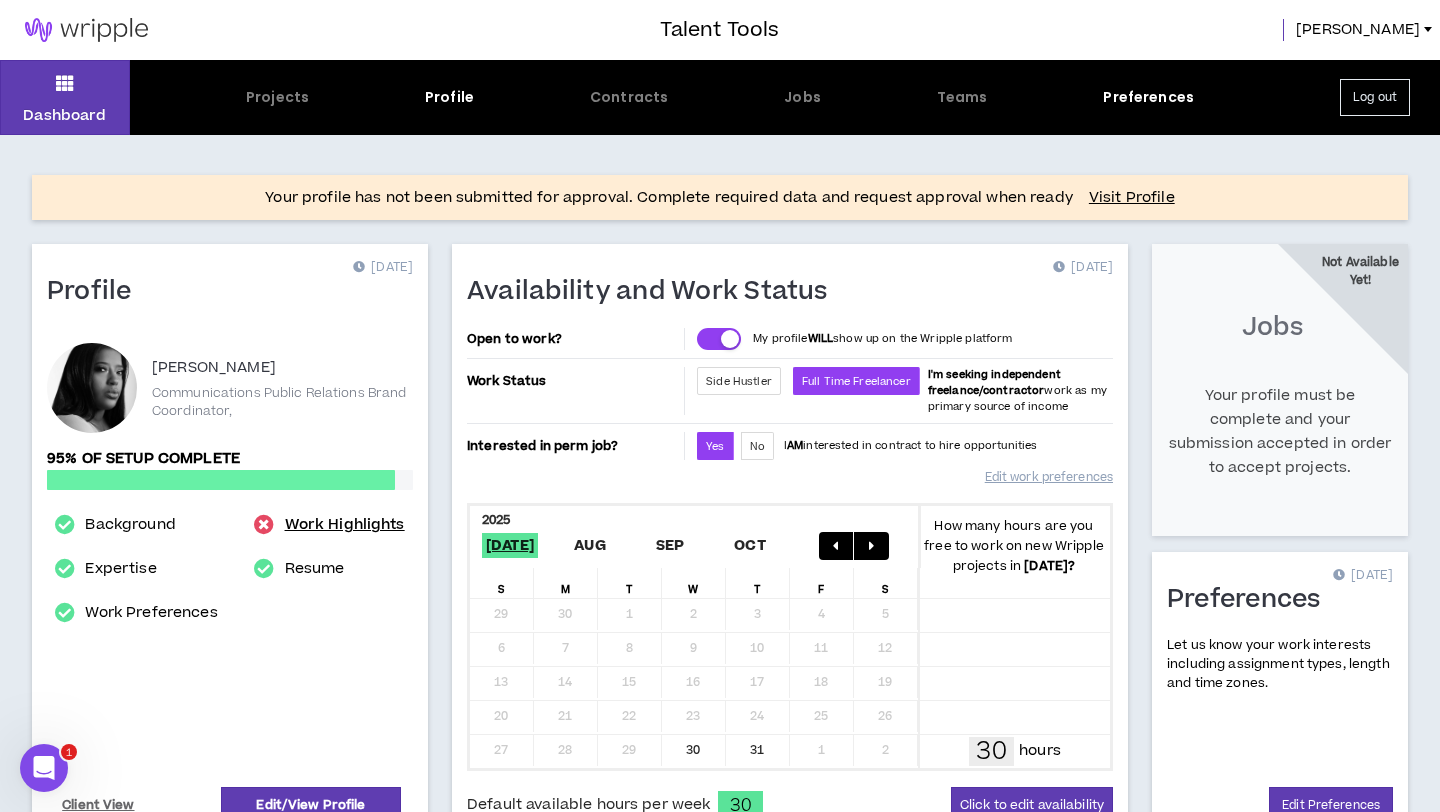 click on "Work Highlights" at bounding box center [345, 525] 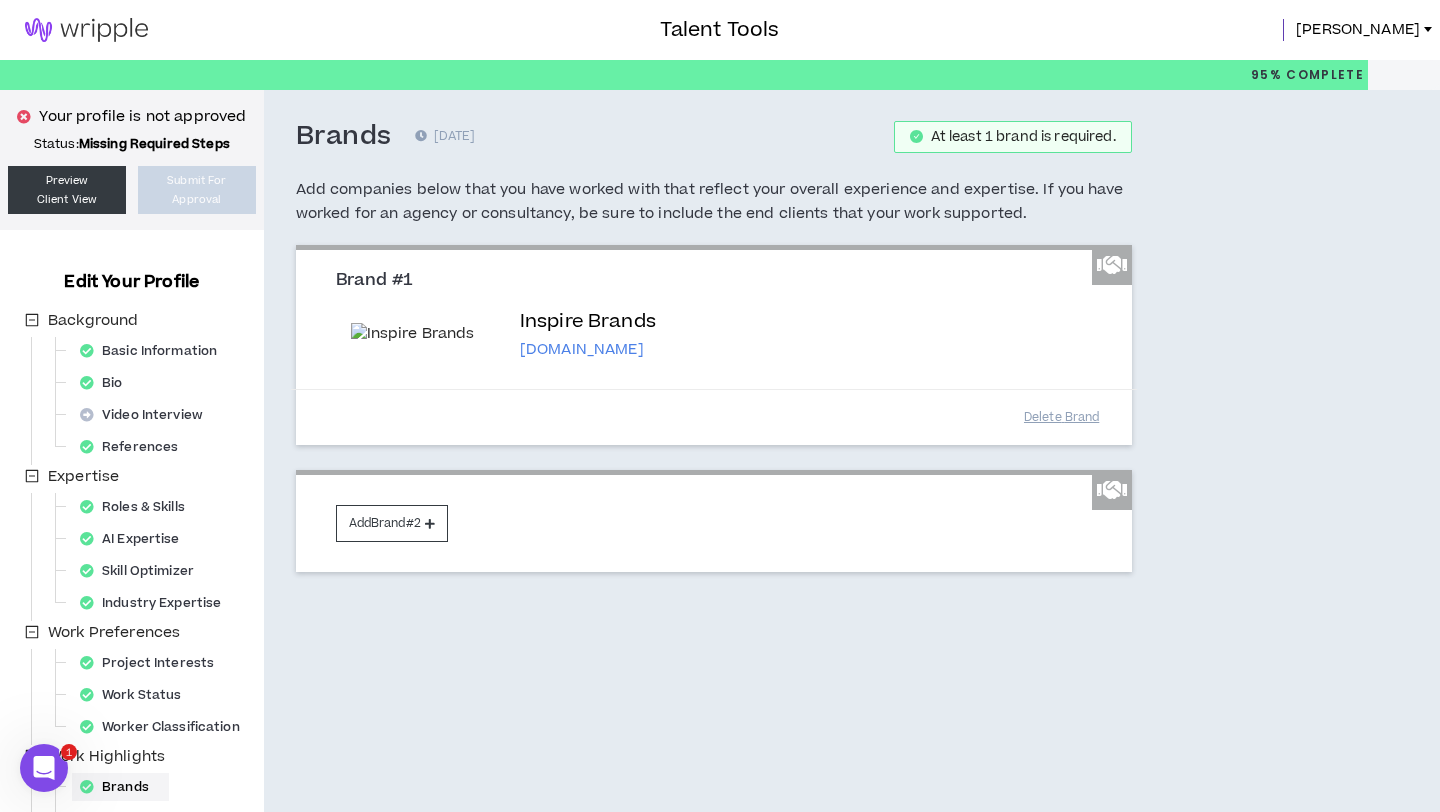 scroll, scrollTop: 260, scrollLeft: 0, axis: vertical 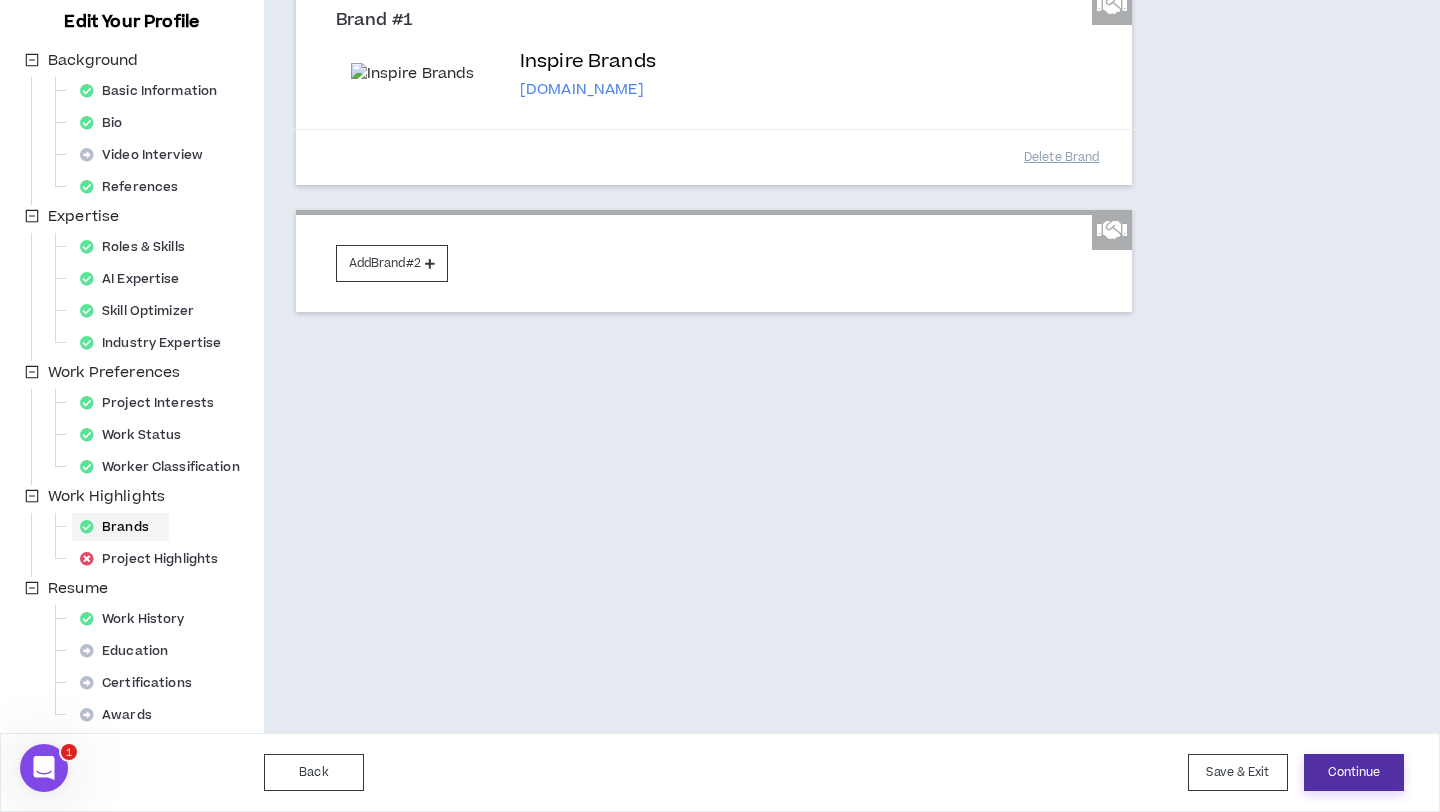 click on "Continue" at bounding box center [1354, 772] 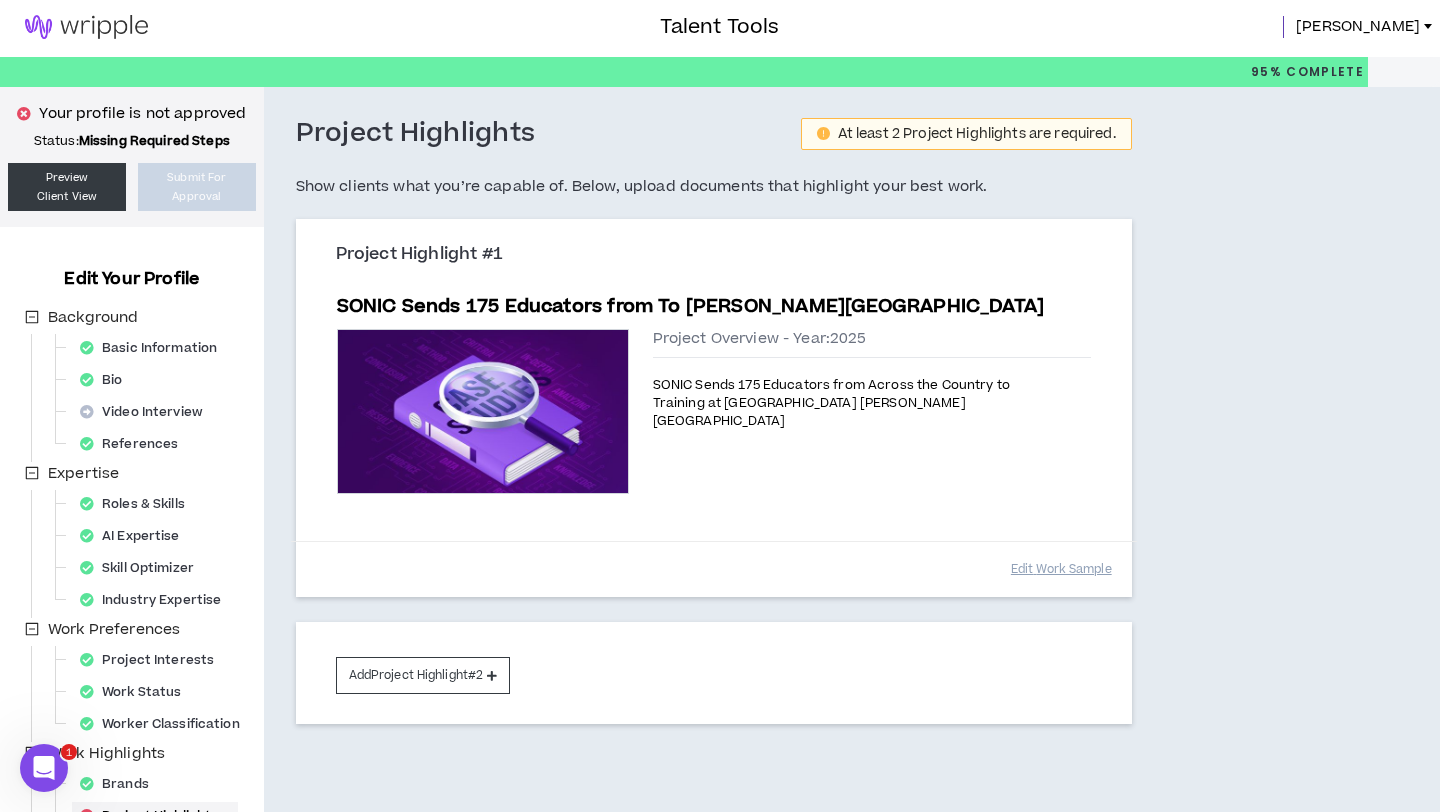 scroll, scrollTop: 0, scrollLeft: 0, axis: both 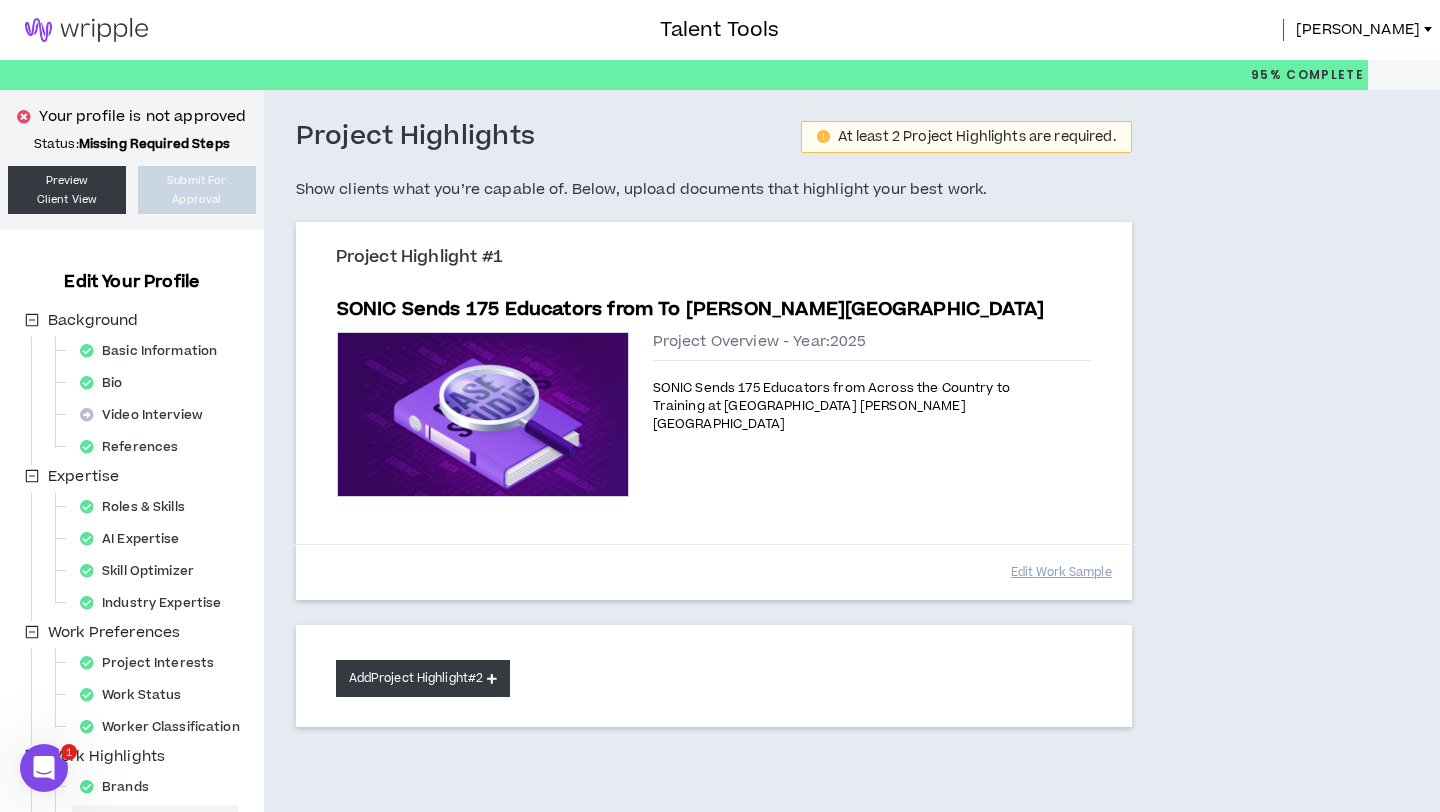 click on "Add  Project Highlight  #2" at bounding box center (423, 678) 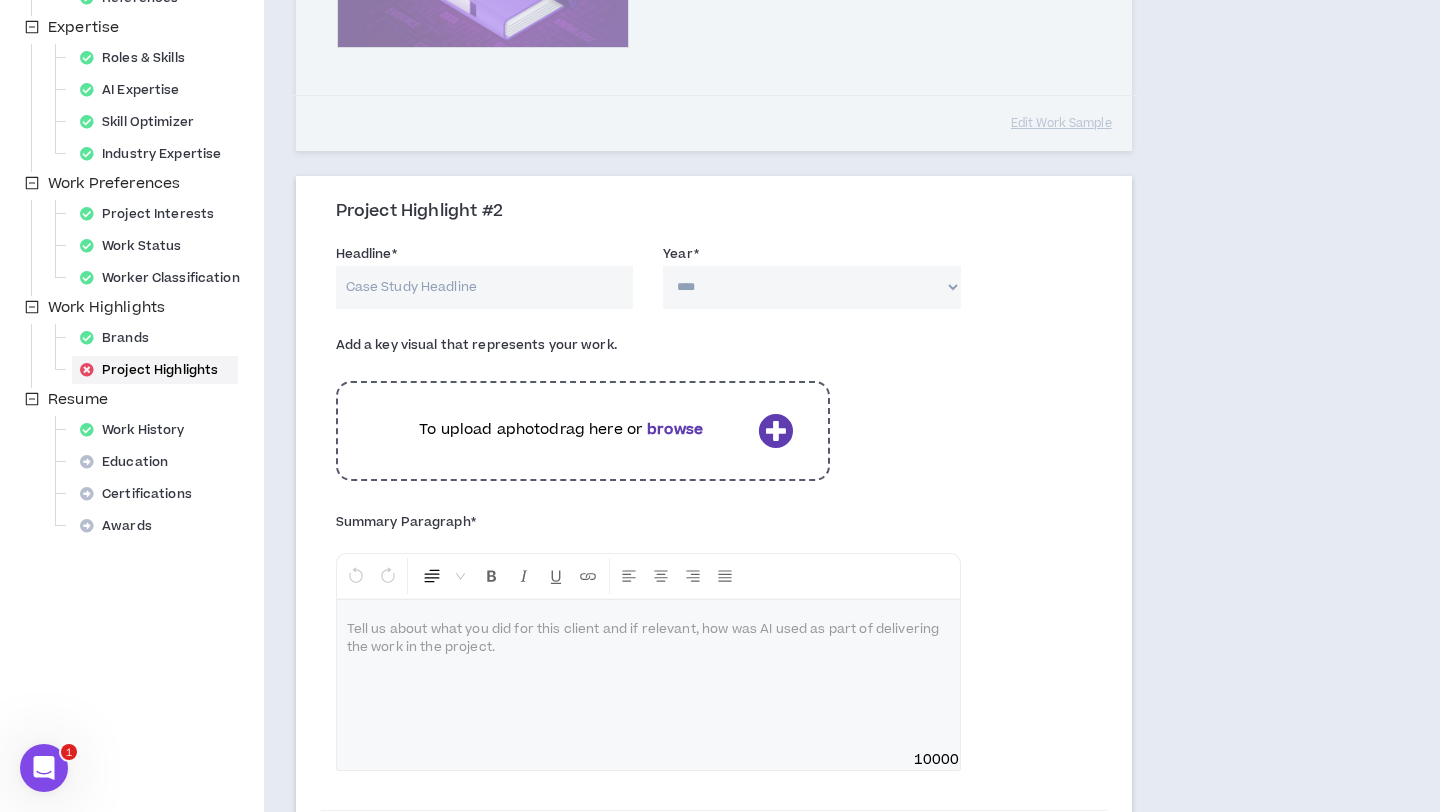 scroll, scrollTop: 305, scrollLeft: 0, axis: vertical 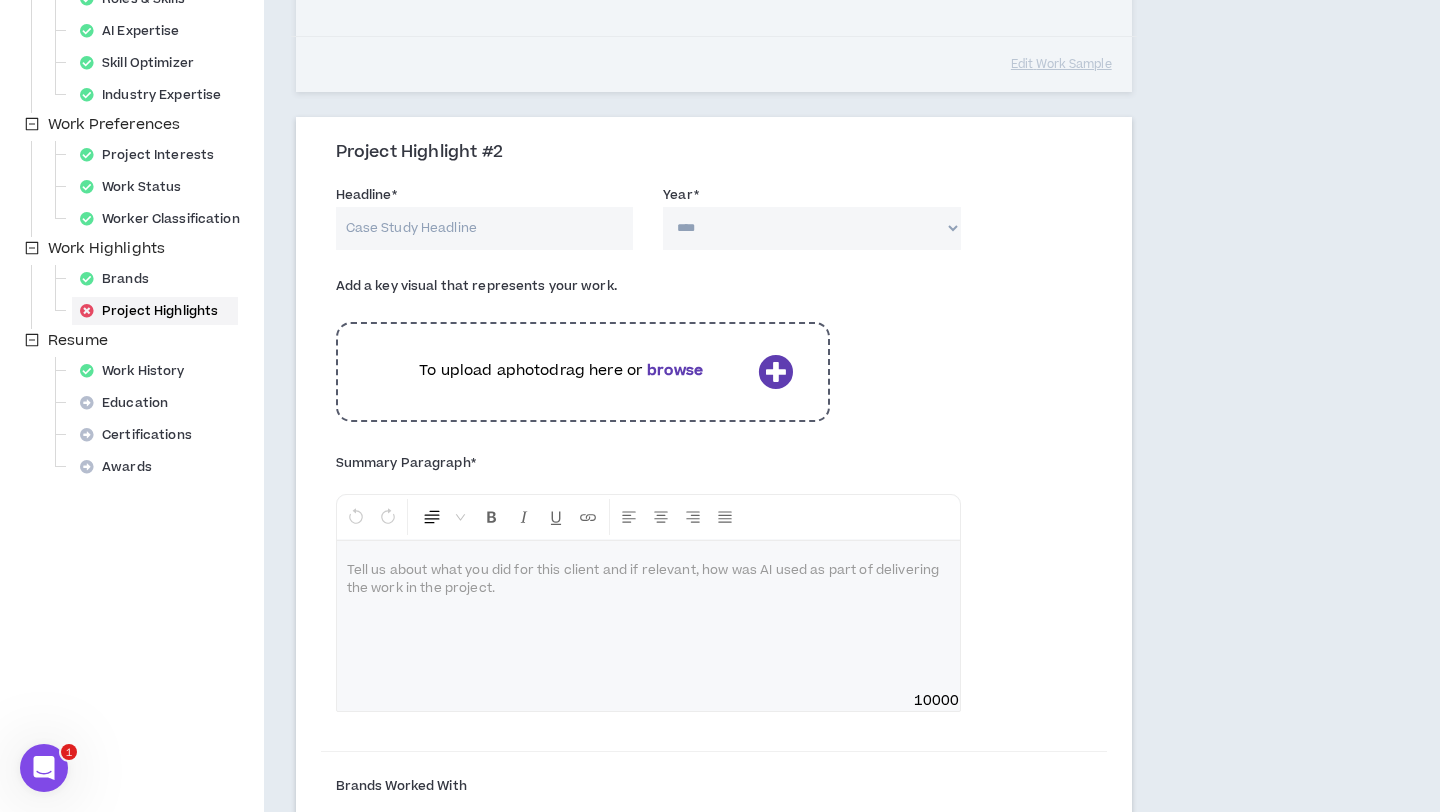 click at bounding box center (648, 571) 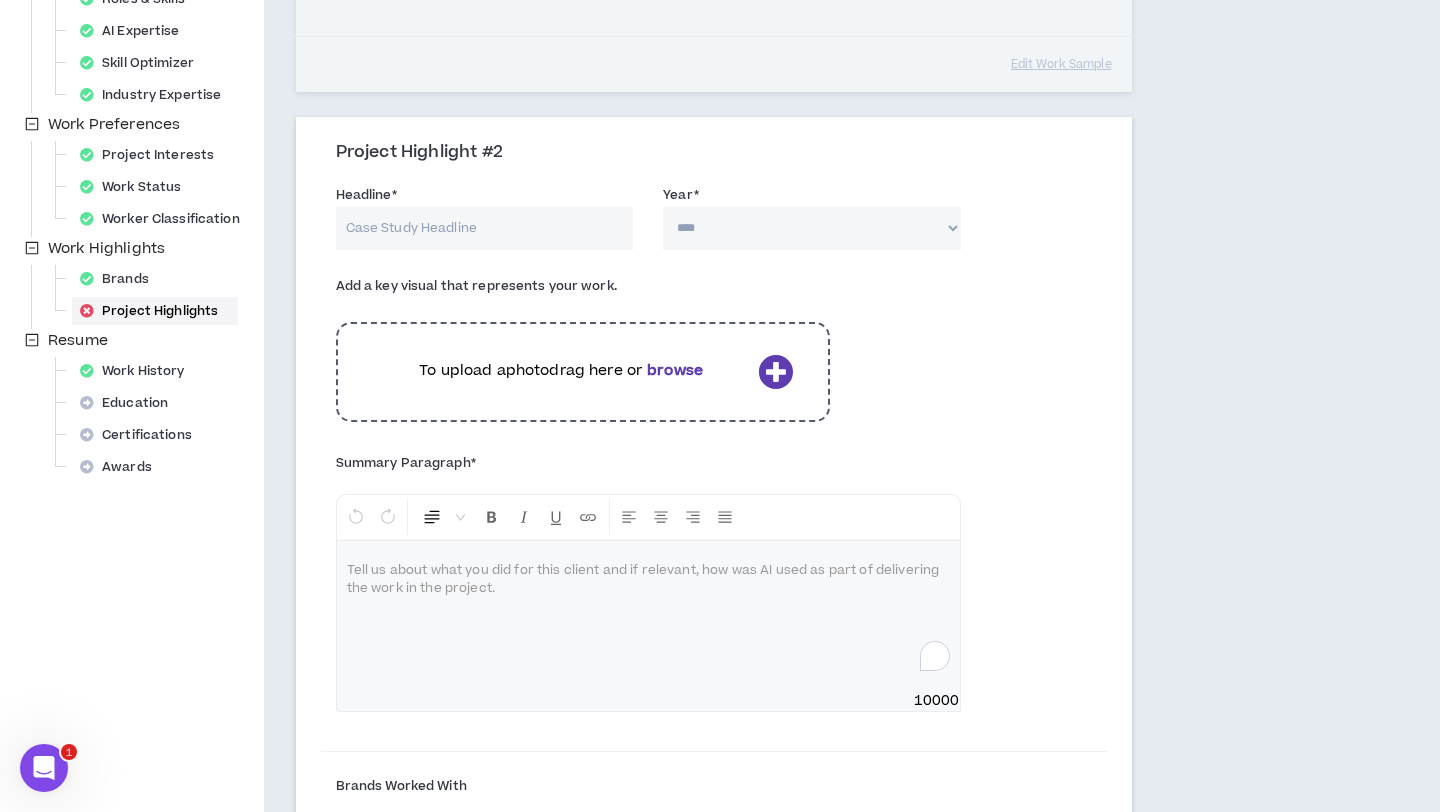 click at bounding box center (648, 571) 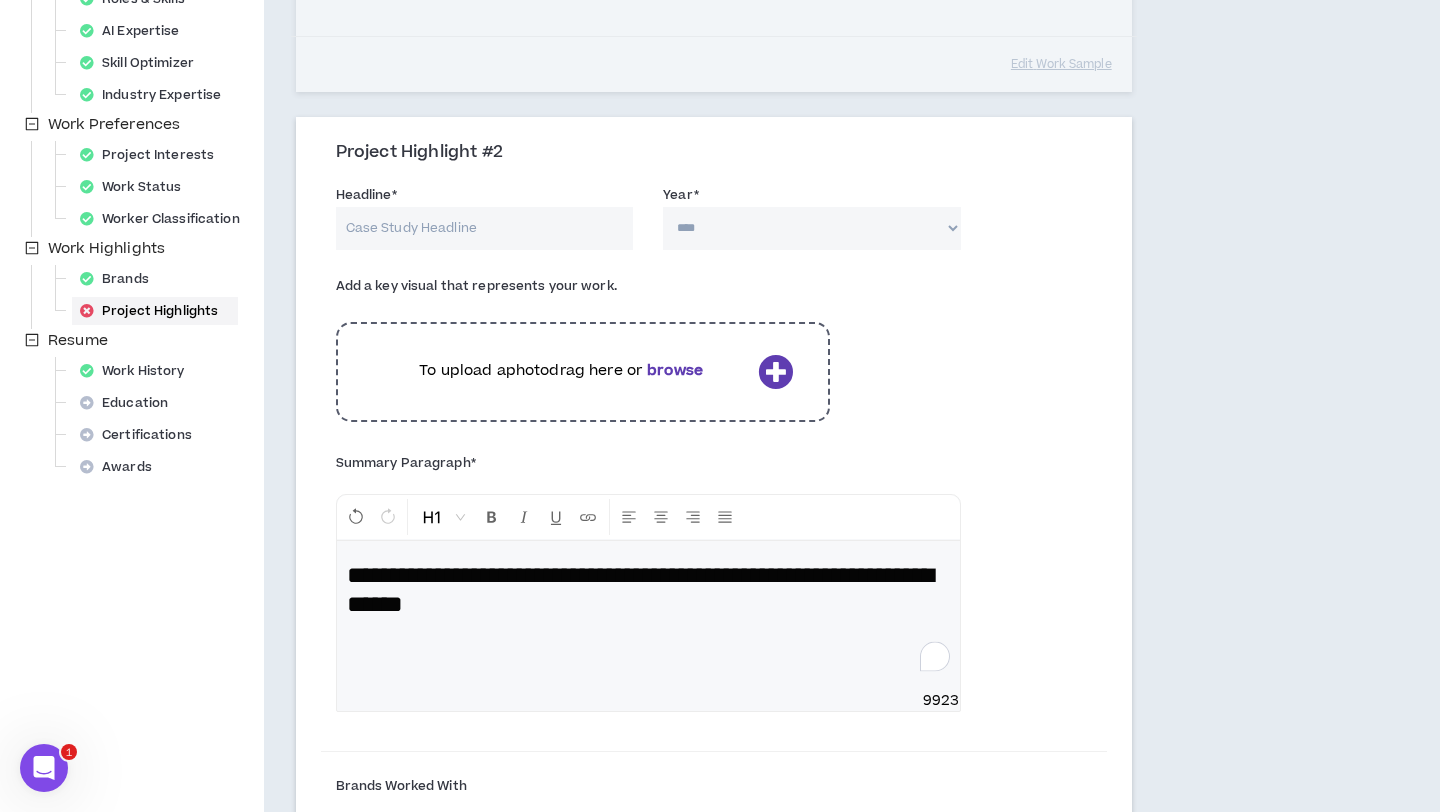 scroll, scrollTop: 509, scrollLeft: 0, axis: vertical 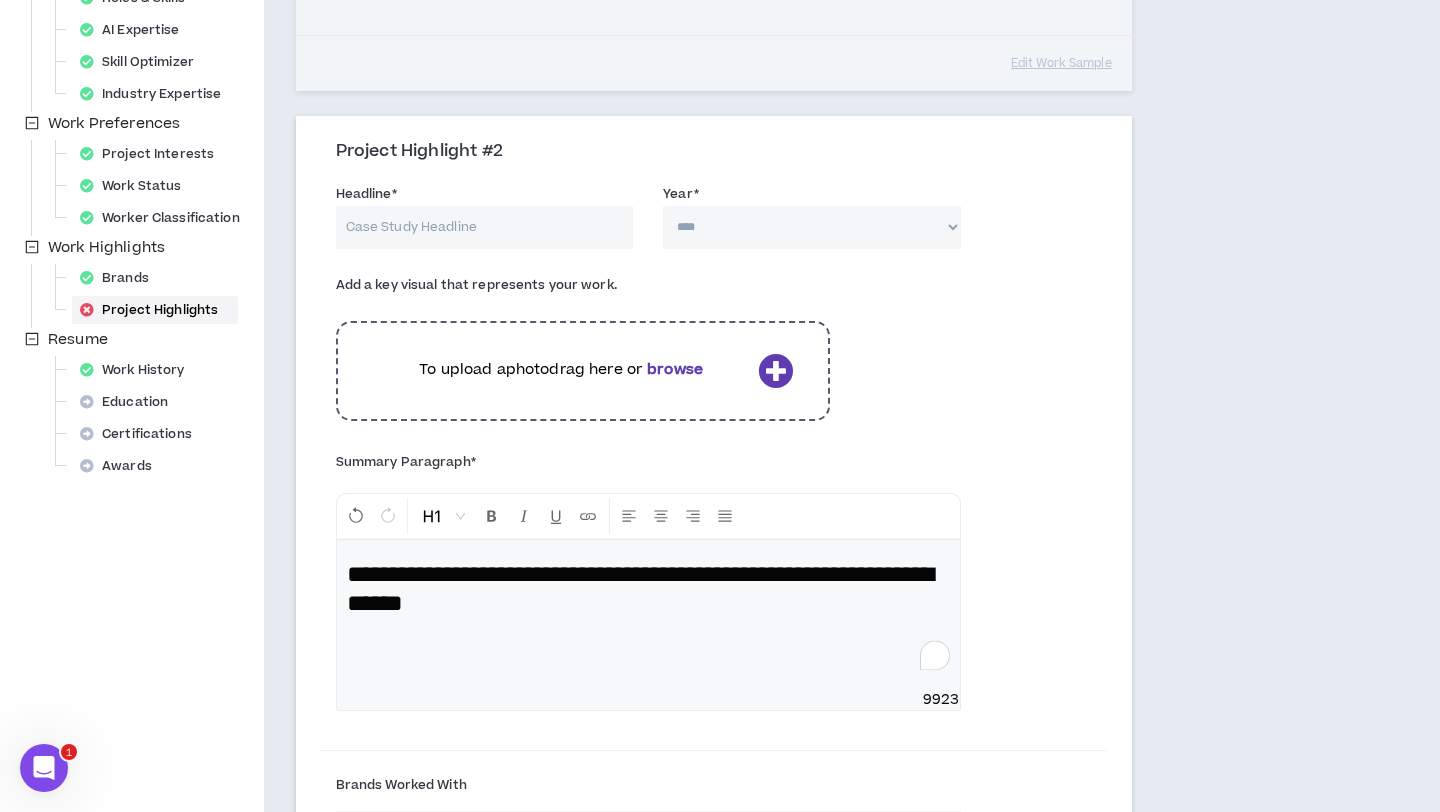 click on "Headline  *" at bounding box center (485, 227) 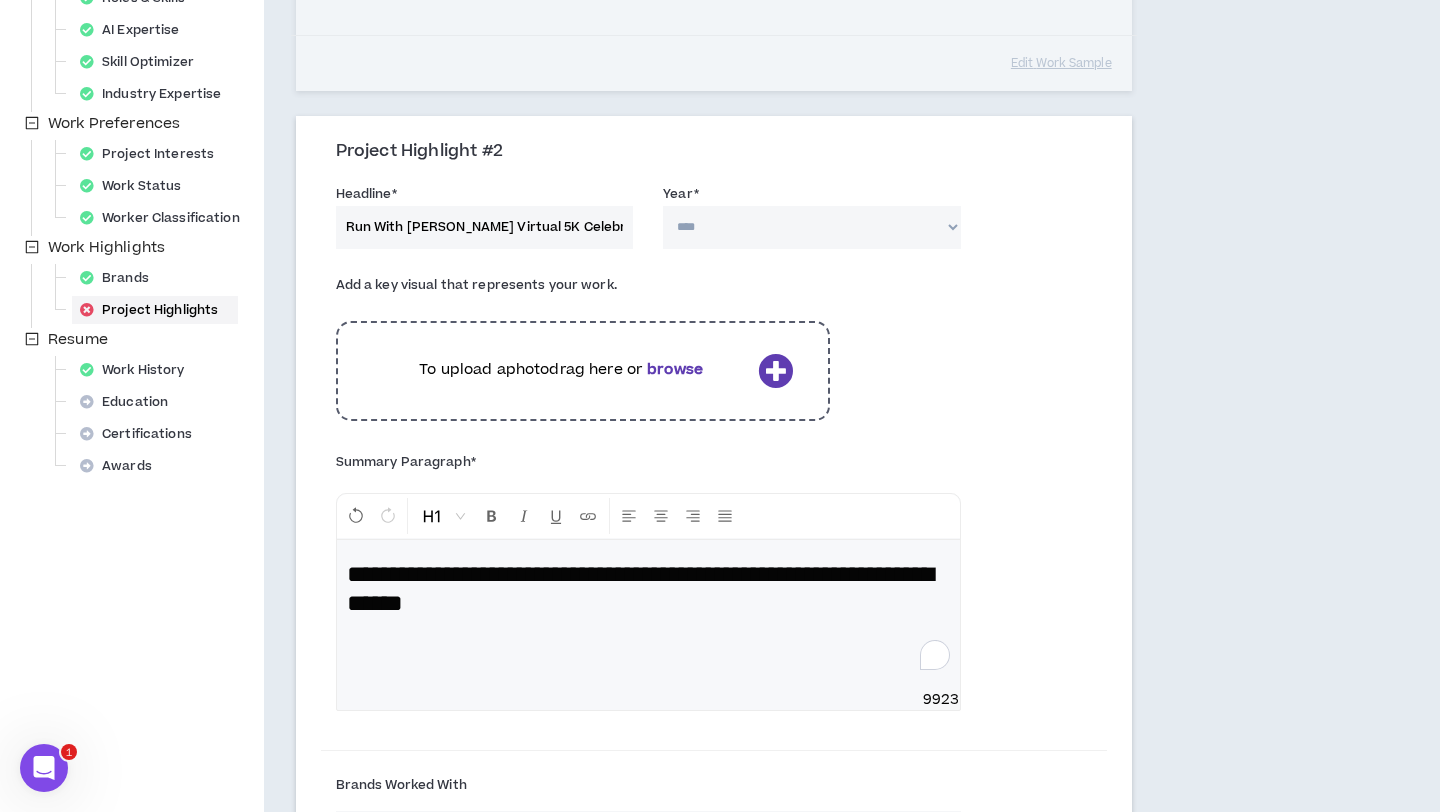 click on "**** **** **** **** **** **** **** **** **** **** **** **** **** **** **** **** **** **** **** **** **** **** **** **** **** **** **** **** **** **** **** **** **** **** **** **** **** **** **** **** **** **** **** **** **** **** **** **** **** **** **** **** **** **** **** **** **** **** **** **** **** **** **** **** **** **** **** **** **** **** **** **** **** **** **** **** **** **** **** **** **** **** **** **** **** **** **** **** **** **** **** **** **** **** **** **** **** **** **** **** **** **** **** **** **** **** **** **** **** **** **** **** **** **** **** **** **** **** **** **** **** **** **** **** **** **** ****" at bounding box center (812, 227) 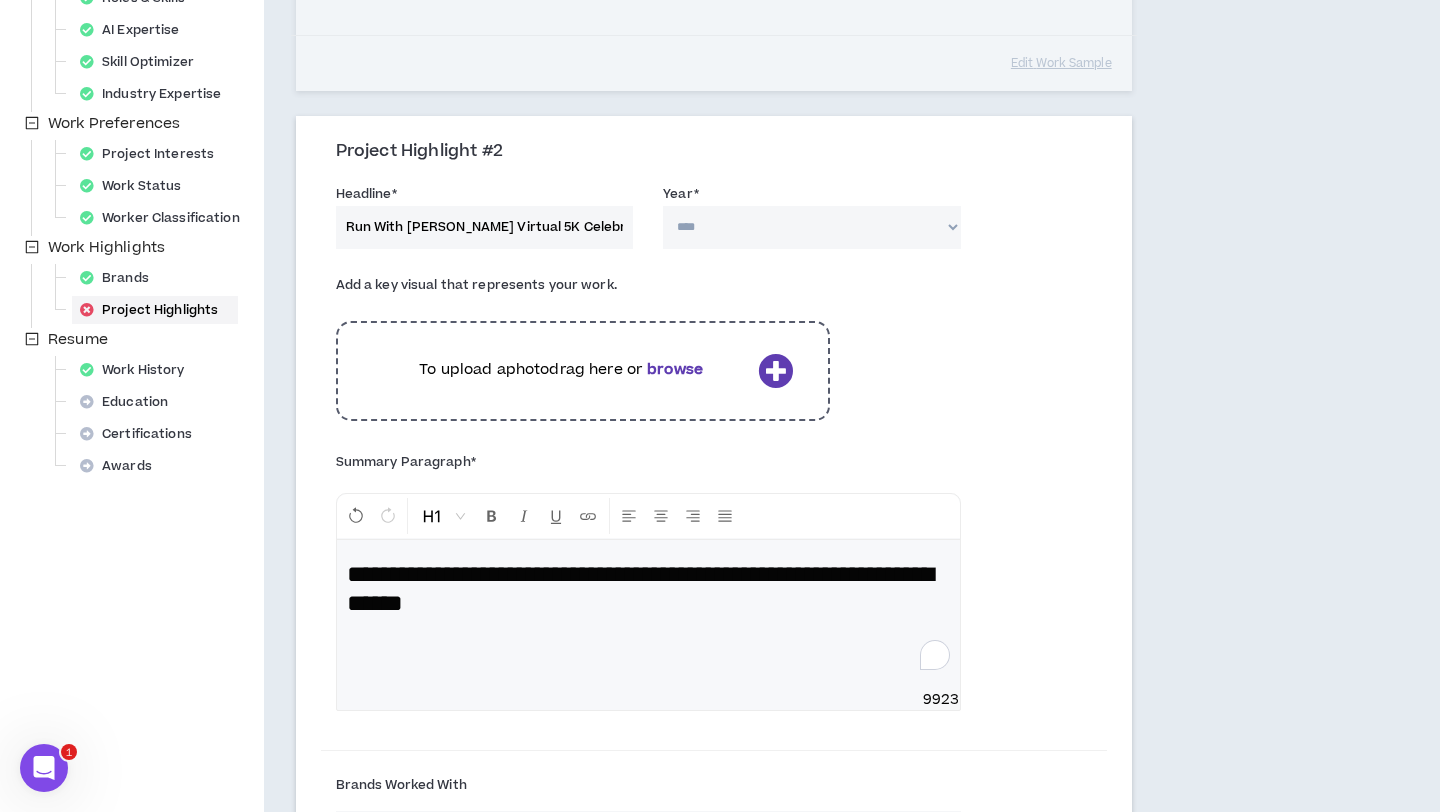 select on "****" 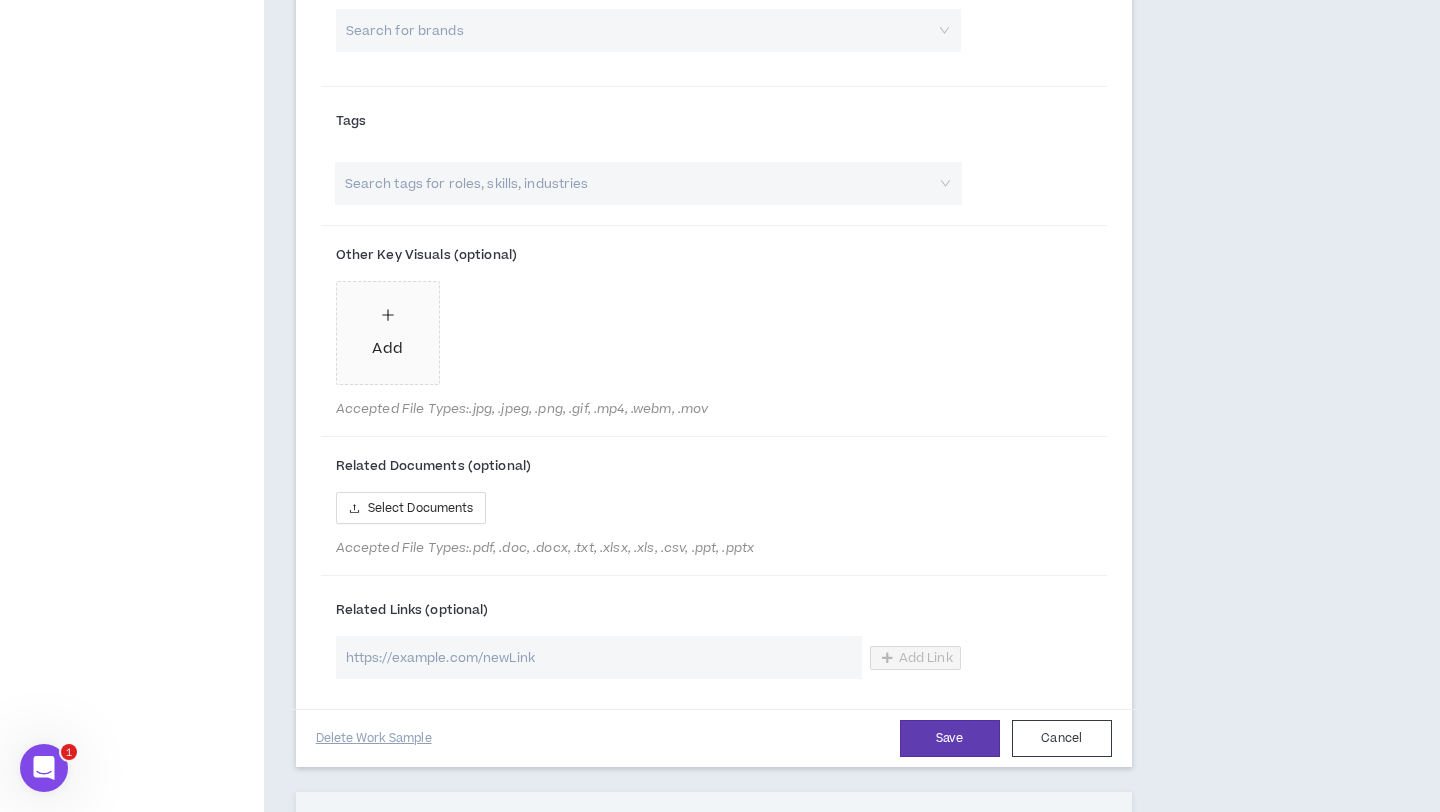 scroll, scrollTop: 1546, scrollLeft: 0, axis: vertical 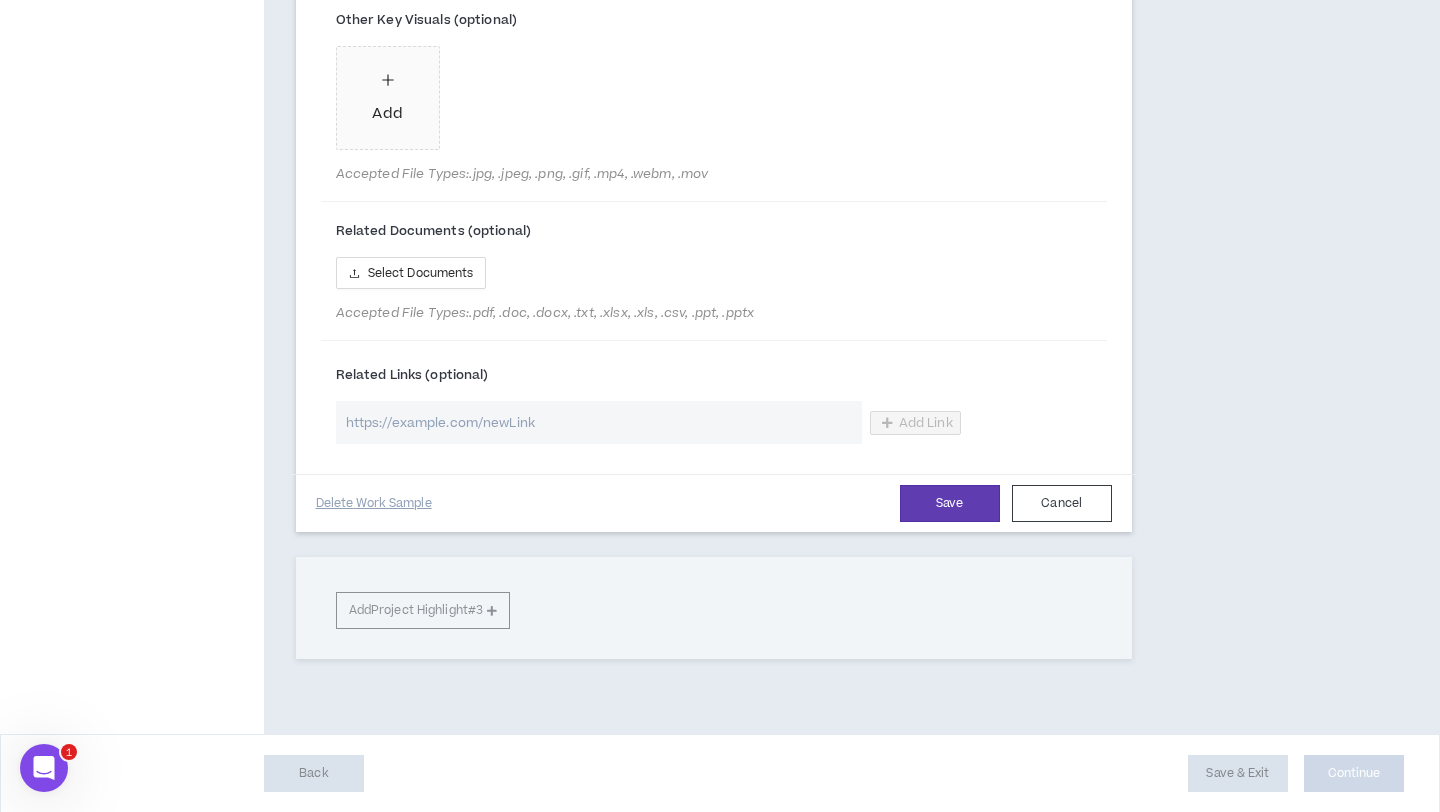 click at bounding box center [599, 422] 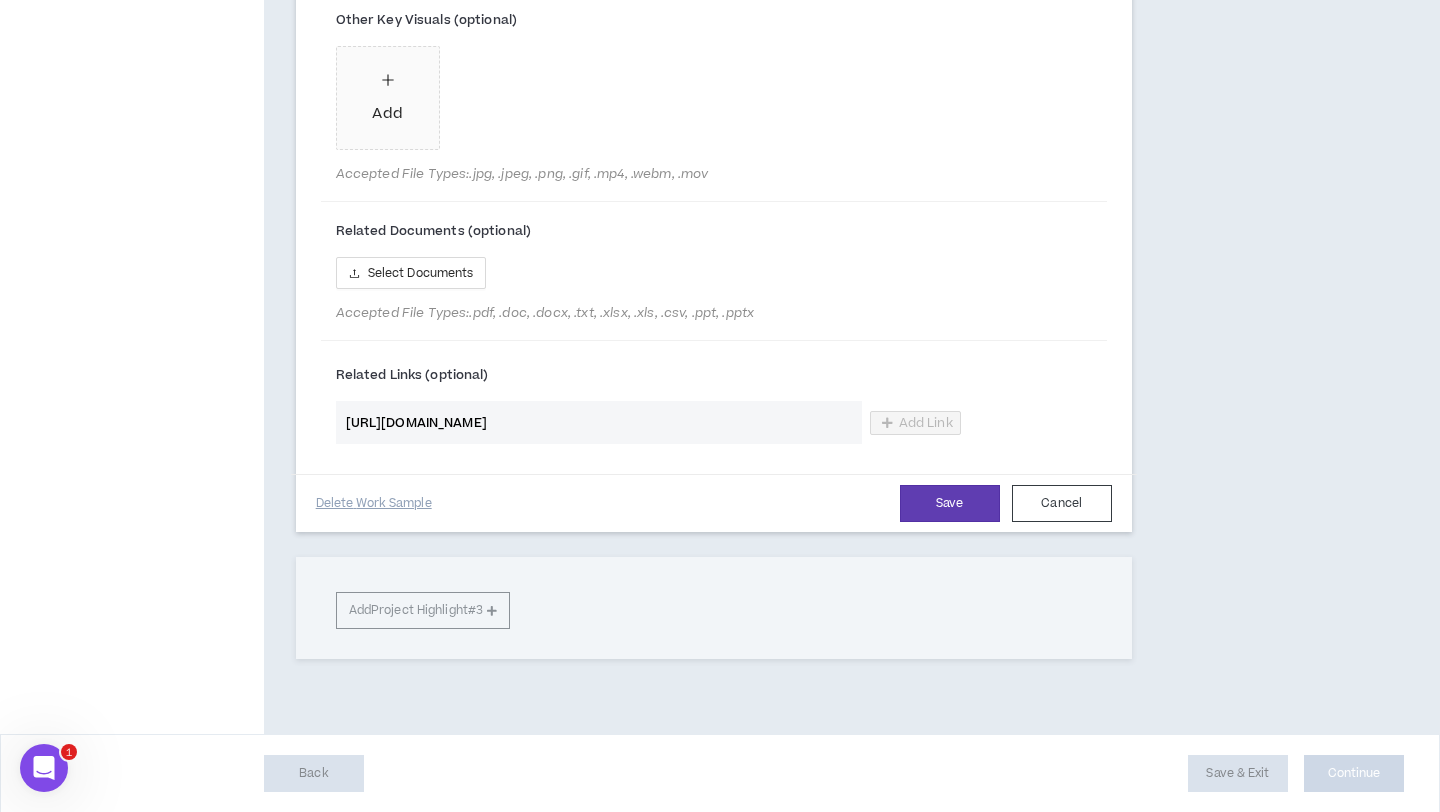 scroll, scrollTop: 0, scrollLeft: 253, axis: horizontal 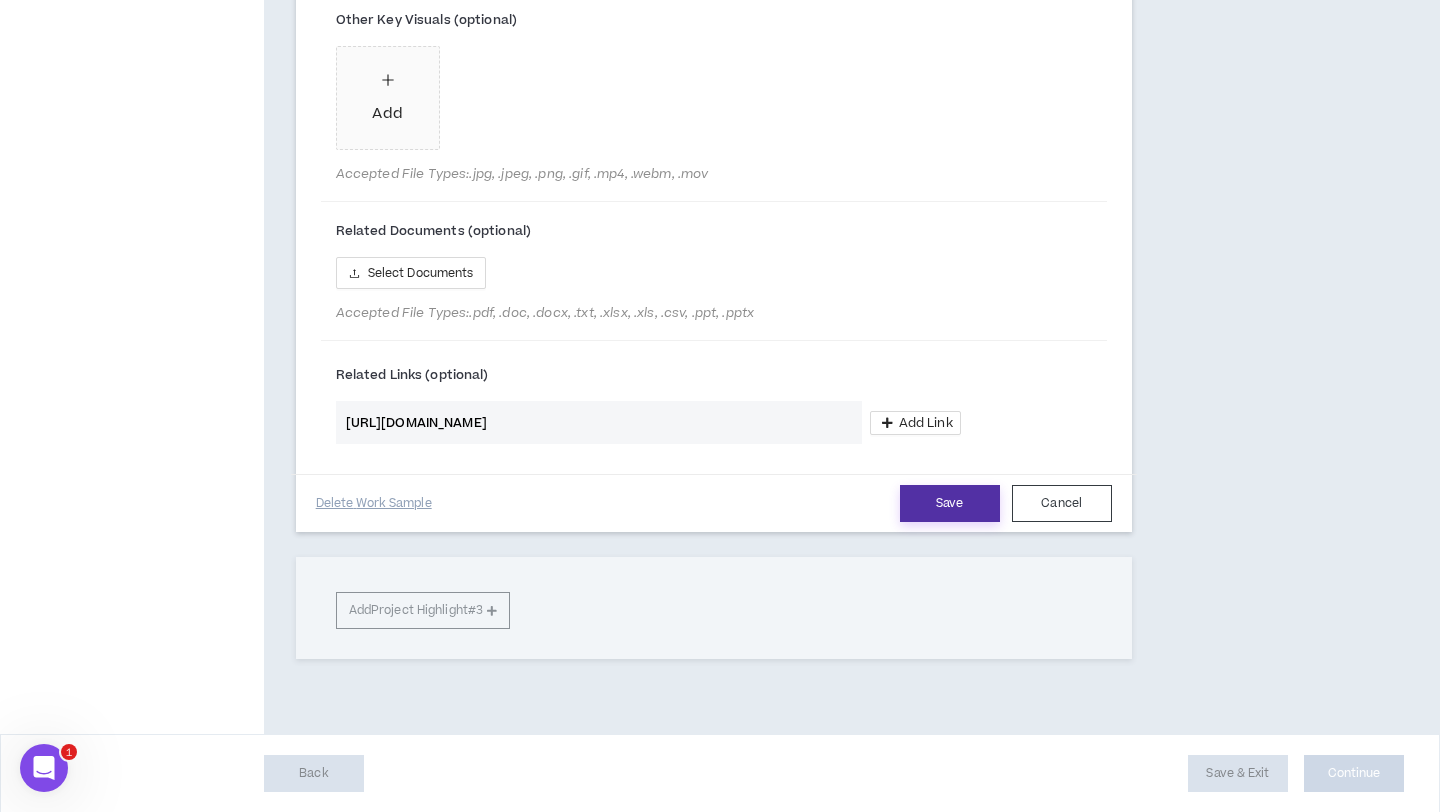 type on "[URL][DOMAIN_NAME]" 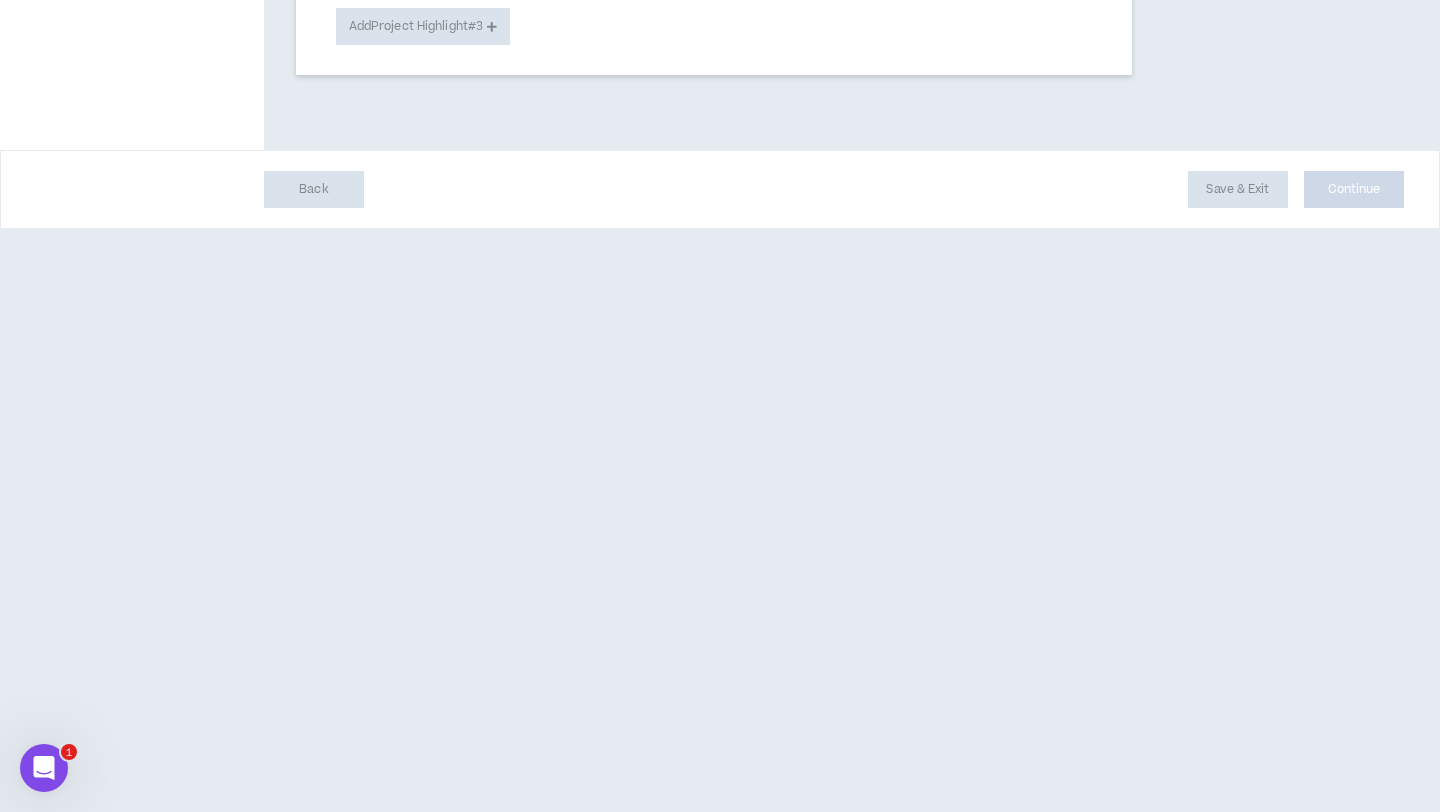 scroll, scrollTop: 471, scrollLeft: 0, axis: vertical 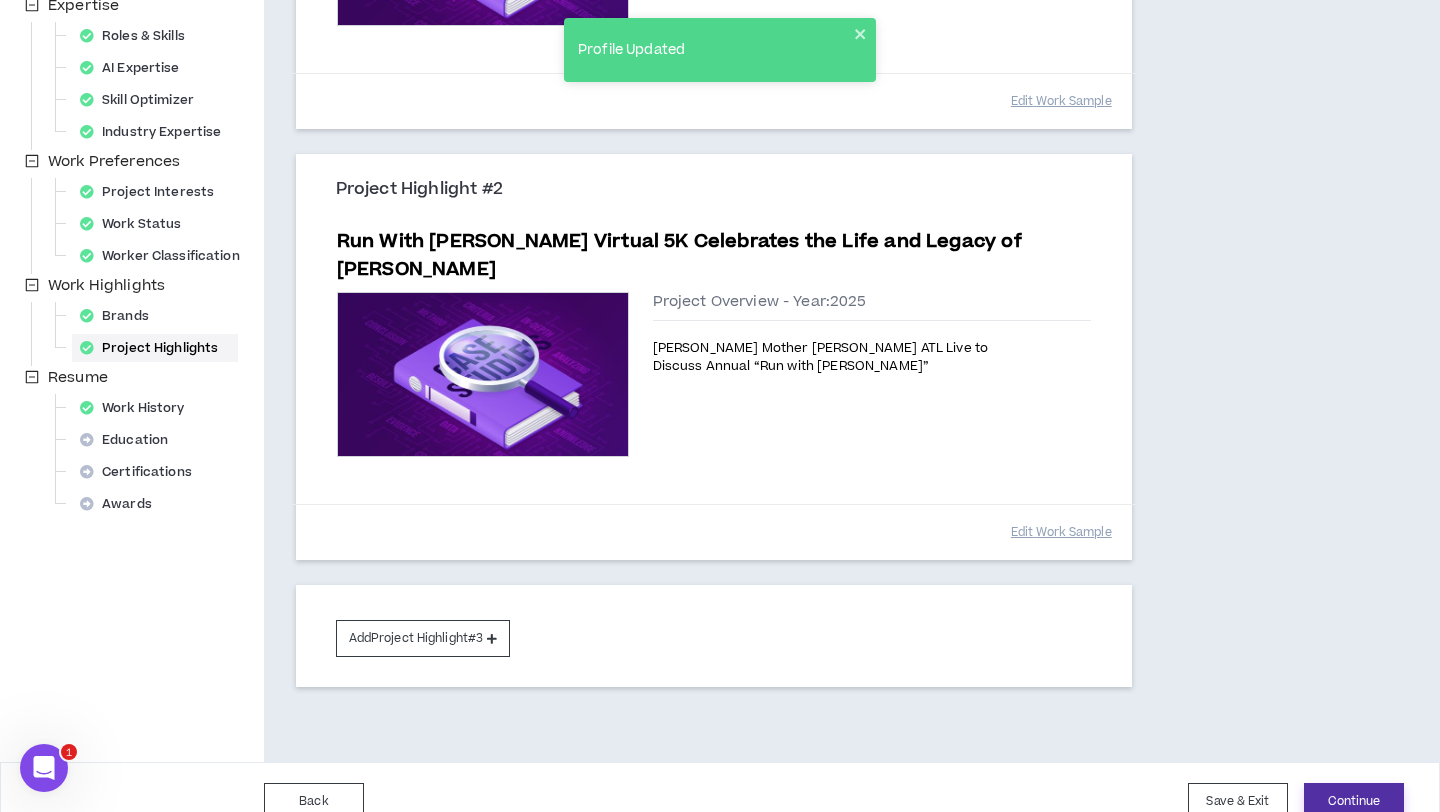 click on "Continue" at bounding box center [1354, 801] 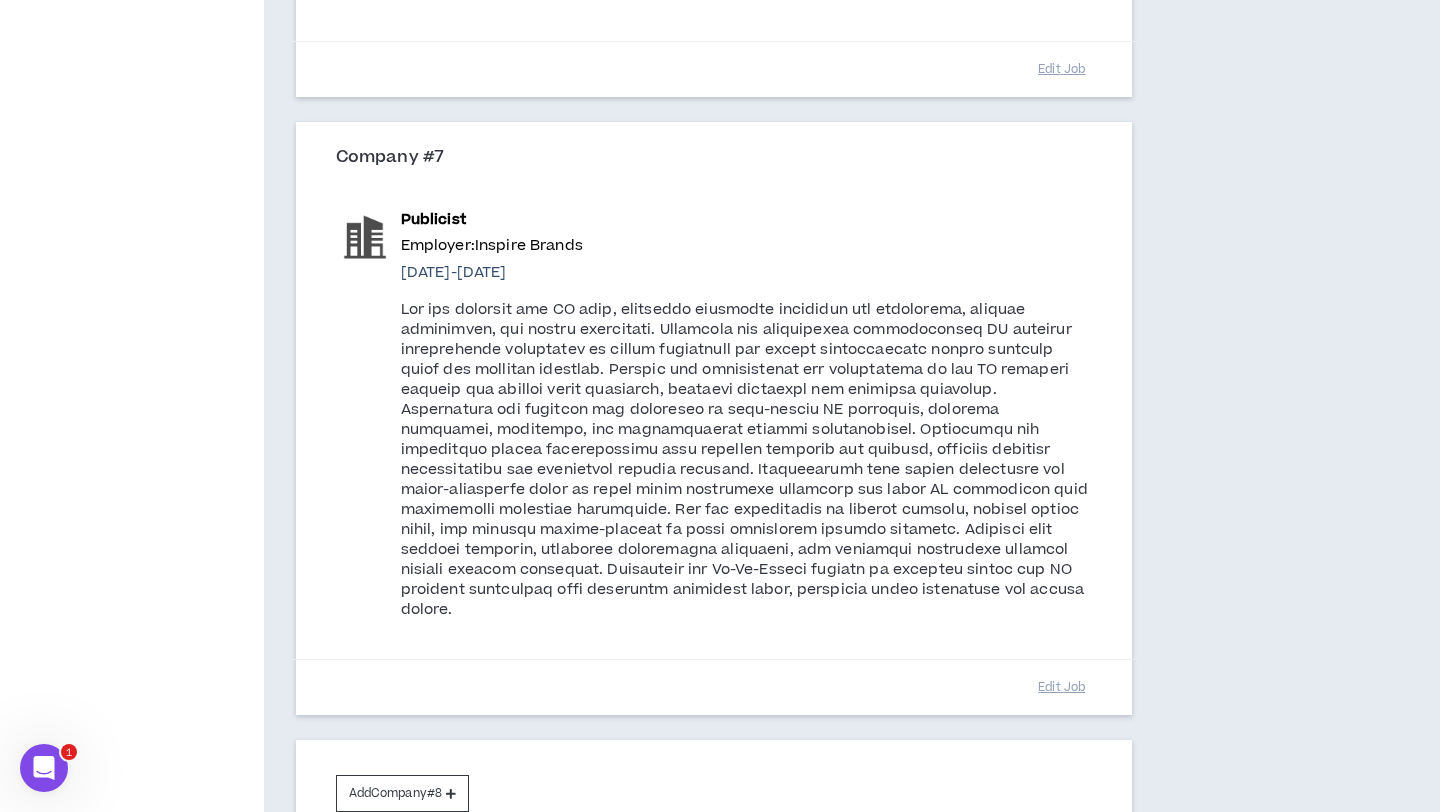 scroll, scrollTop: 2494, scrollLeft: 0, axis: vertical 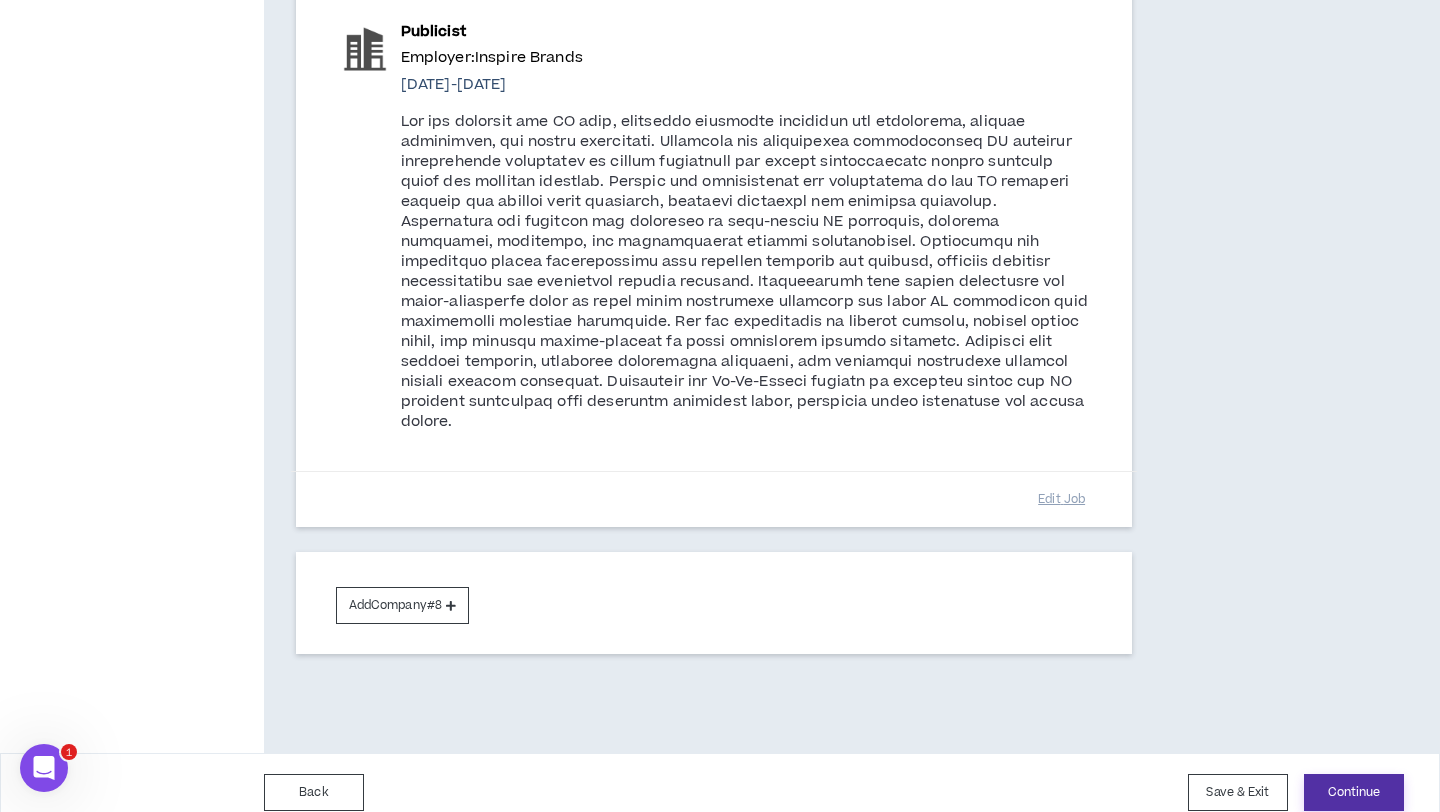 click on "Continue" at bounding box center [1354, 792] 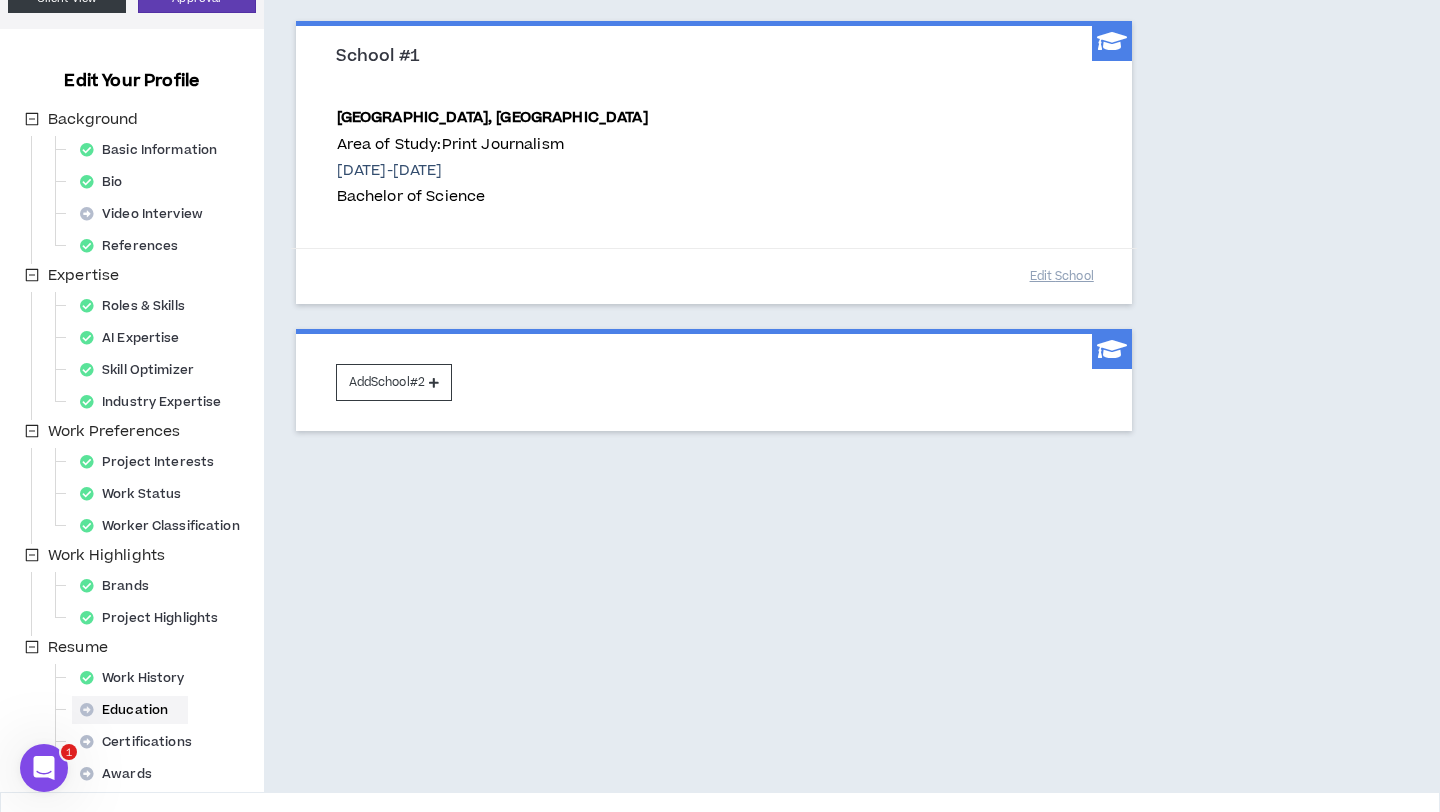 scroll, scrollTop: 260, scrollLeft: 0, axis: vertical 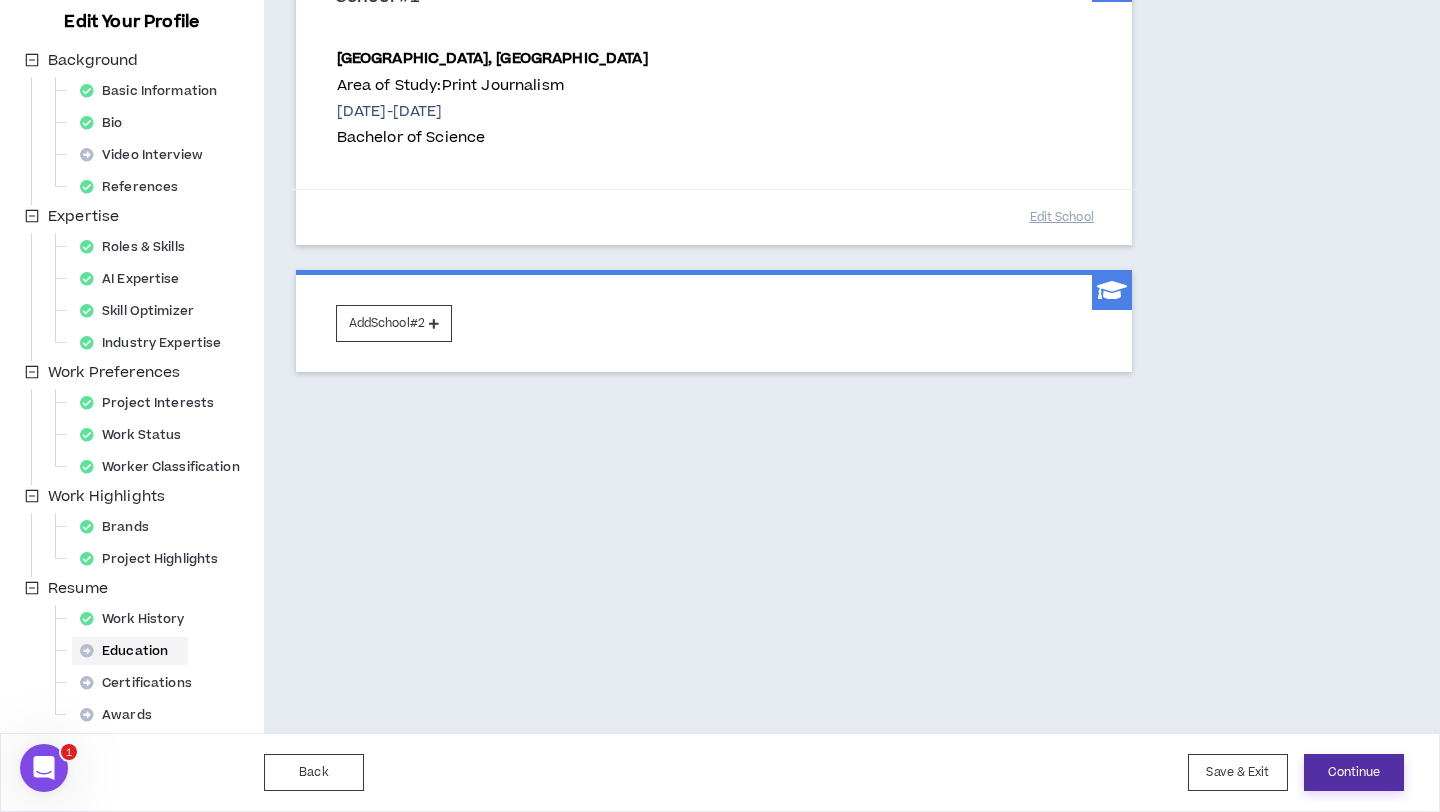 click on "Continue" at bounding box center [1354, 772] 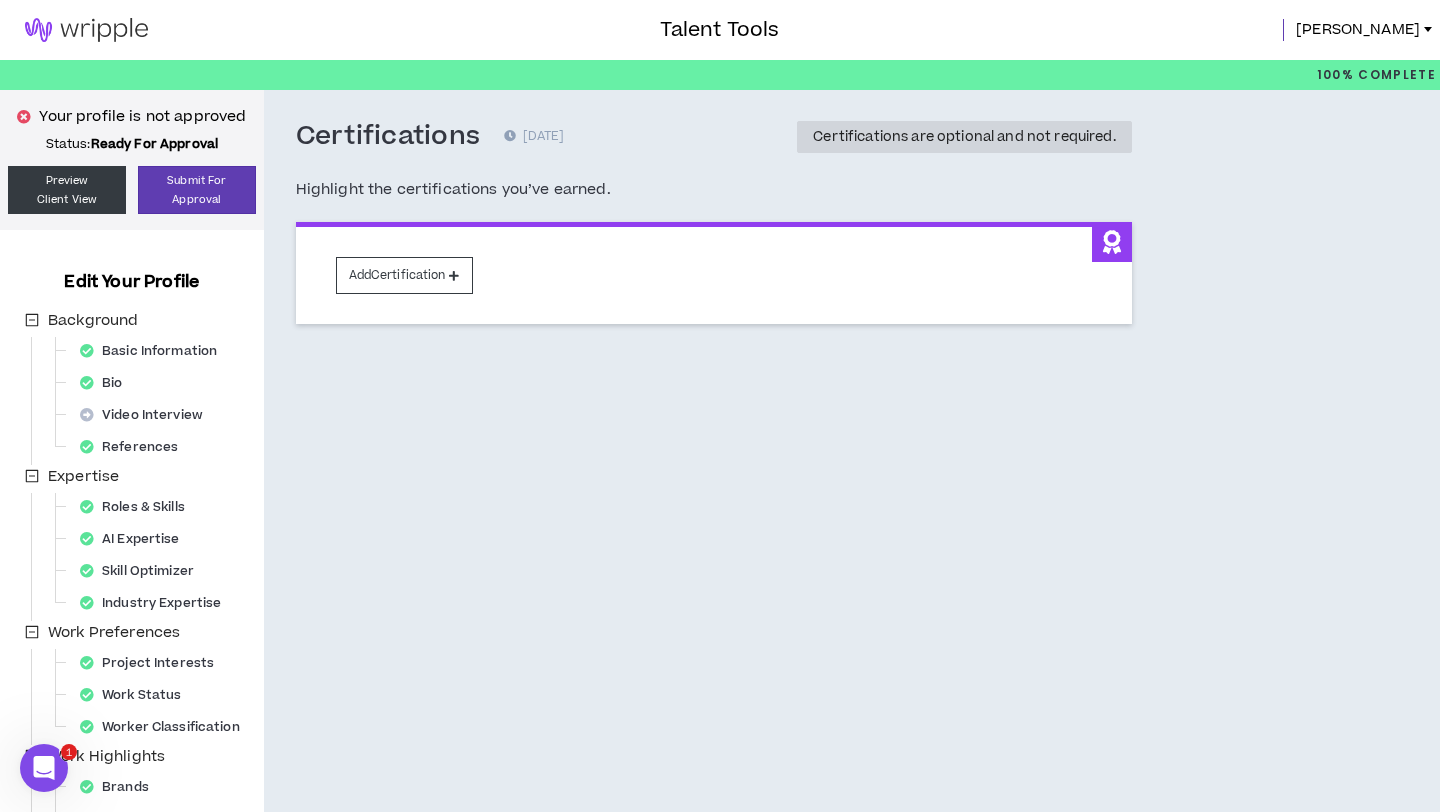 scroll, scrollTop: 260, scrollLeft: 0, axis: vertical 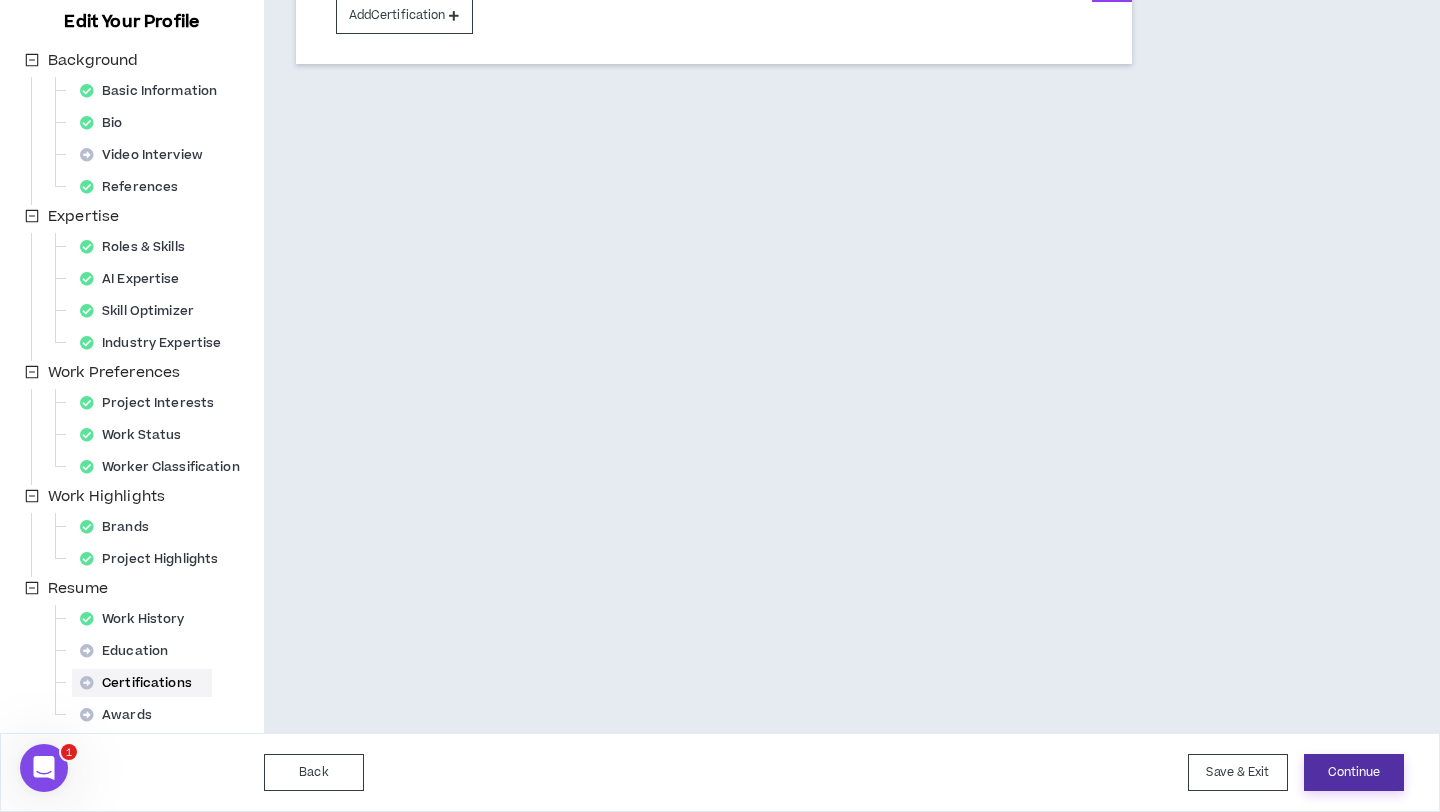 click on "Continue" at bounding box center [1354, 772] 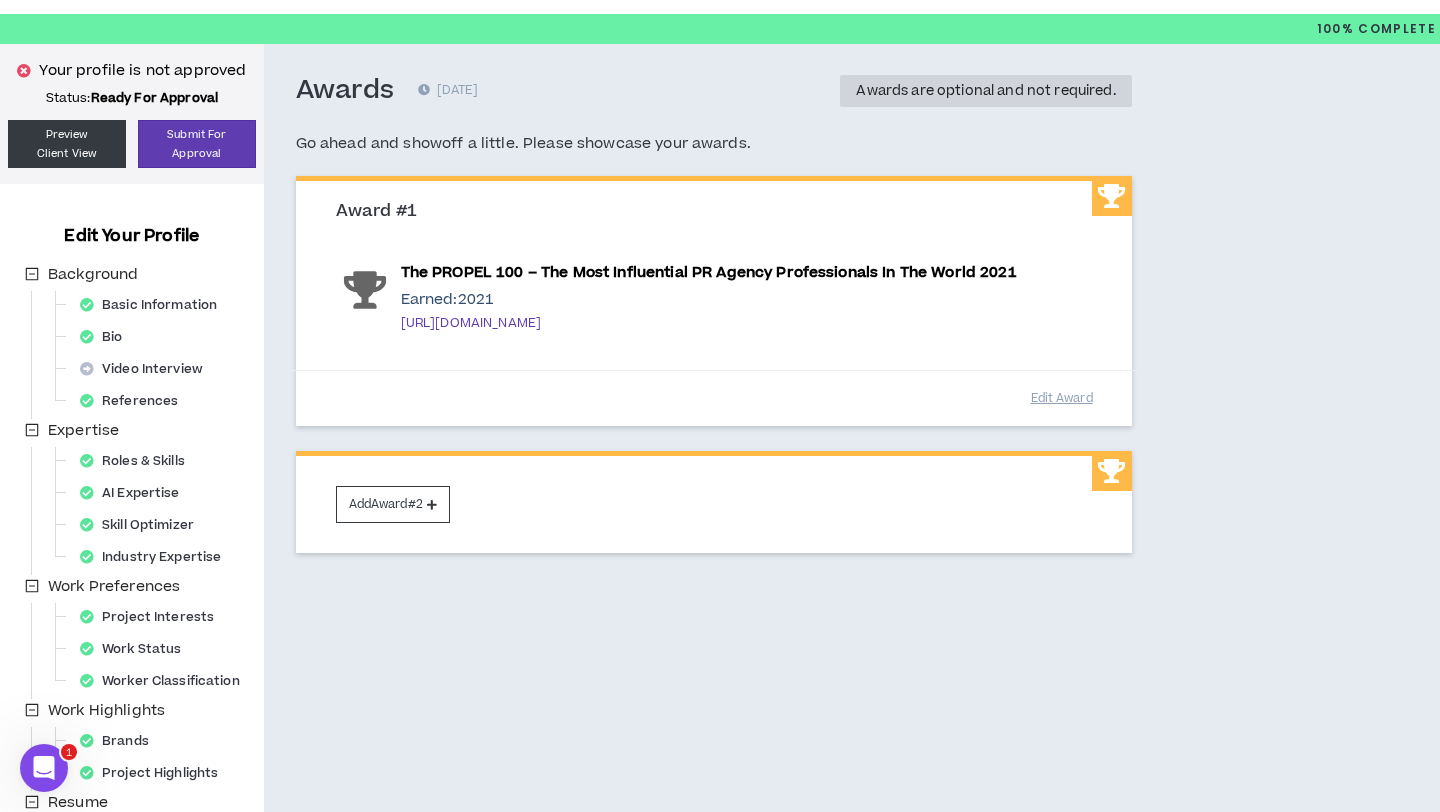 scroll, scrollTop: 260, scrollLeft: 0, axis: vertical 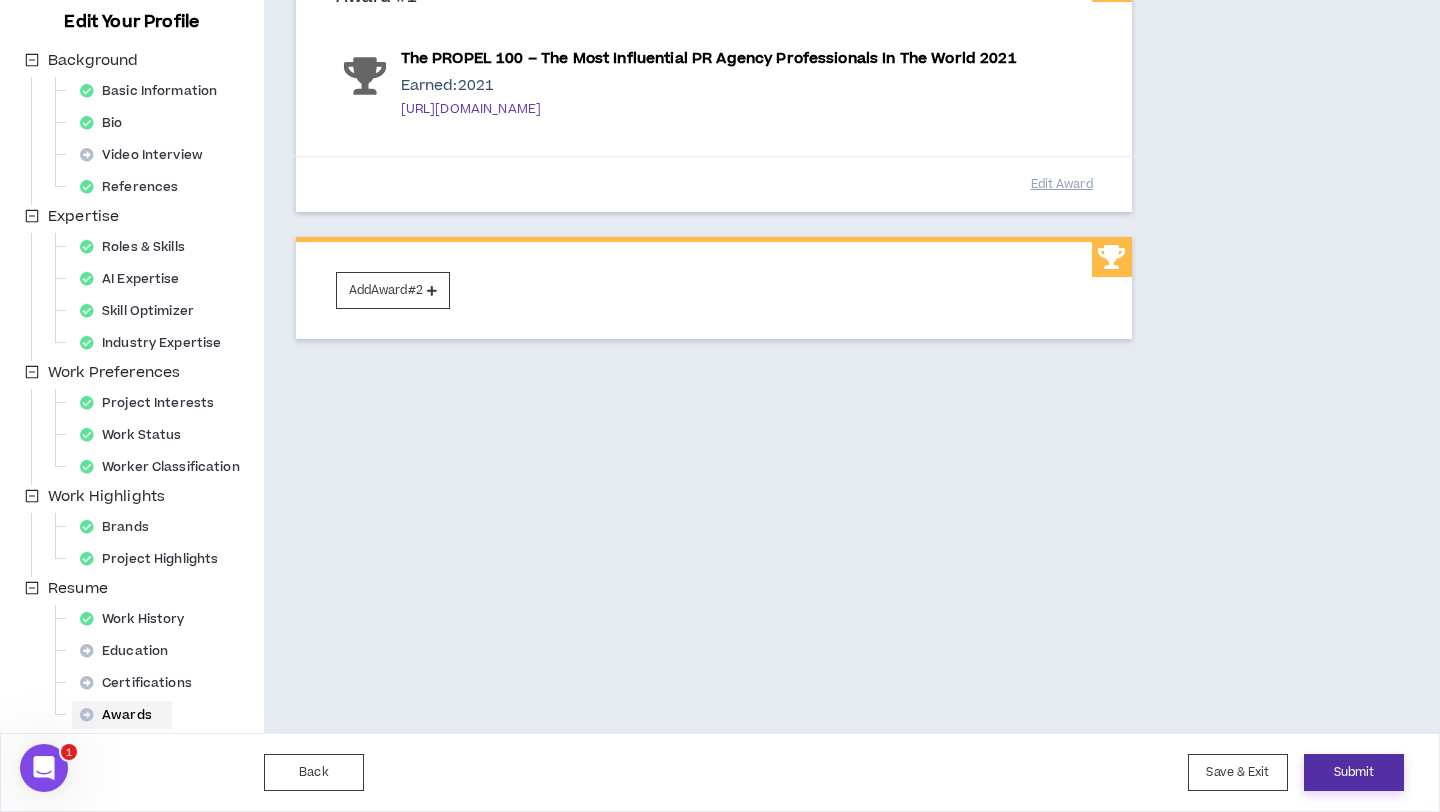 click on "Submit" at bounding box center [1354, 772] 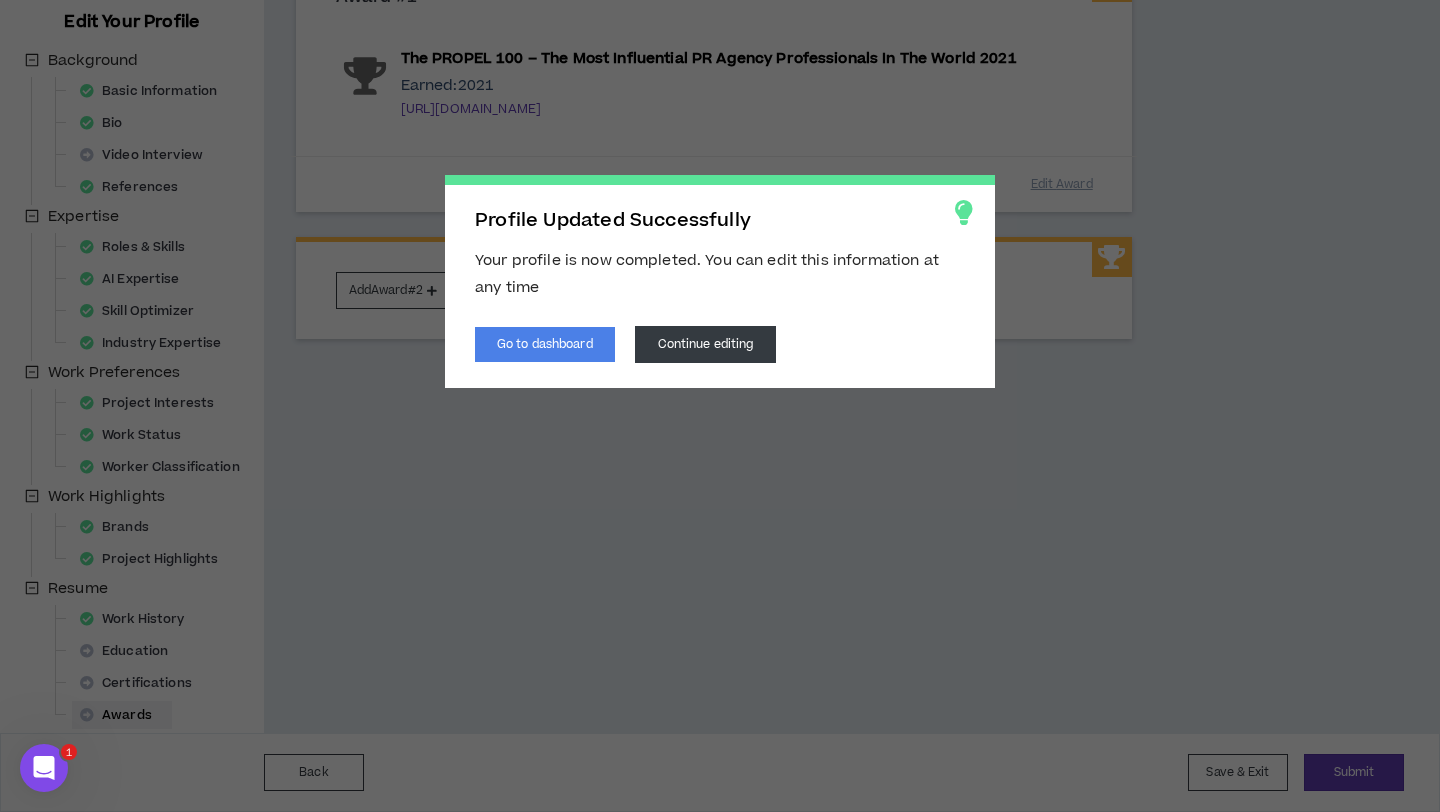 click on "Profile Updated Successfully Your profile is now completed. You can edit this information at any time Go to dashboard Continue editing" at bounding box center (720, 406) 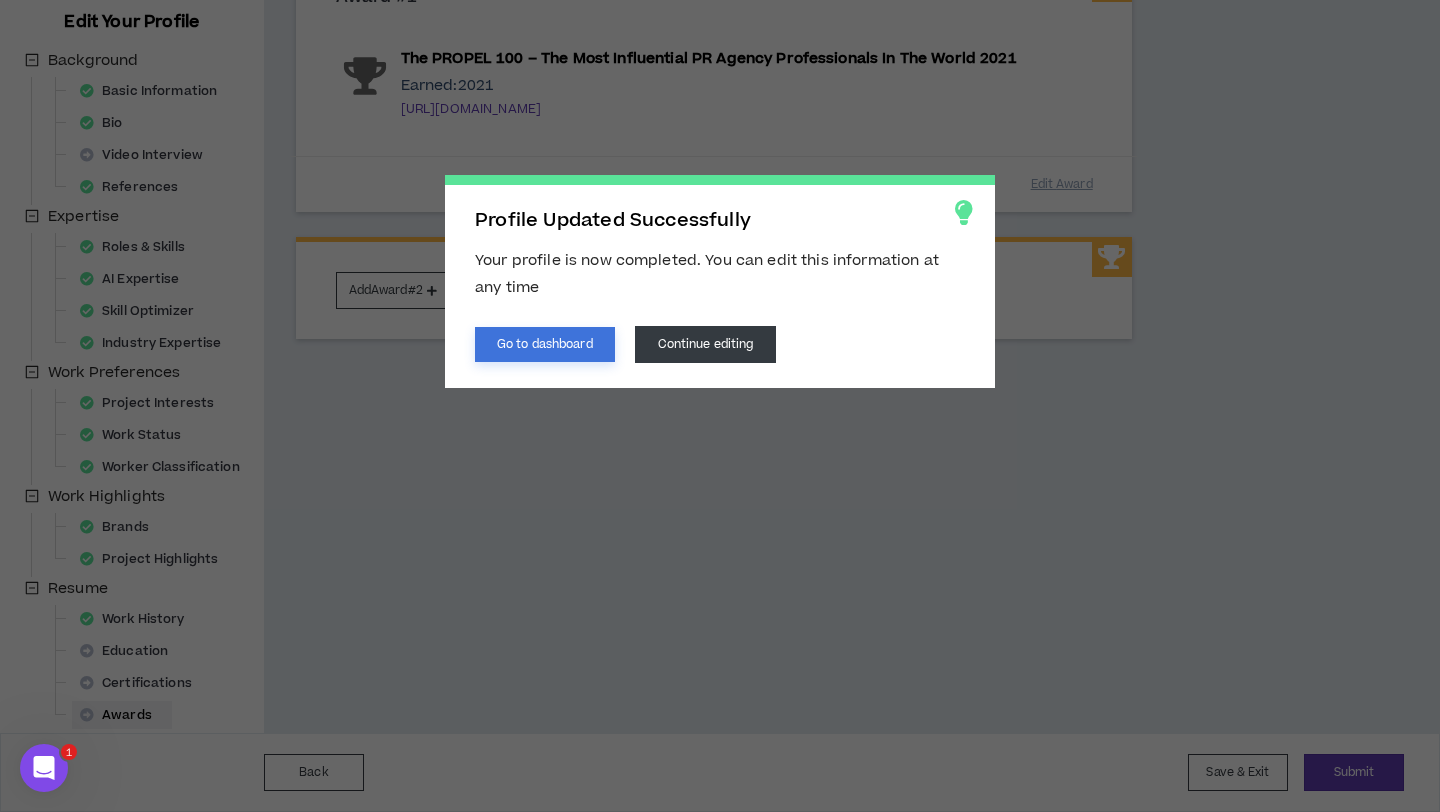 click on "Go to dashboard" at bounding box center (545, 344) 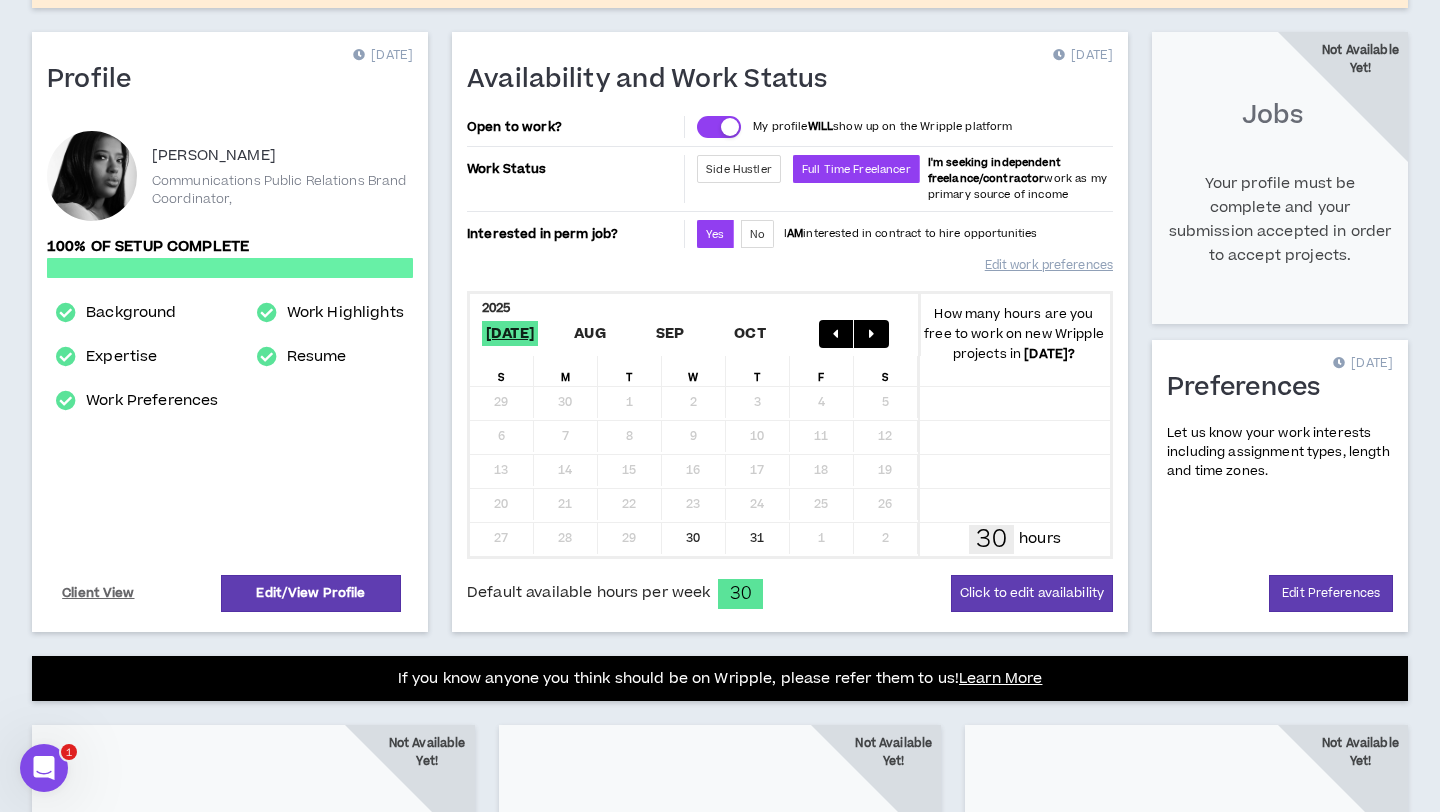 scroll, scrollTop: 60, scrollLeft: 0, axis: vertical 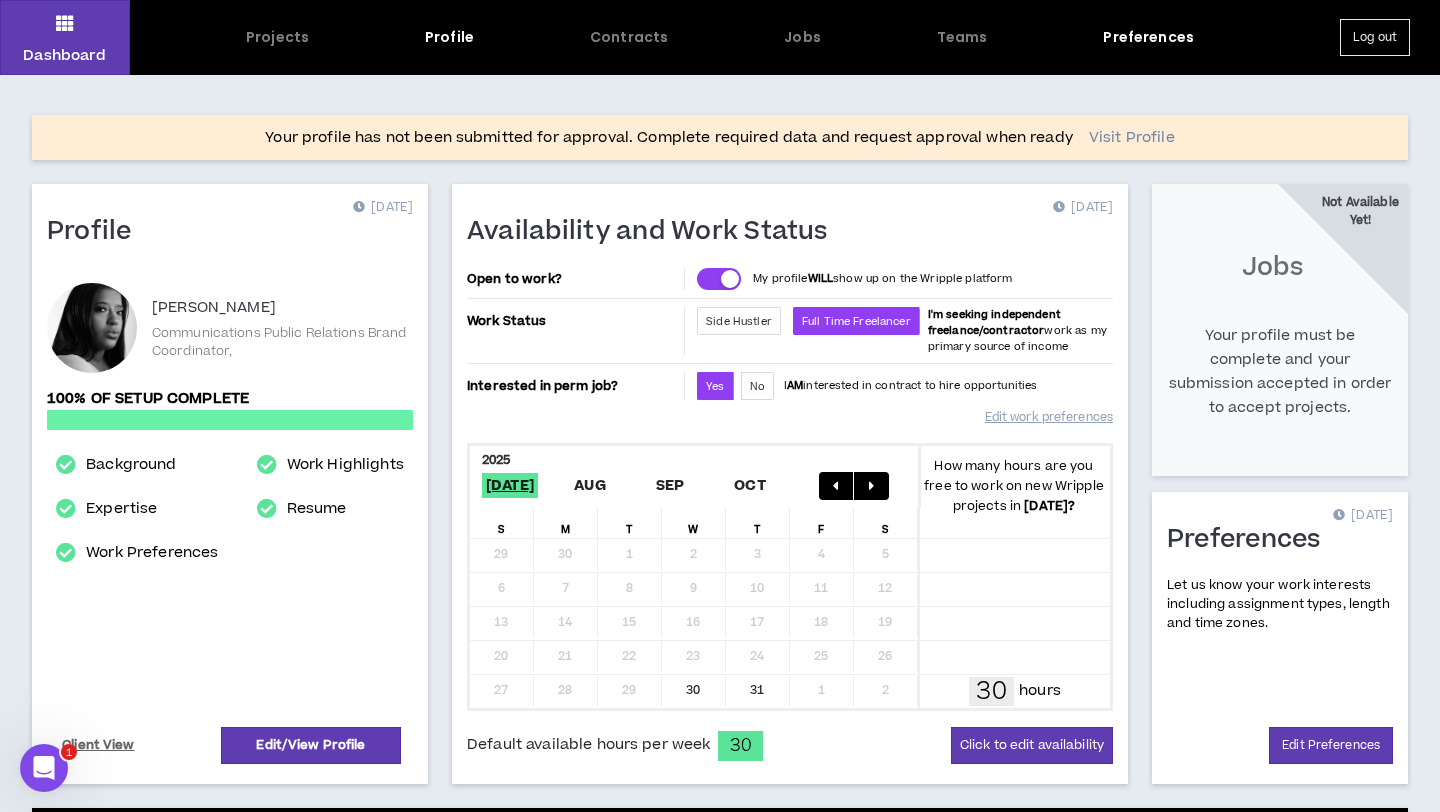 click on "Visit Profile" at bounding box center (1132, 138) 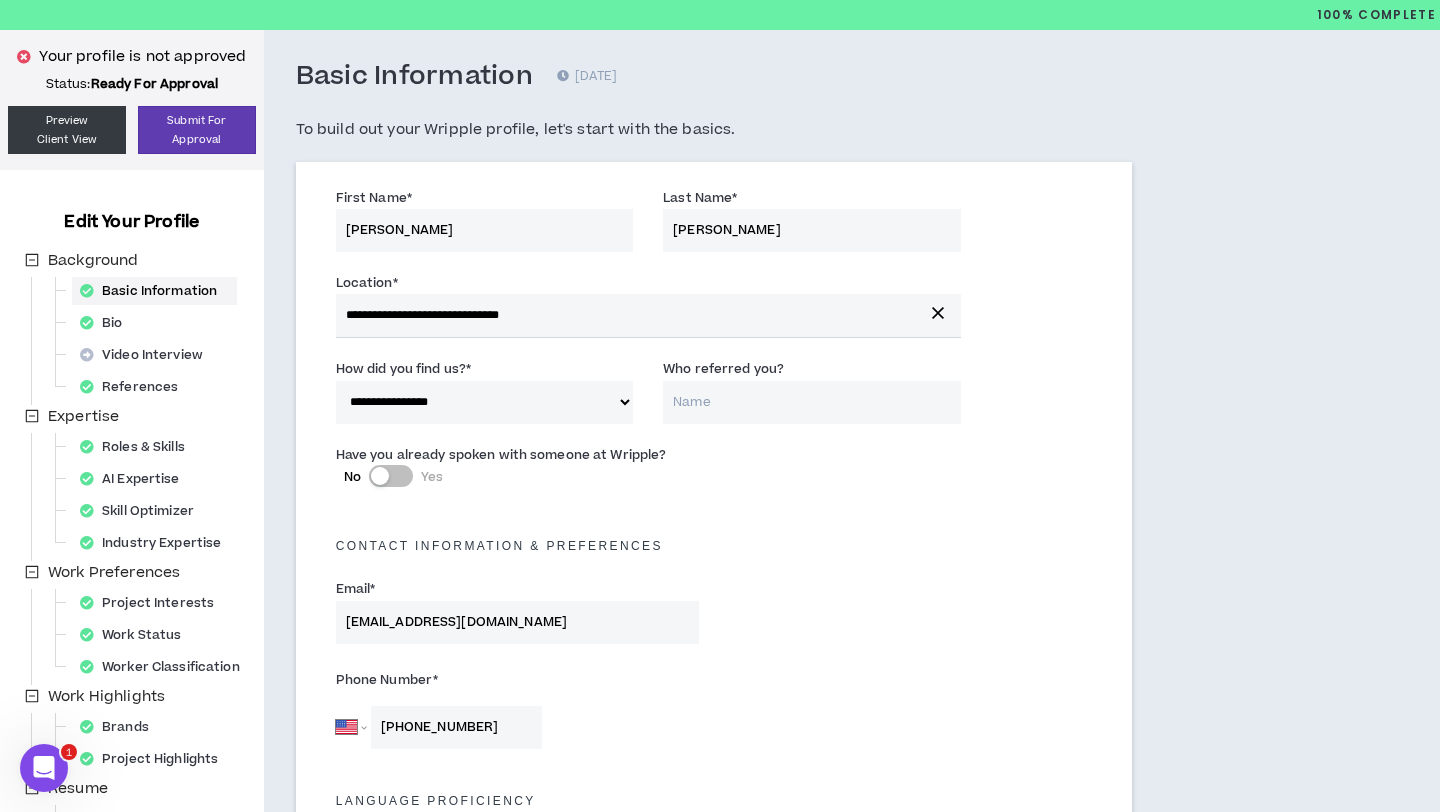 scroll, scrollTop: 0, scrollLeft: 0, axis: both 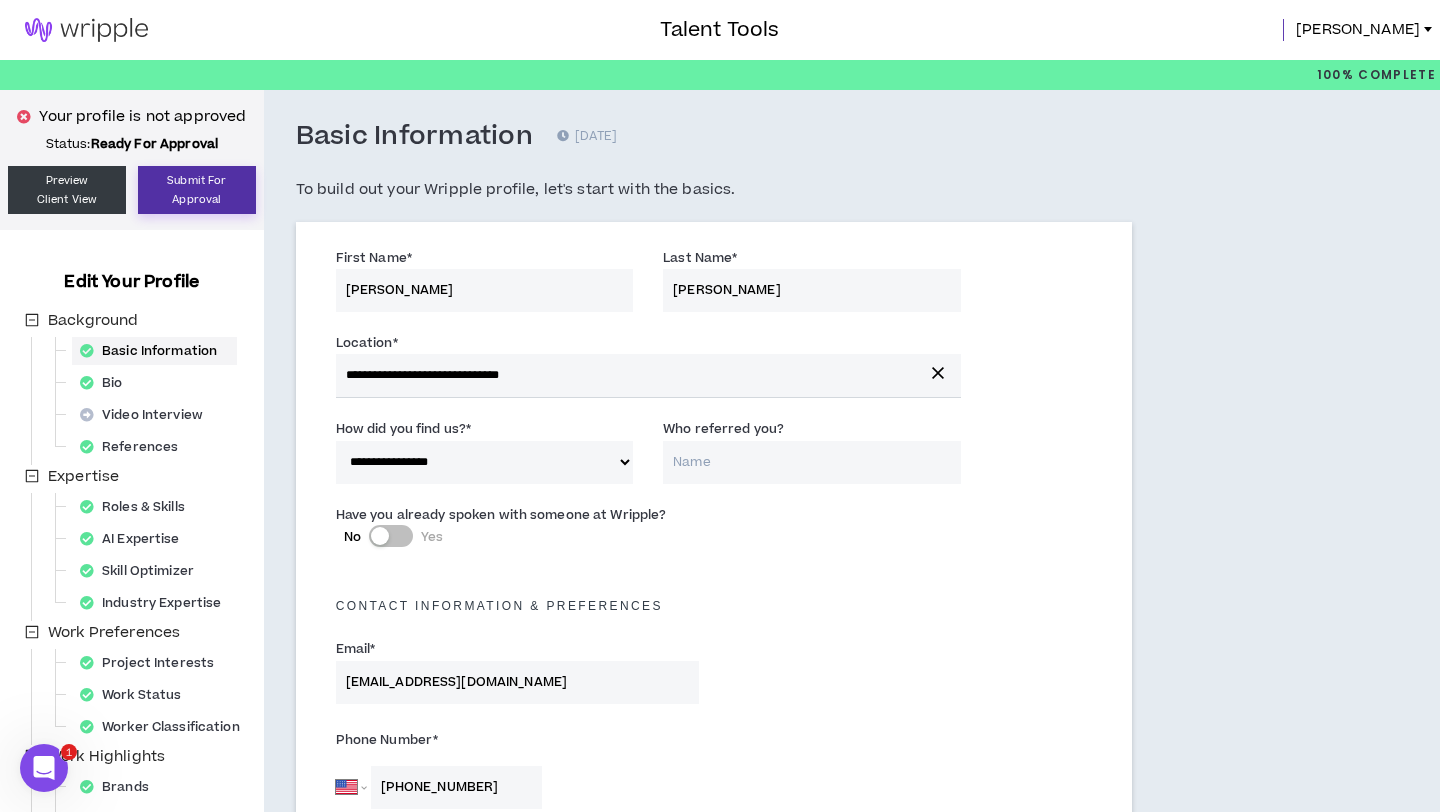 click on "Submit For   Approval" at bounding box center (197, 190) 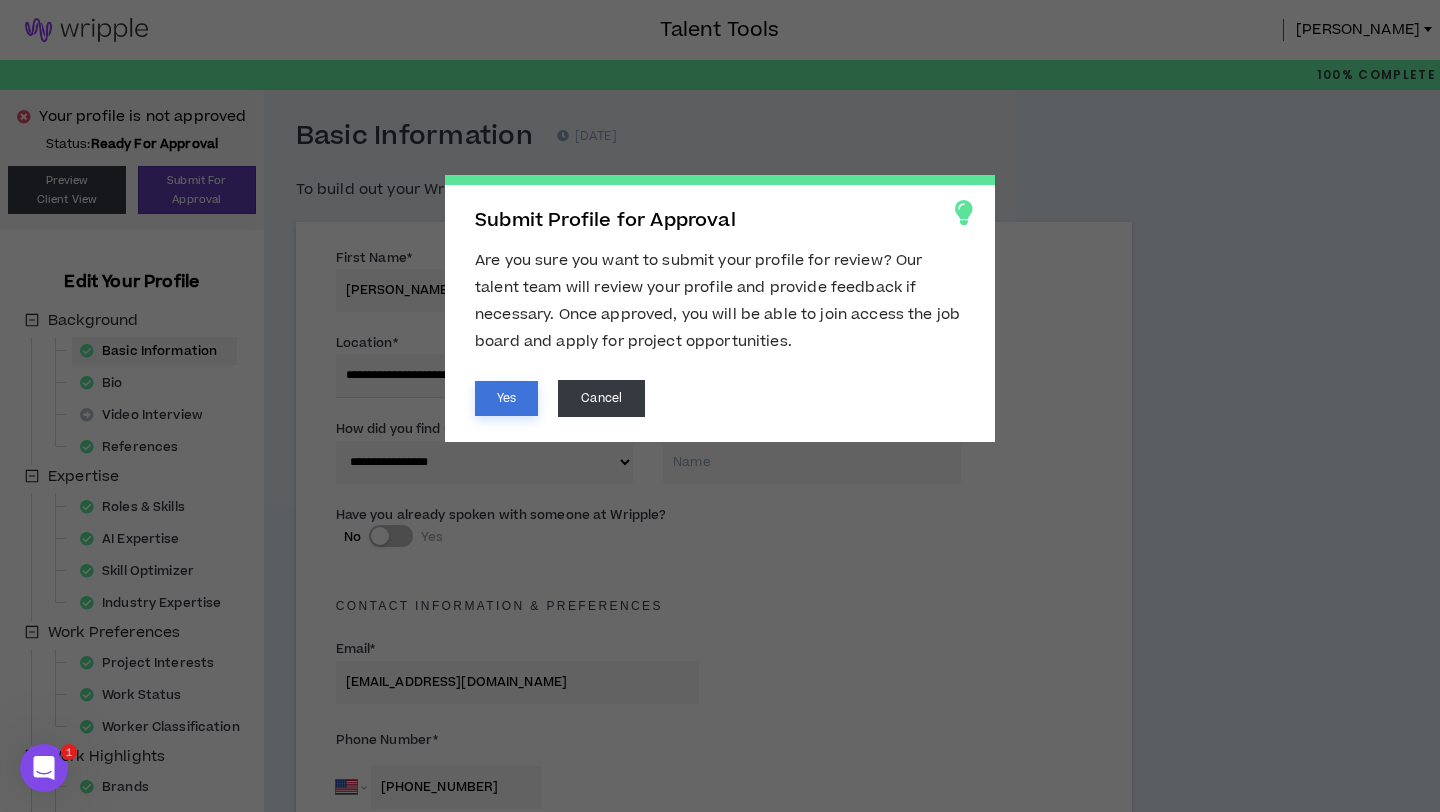 click on "Yes" at bounding box center [506, 398] 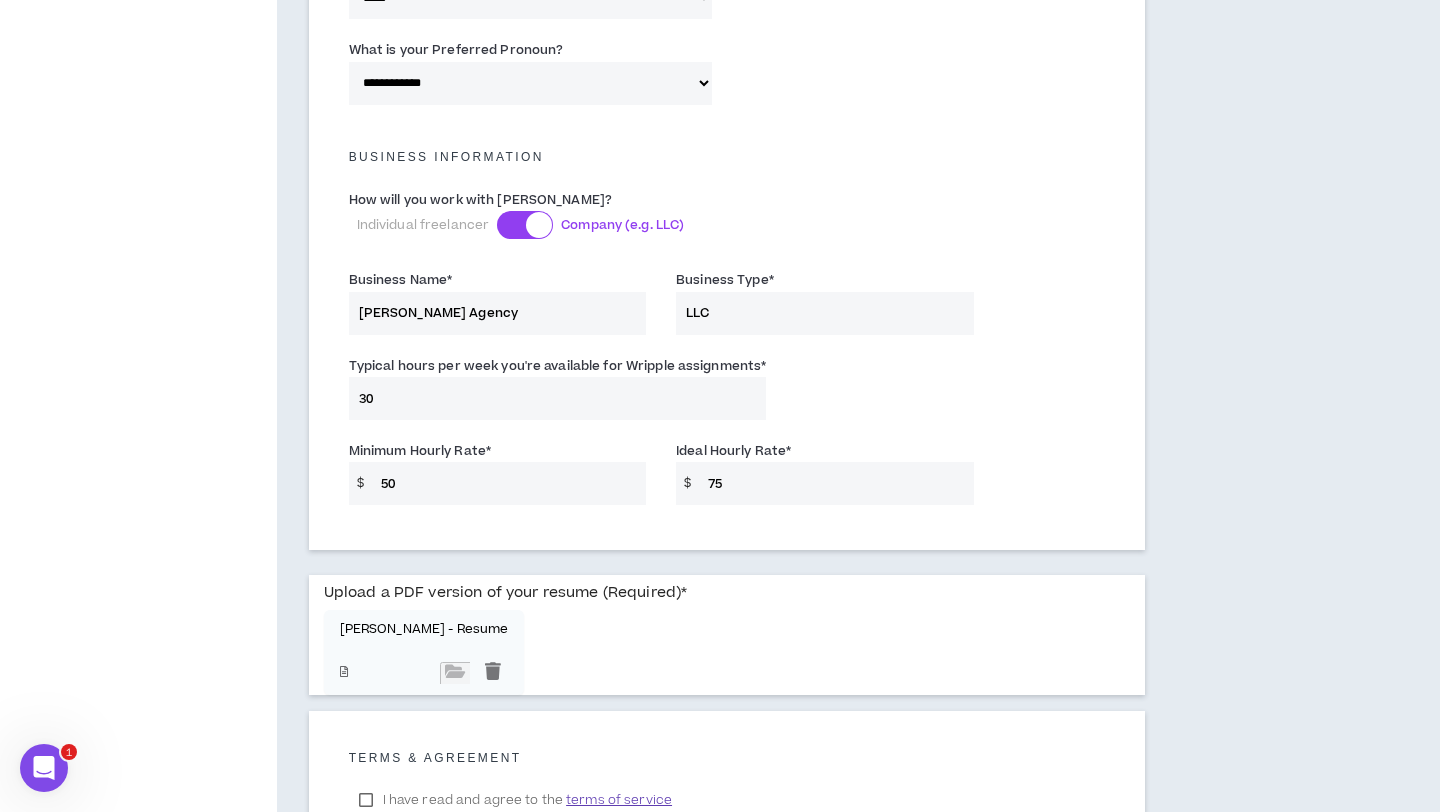 scroll, scrollTop: 1483, scrollLeft: 0, axis: vertical 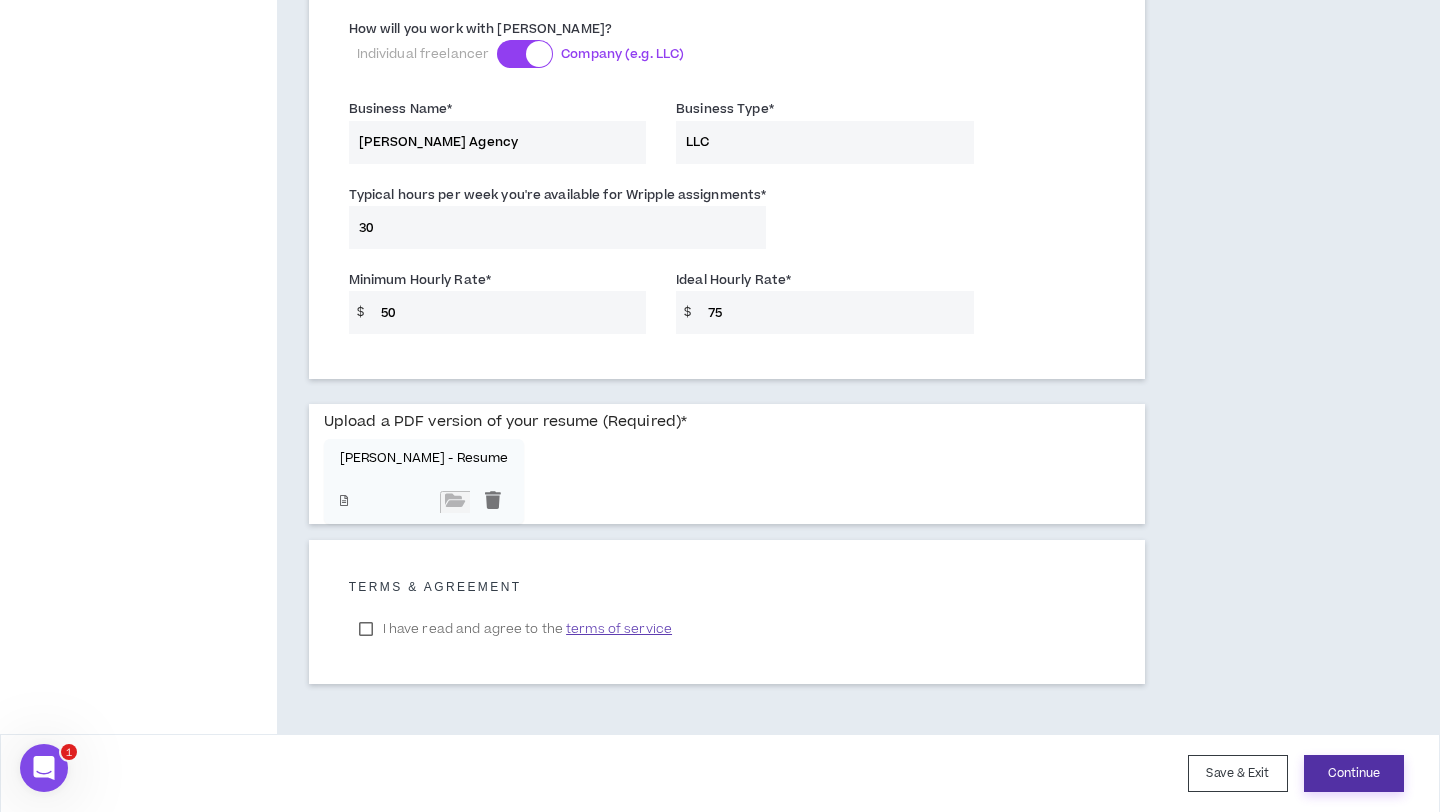 click on "Continue" at bounding box center (1354, 773) 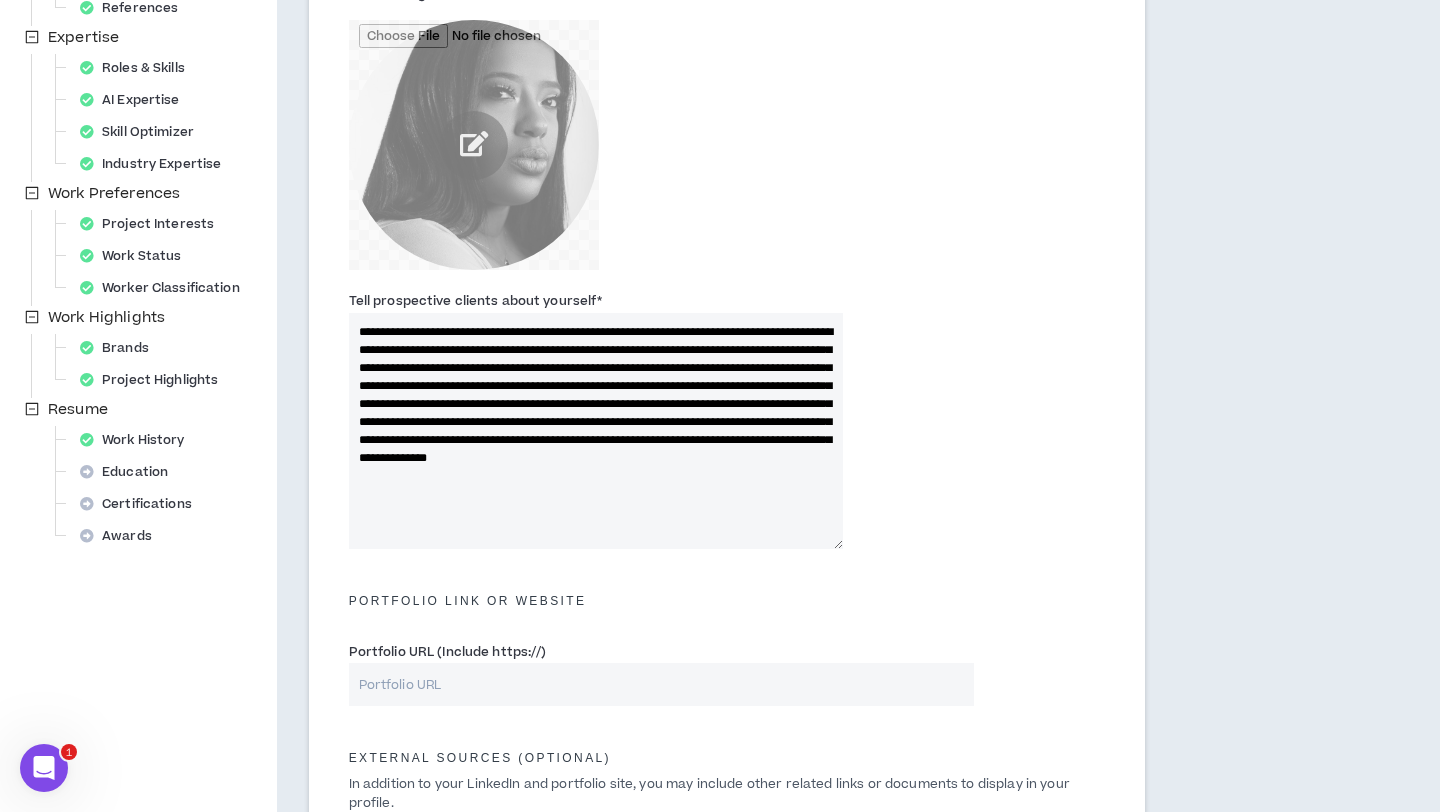 scroll, scrollTop: 917, scrollLeft: 0, axis: vertical 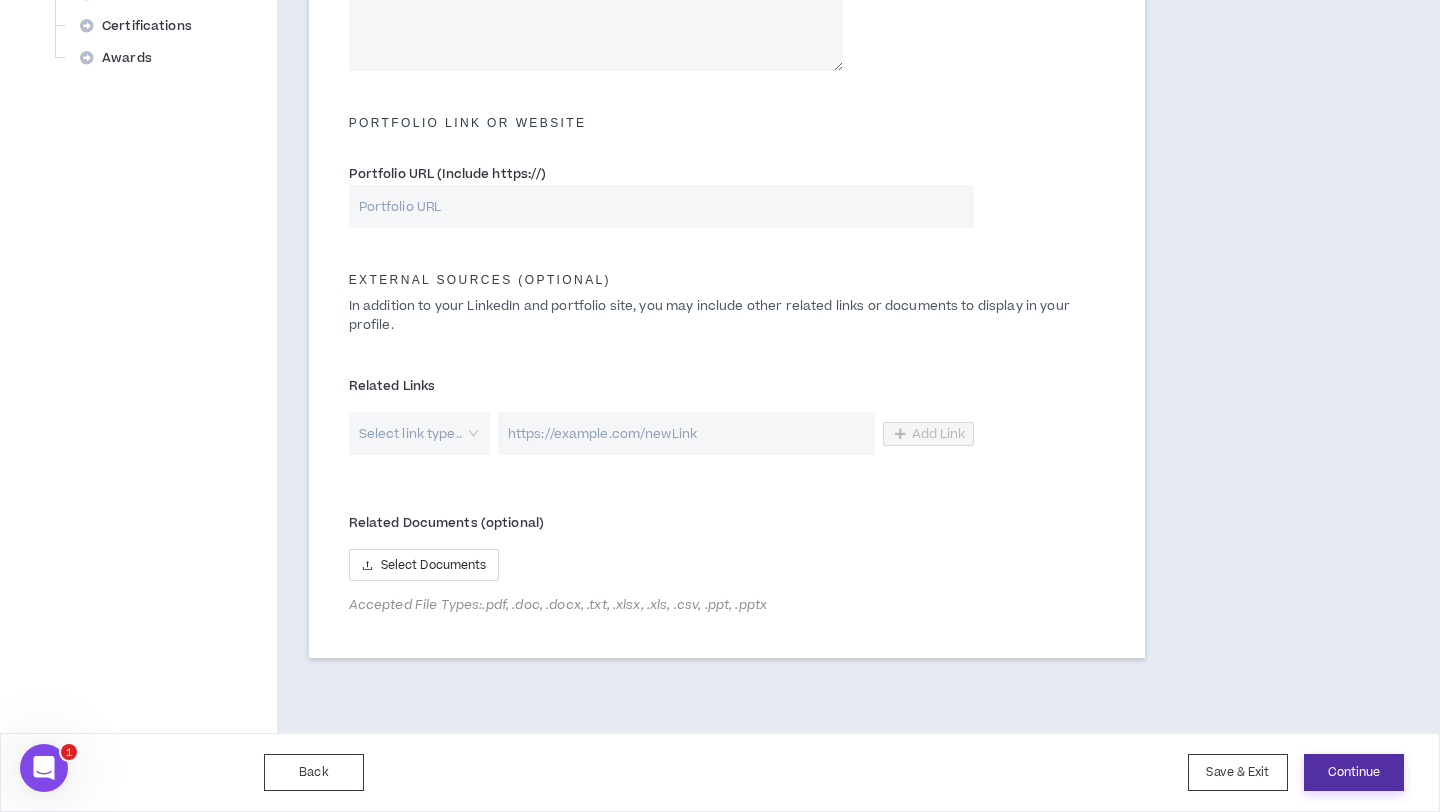 click on "Continue" at bounding box center [1354, 772] 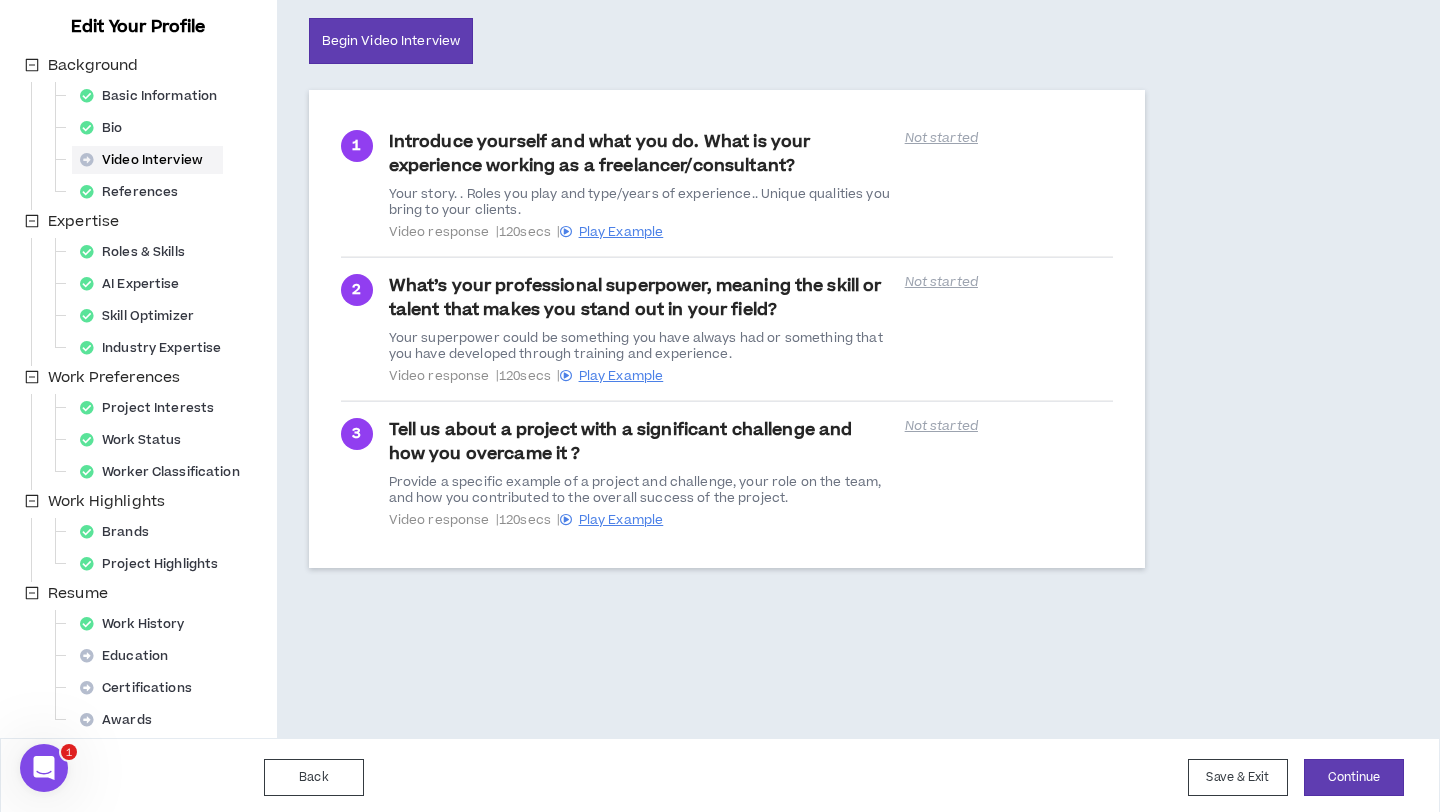 scroll, scrollTop: 260, scrollLeft: 0, axis: vertical 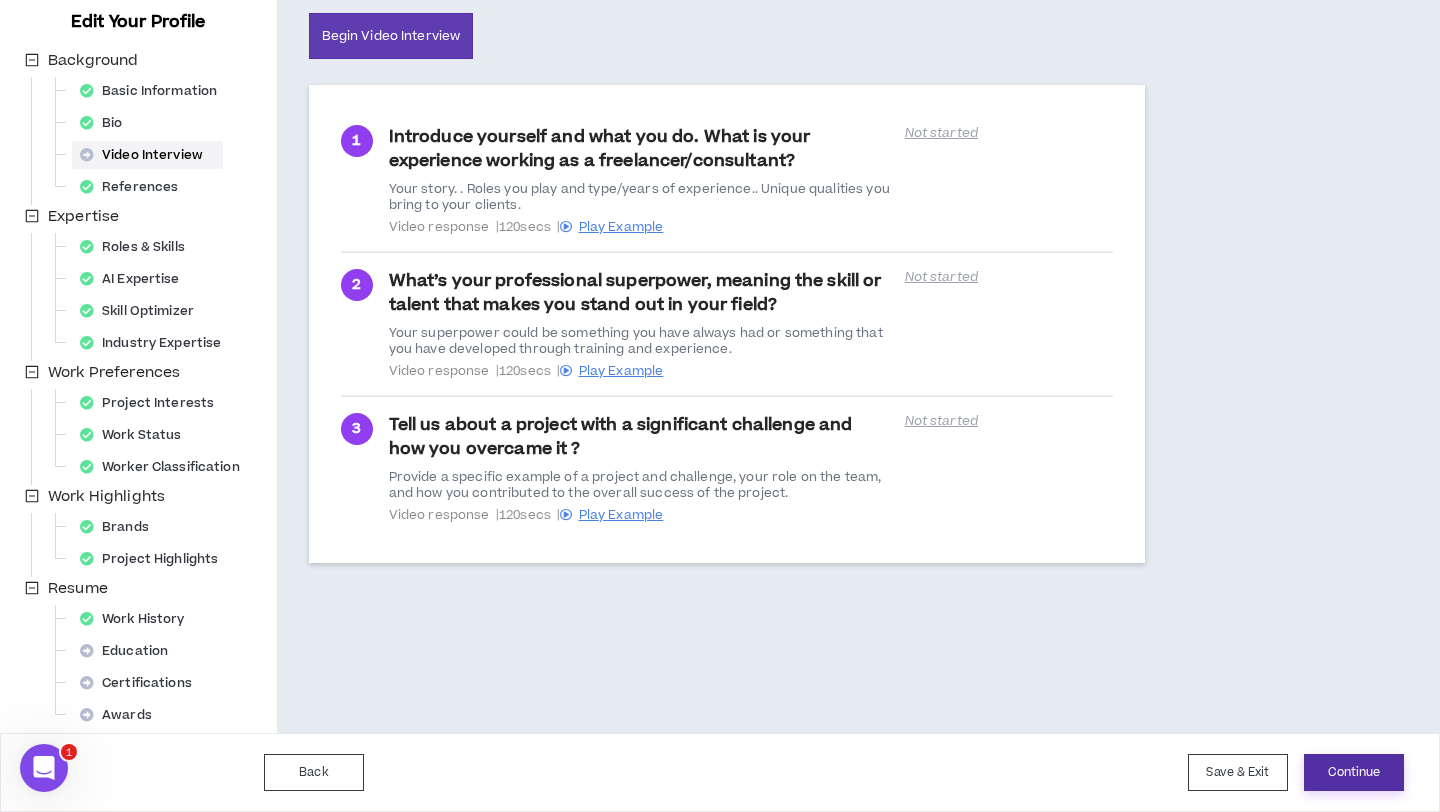 click on "Continue" at bounding box center (1354, 772) 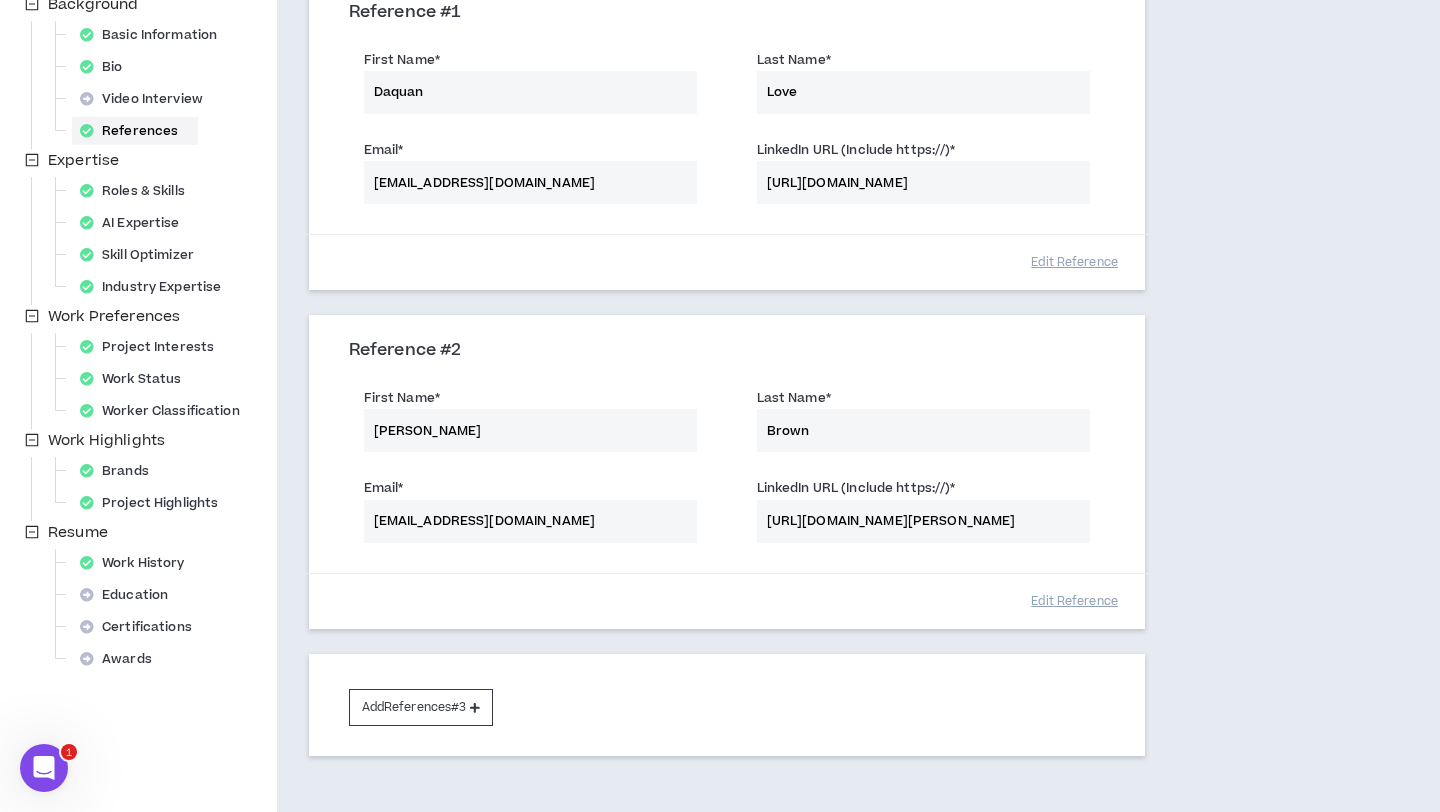 scroll, scrollTop: 437, scrollLeft: 0, axis: vertical 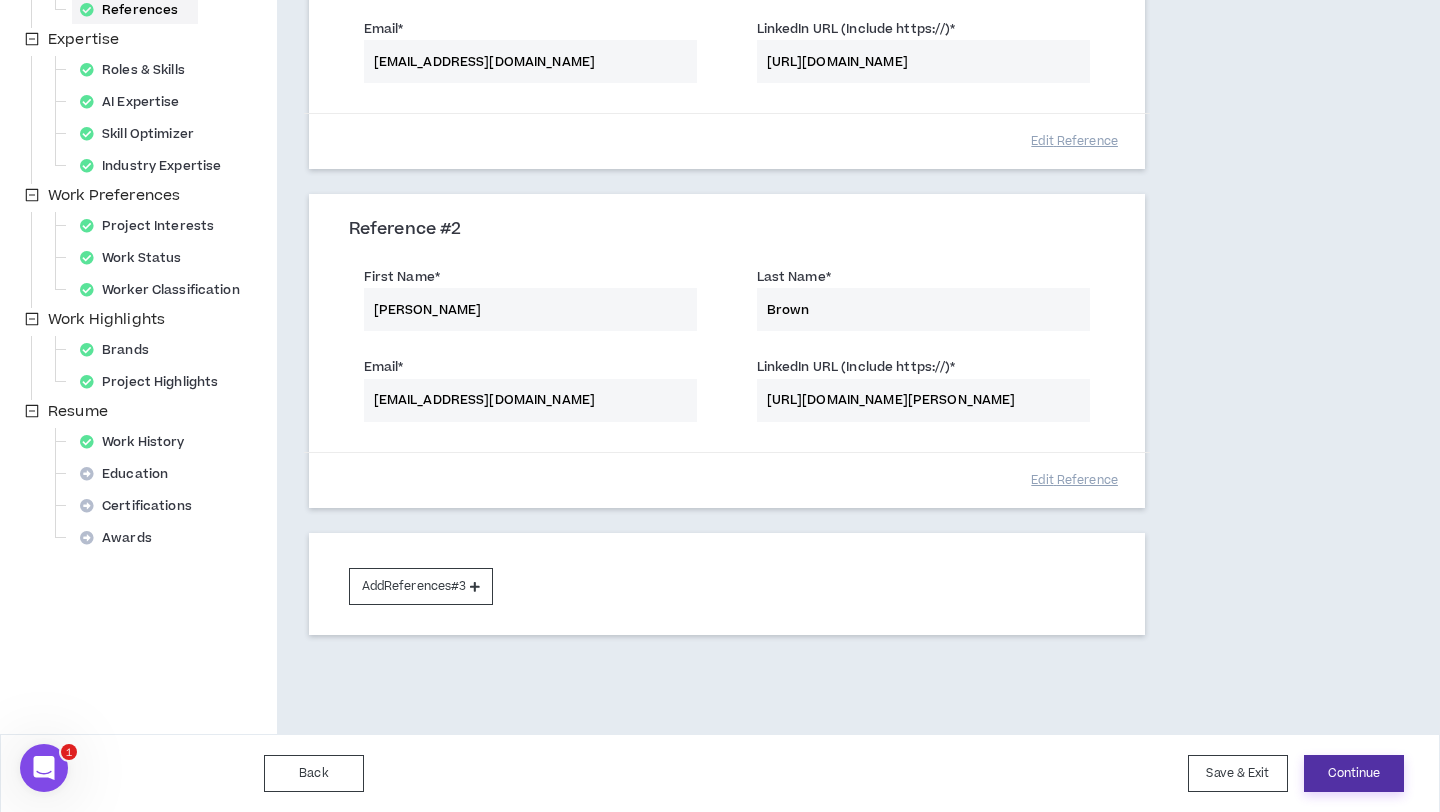 click on "Continue" at bounding box center (1354, 773) 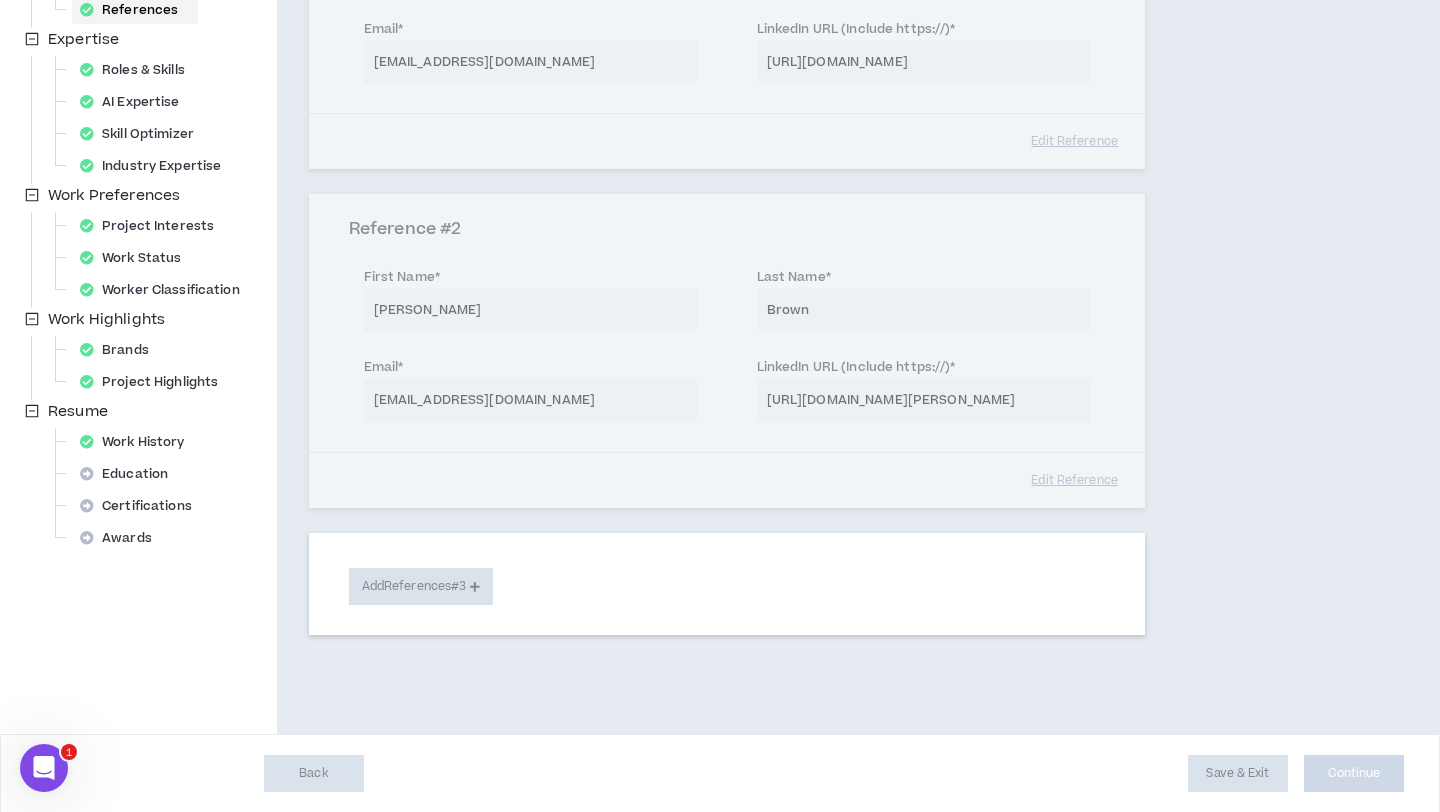 select on "***" 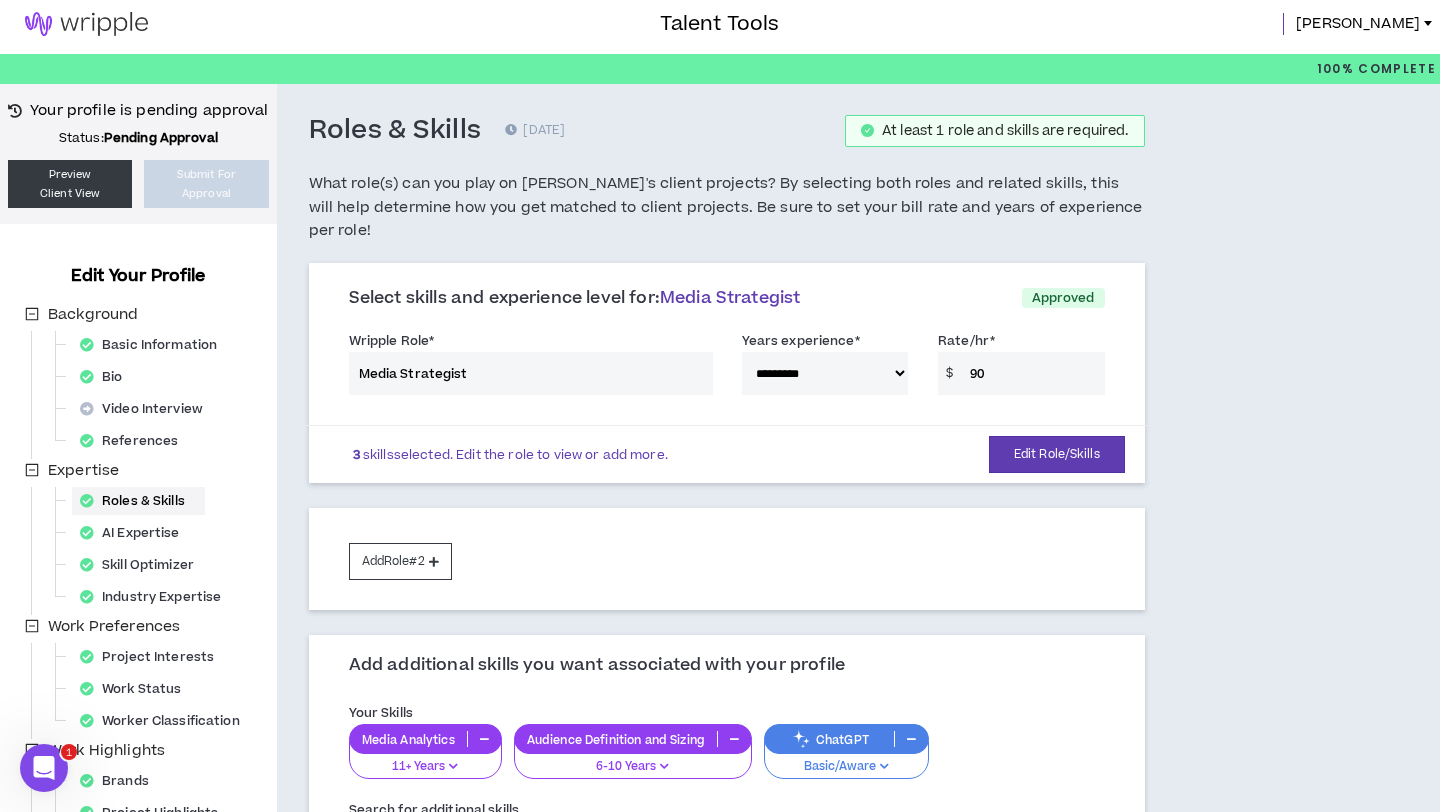 scroll, scrollTop: 0, scrollLeft: 0, axis: both 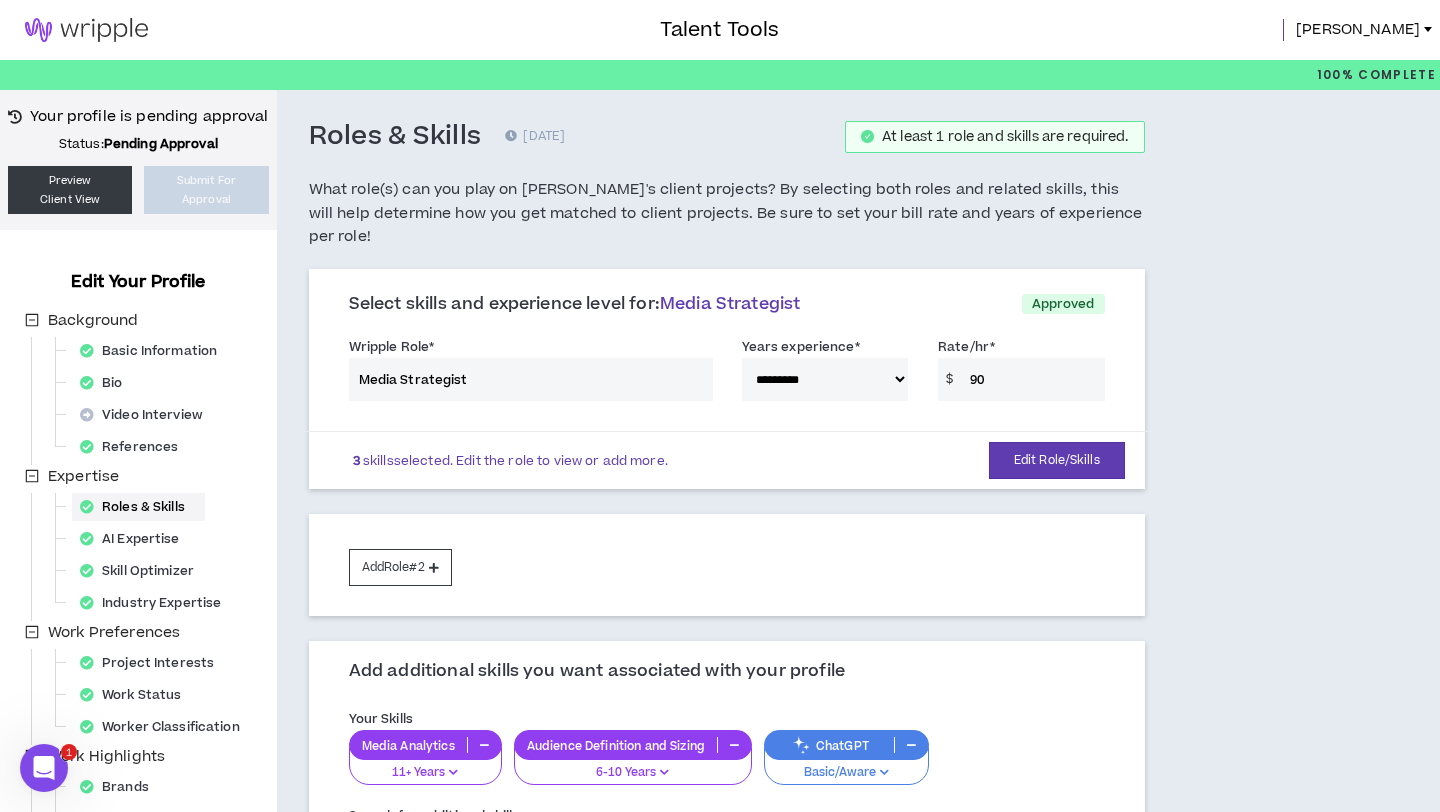 click on "[PERSON_NAME]" at bounding box center [1358, 30] 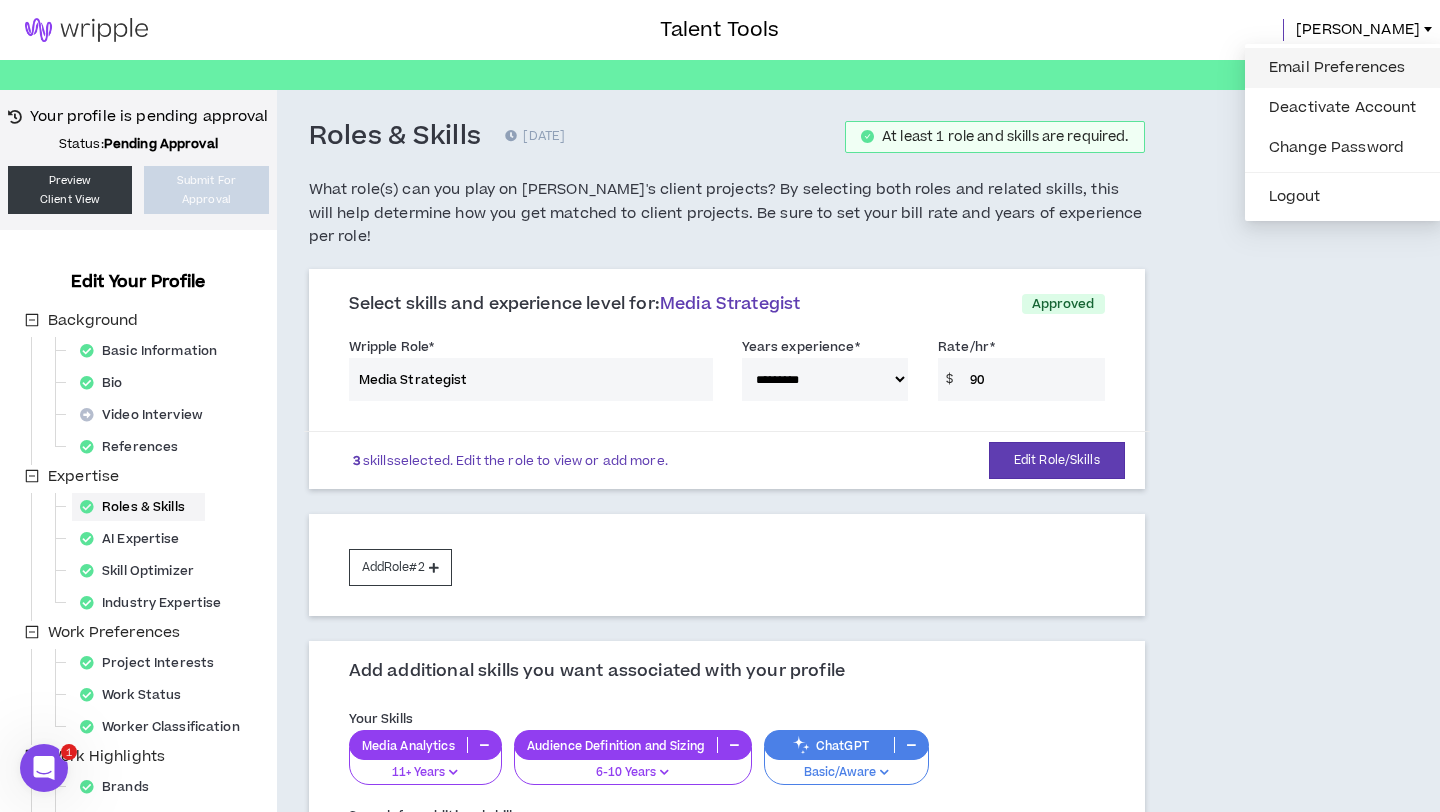 click on "Email Preferences" at bounding box center [1343, 68] 